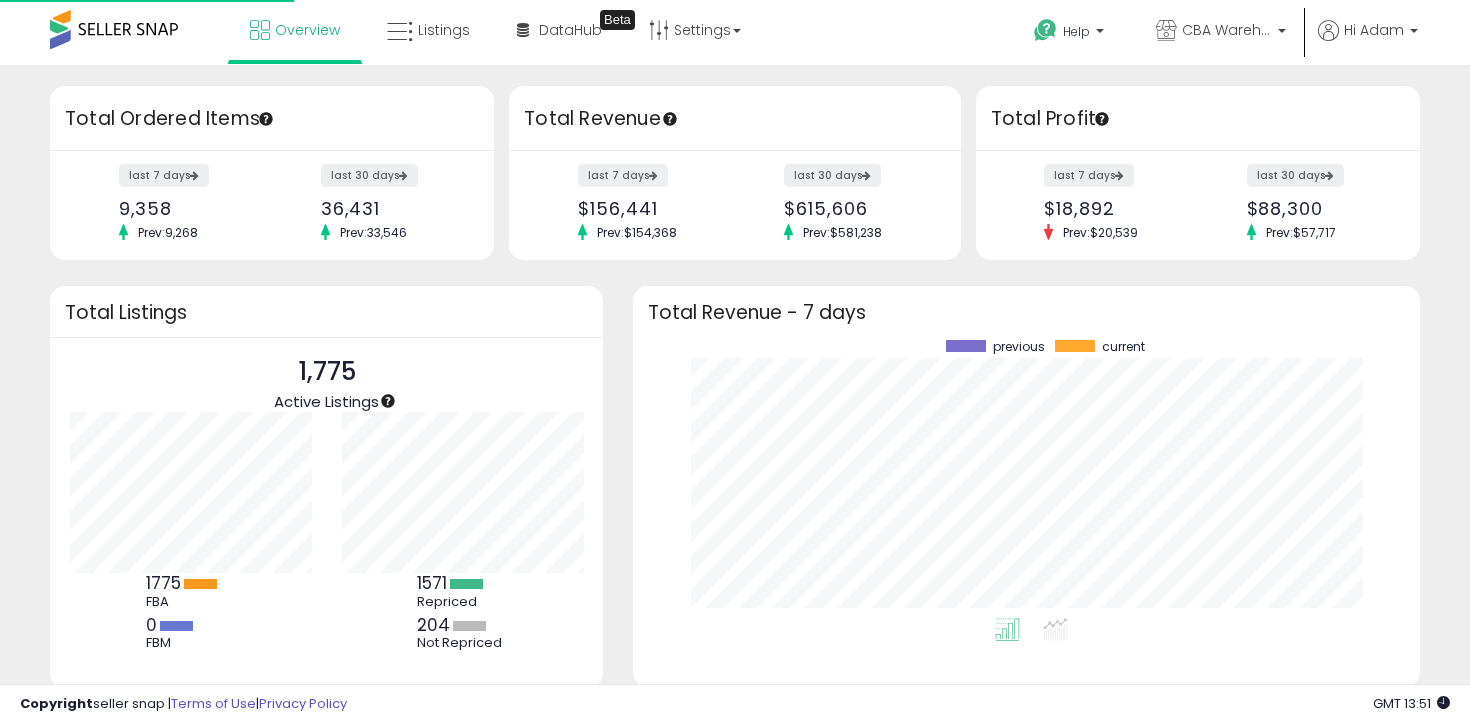 scroll, scrollTop: 0, scrollLeft: 0, axis: both 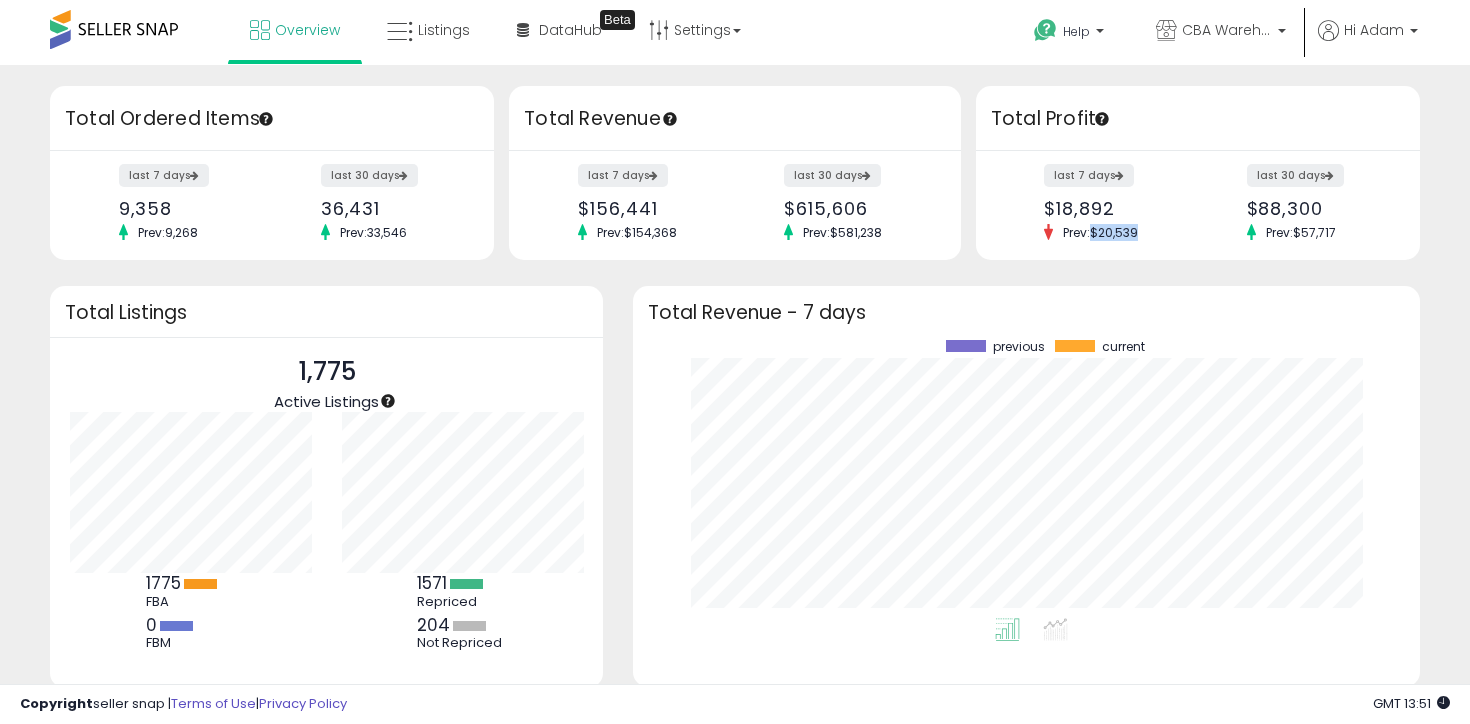drag, startPoint x: 1141, startPoint y: 235, endPoint x: 1095, endPoint y: 238, distance: 46.09772 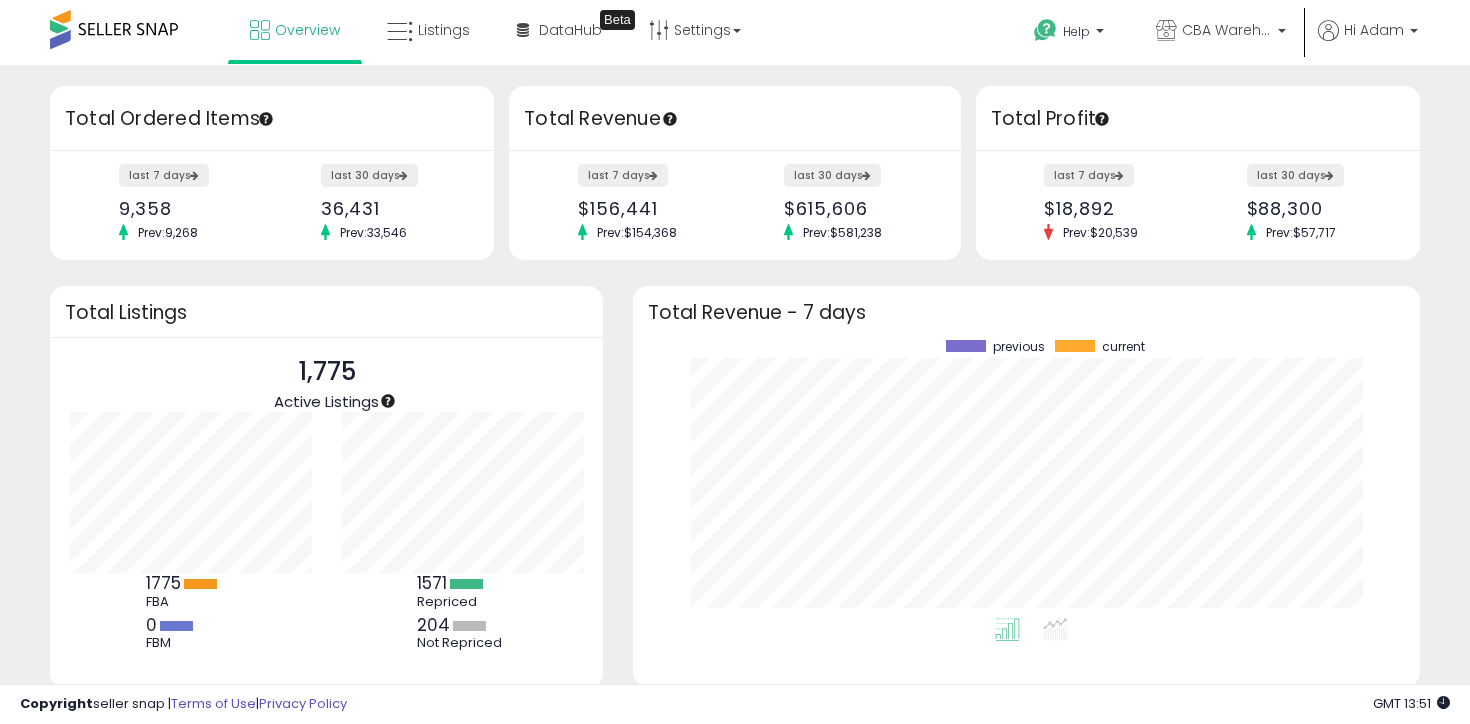 click on "$18,892" at bounding box center [1113, 208] 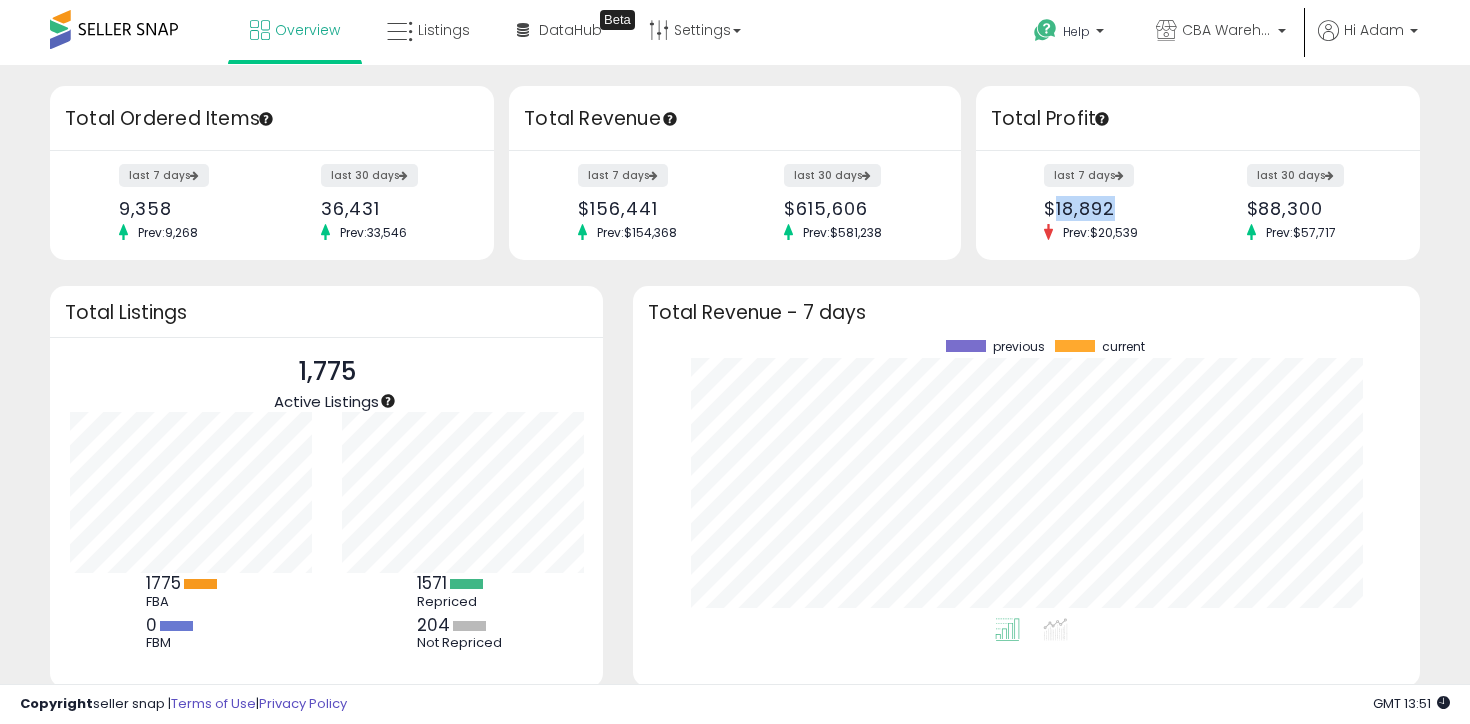click on "$18,892" at bounding box center (1113, 208) 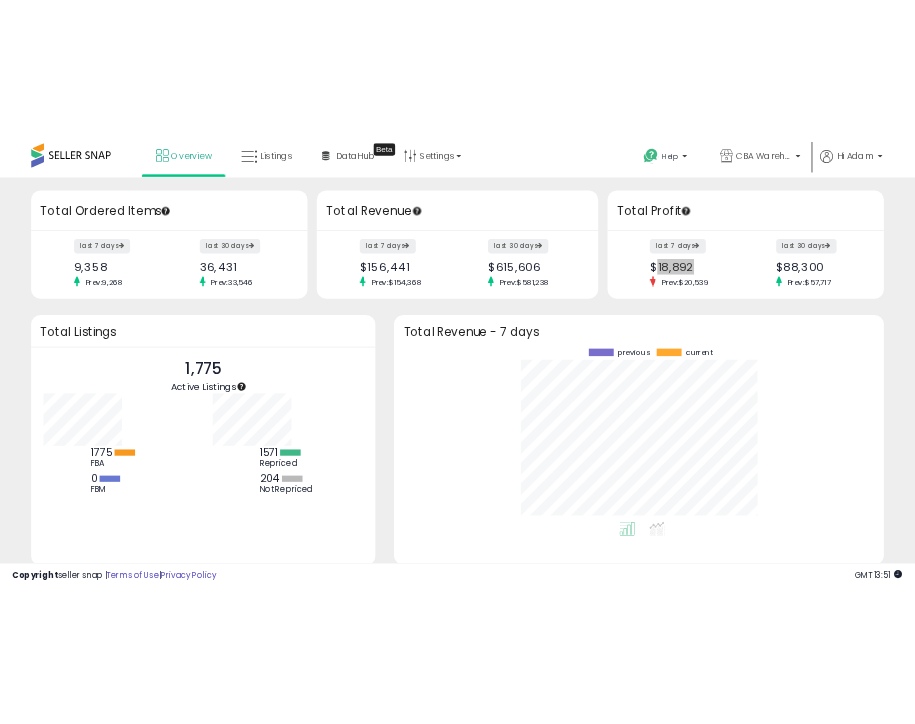 scroll, scrollTop: 200, scrollLeft: 156, axis: both 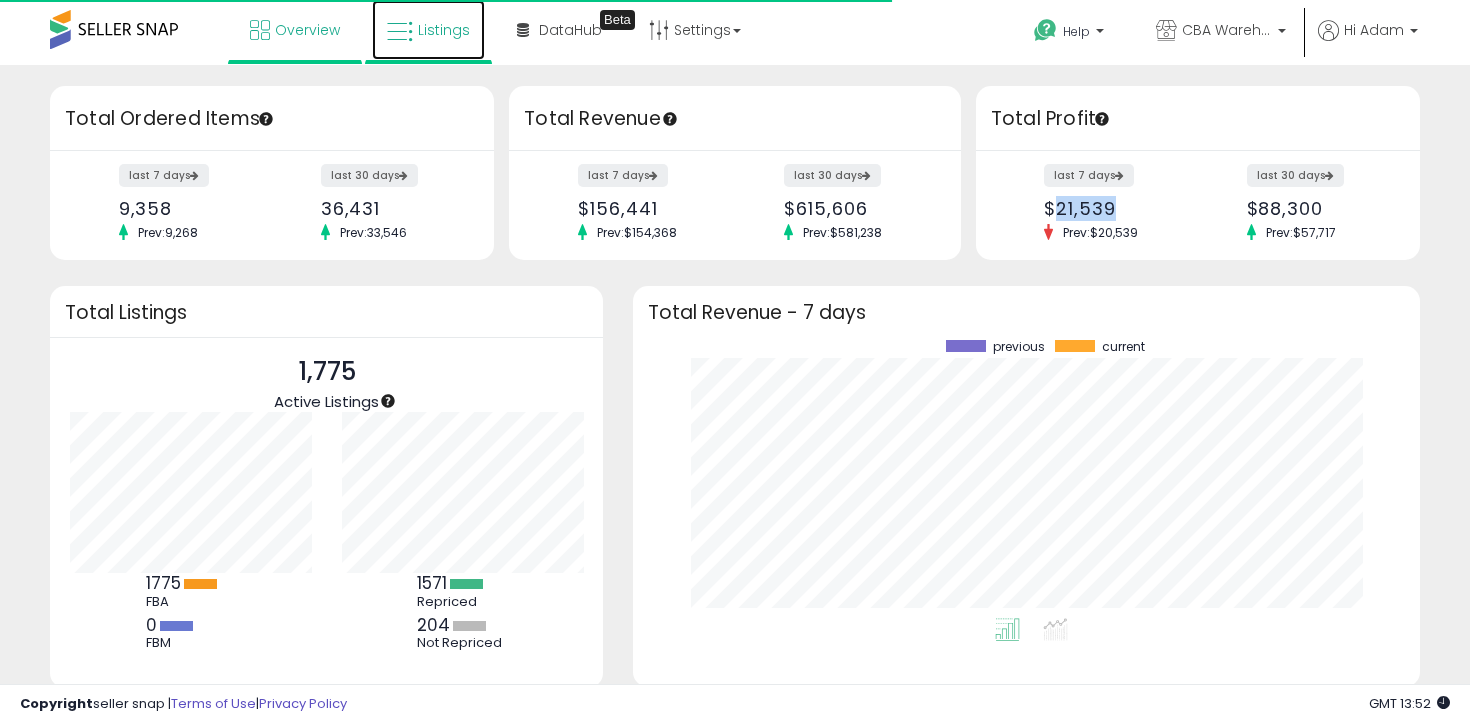 click on "Listings" at bounding box center [428, 30] 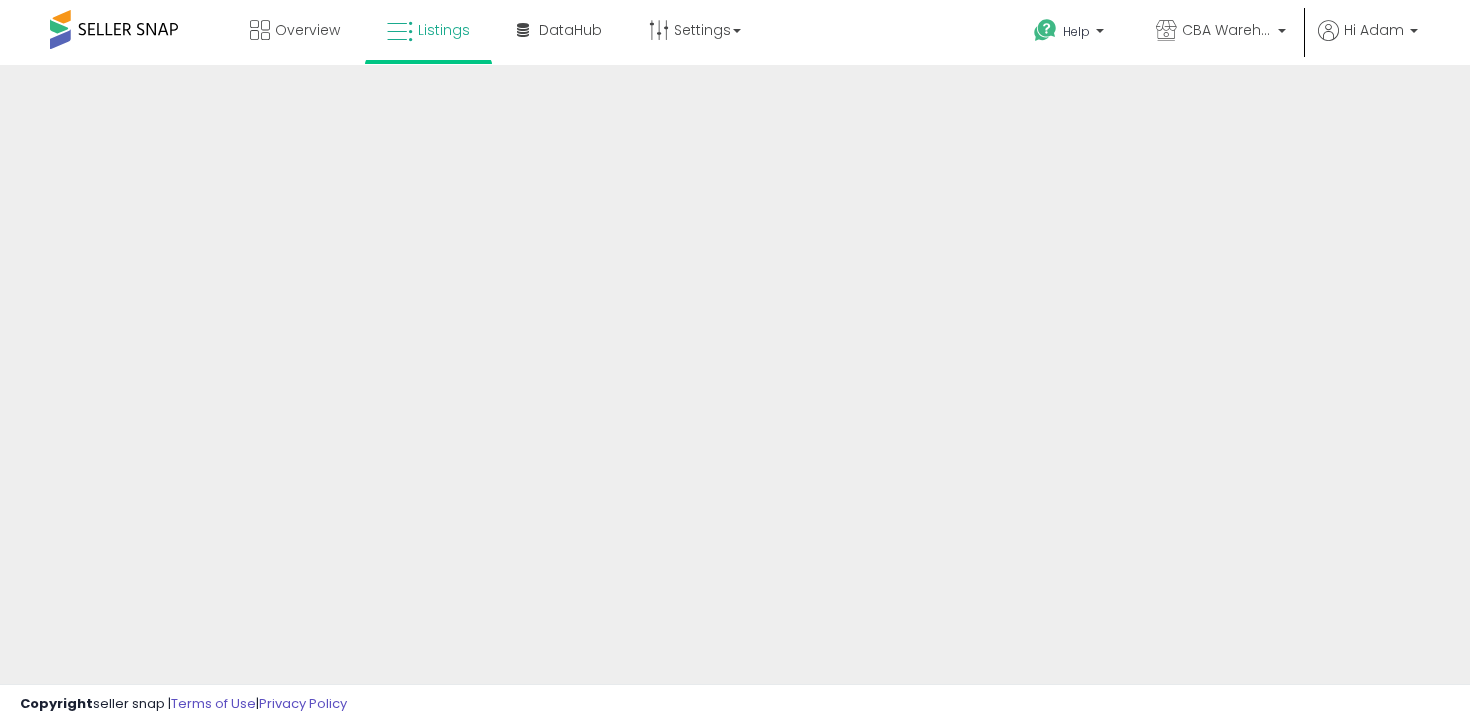 scroll, scrollTop: 0, scrollLeft: 0, axis: both 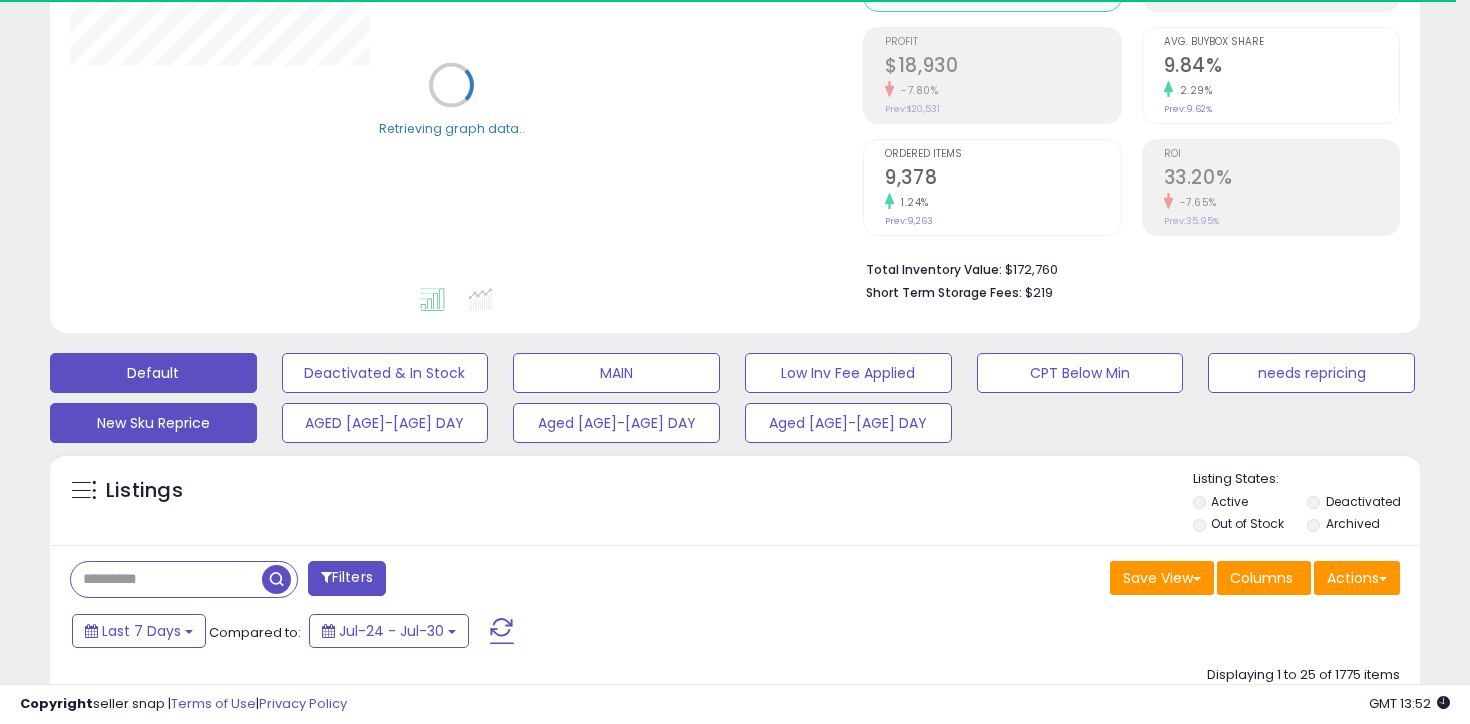 click on "New Sku Reprice" at bounding box center (385, 373) 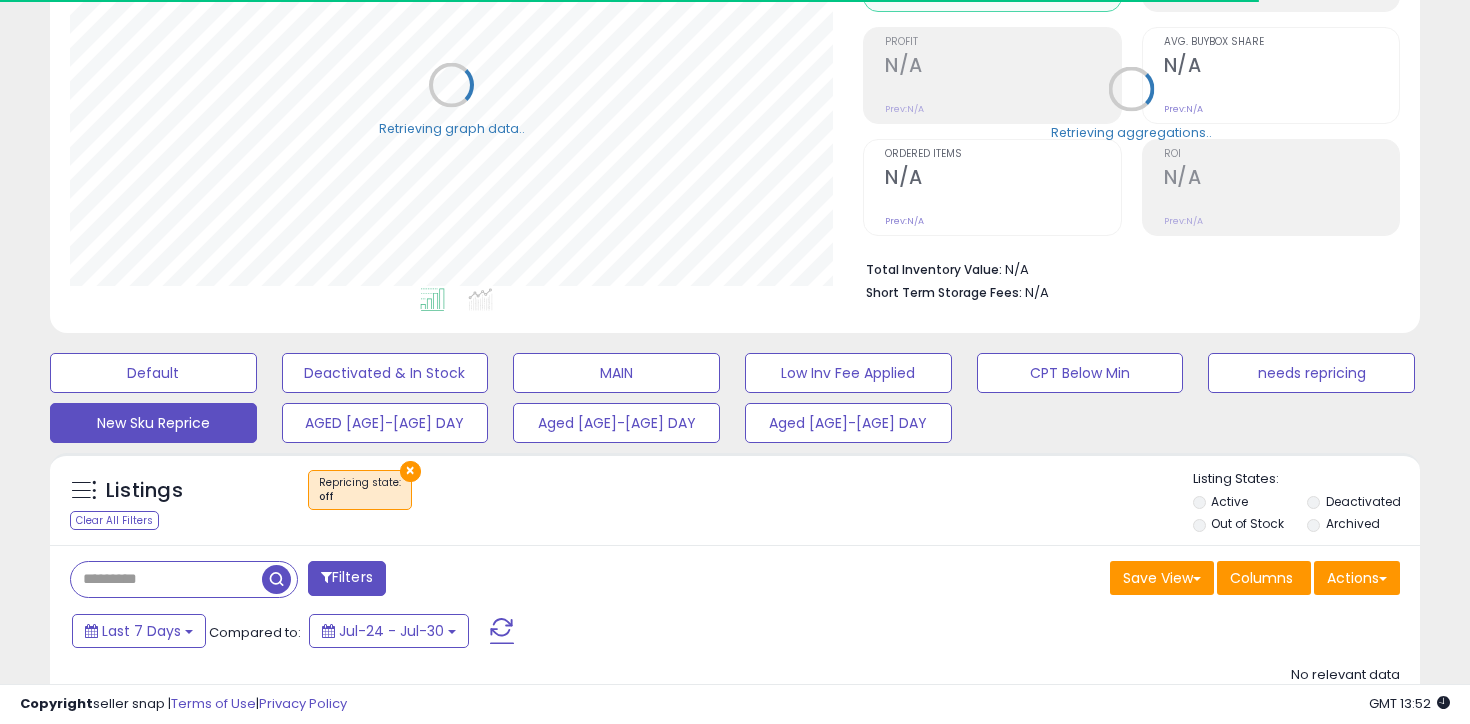 scroll, scrollTop: 999590, scrollLeft: 999206, axis: both 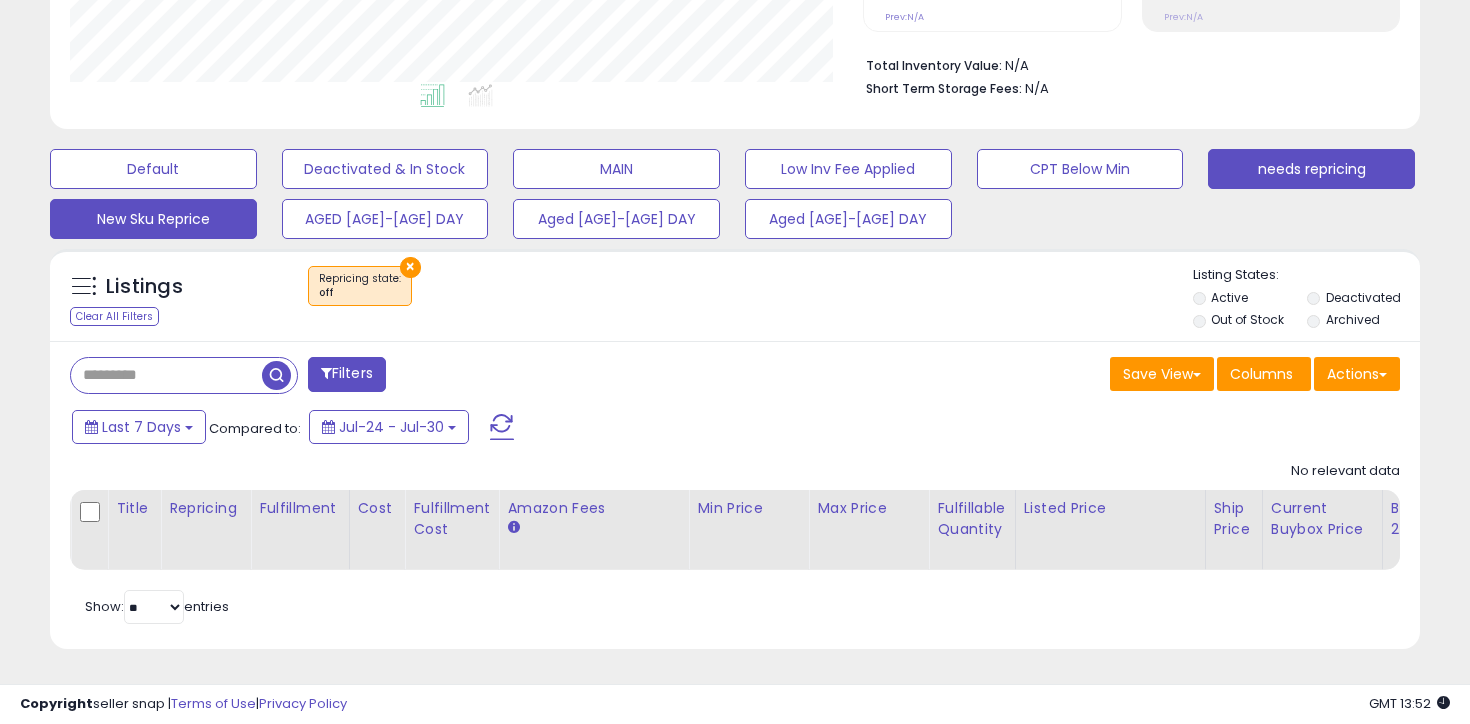 click on "needs repricing" at bounding box center (153, 169) 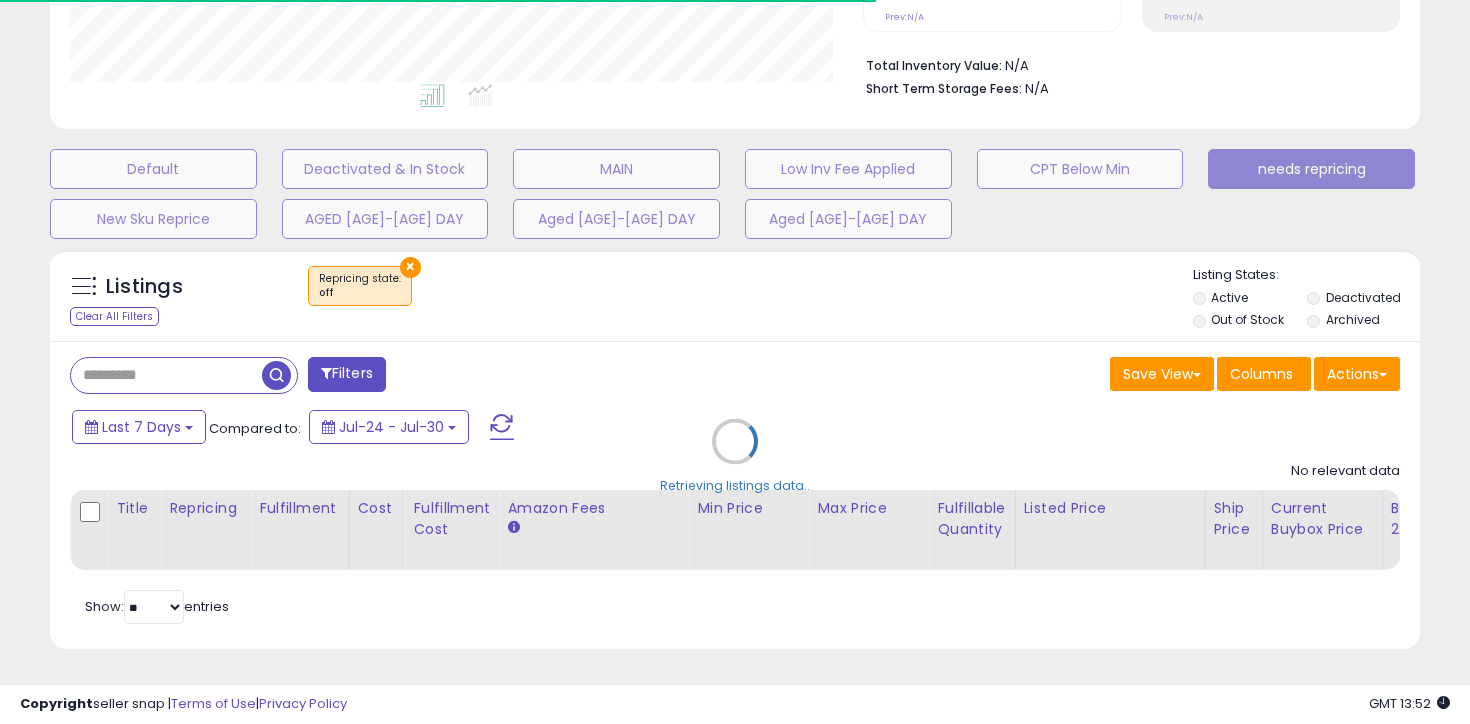 select on "**" 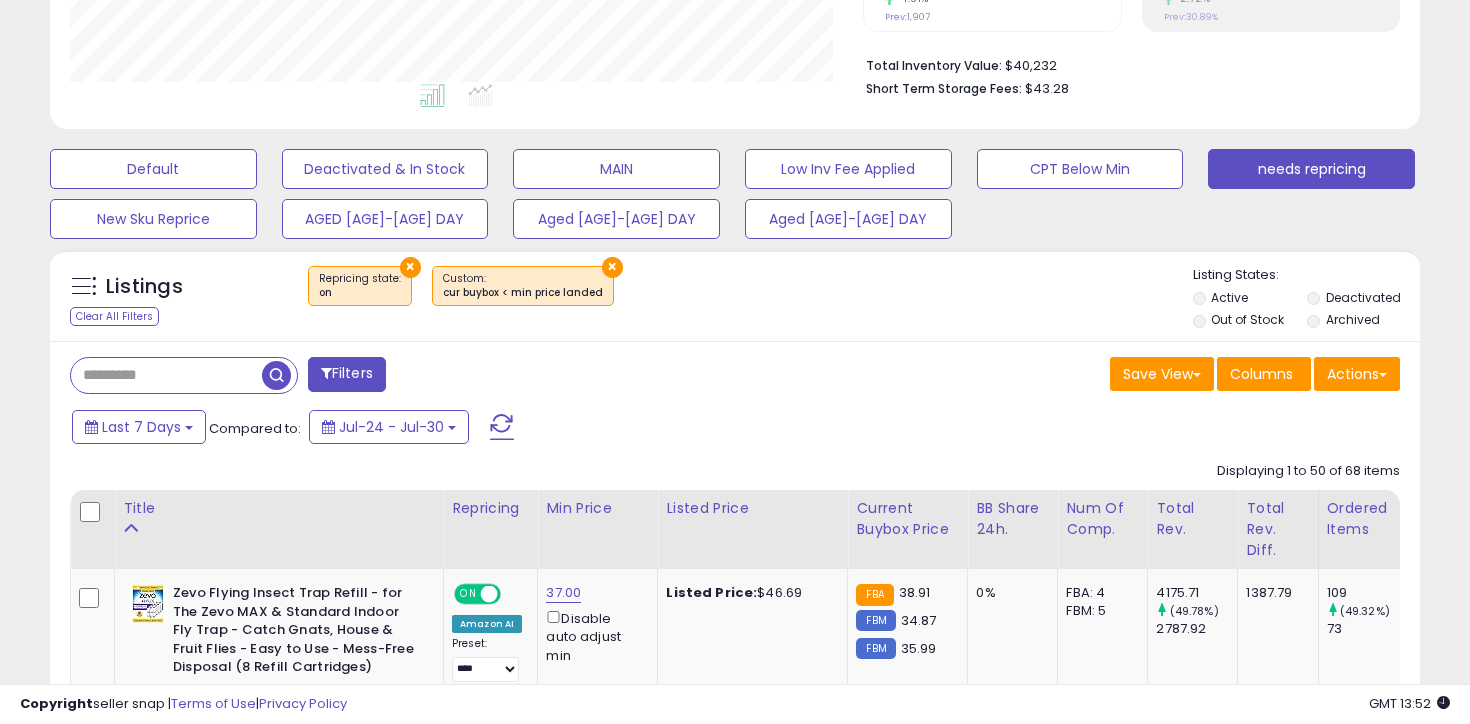 scroll, scrollTop: 999590, scrollLeft: 999206, axis: both 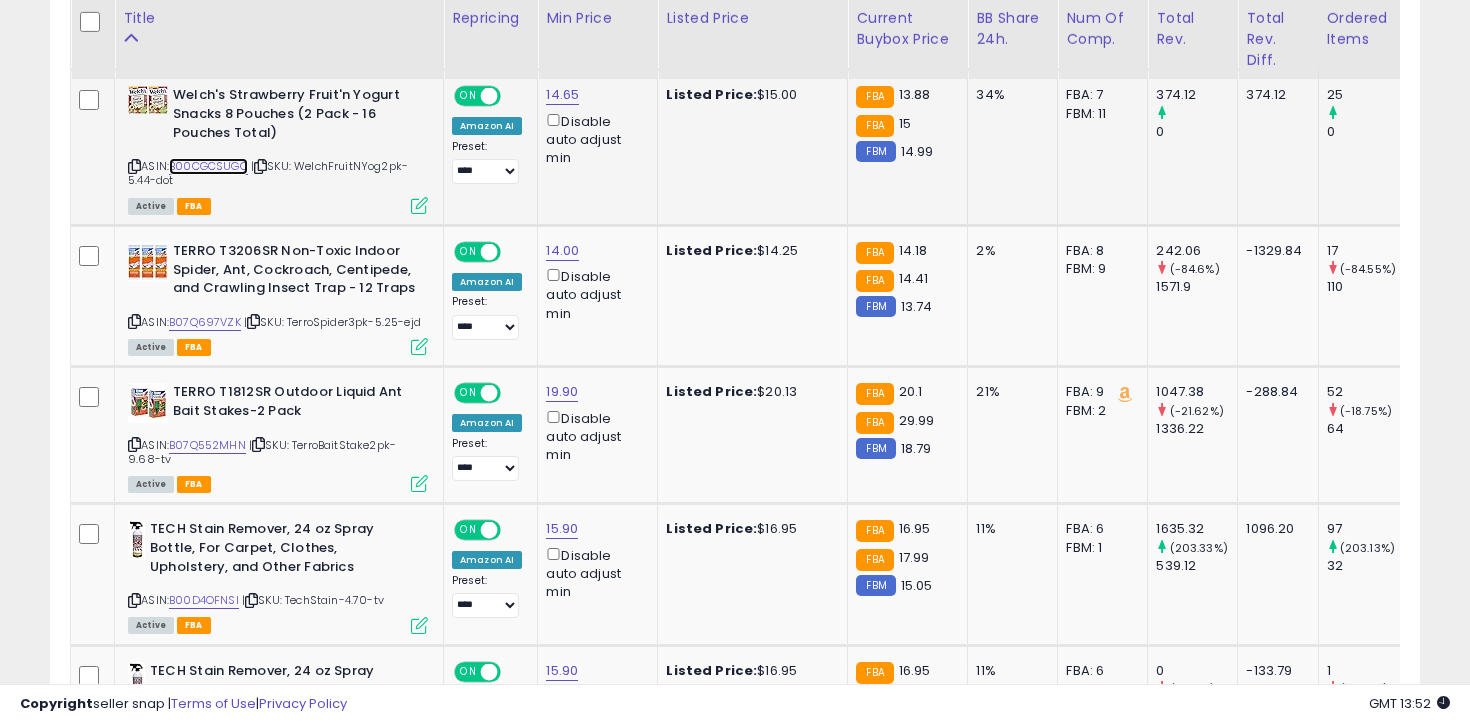 click on "B00CGCSUGQ" at bounding box center (208, 166) 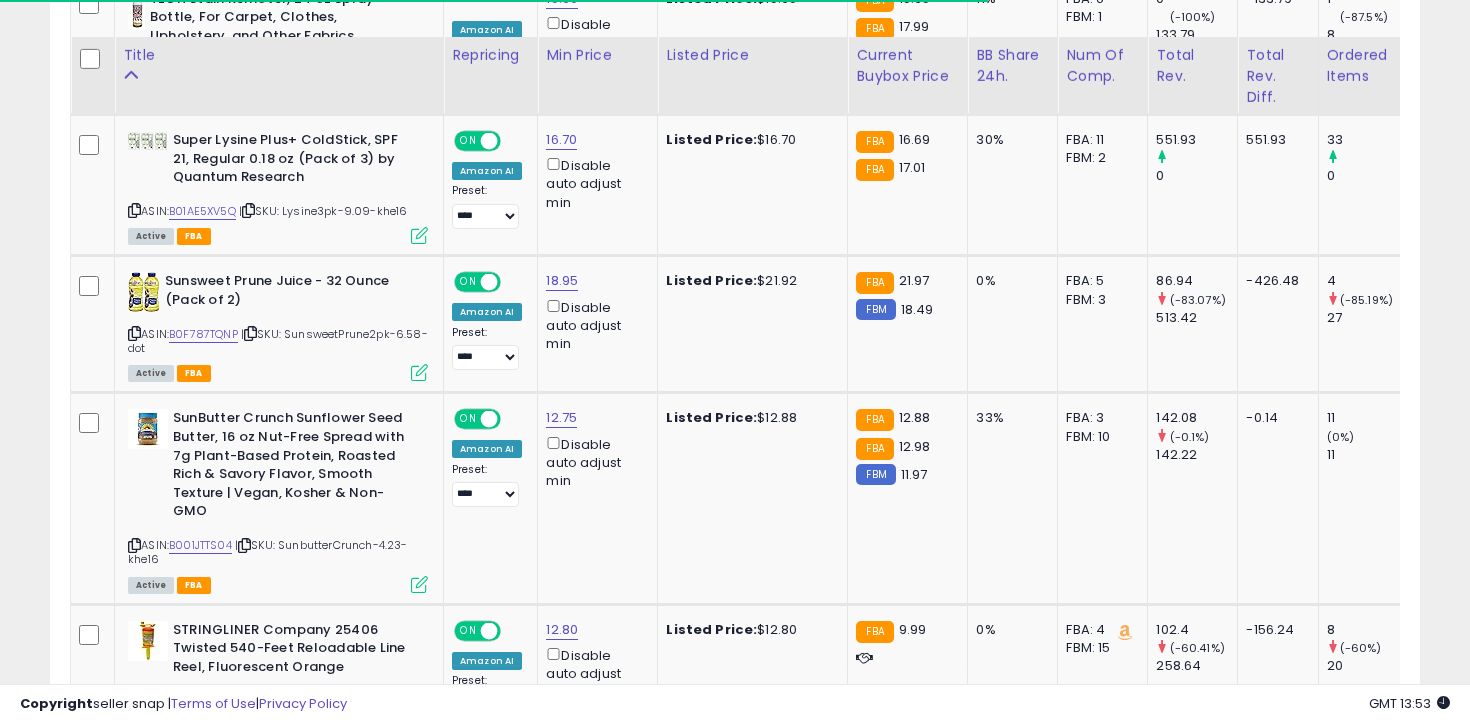 scroll, scrollTop: 2218, scrollLeft: 0, axis: vertical 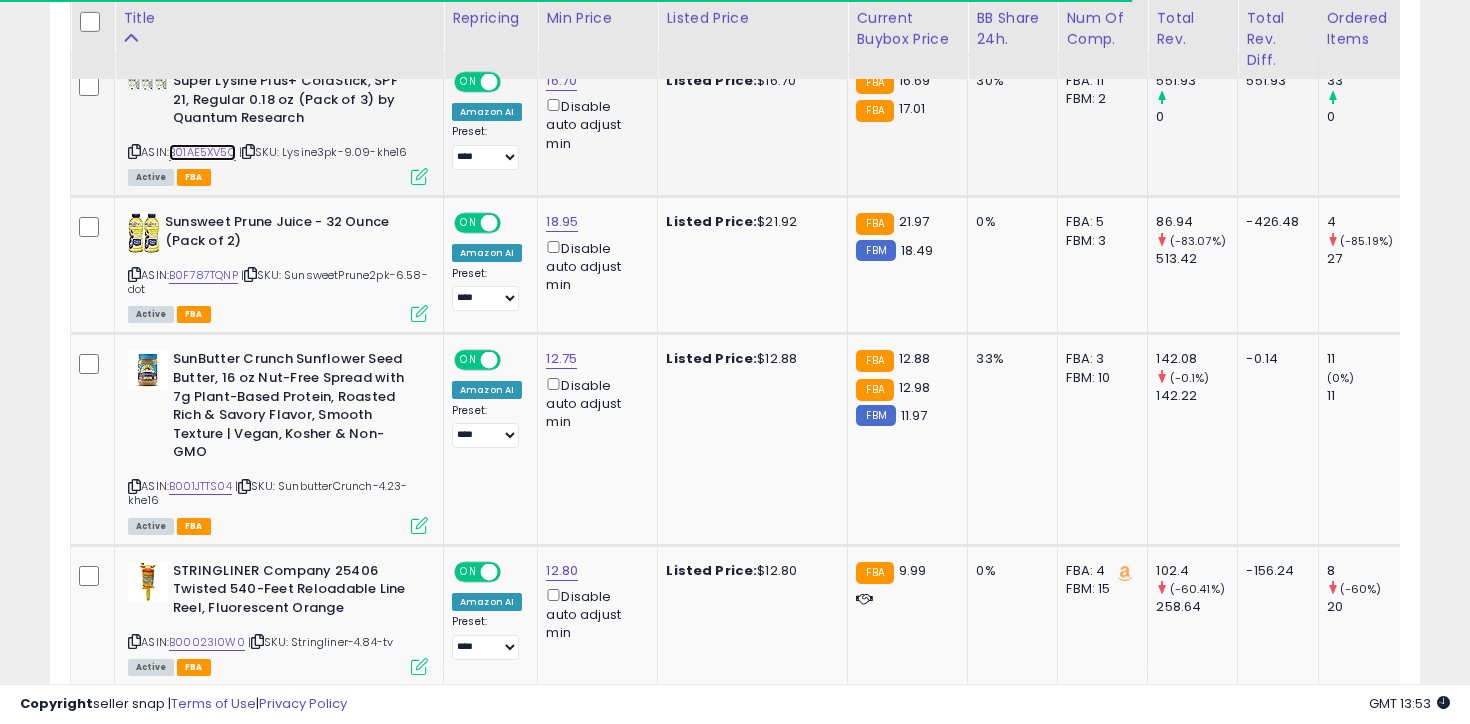 click on "B01AE5XV5Q" at bounding box center [202, 152] 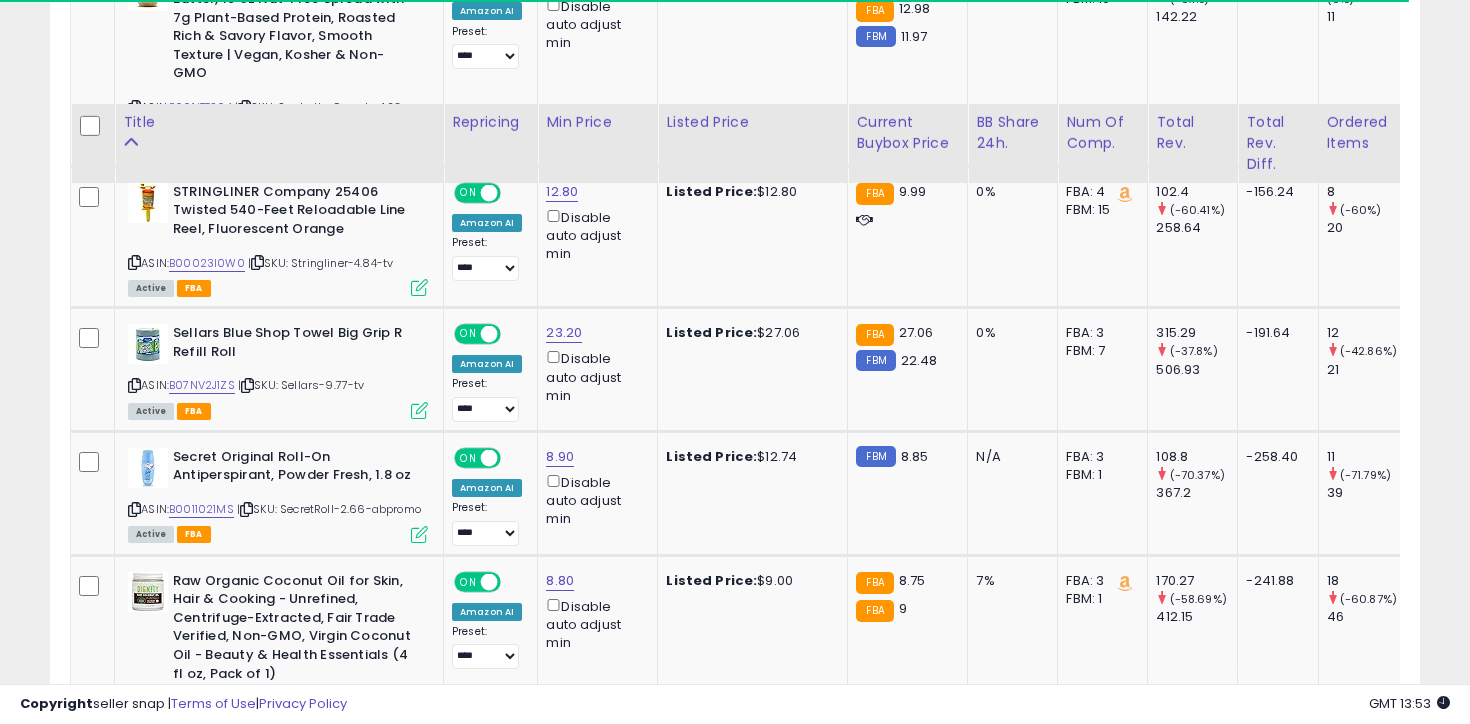 scroll, scrollTop: 2714, scrollLeft: 0, axis: vertical 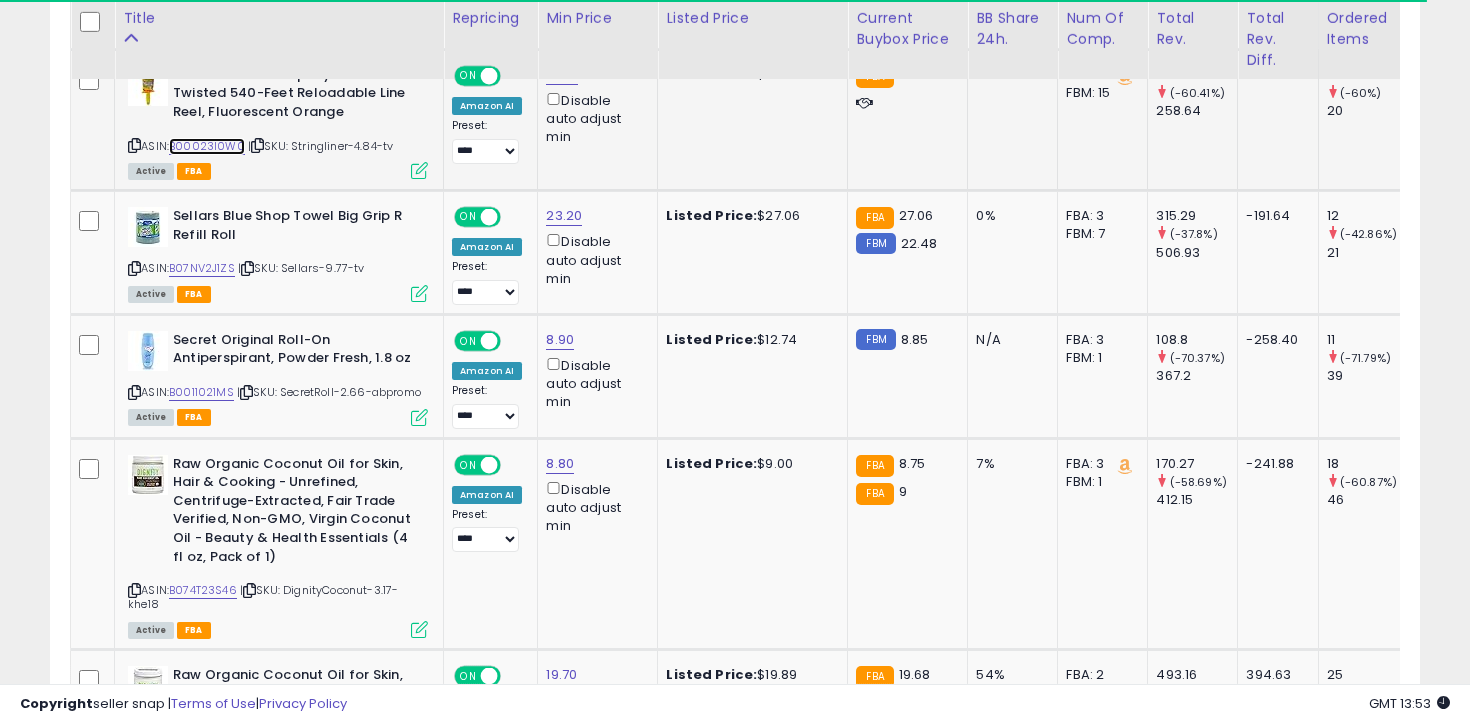 click on "B00023I0W0" at bounding box center (207, 146) 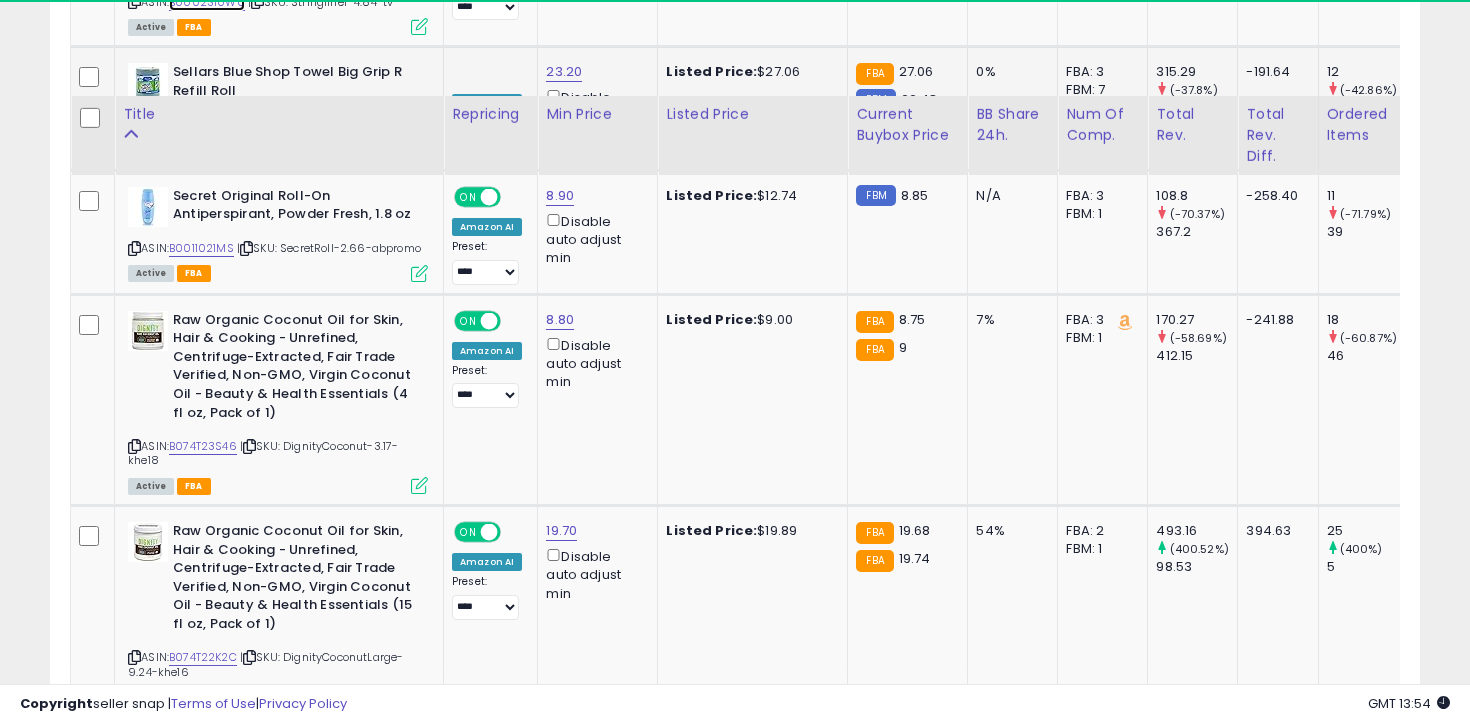 scroll, scrollTop: 2990, scrollLeft: 0, axis: vertical 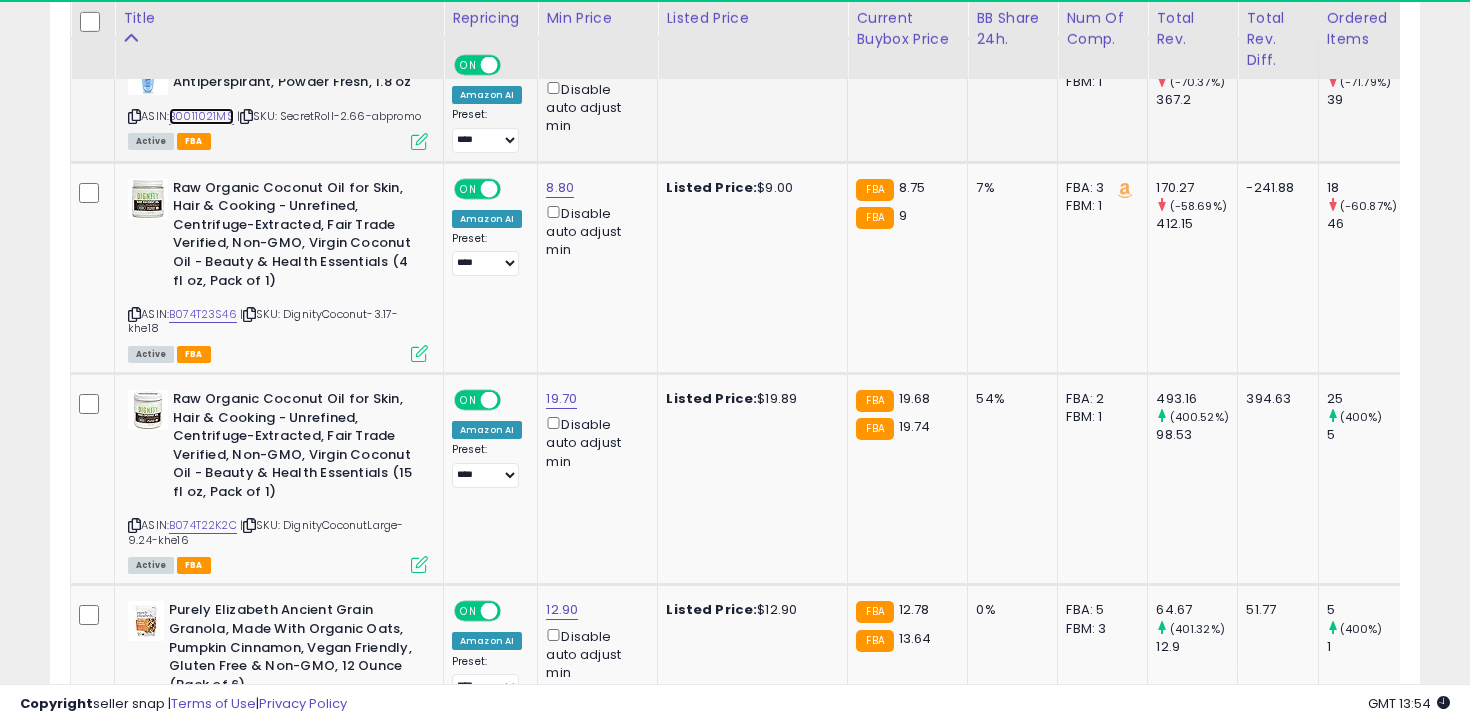 click on "B0011021MS" at bounding box center [201, 116] 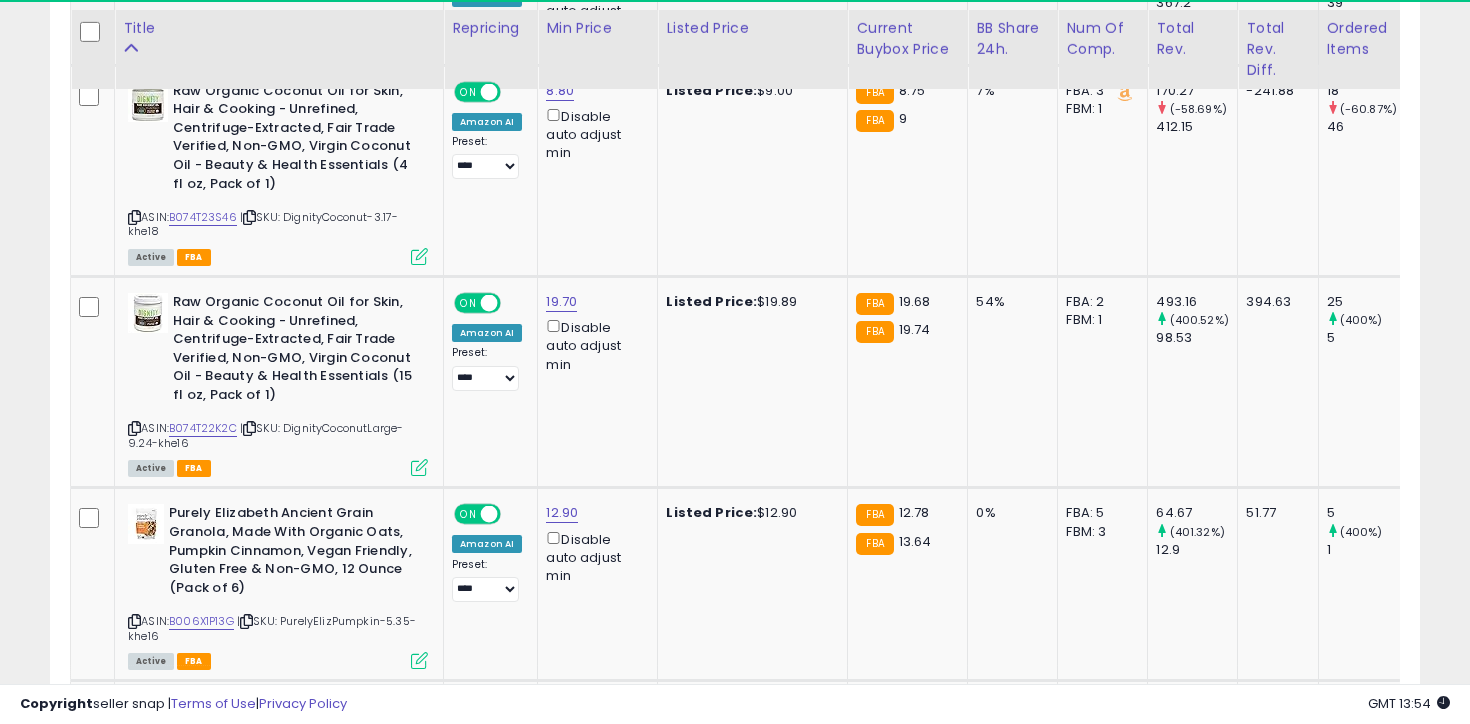 scroll, scrollTop: 3107, scrollLeft: 0, axis: vertical 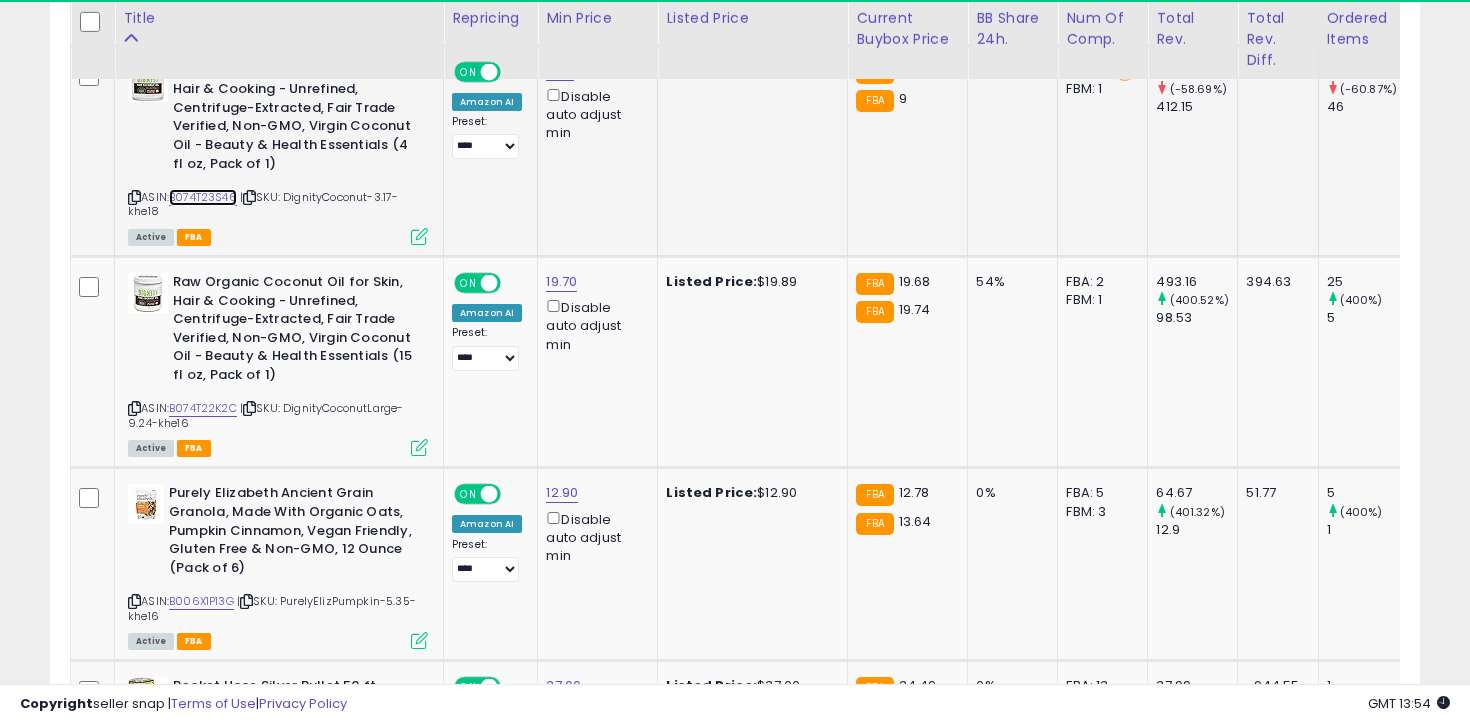 click on "B074T23S46" at bounding box center [203, 197] 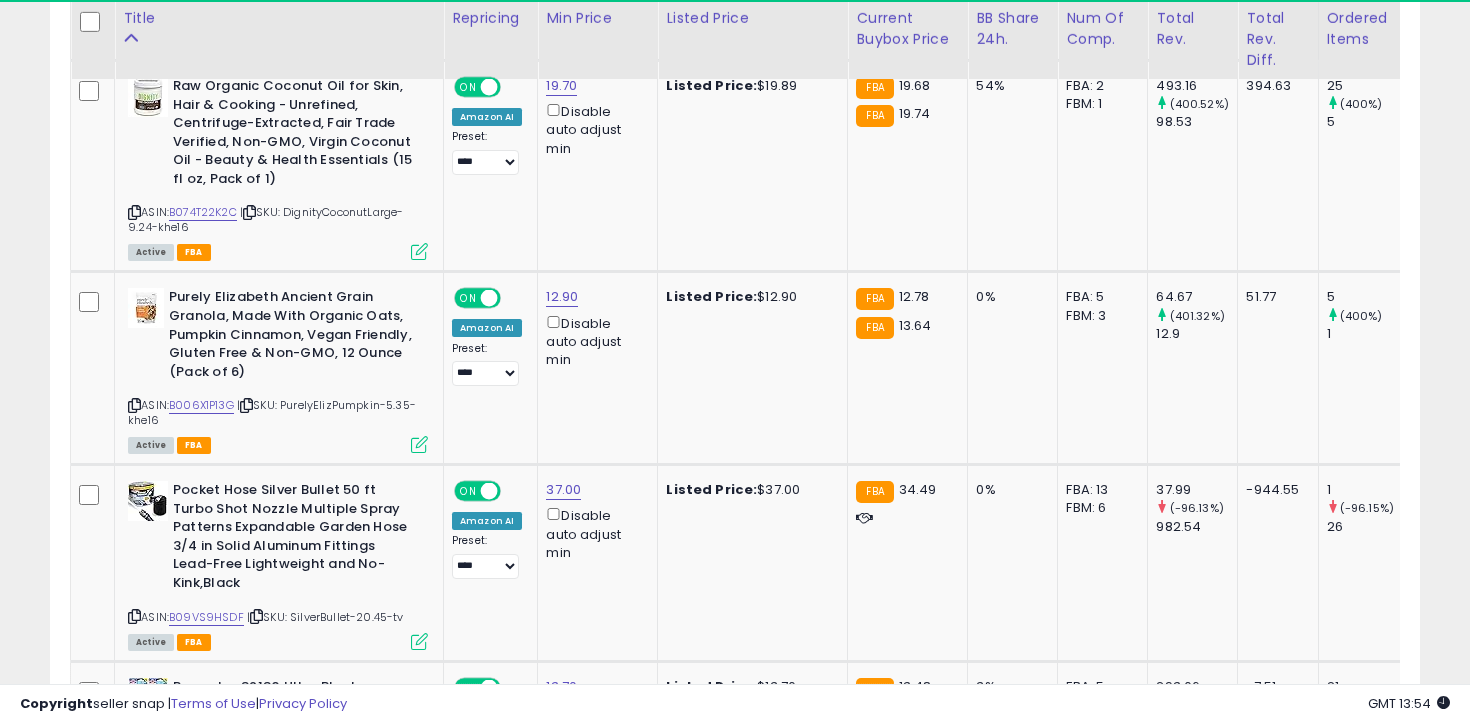 scroll, scrollTop: 3308, scrollLeft: 0, axis: vertical 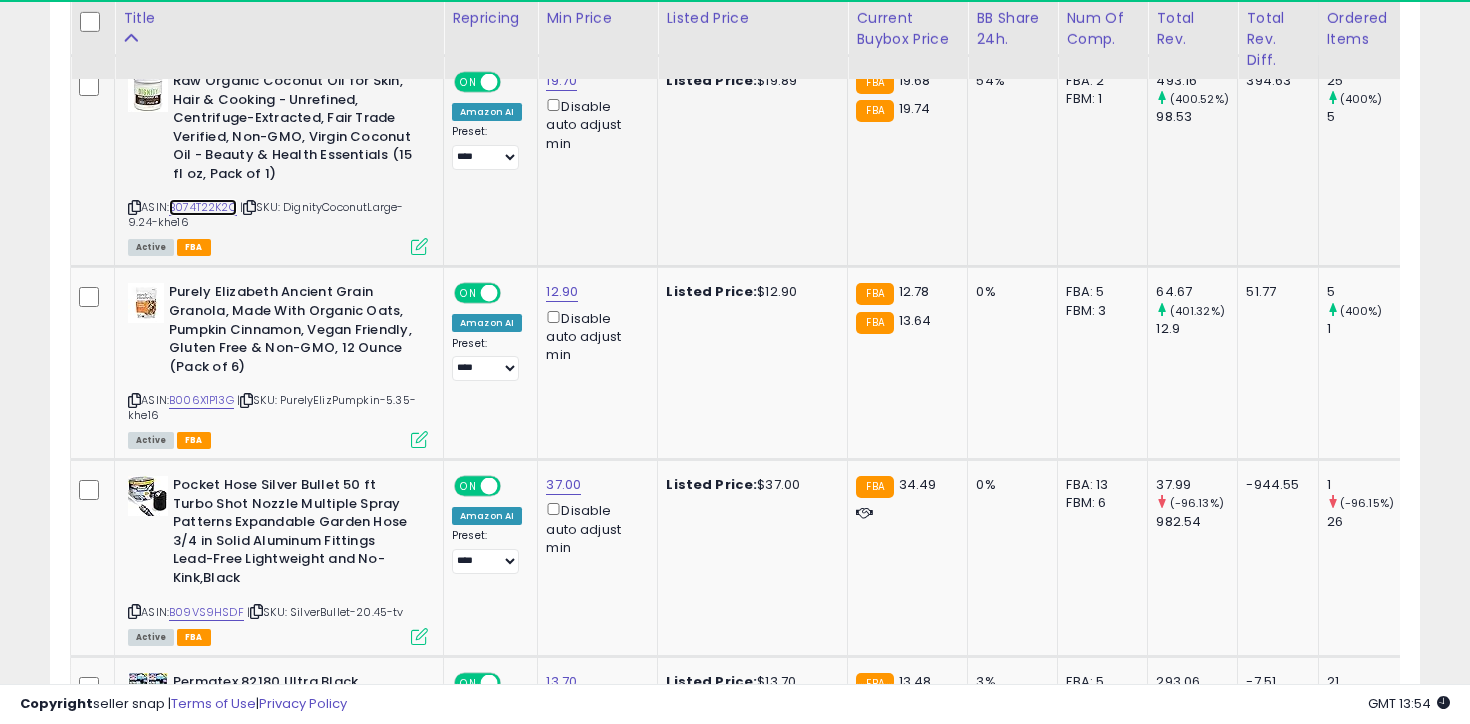 click on "B074T22K2C" at bounding box center [203, 207] 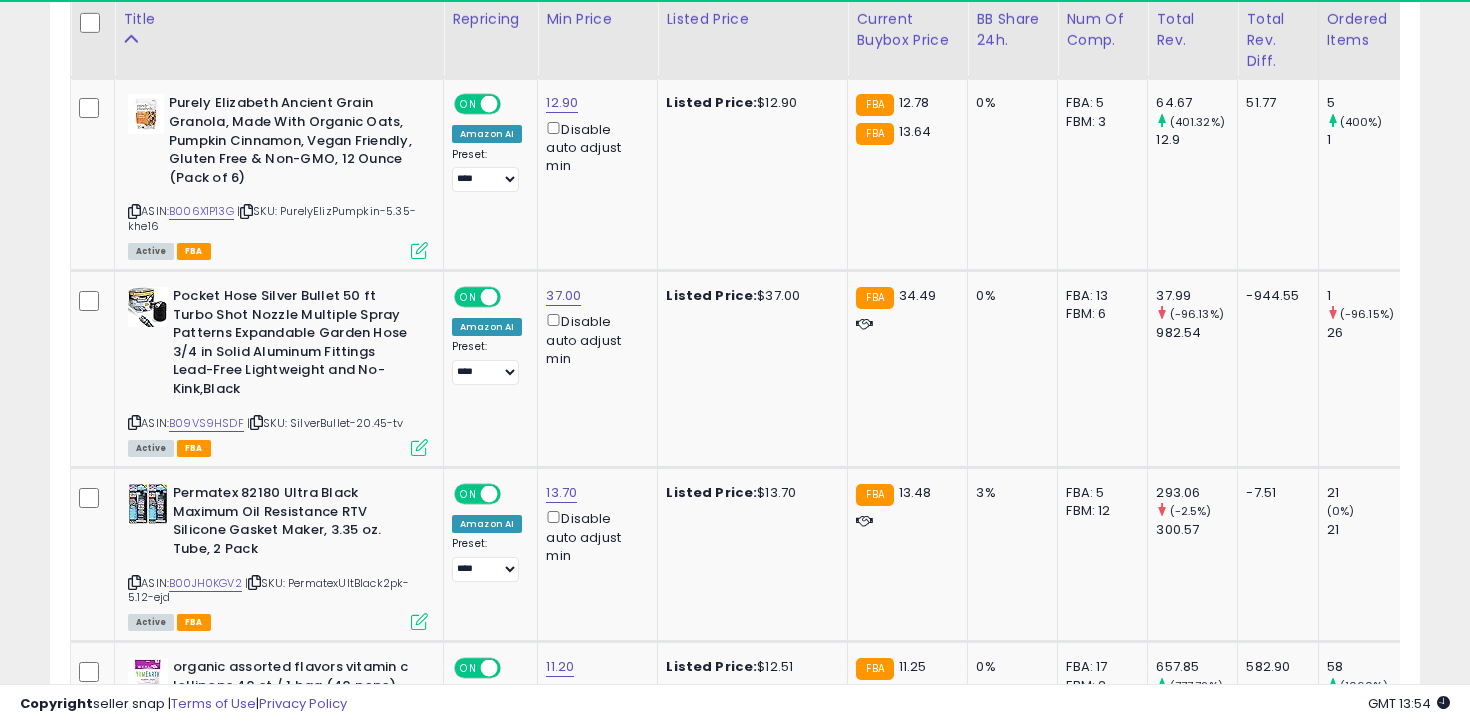scroll, scrollTop: 3499, scrollLeft: 0, axis: vertical 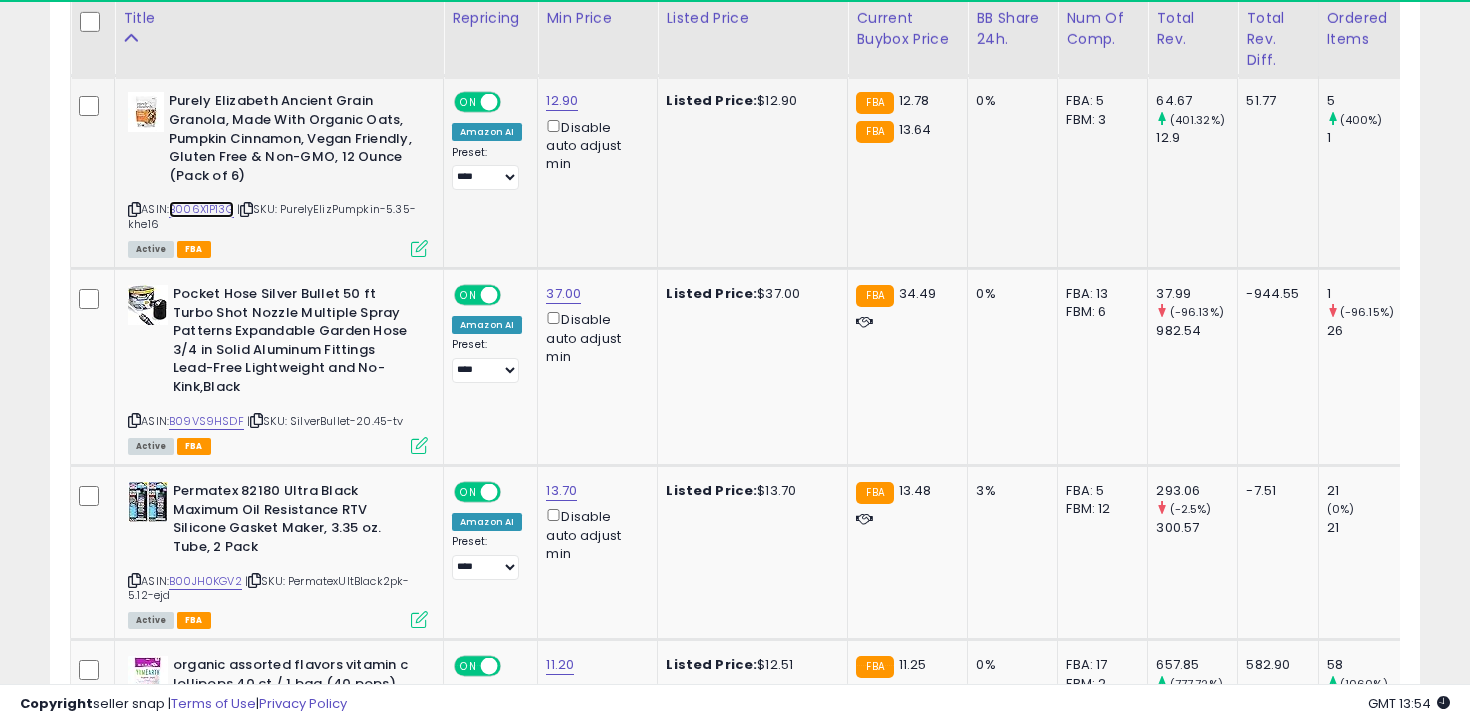 click on "B006X1P13G" at bounding box center (201, 209) 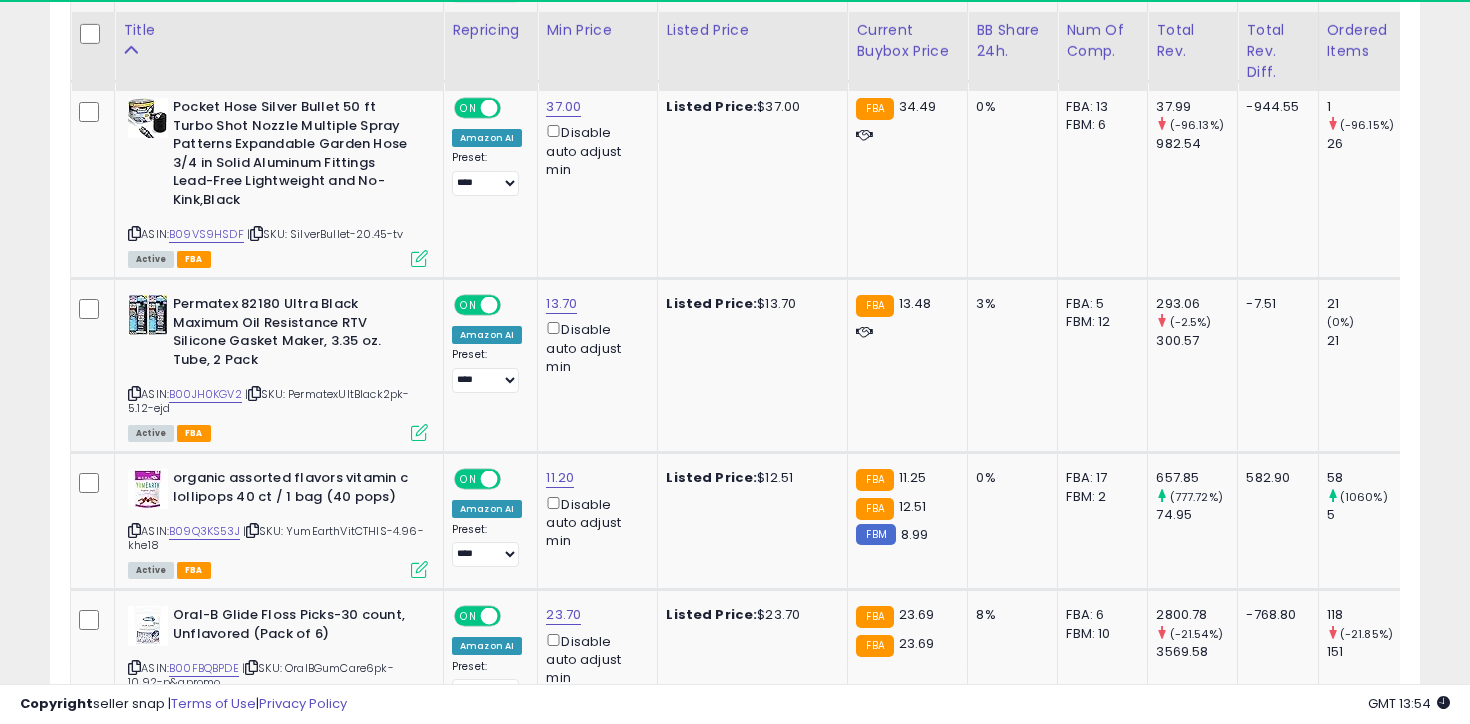 scroll, scrollTop: 3698, scrollLeft: 0, axis: vertical 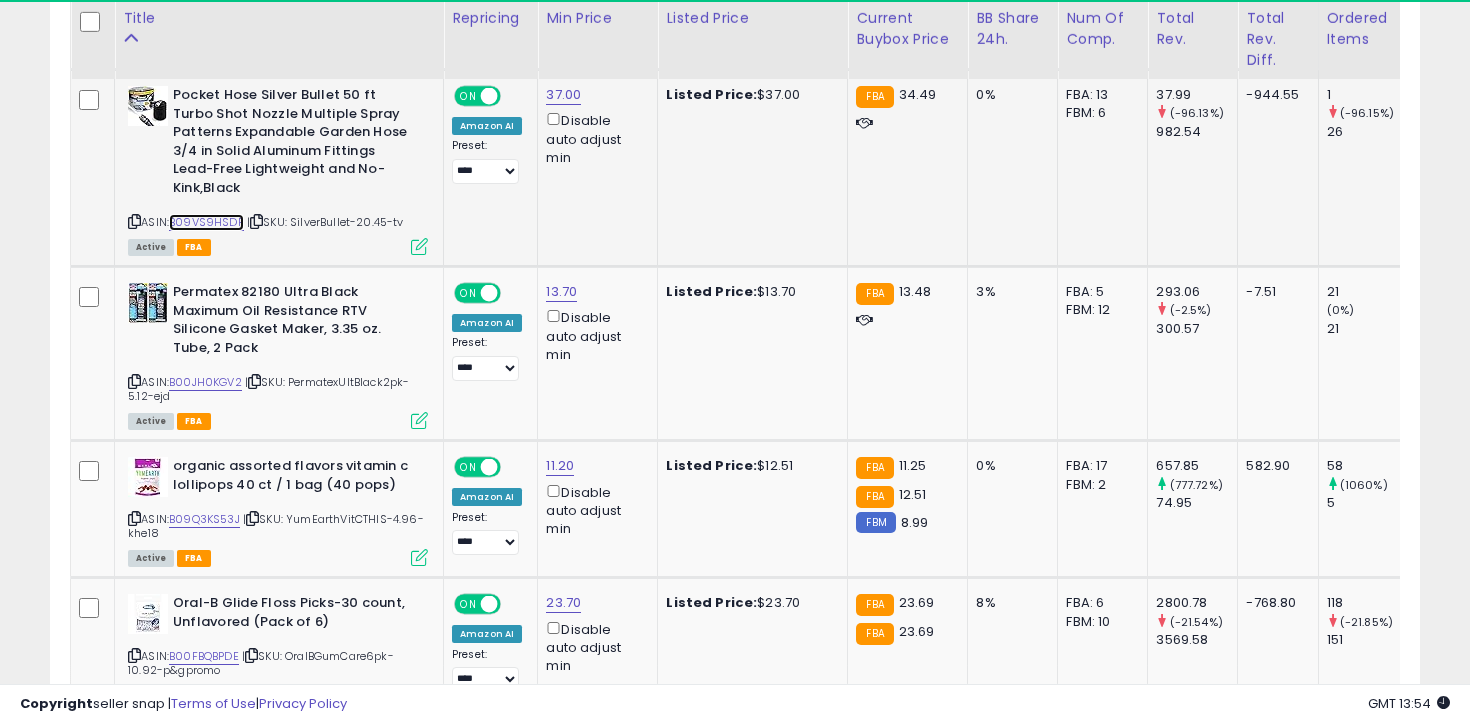click on "B09VS9HSDF" at bounding box center [206, 222] 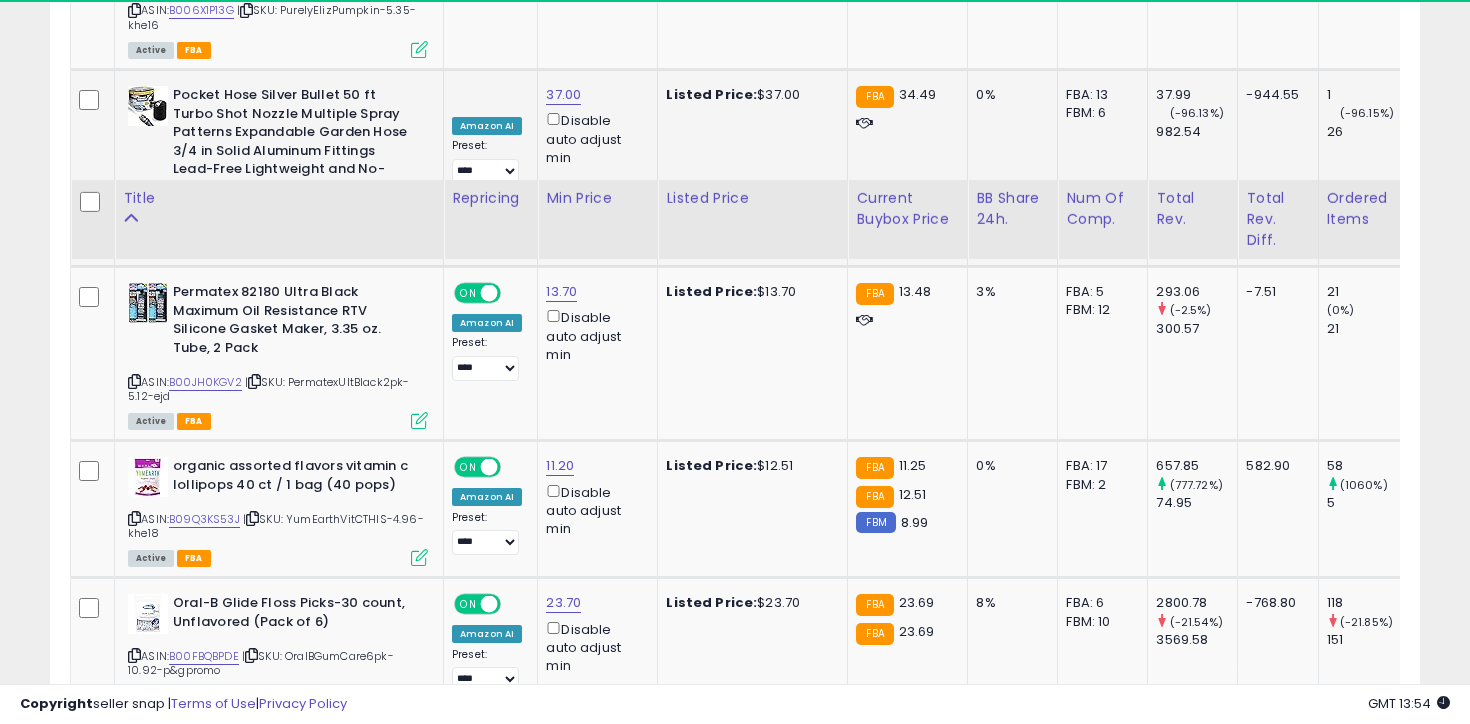 scroll, scrollTop: 3903, scrollLeft: 0, axis: vertical 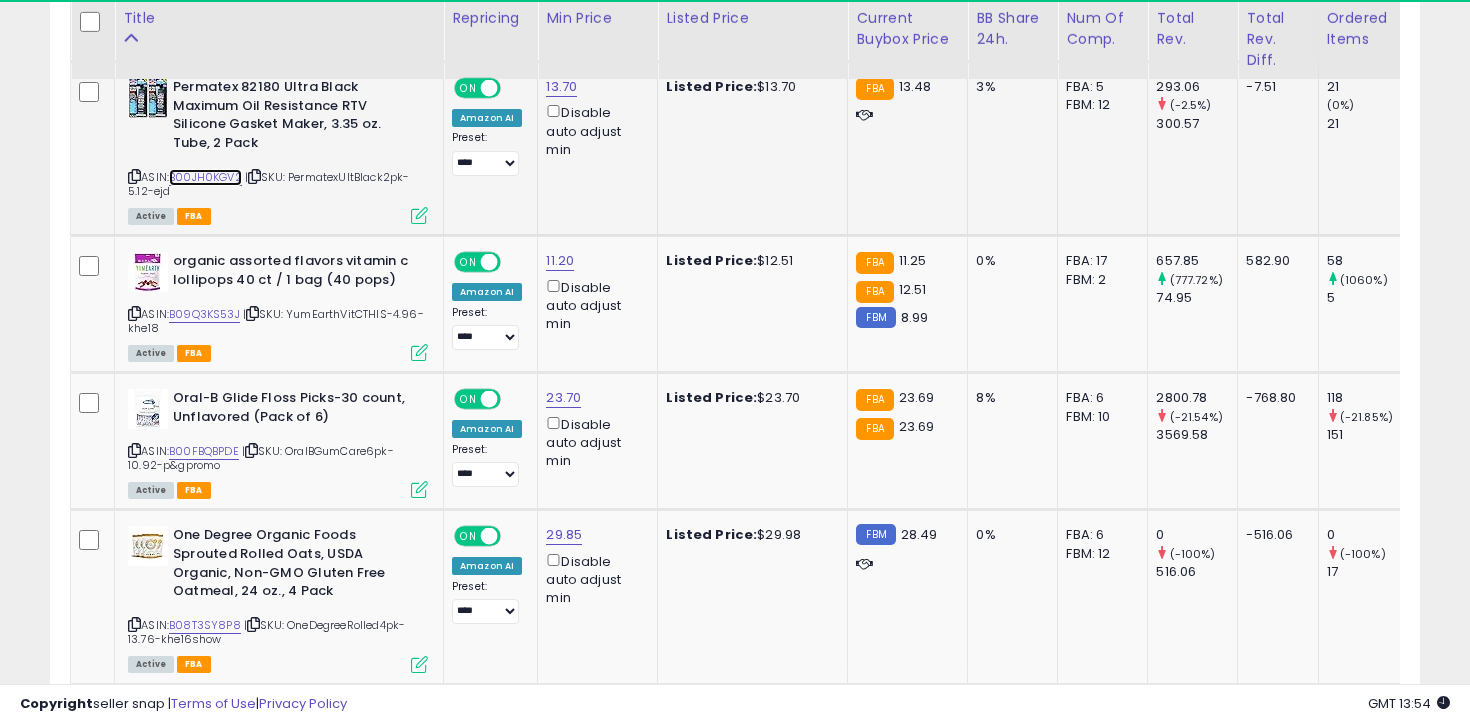 click on "B00JH0KGV2" at bounding box center [205, 177] 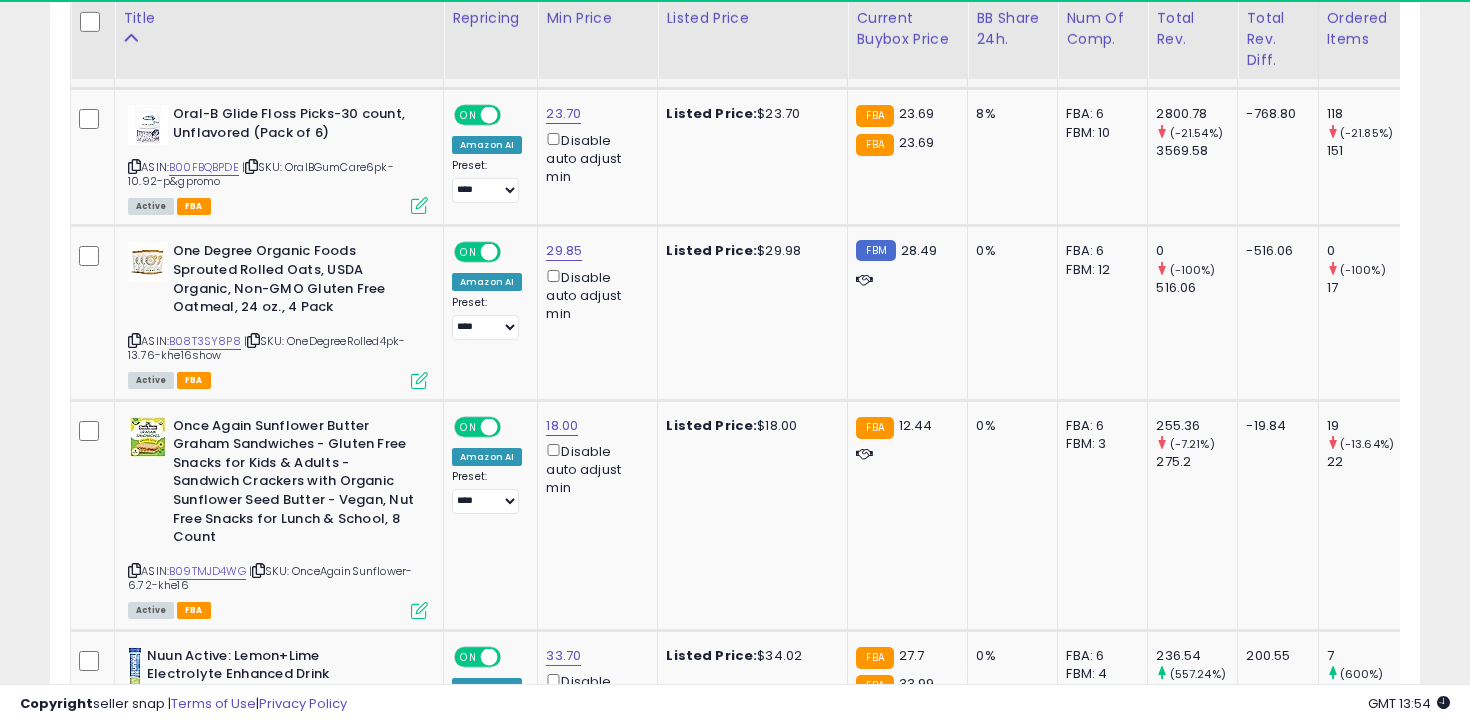 scroll, scrollTop: 4220, scrollLeft: 0, axis: vertical 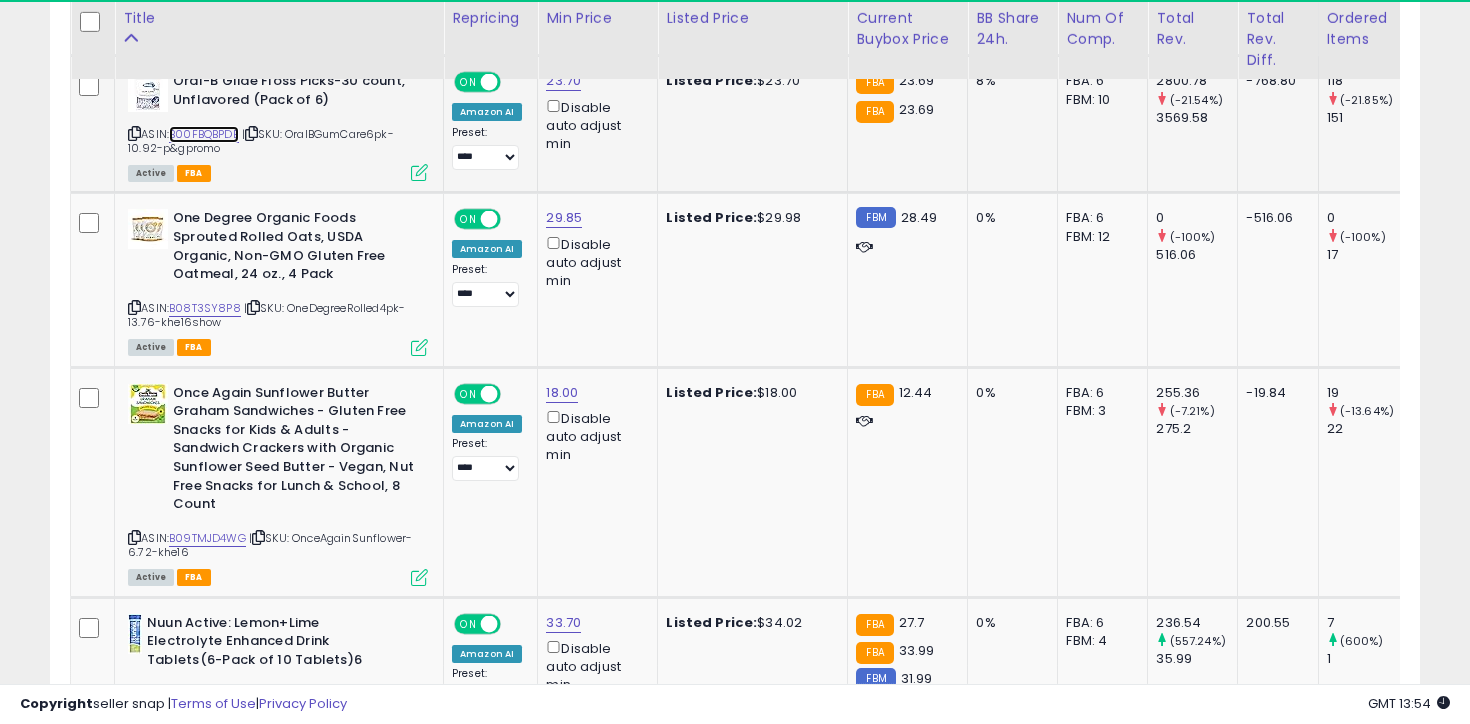click on "B00FBQBPDE" at bounding box center [204, 134] 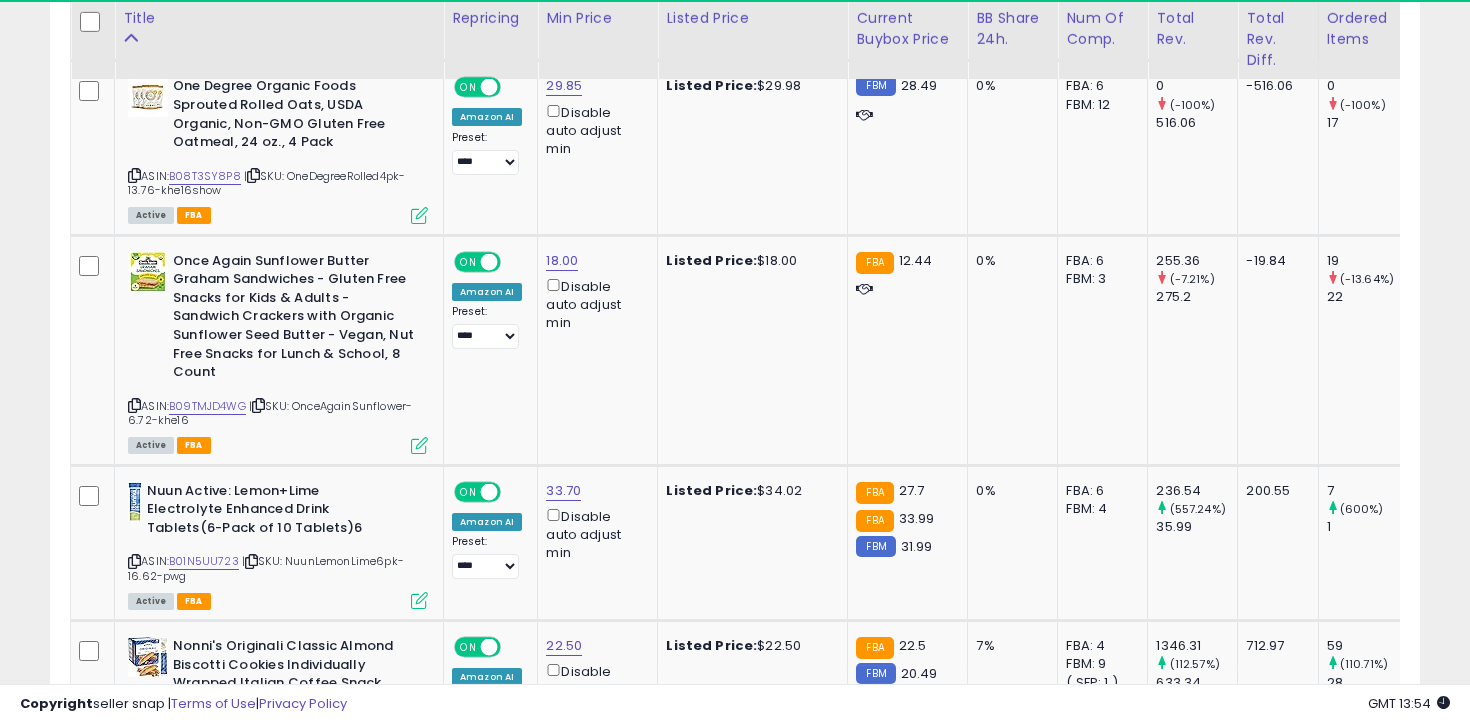 scroll, scrollTop: 4355, scrollLeft: 0, axis: vertical 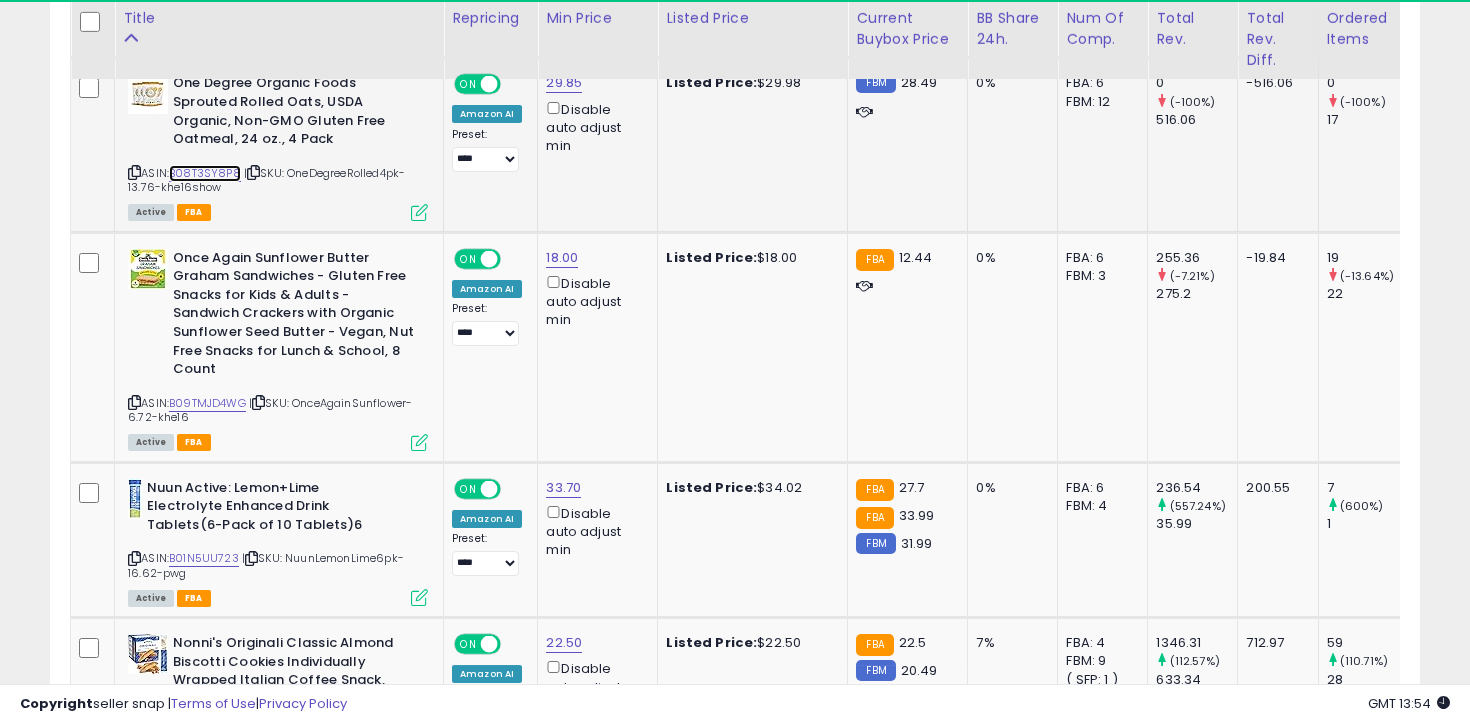 click on "B08T3SY8P8" at bounding box center [205, 173] 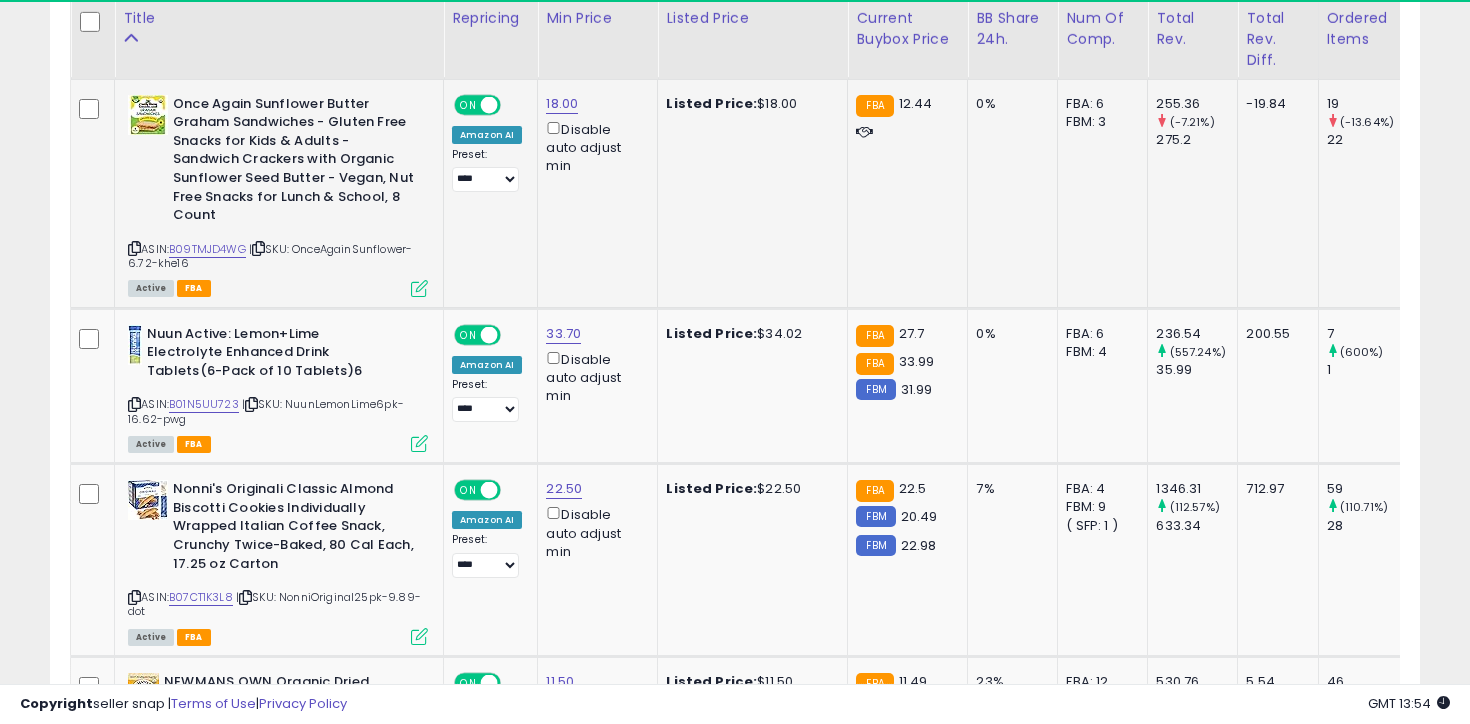 scroll, scrollTop: 4764, scrollLeft: 0, axis: vertical 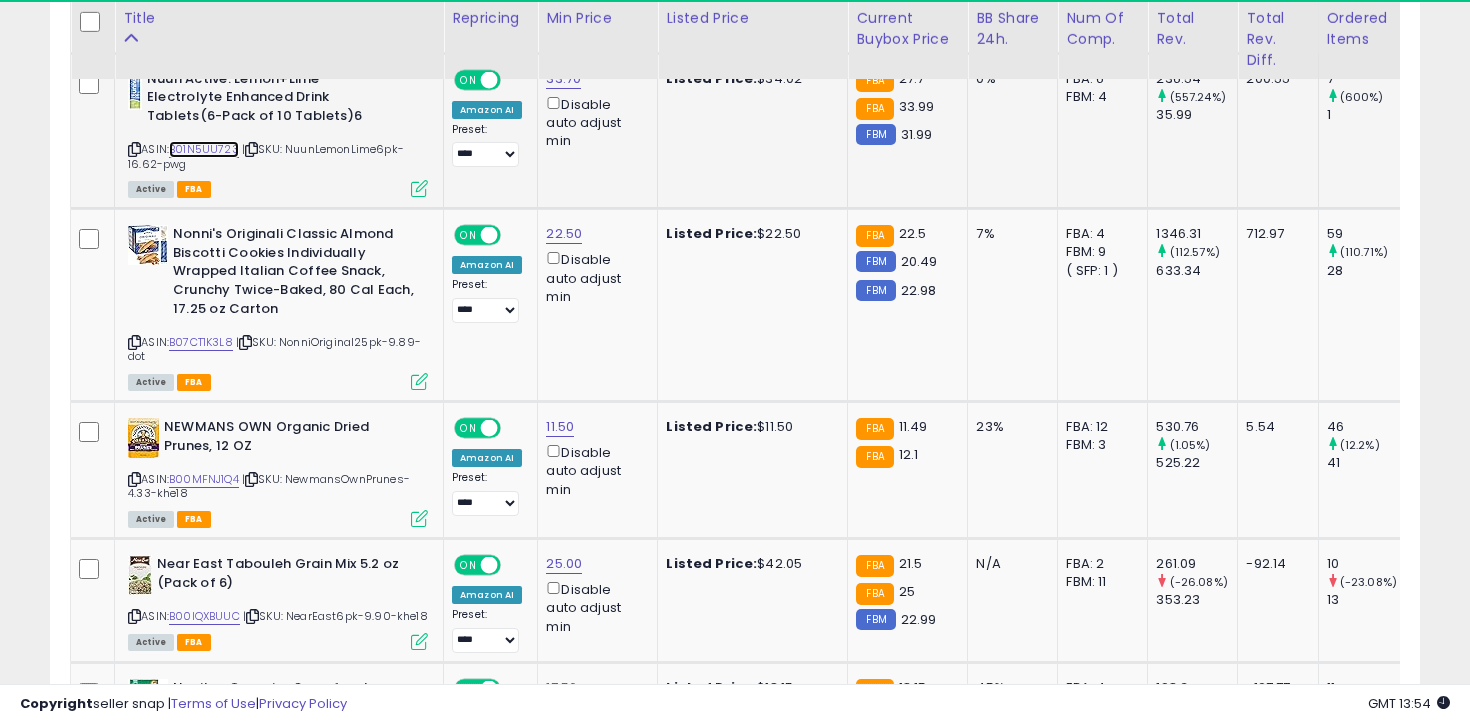 click on "B01N5UU723" at bounding box center (204, 149) 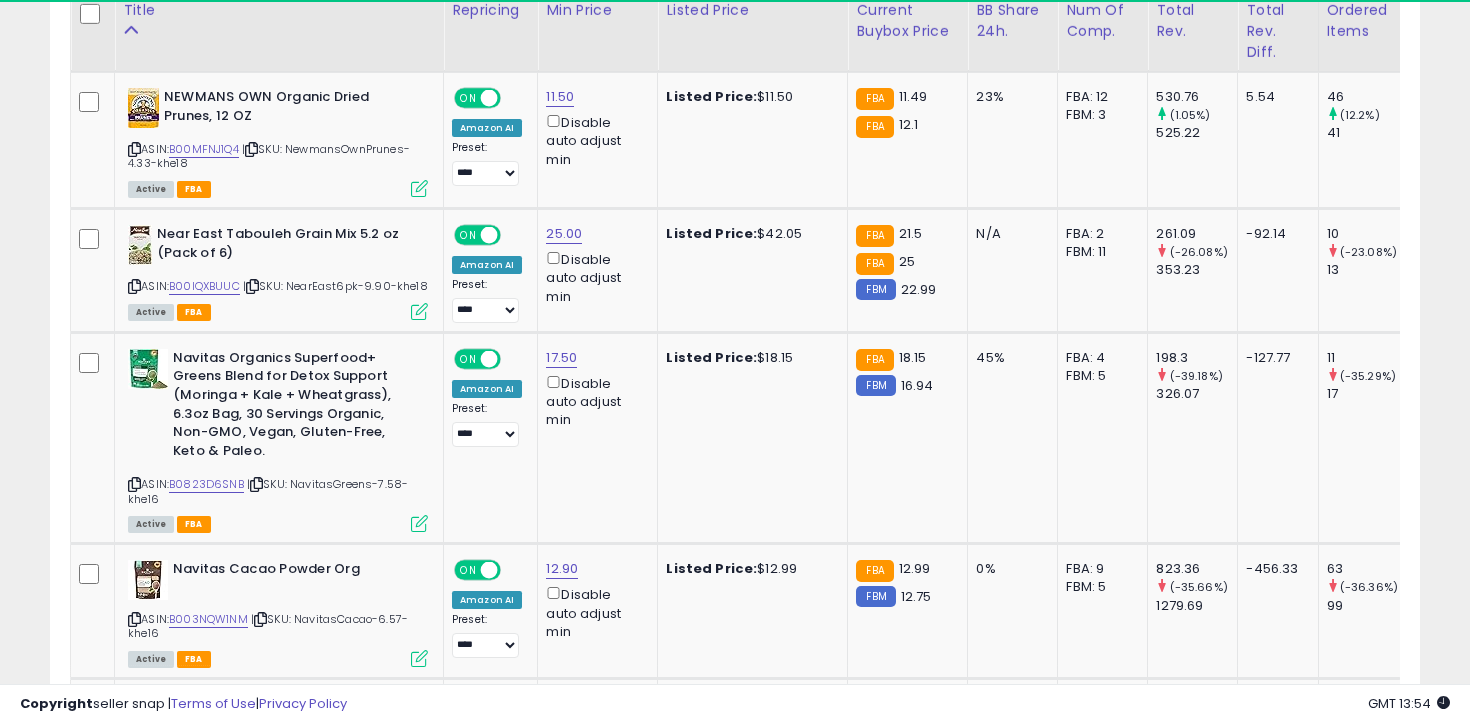 scroll, scrollTop: 5086, scrollLeft: 0, axis: vertical 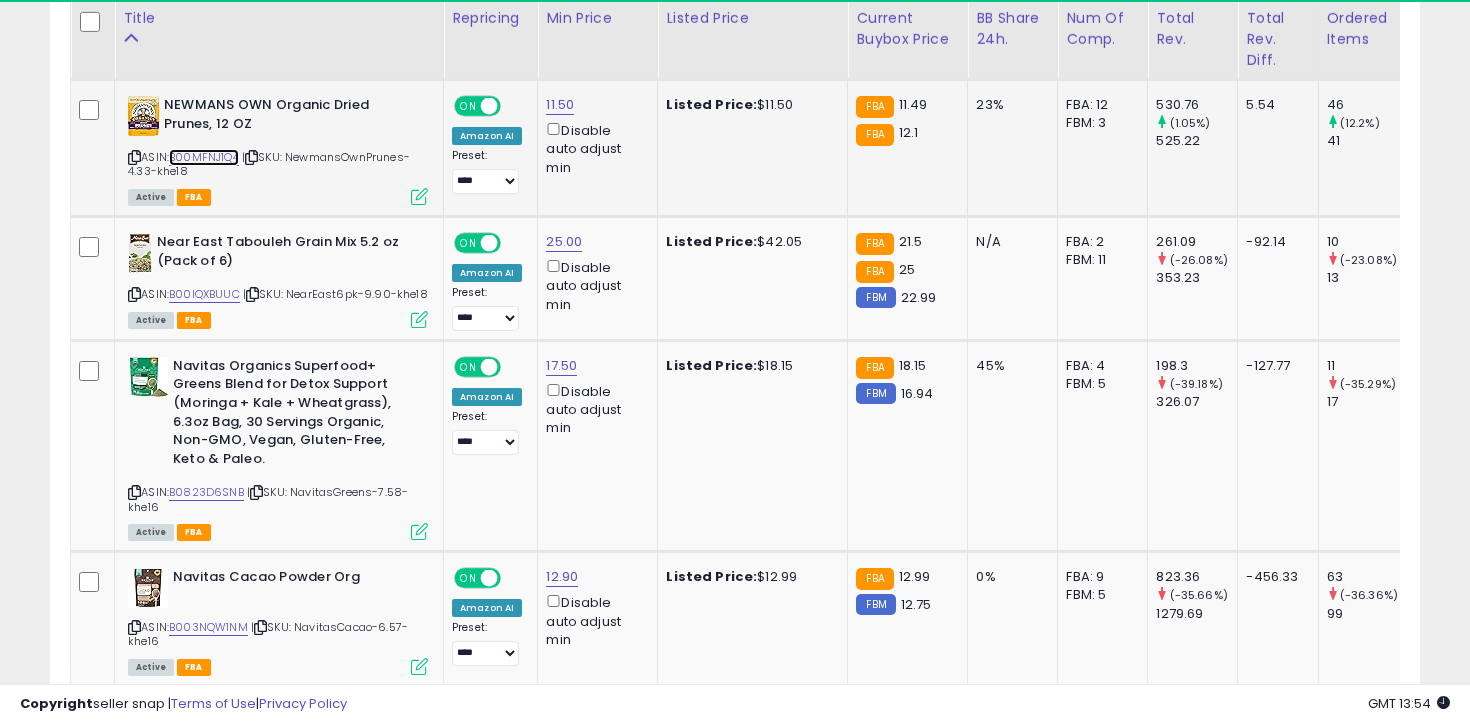click on "B00MFNJ1Q4" at bounding box center (204, 157) 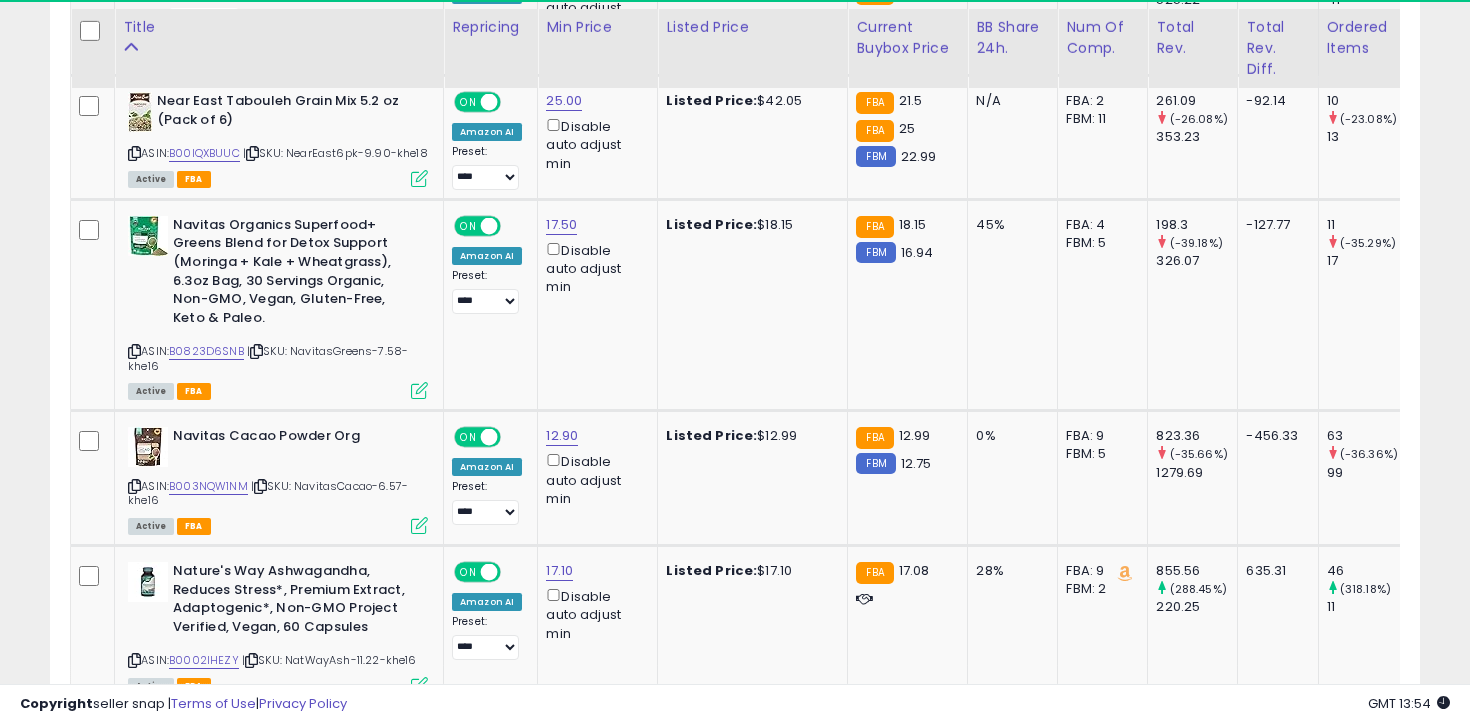 scroll, scrollTop: 5236, scrollLeft: 0, axis: vertical 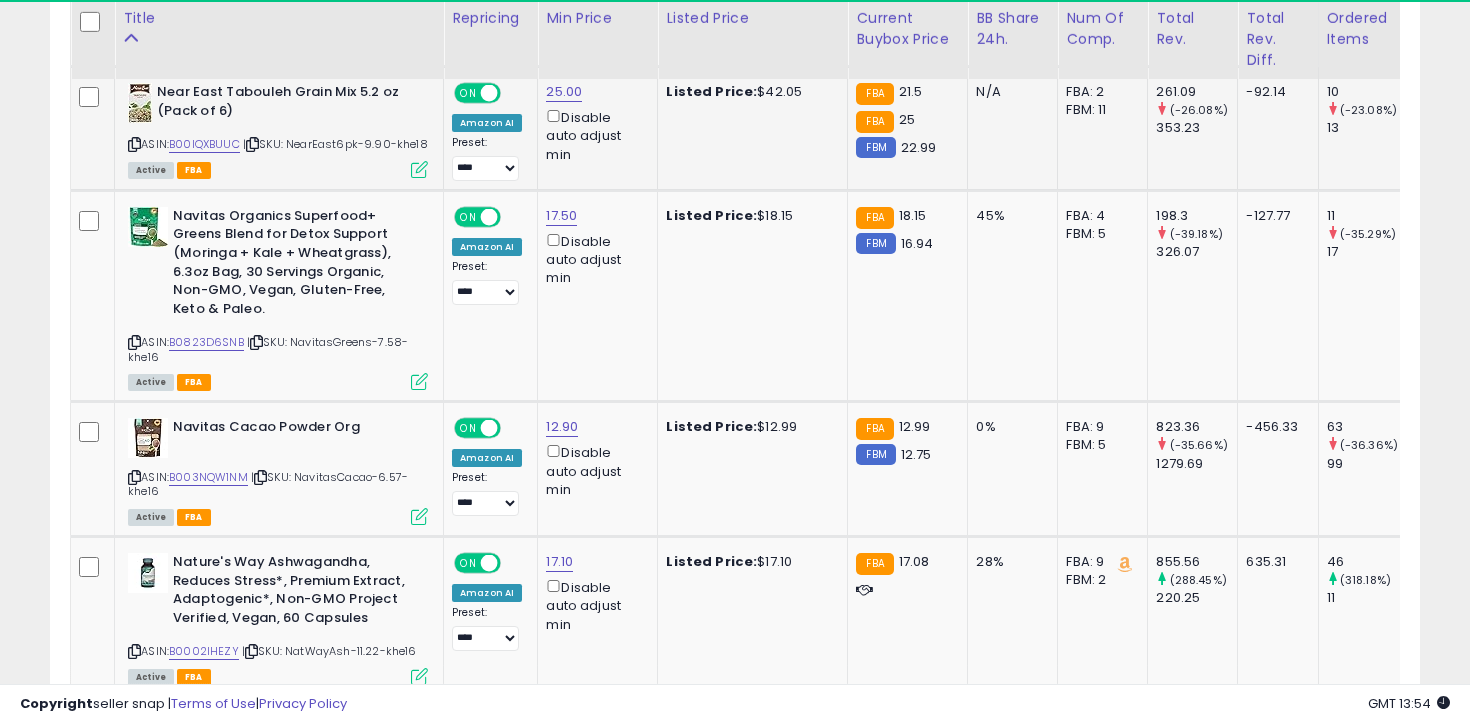 click at bounding box center (134, 144) 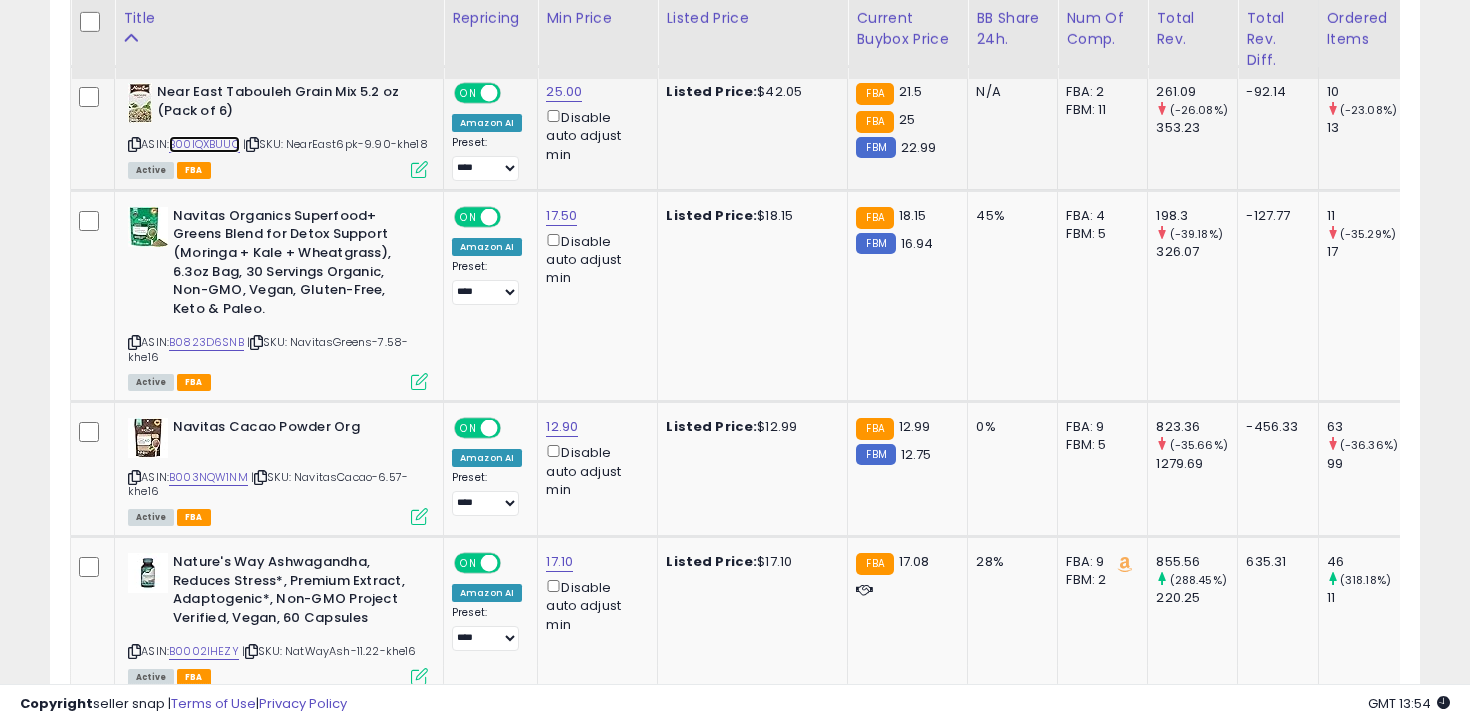 click on "B00IQXBUUC" at bounding box center [204, 144] 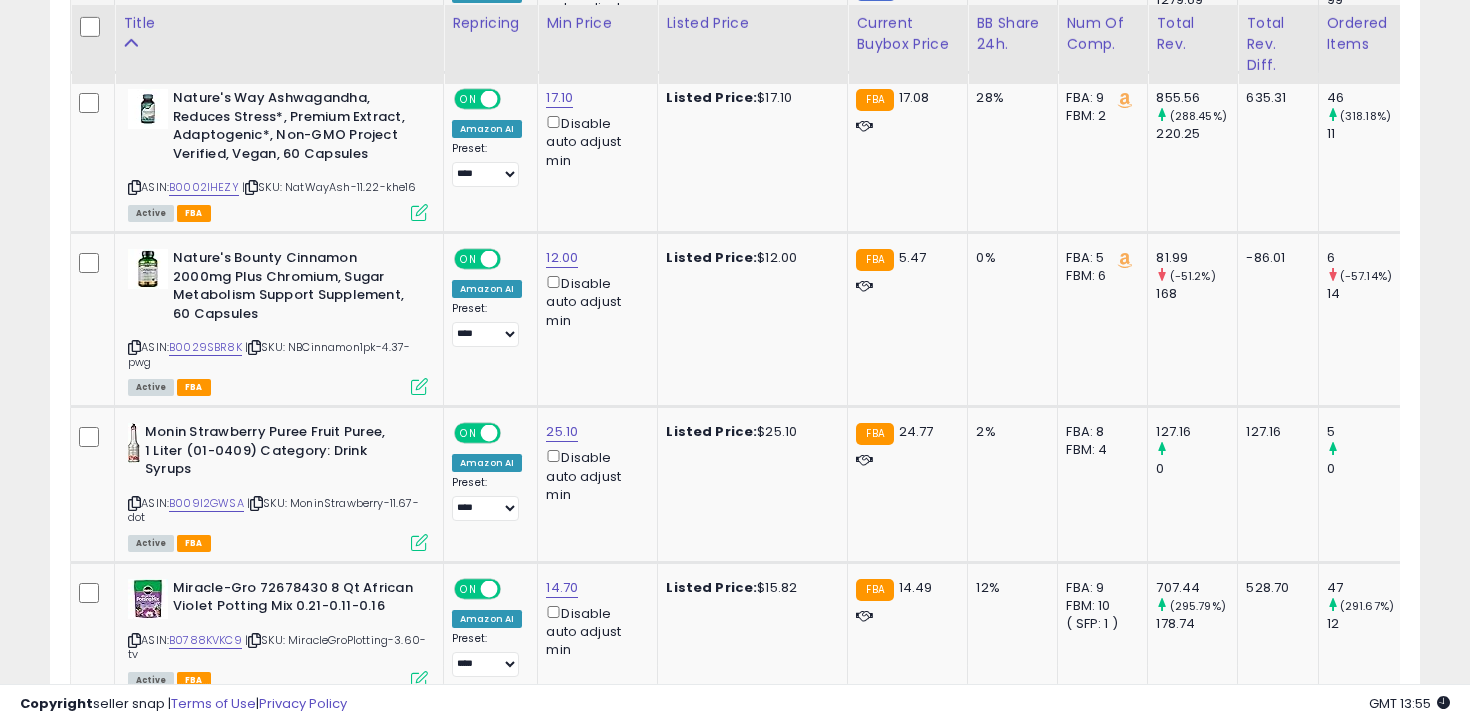 scroll, scrollTop: 5705, scrollLeft: 0, axis: vertical 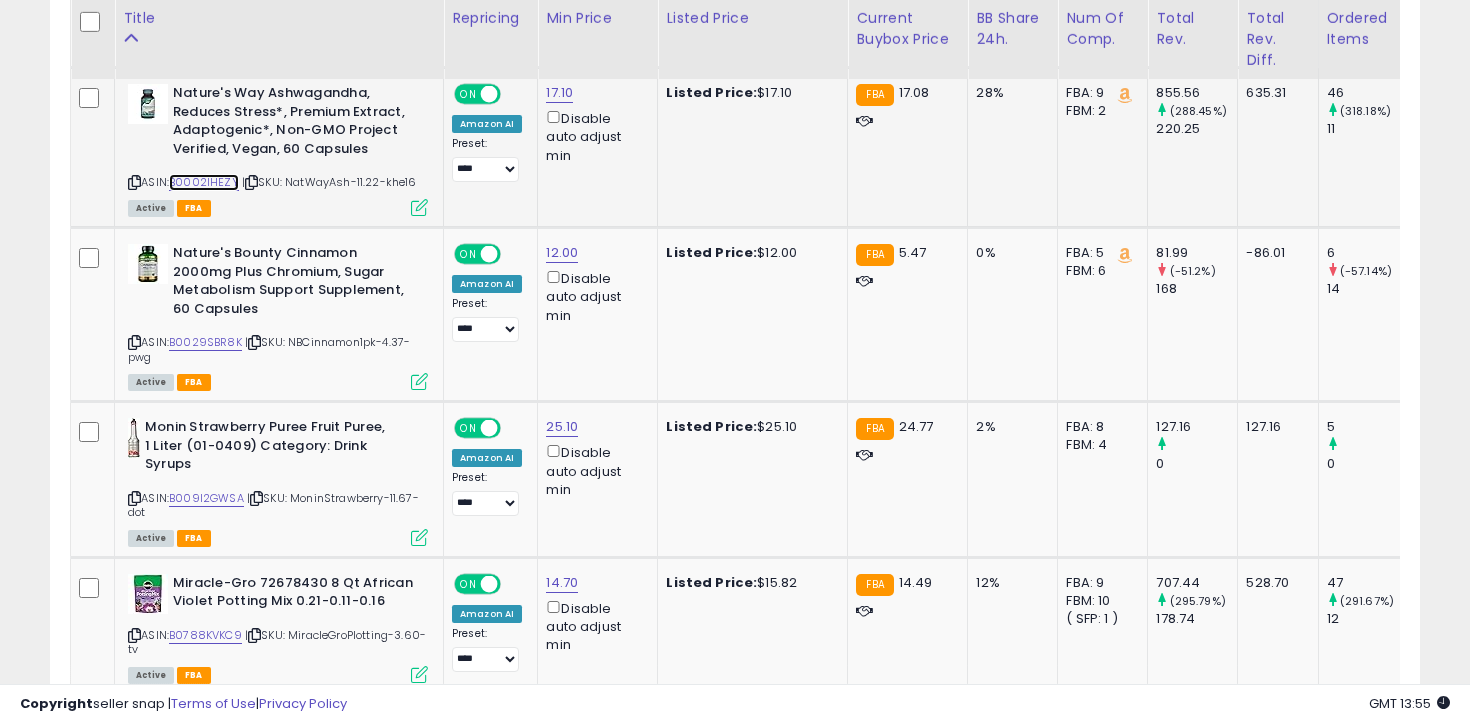 click on "B0002IHEZY" at bounding box center [204, 182] 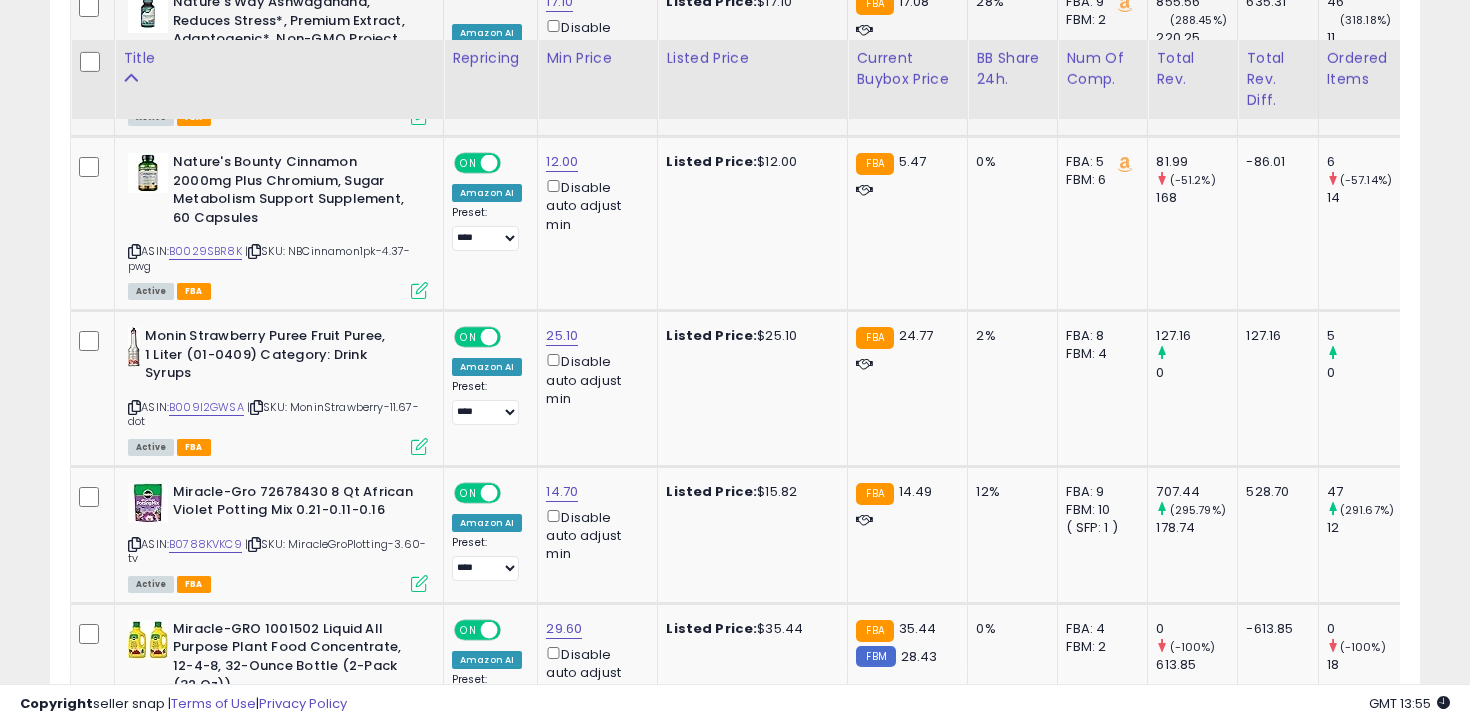 scroll, scrollTop: 5862, scrollLeft: 0, axis: vertical 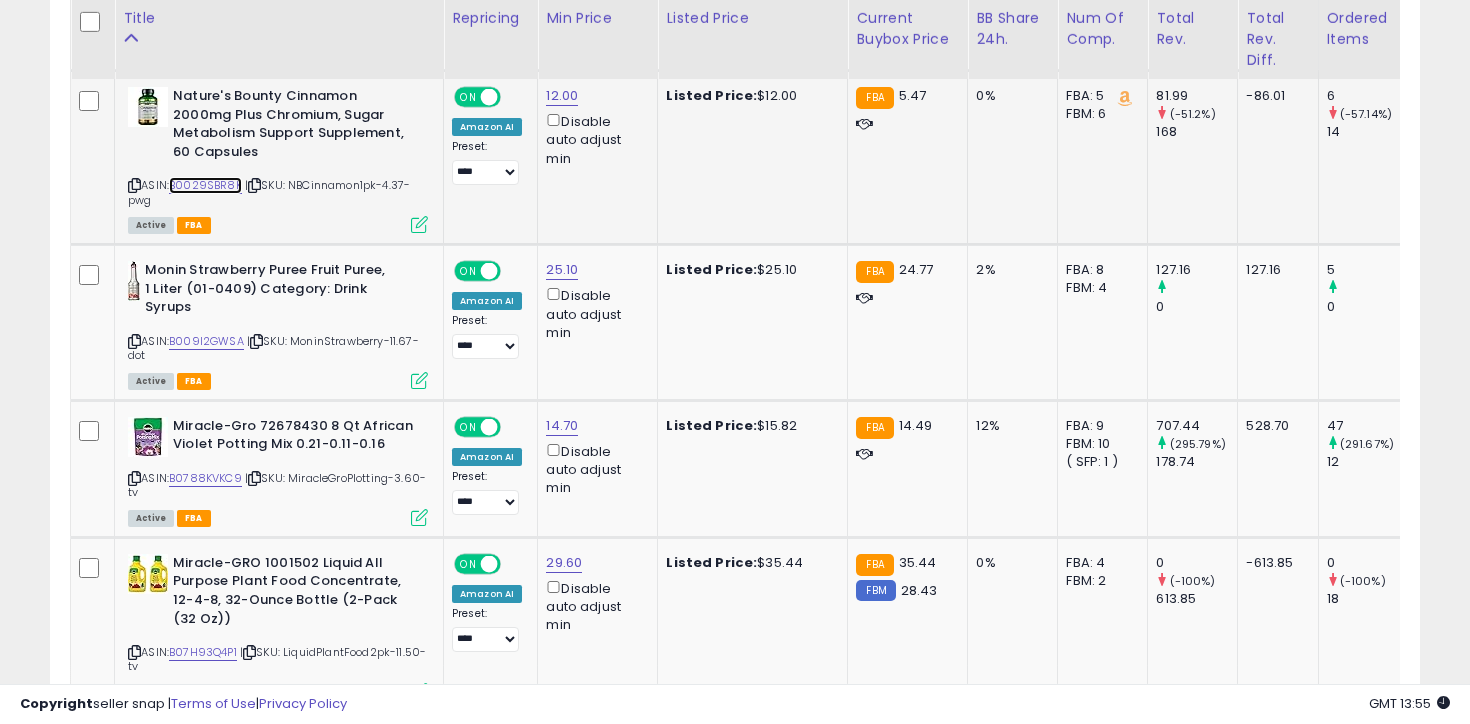 click on "B0029SBR8K" at bounding box center (205, 185) 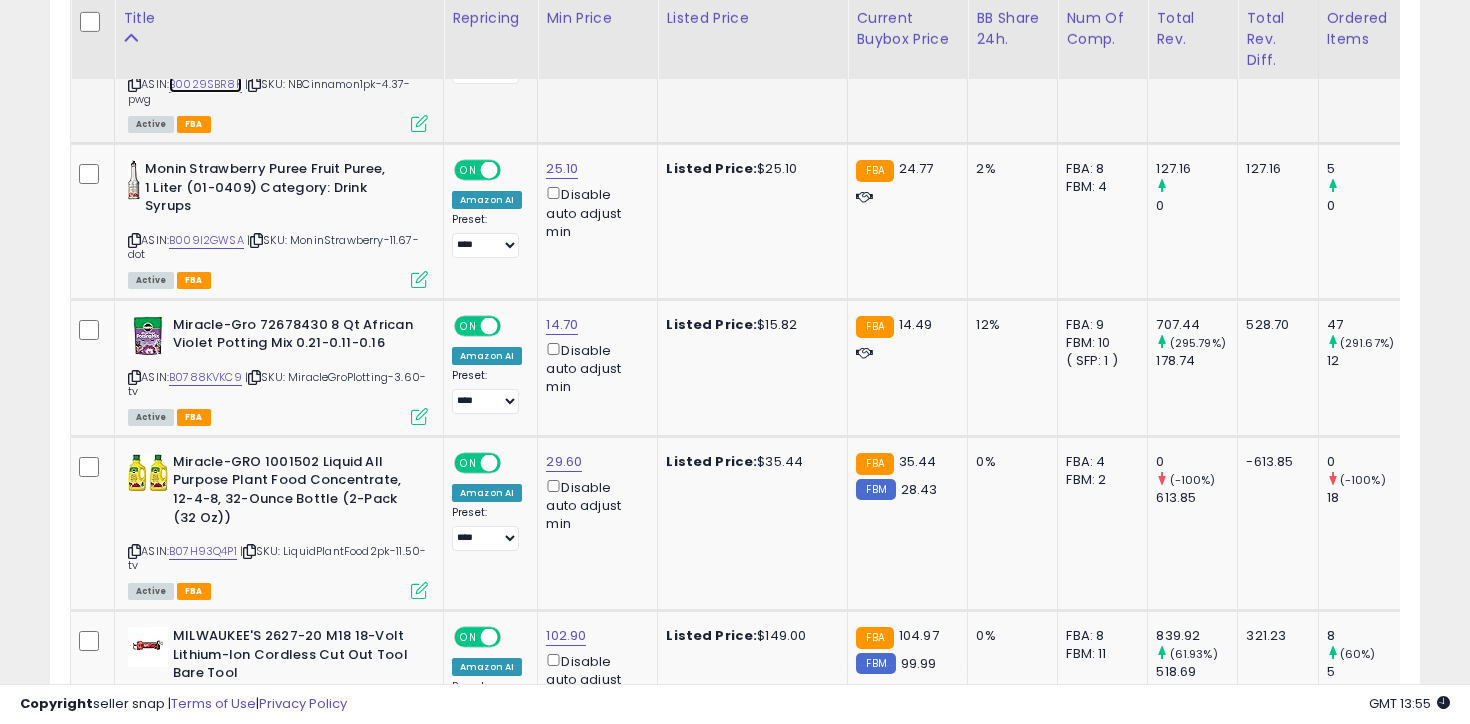 scroll, scrollTop: 6014, scrollLeft: 0, axis: vertical 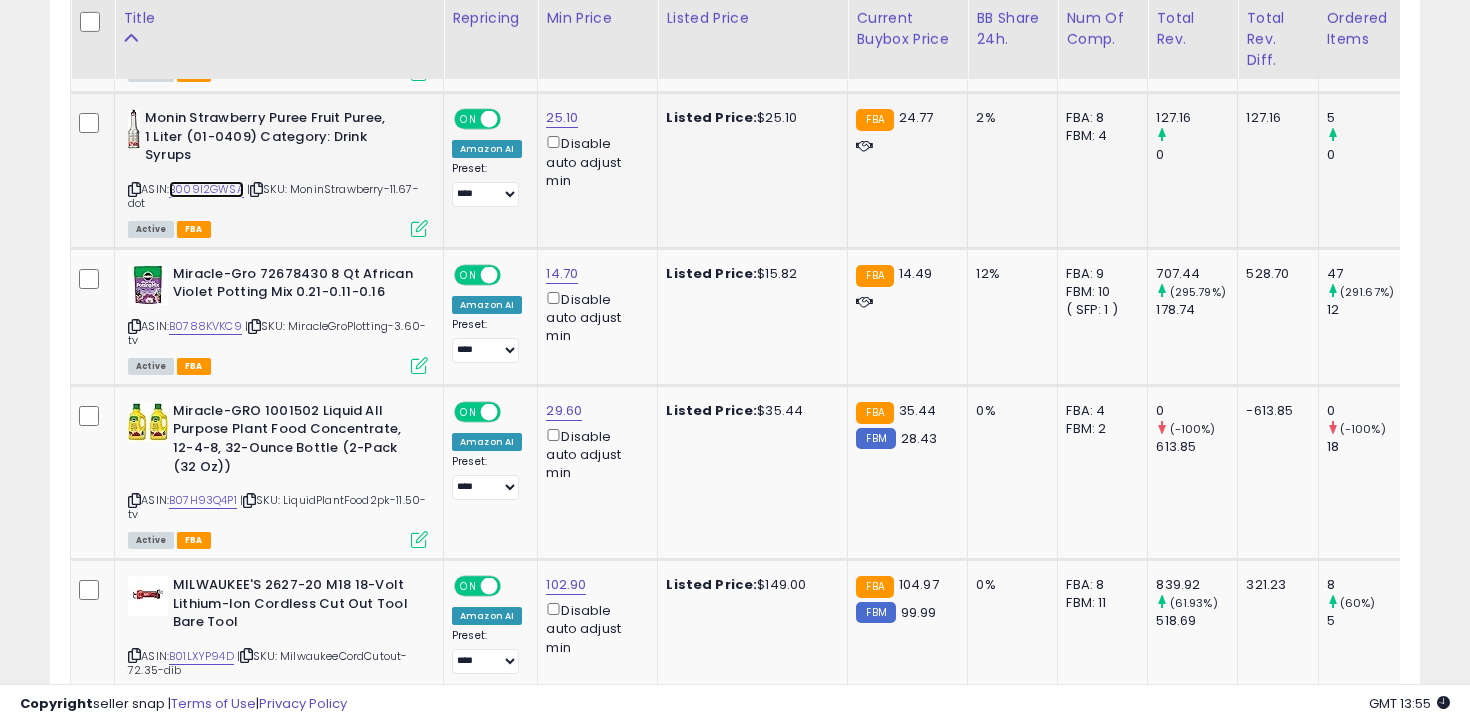 click on "B009I2GWSA" at bounding box center (206, 189) 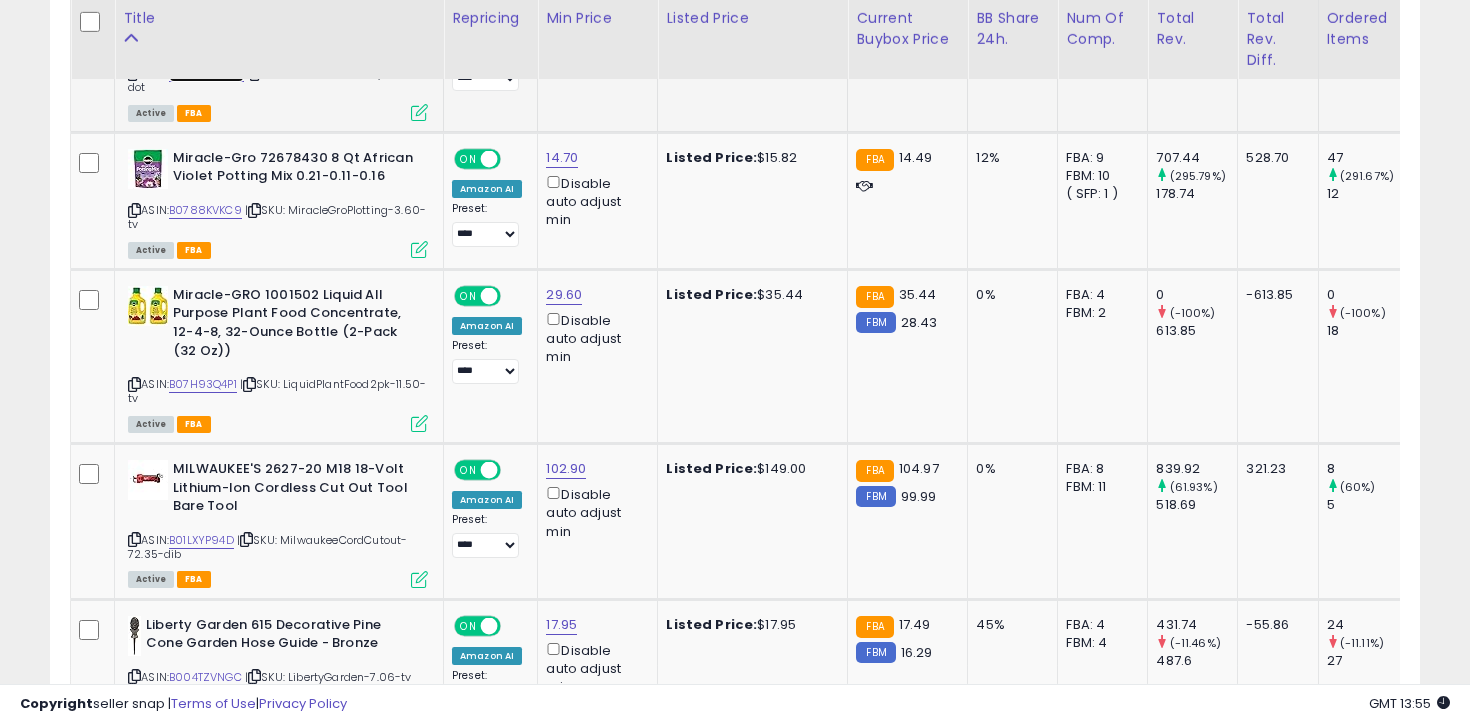 scroll, scrollTop: 6183, scrollLeft: 0, axis: vertical 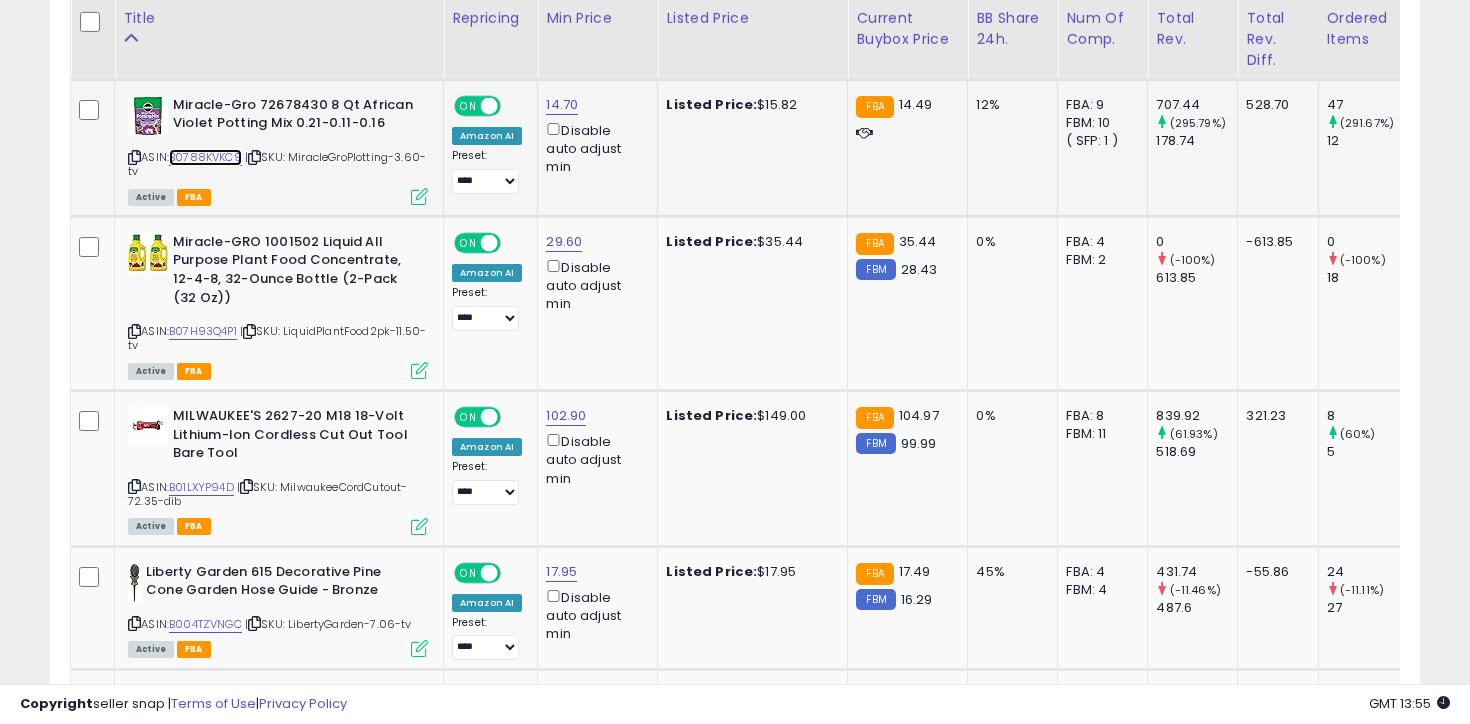 click on "B0788KVKC9" at bounding box center [205, 157] 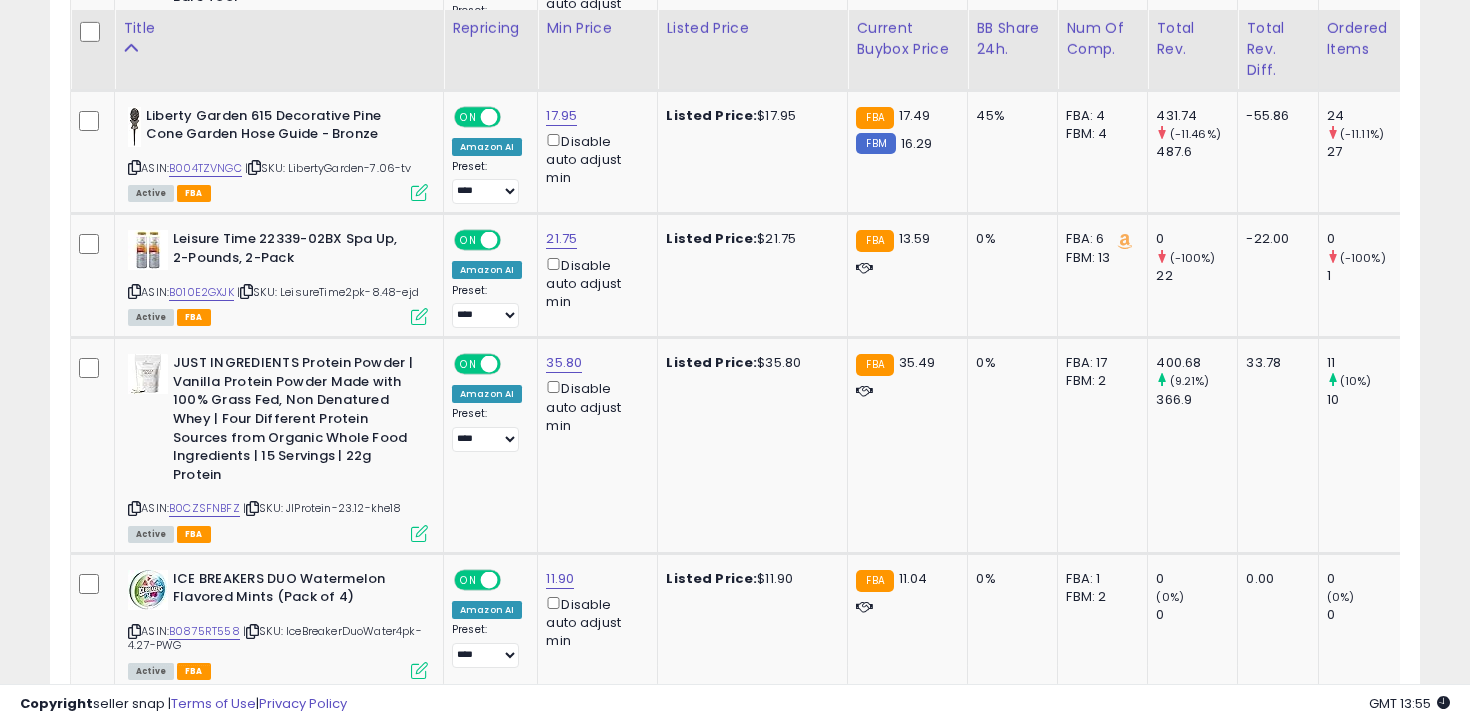 scroll, scrollTop: 6649, scrollLeft: 0, axis: vertical 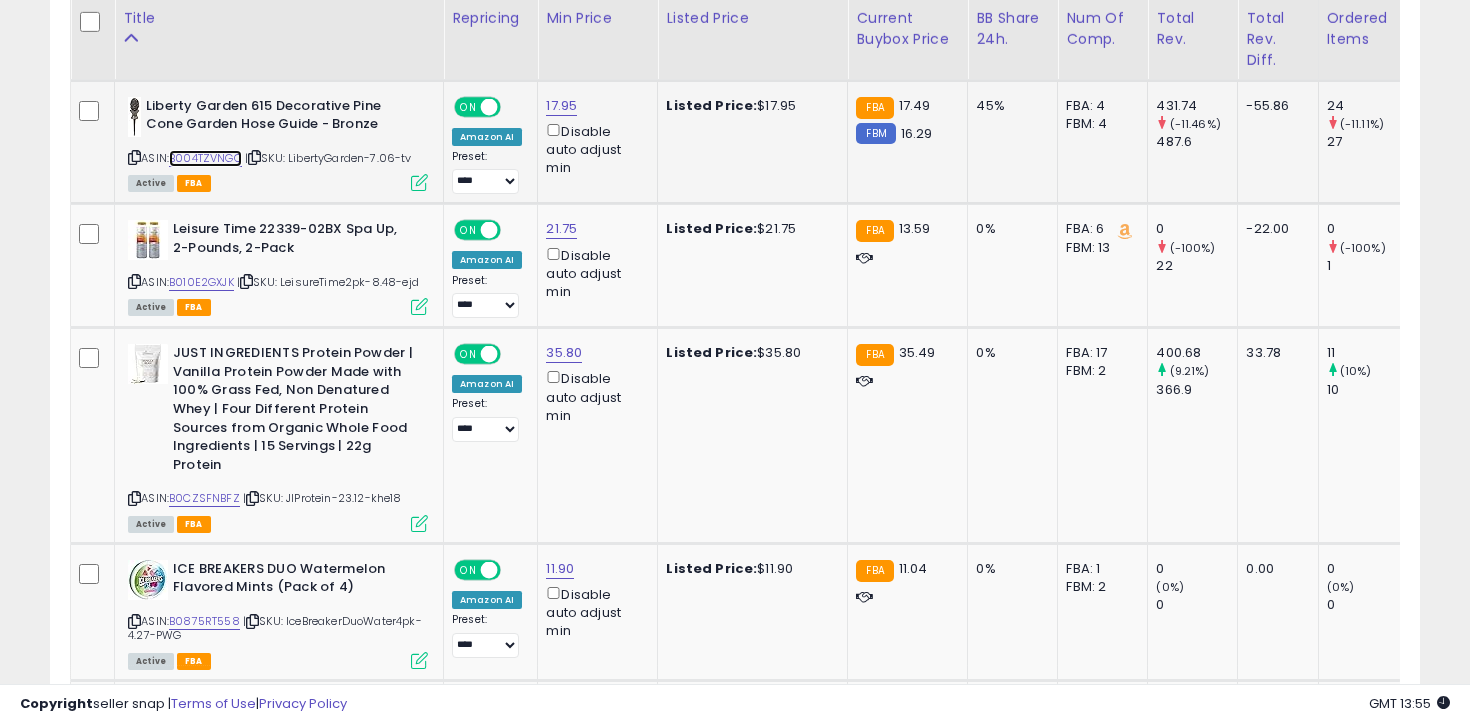 click on "B004TZVNGC" at bounding box center (205, 158) 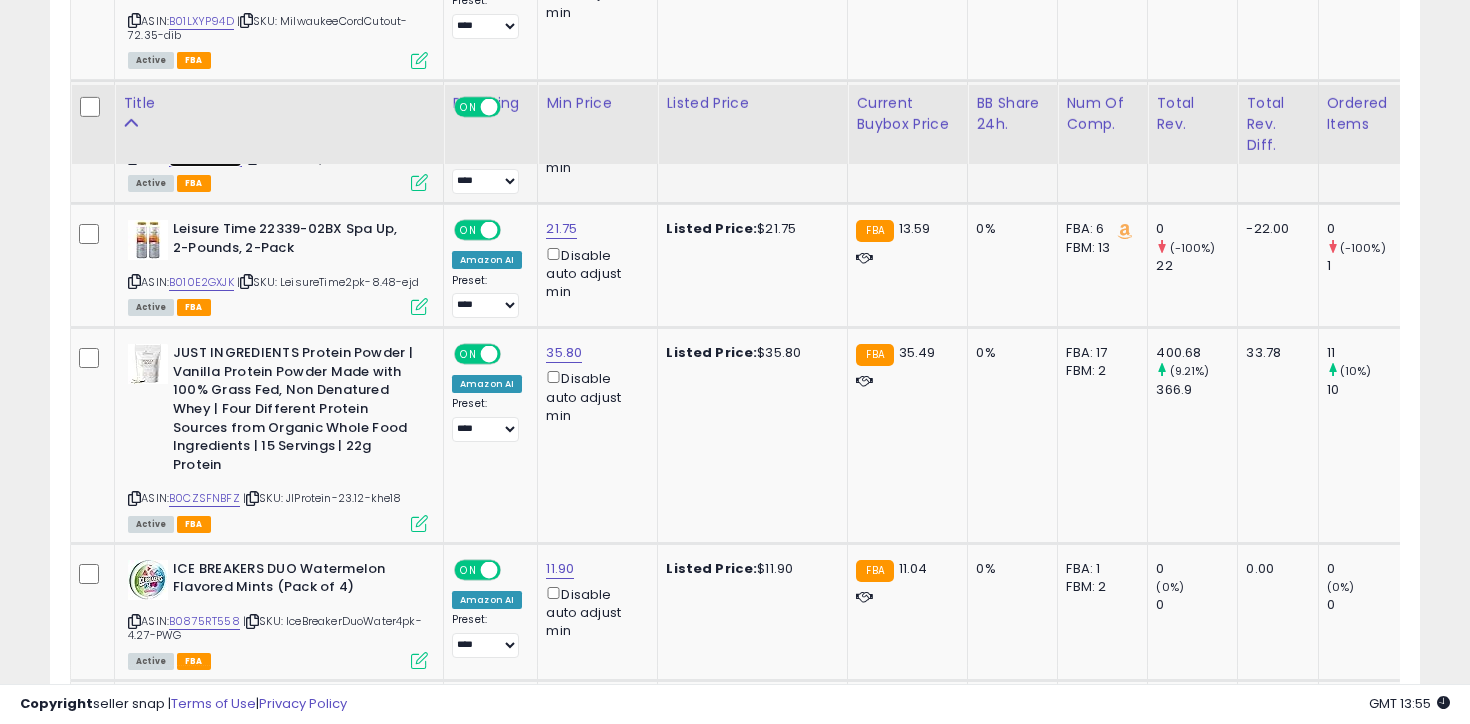scroll, scrollTop: 6778, scrollLeft: 0, axis: vertical 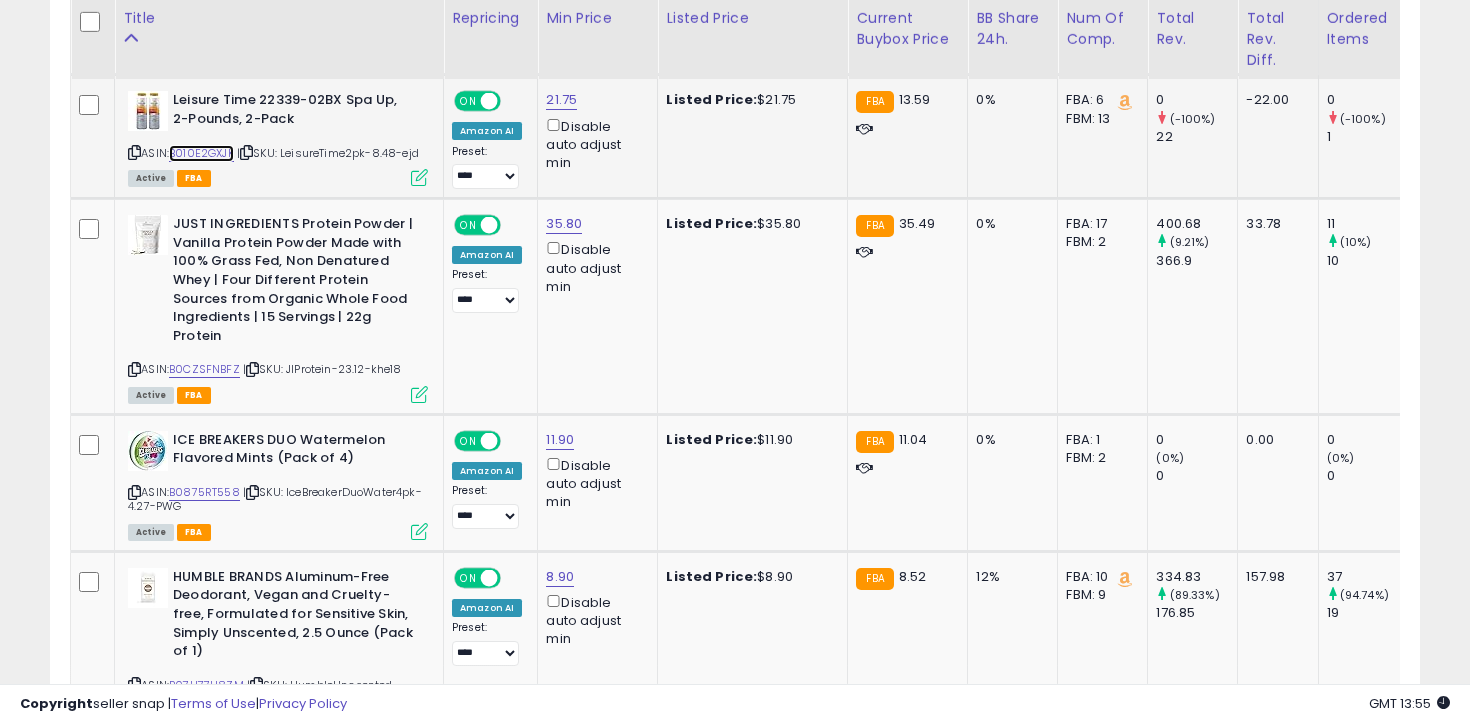 click on "B010E2GXJK" at bounding box center [201, 153] 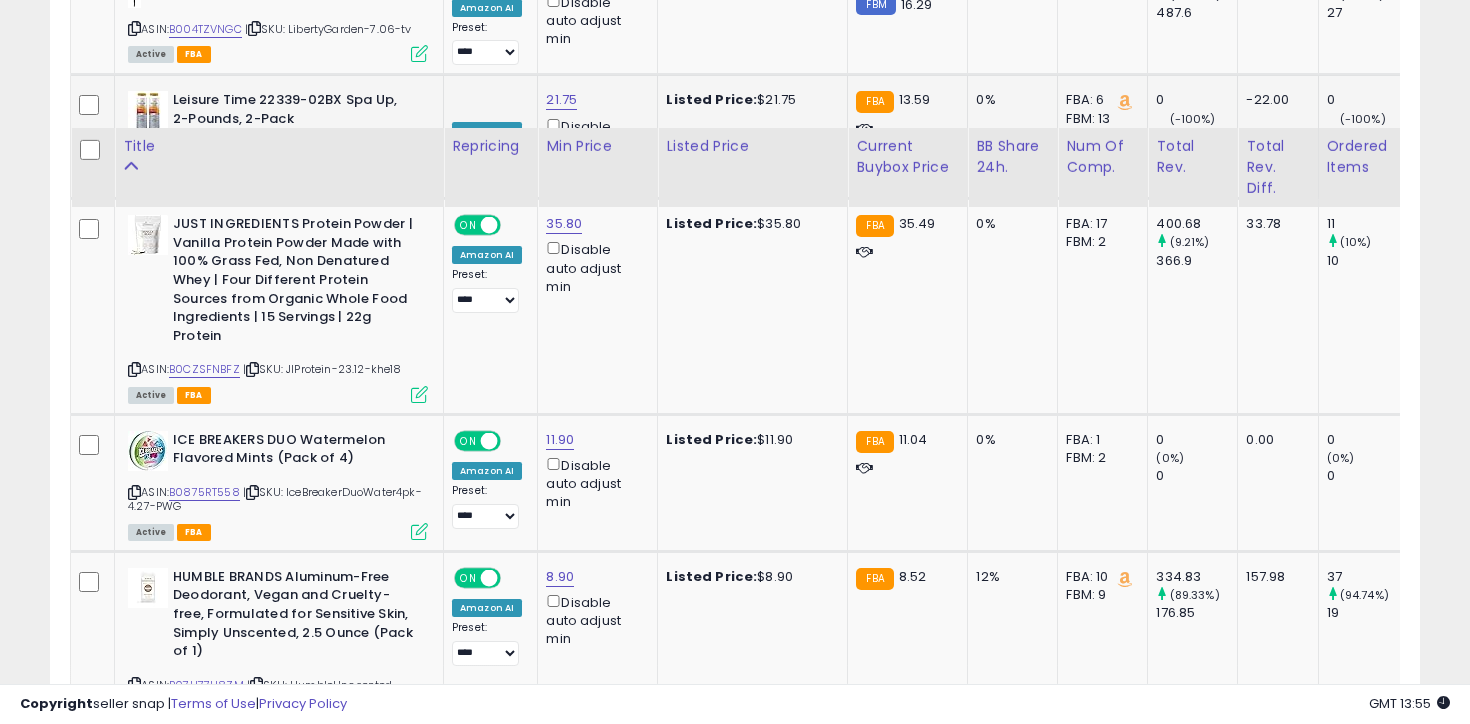 scroll, scrollTop: 6908, scrollLeft: 0, axis: vertical 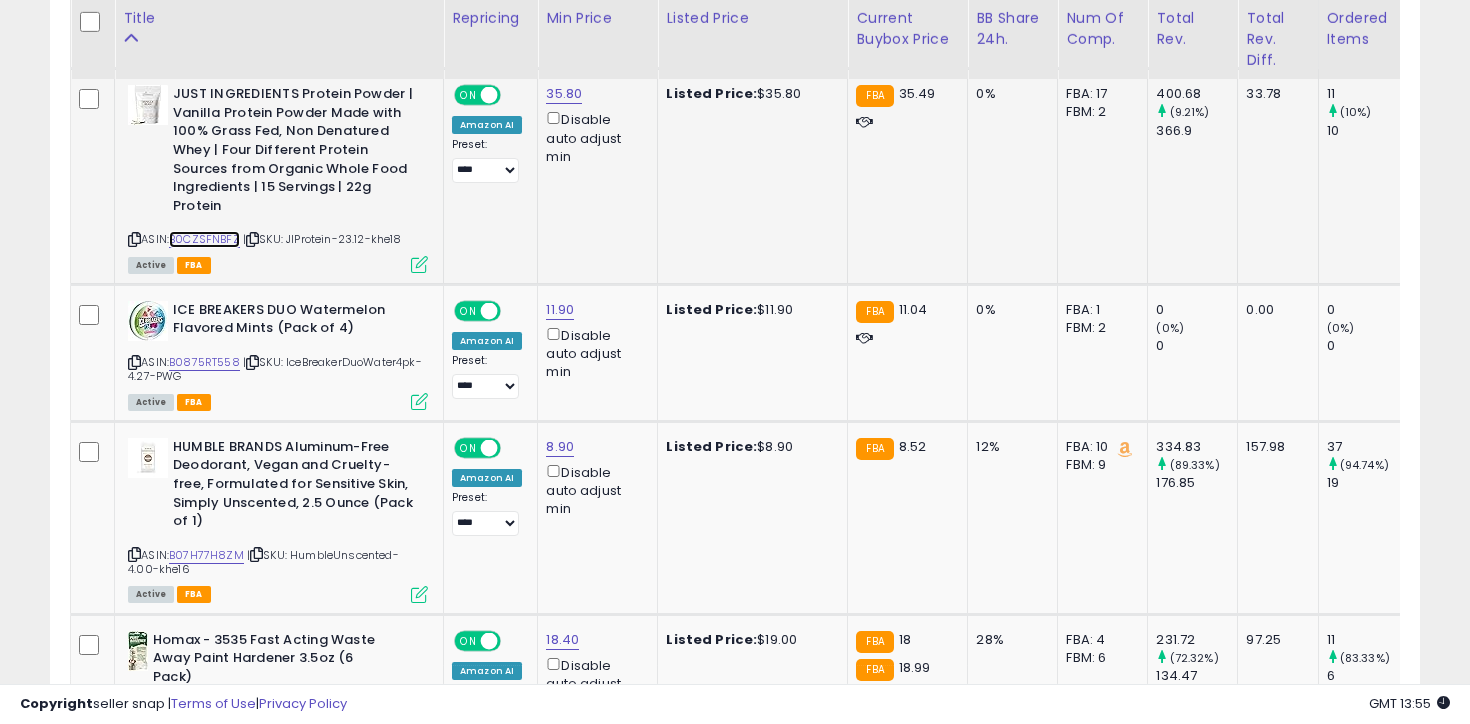 click on "B0CZSFNBFZ" at bounding box center (204, 239) 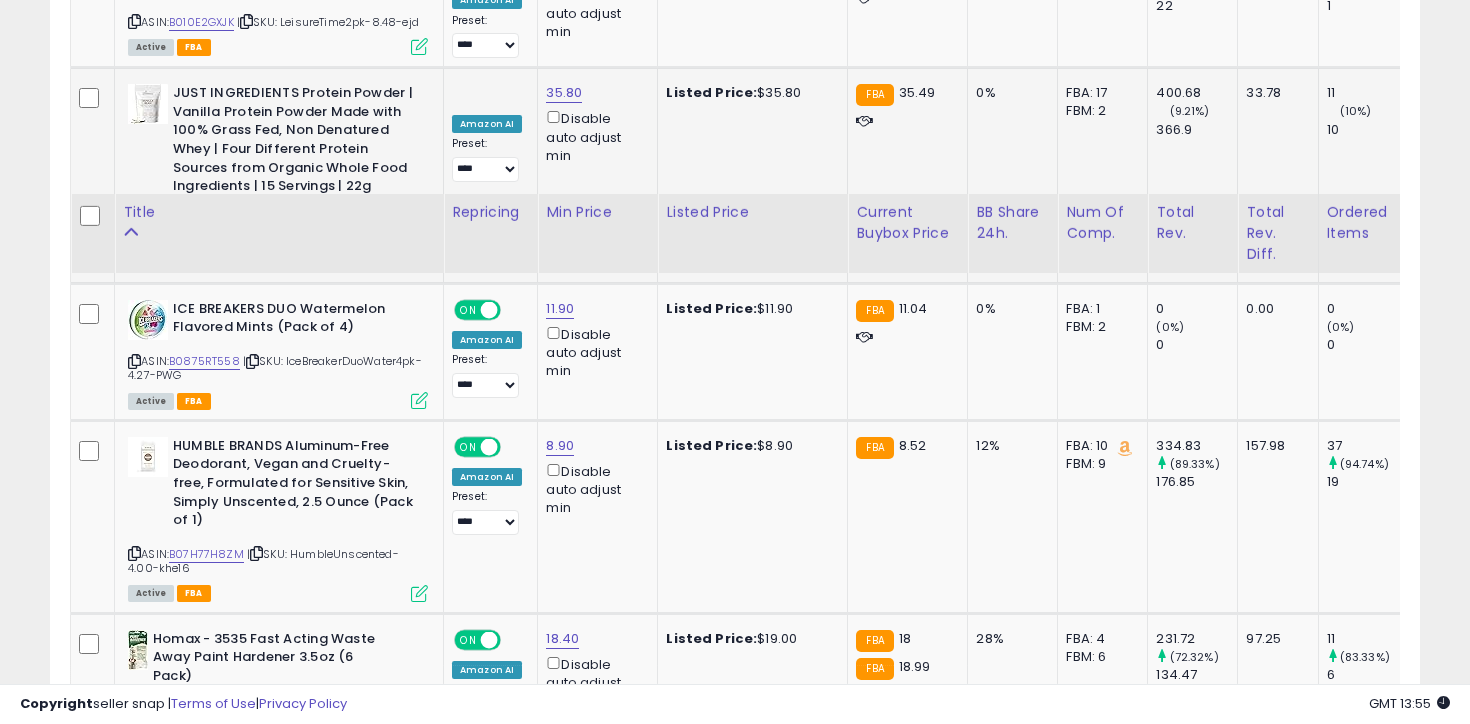 scroll, scrollTop: 7104, scrollLeft: 0, axis: vertical 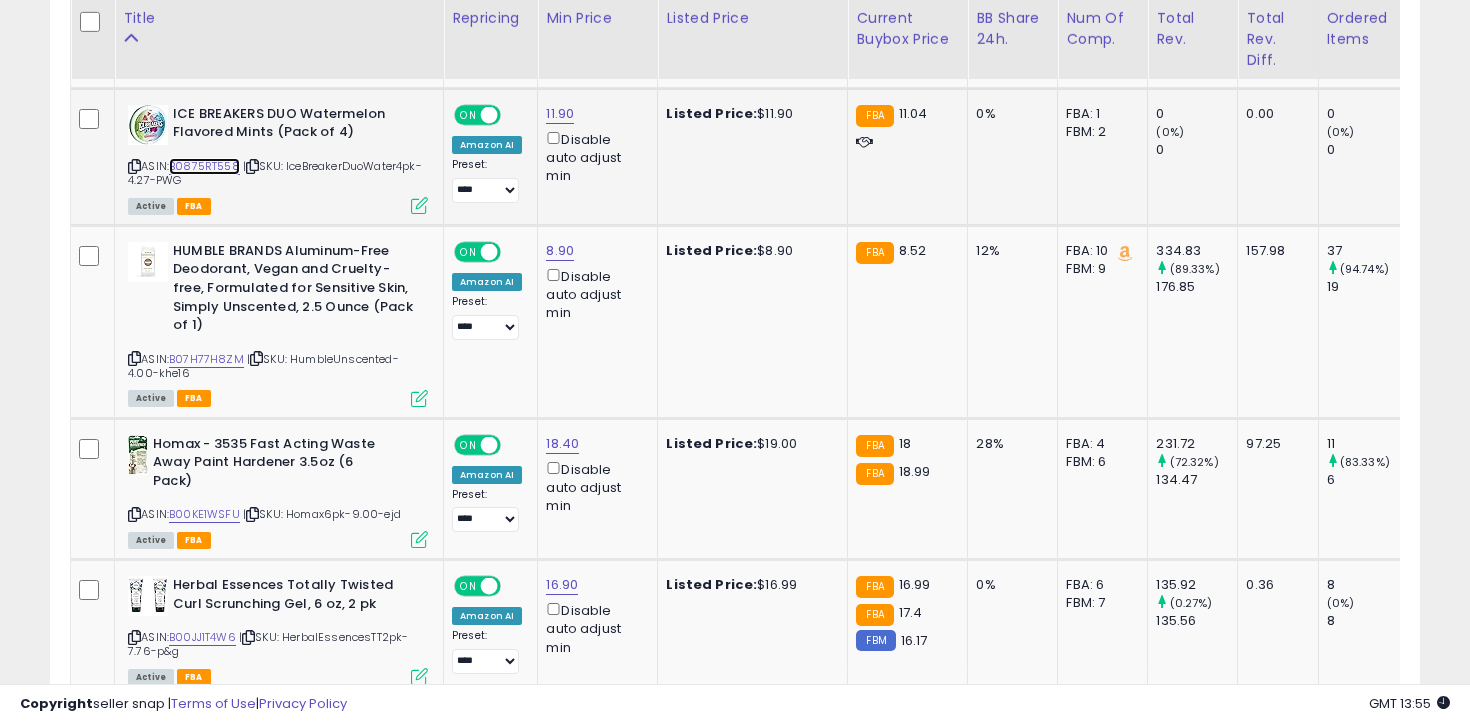 click on "B0875RT558" at bounding box center [204, 166] 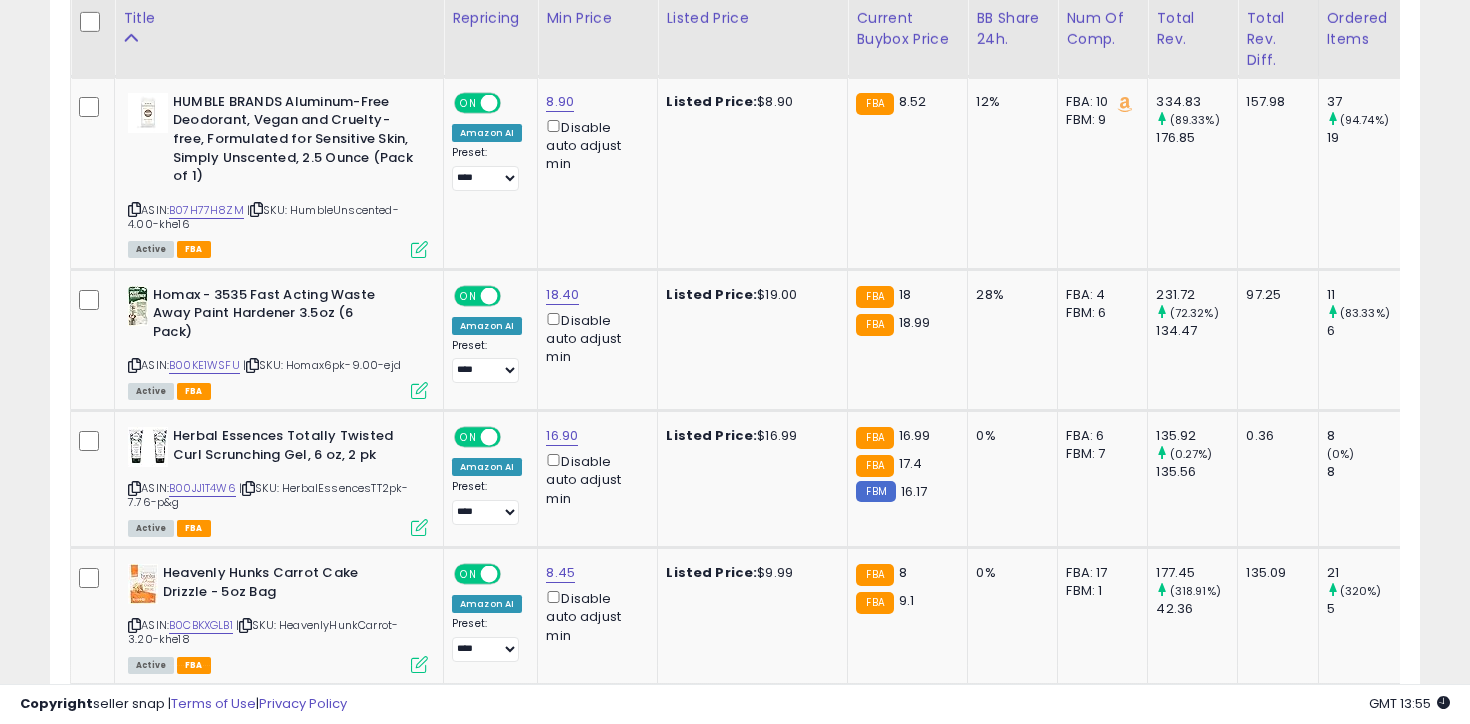 scroll, scrollTop: 7260, scrollLeft: 0, axis: vertical 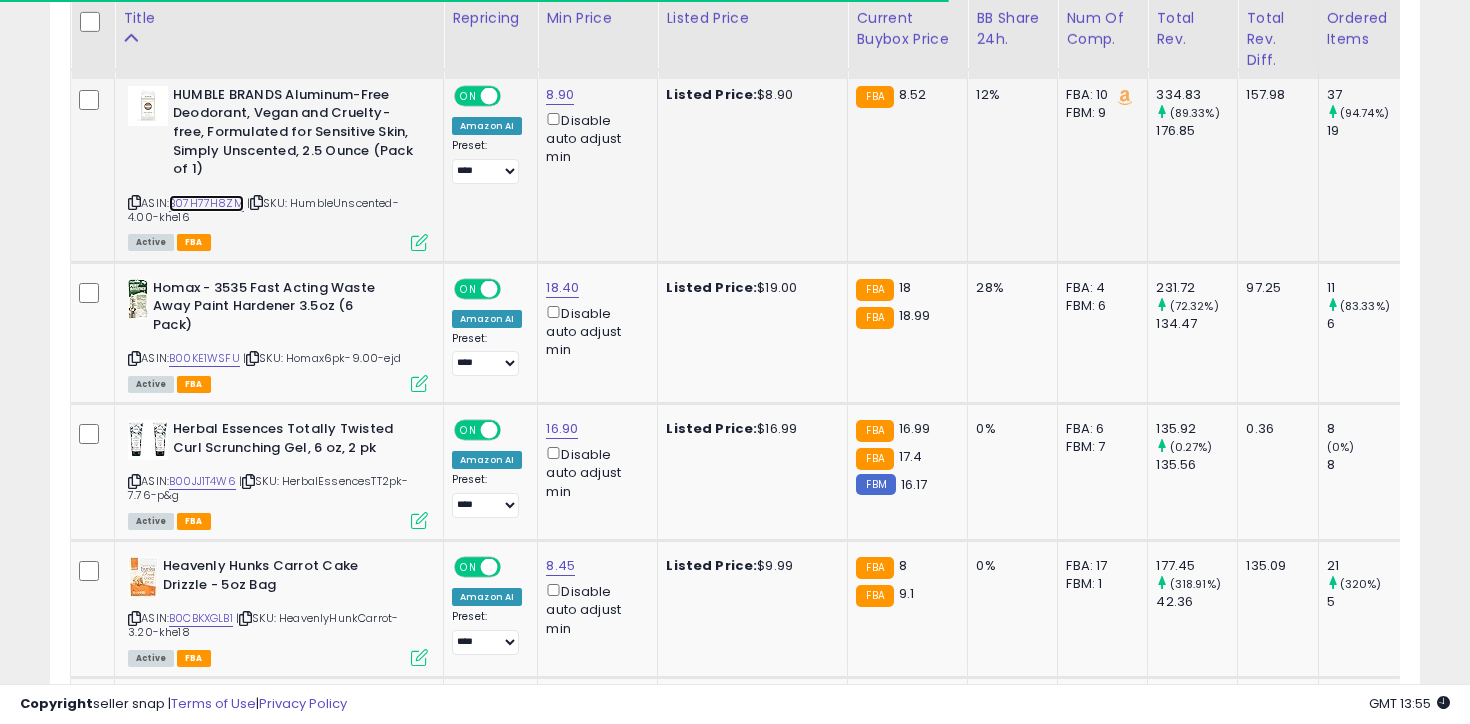 click on "B07H77H8ZM" at bounding box center (206, 203) 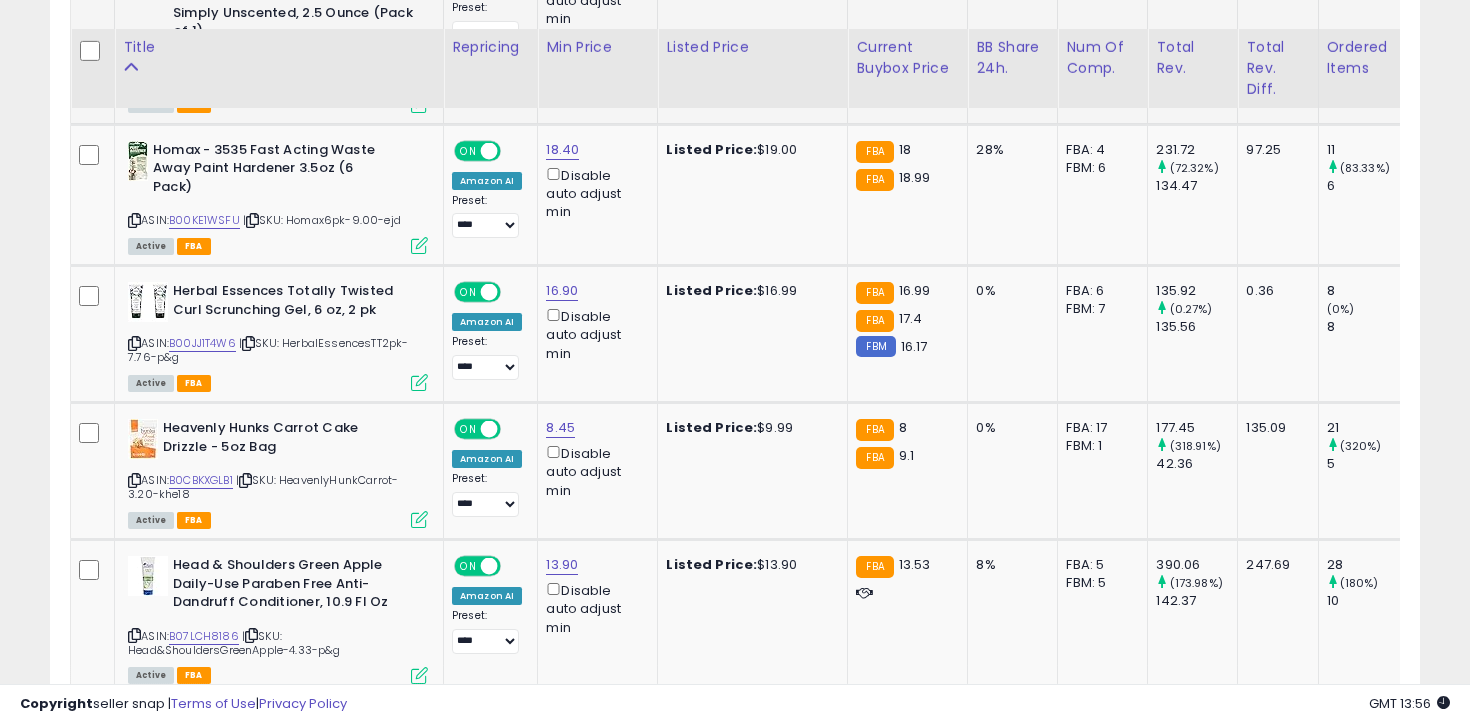 scroll, scrollTop: 7437, scrollLeft: 0, axis: vertical 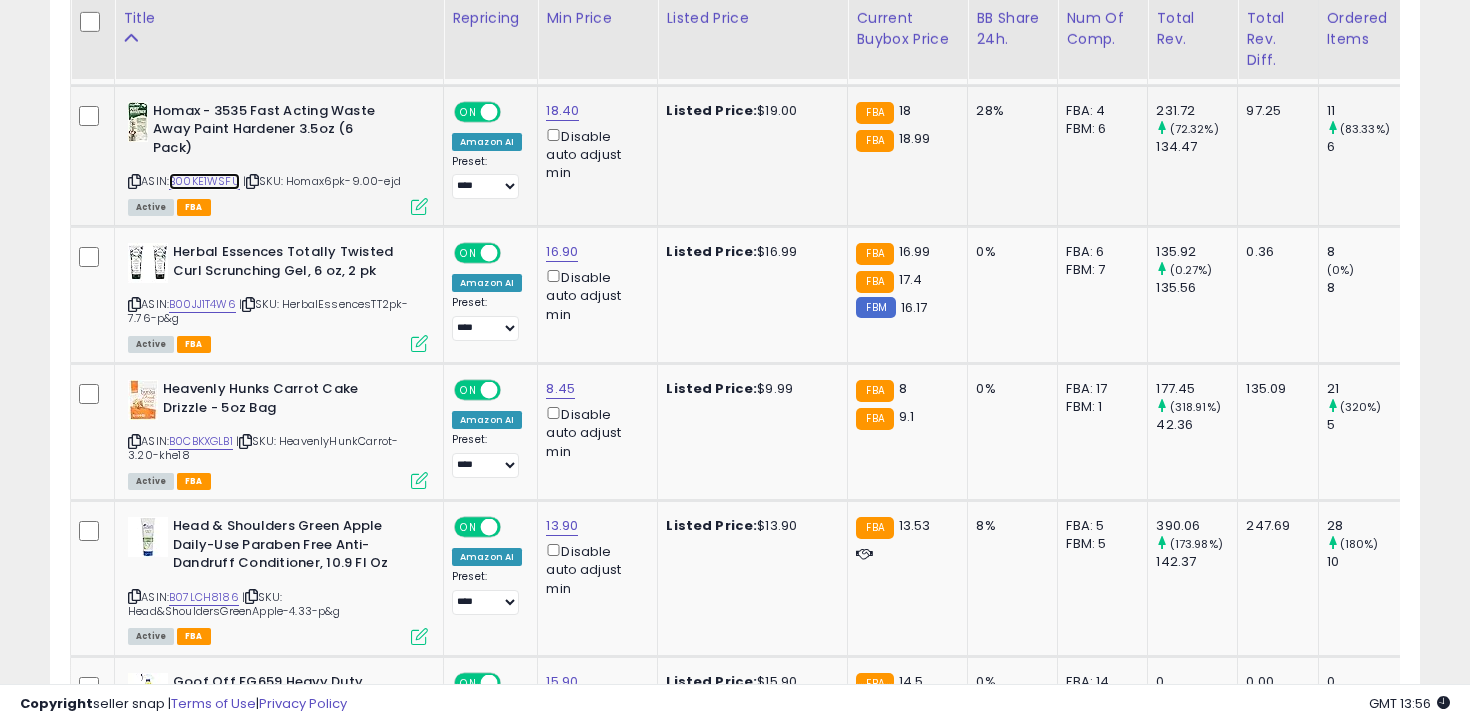 click on "B00KE1WSFU" at bounding box center (204, 181) 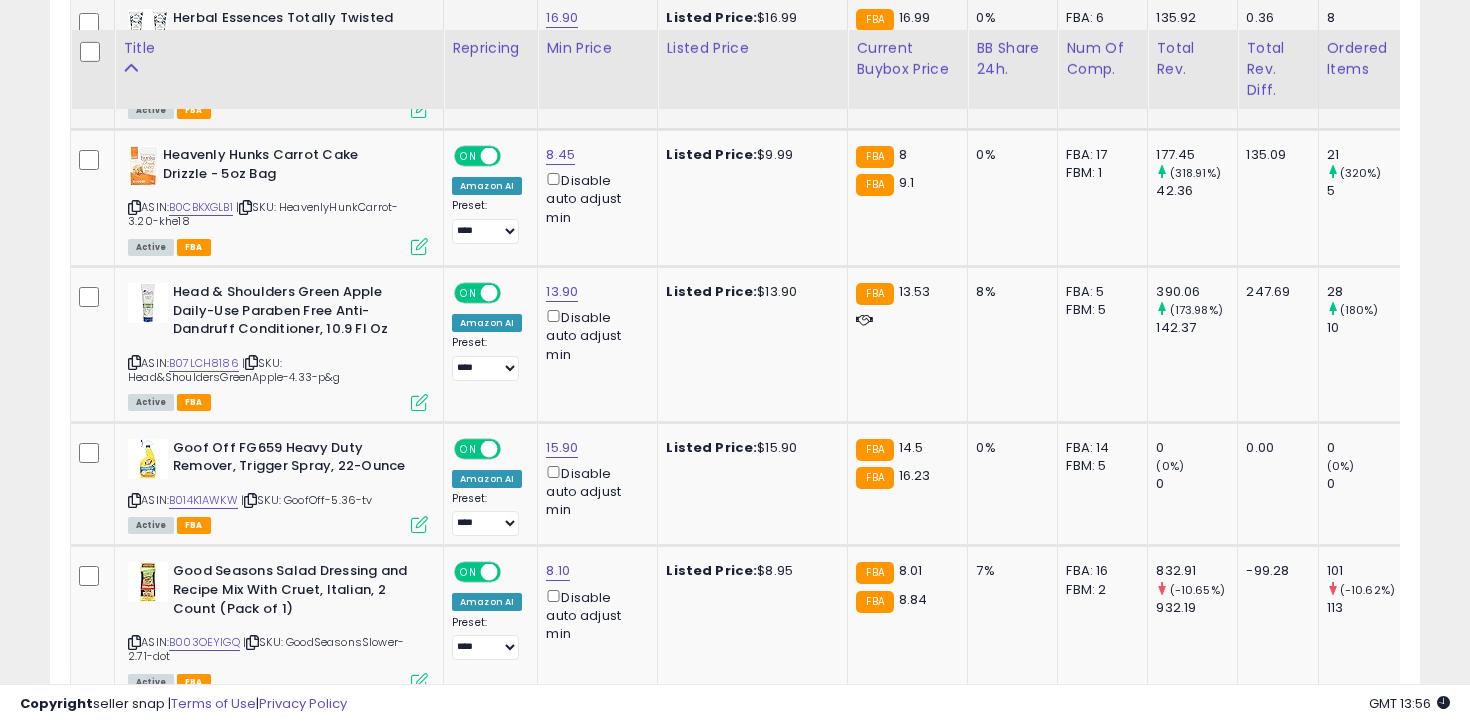 scroll, scrollTop: 7715, scrollLeft: 0, axis: vertical 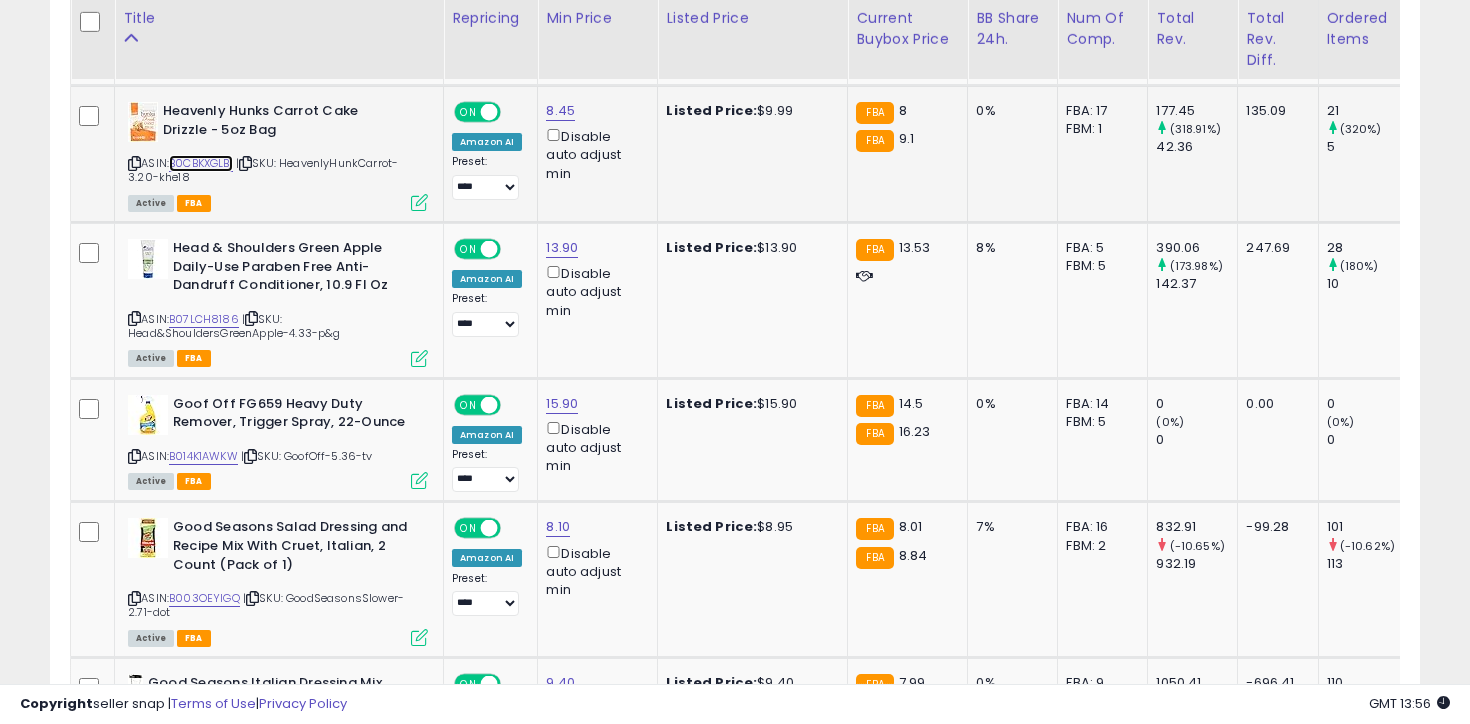 click on "B0CBKXGLB1" at bounding box center (201, 163) 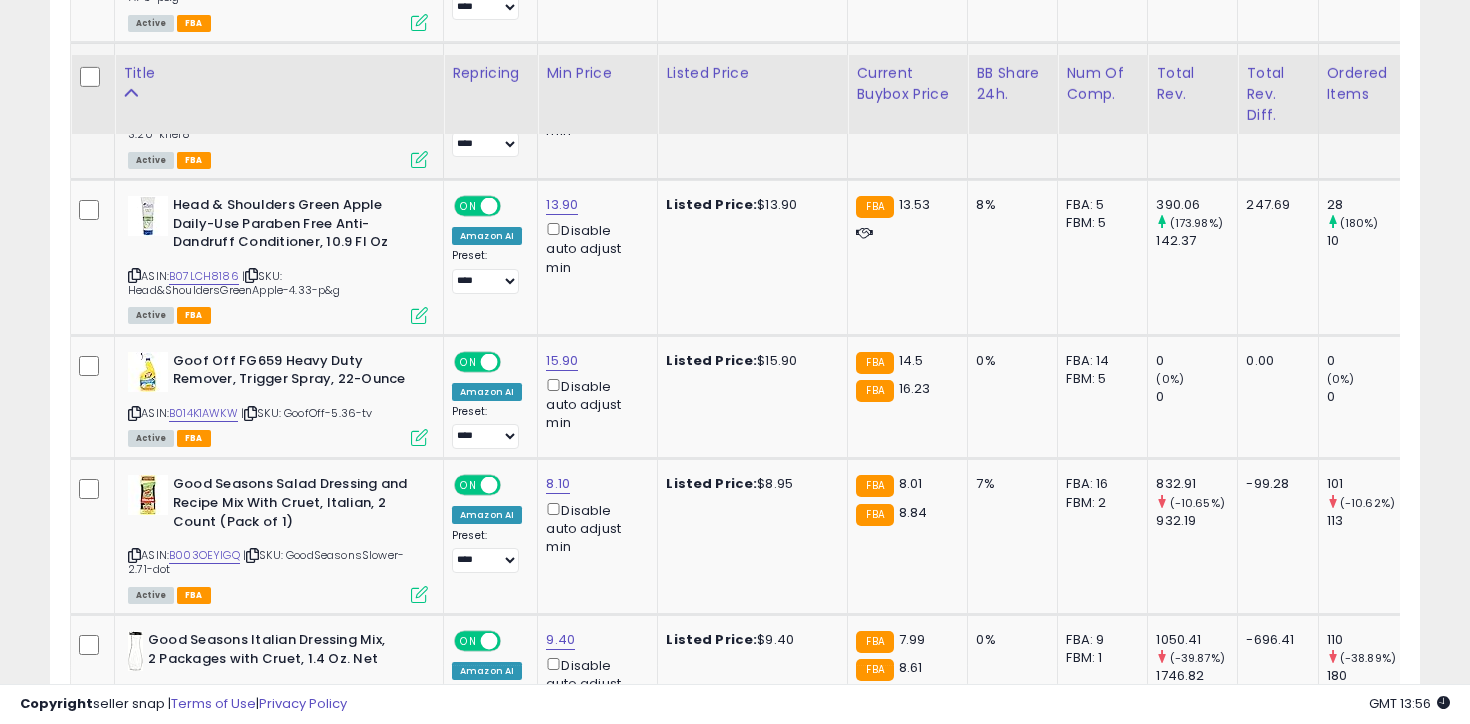 scroll, scrollTop: 7847, scrollLeft: 0, axis: vertical 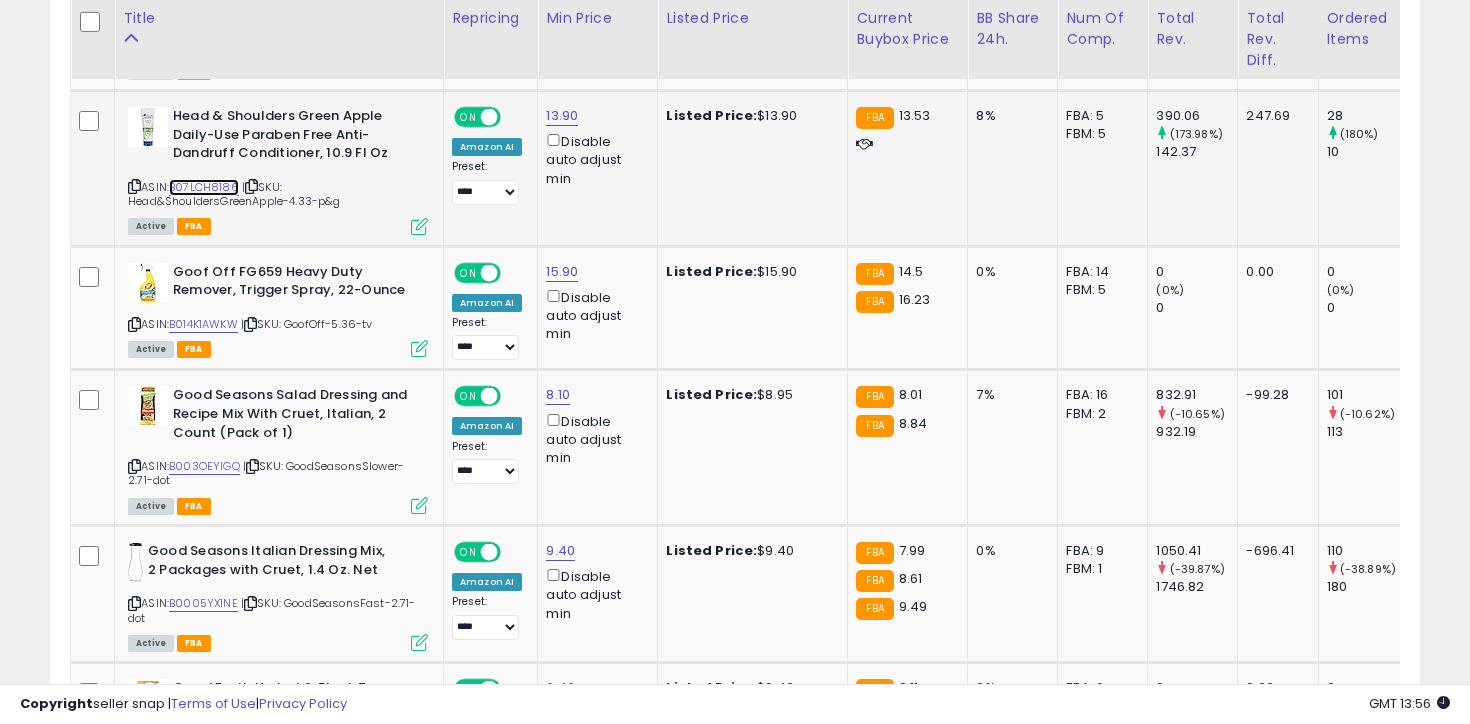 click on "B07LCH8186" at bounding box center [204, 187] 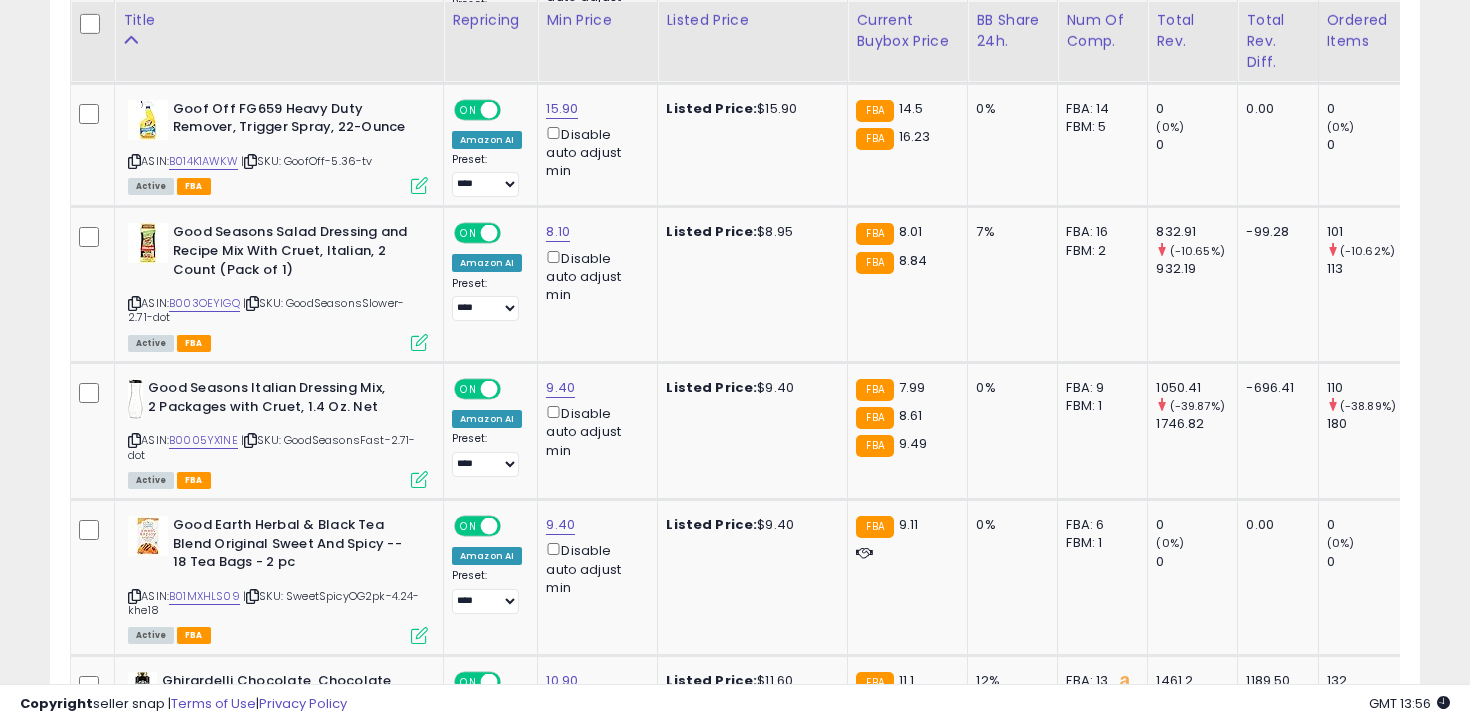 scroll, scrollTop: 8012, scrollLeft: 0, axis: vertical 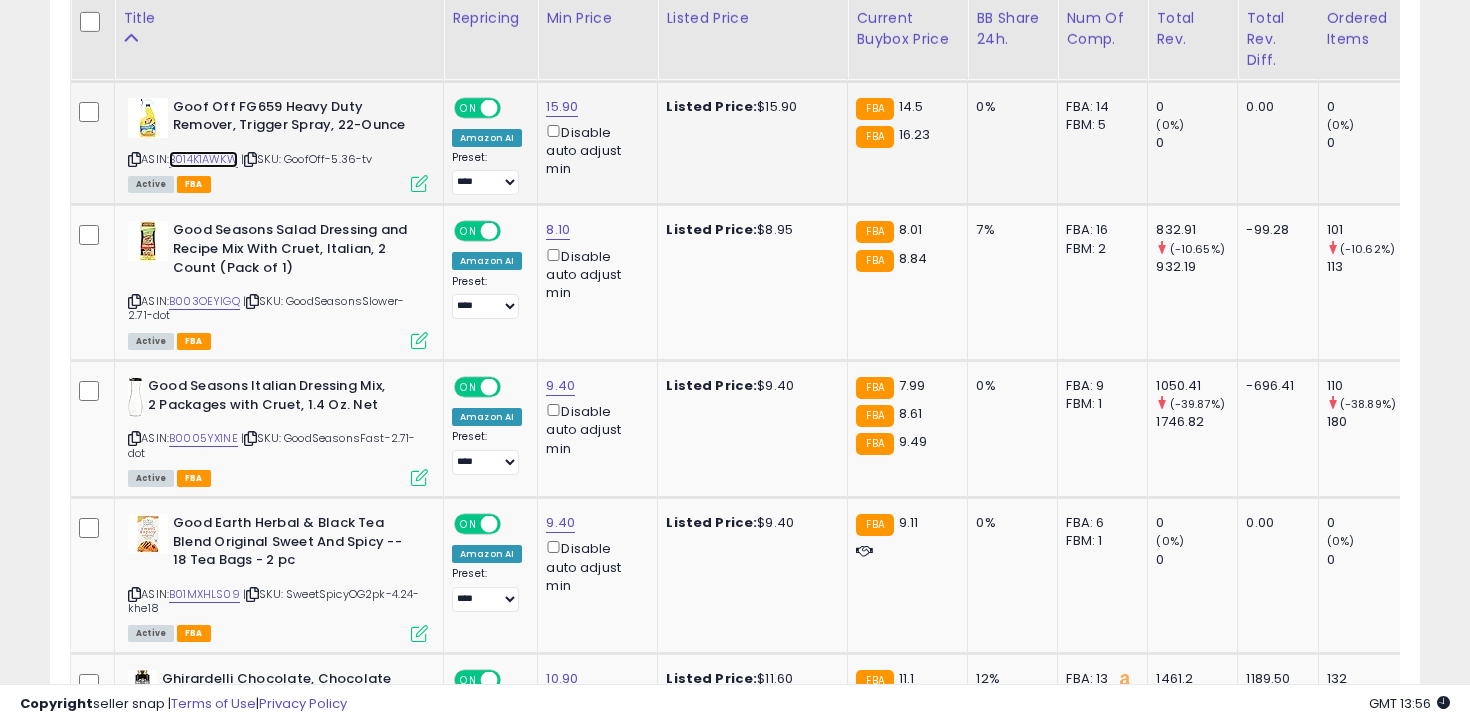 click on "B014K1AWKW" at bounding box center [203, 159] 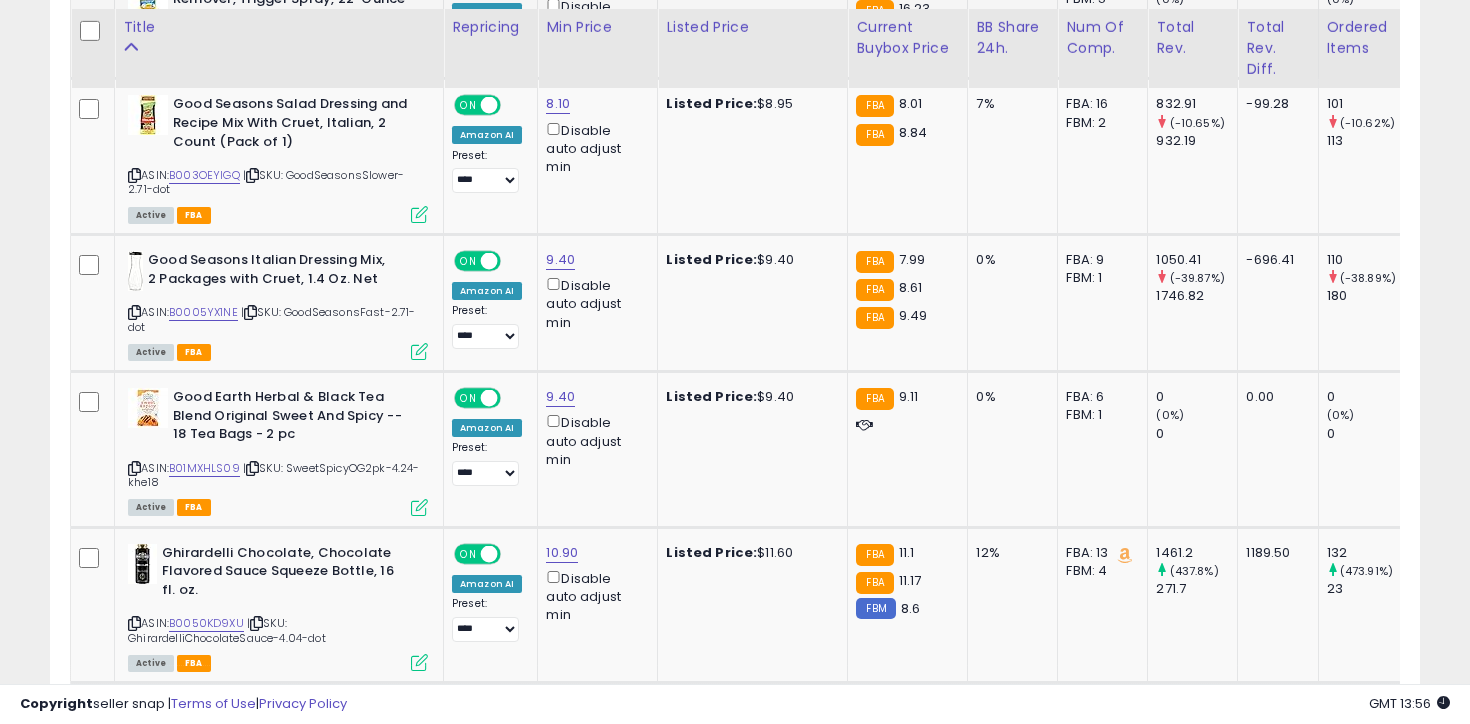scroll, scrollTop: 8147, scrollLeft: 0, axis: vertical 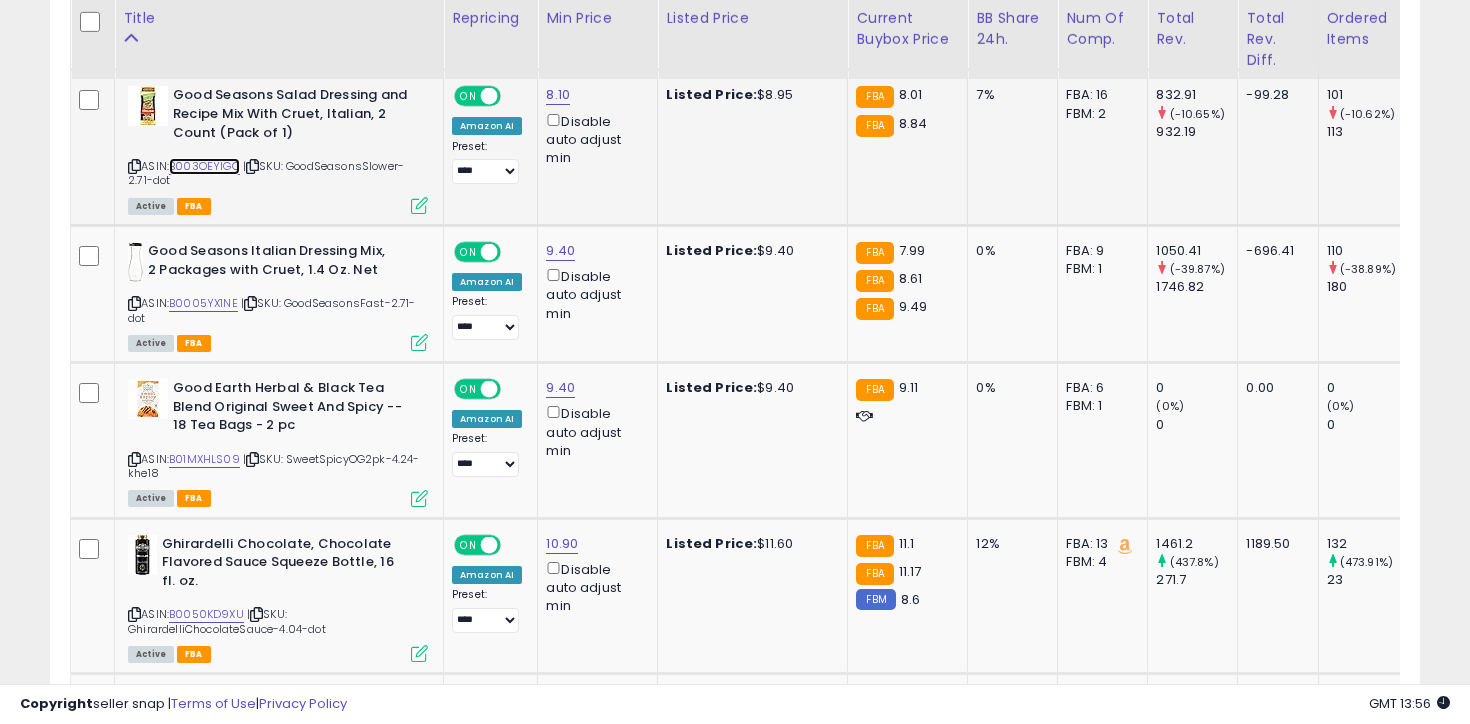 click on "B003OEYIGQ" at bounding box center (204, 166) 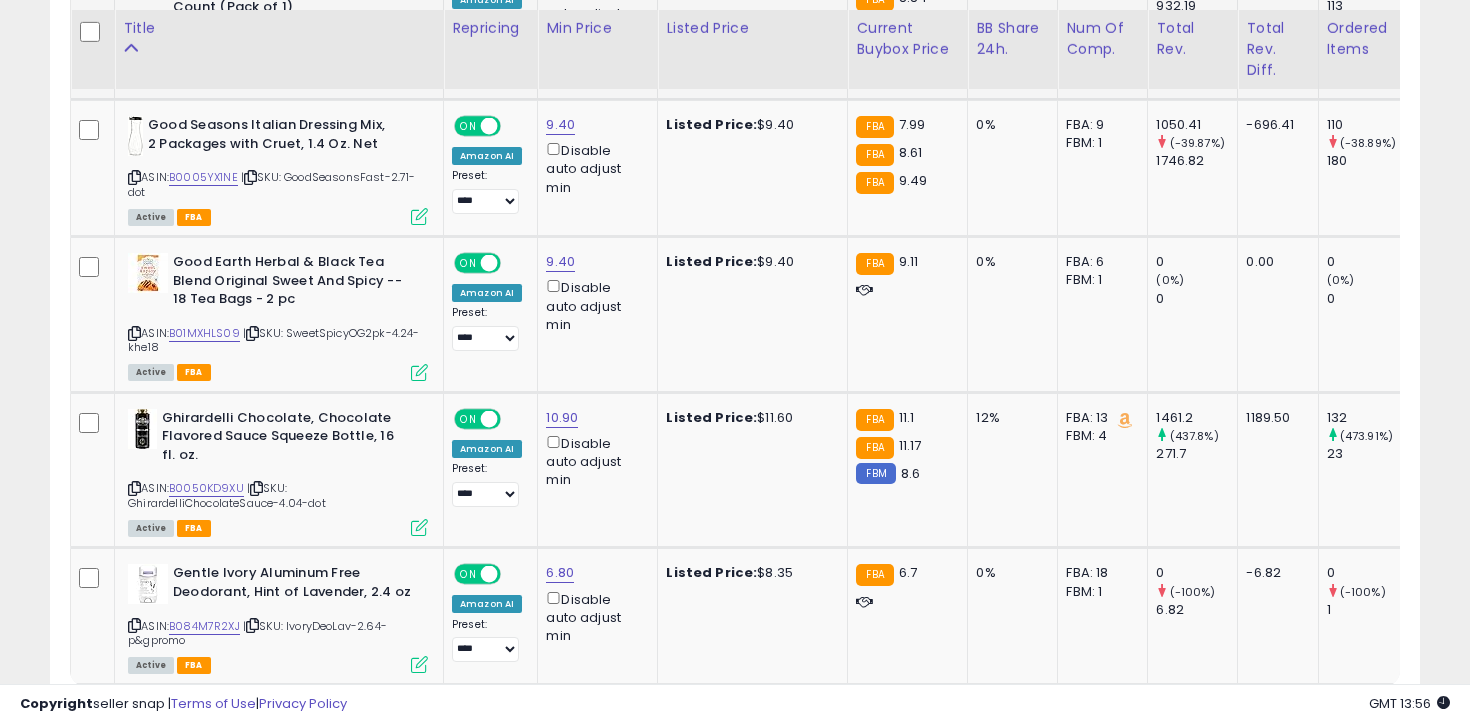 scroll, scrollTop: 8283, scrollLeft: 0, axis: vertical 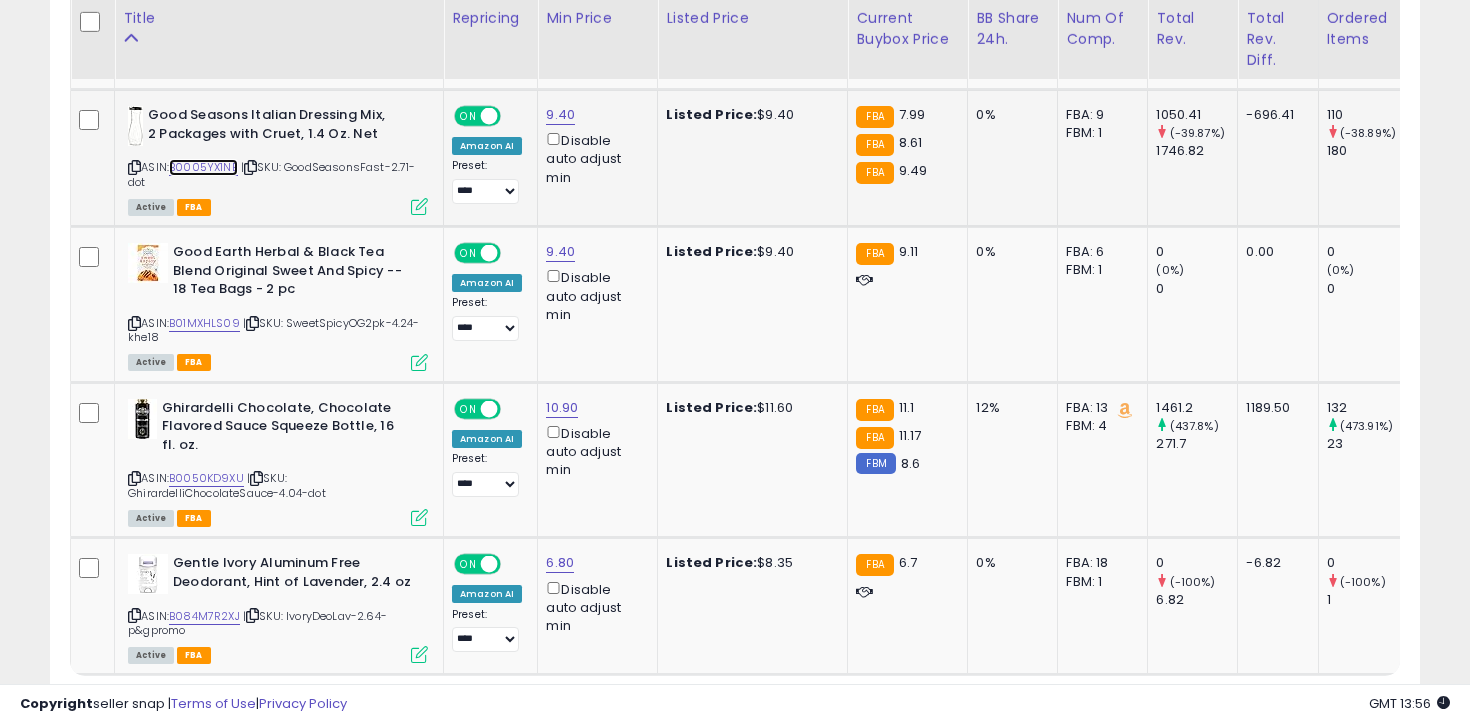 click on "B0005YX1NE" at bounding box center (203, 167) 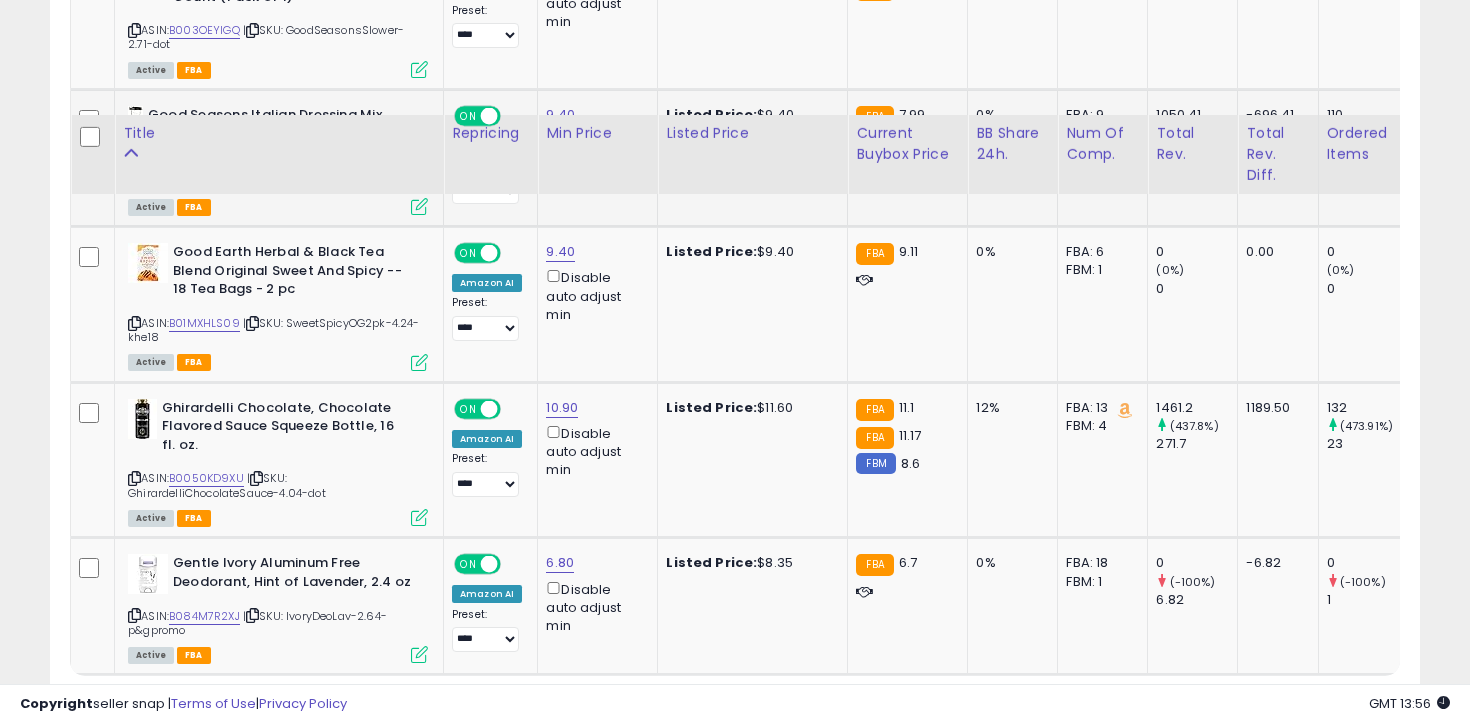 scroll, scrollTop: 8398, scrollLeft: 0, axis: vertical 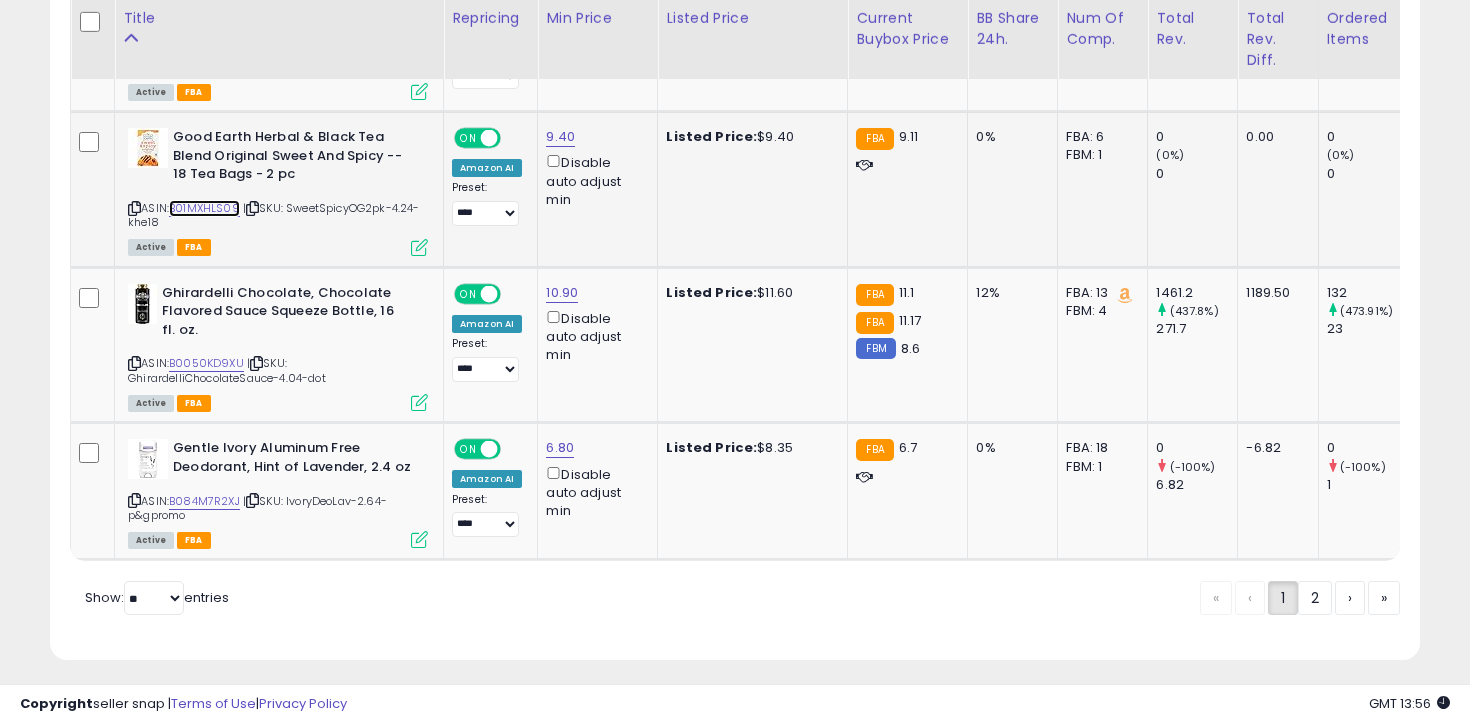click on "B01MXHLS09" at bounding box center [204, 208] 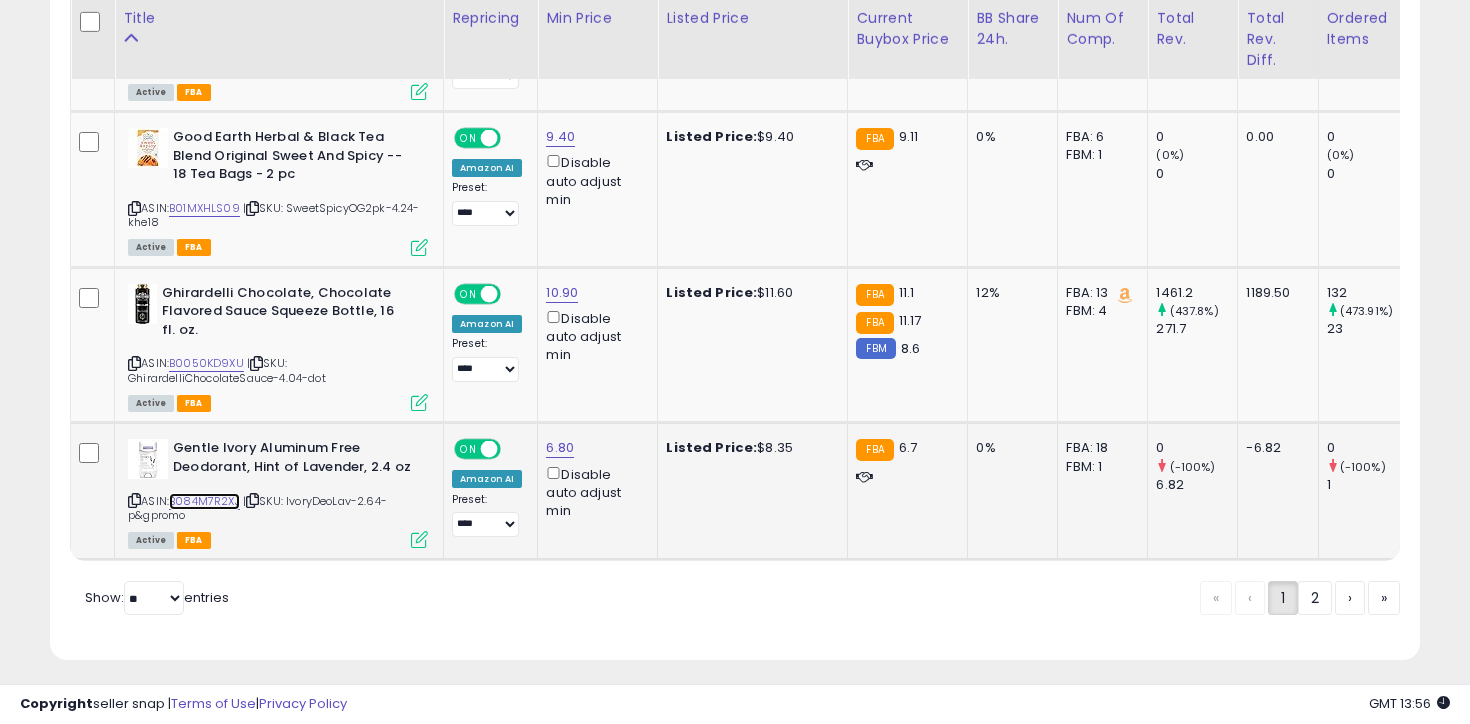 click on "B084M7R2XJ" at bounding box center (204, 501) 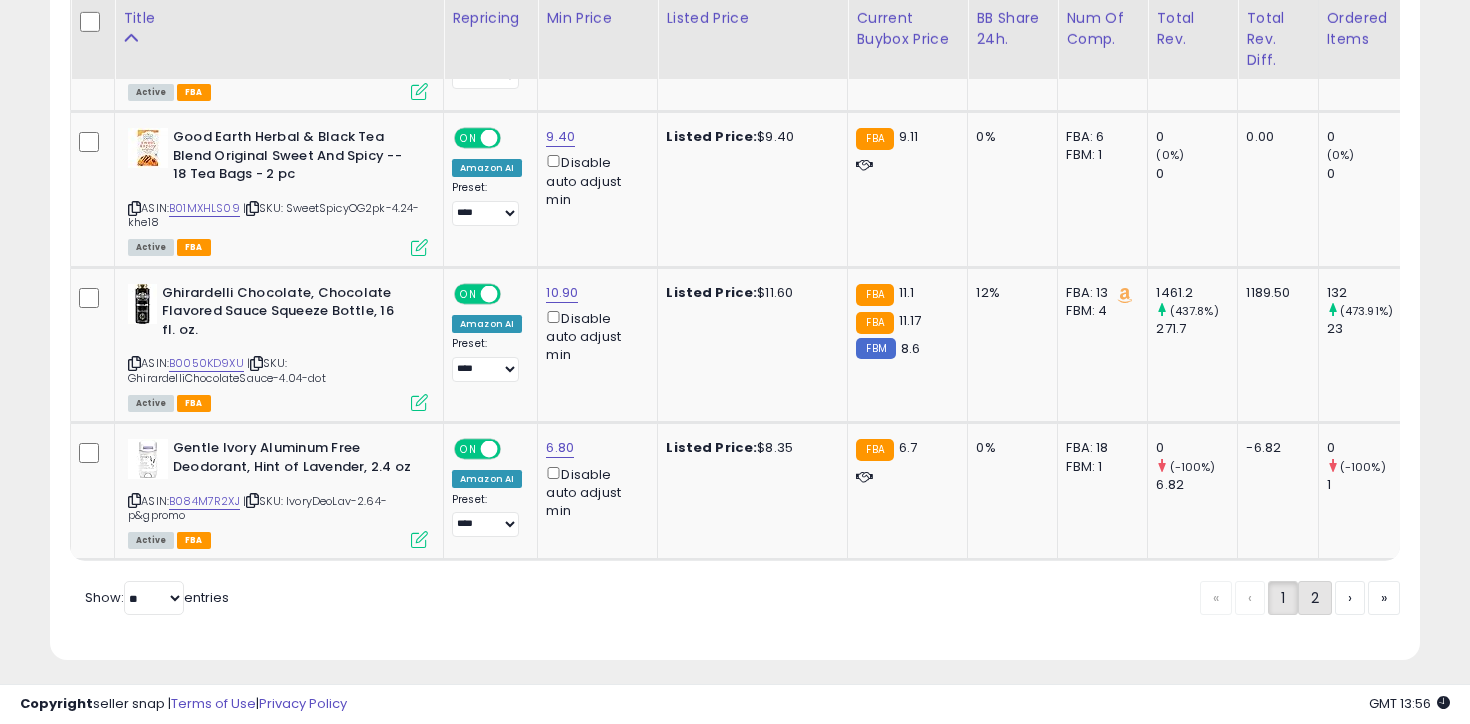 click on "2" 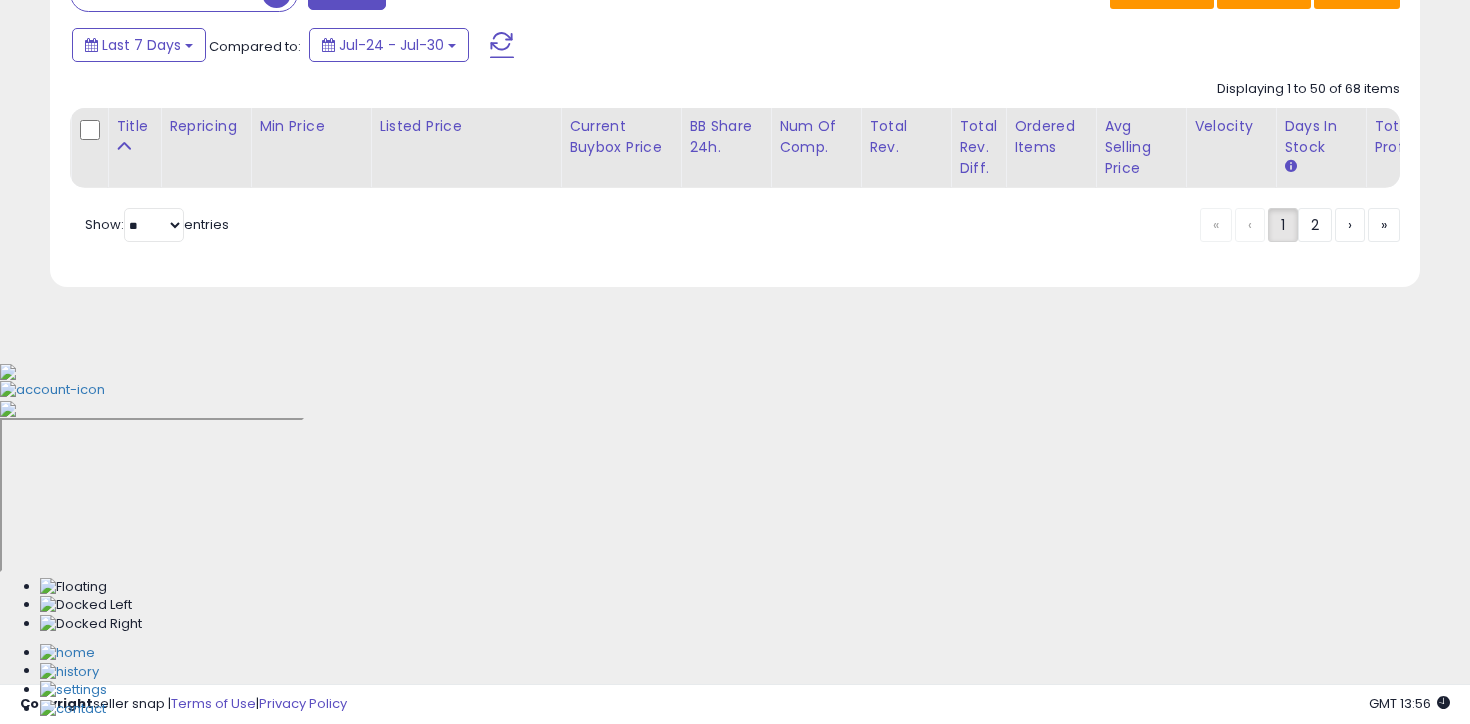scroll, scrollTop: 501, scrollLeft: 0, axis: vertical 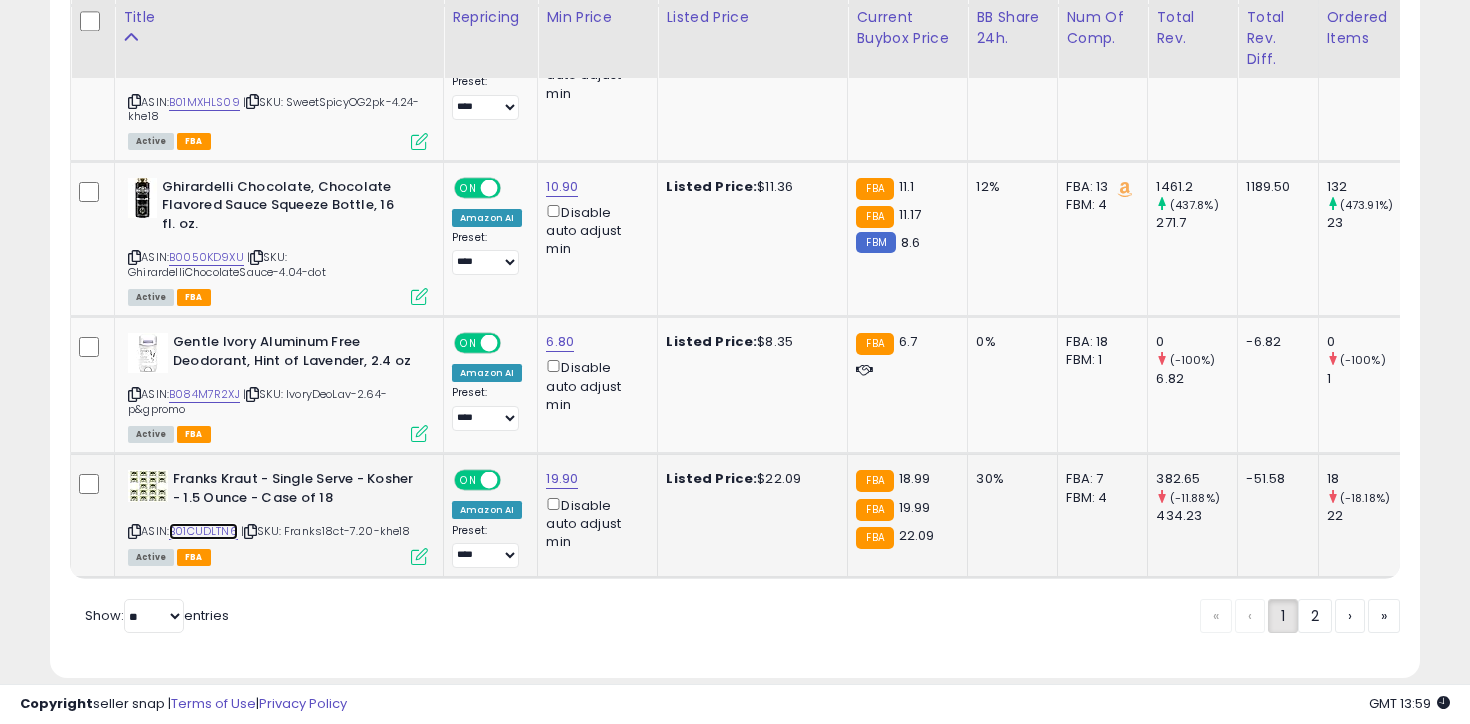 click on "B01CUDLTN6" at bounding box center (203, 531) 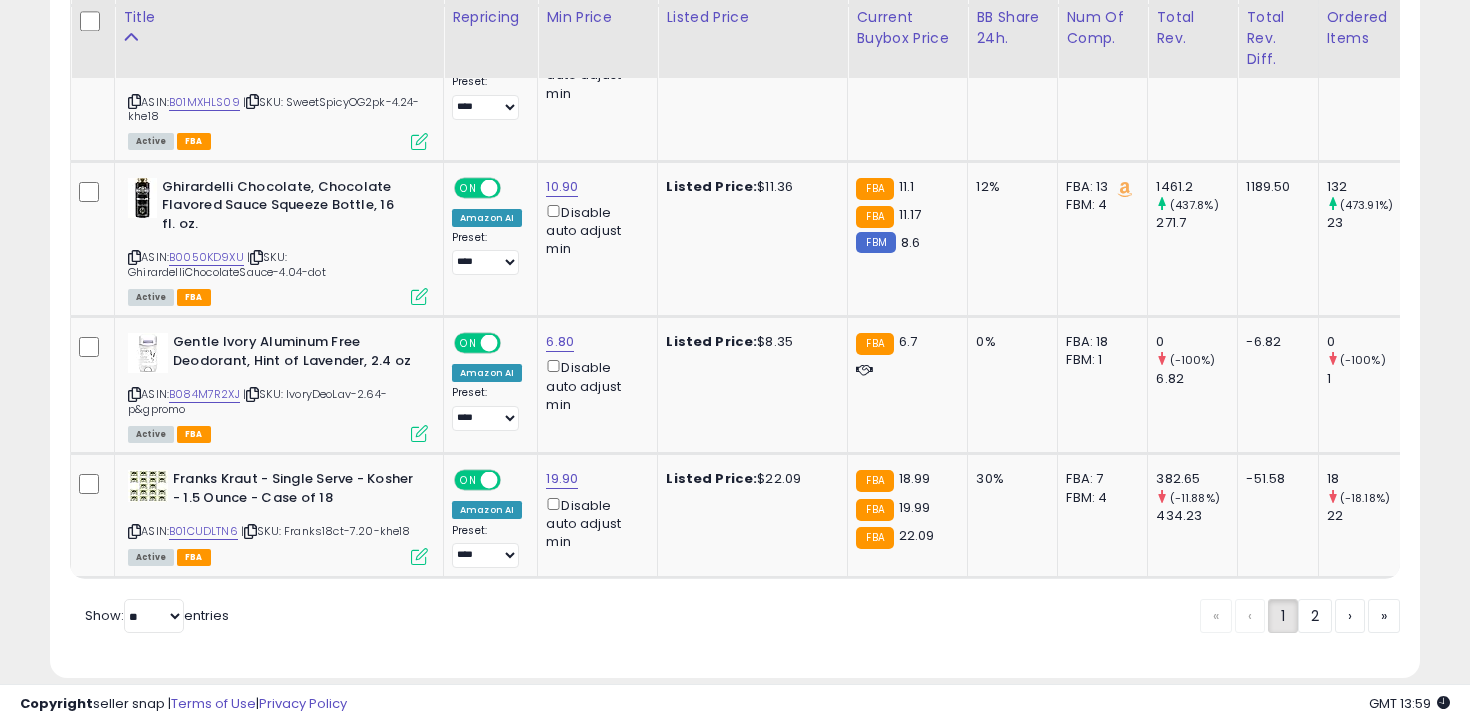 drag, startPoint x: 1311, startPoint y: 609, endPoint x: 1218, endPoint y: 590, distance: 94.92102 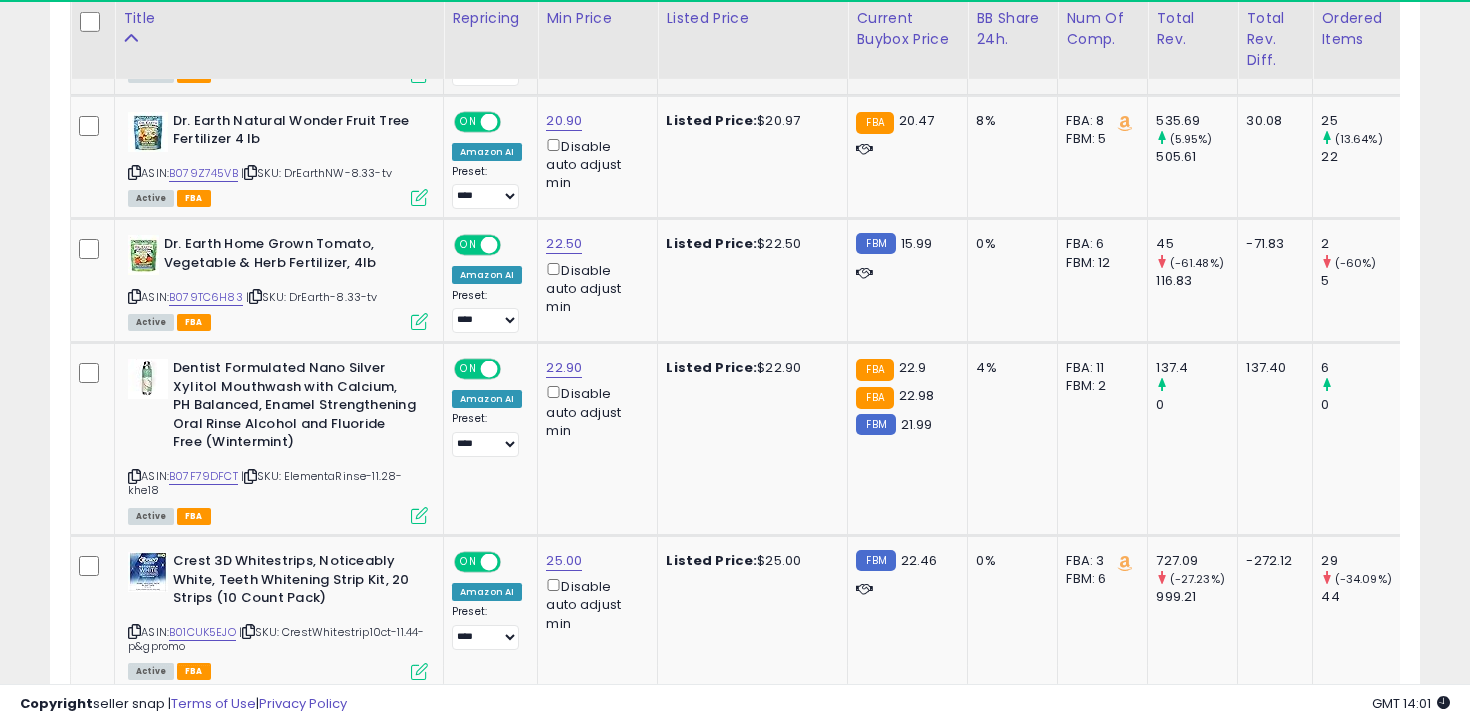 scroll, scrollTop: 1400, scrollLeft: 0, axis: vertical 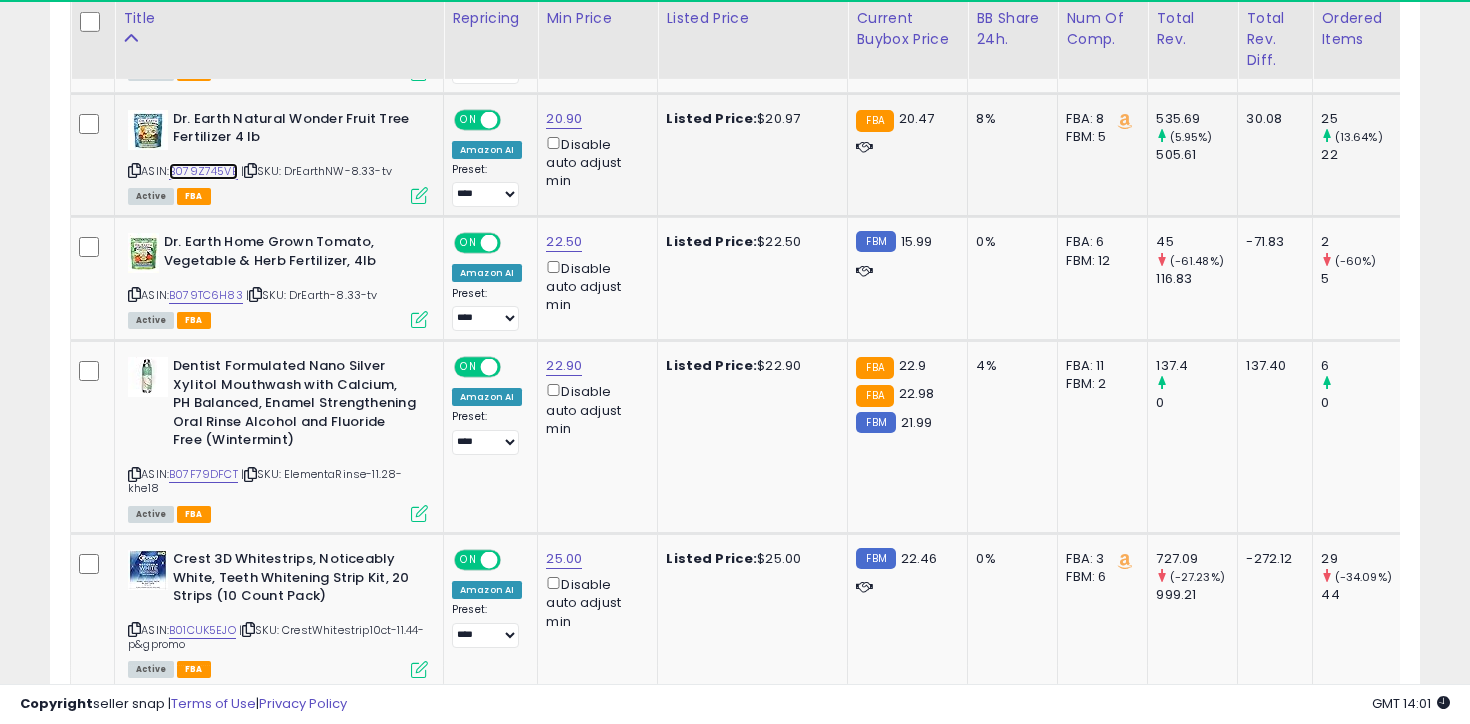 click on "B079Z745VB" at bounding box center [203, 171] 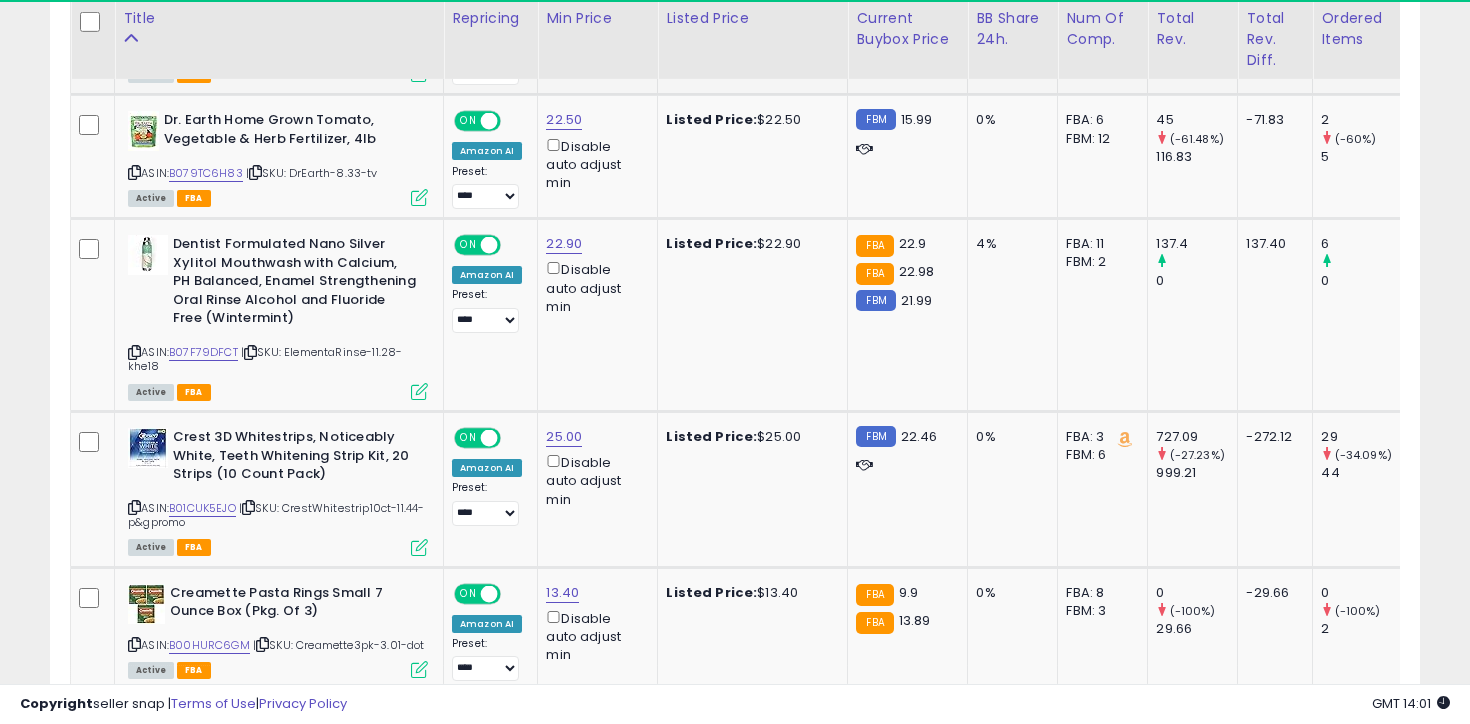 scroll, scrollTop: 1524, scrollLeft: 0, axis: vertical 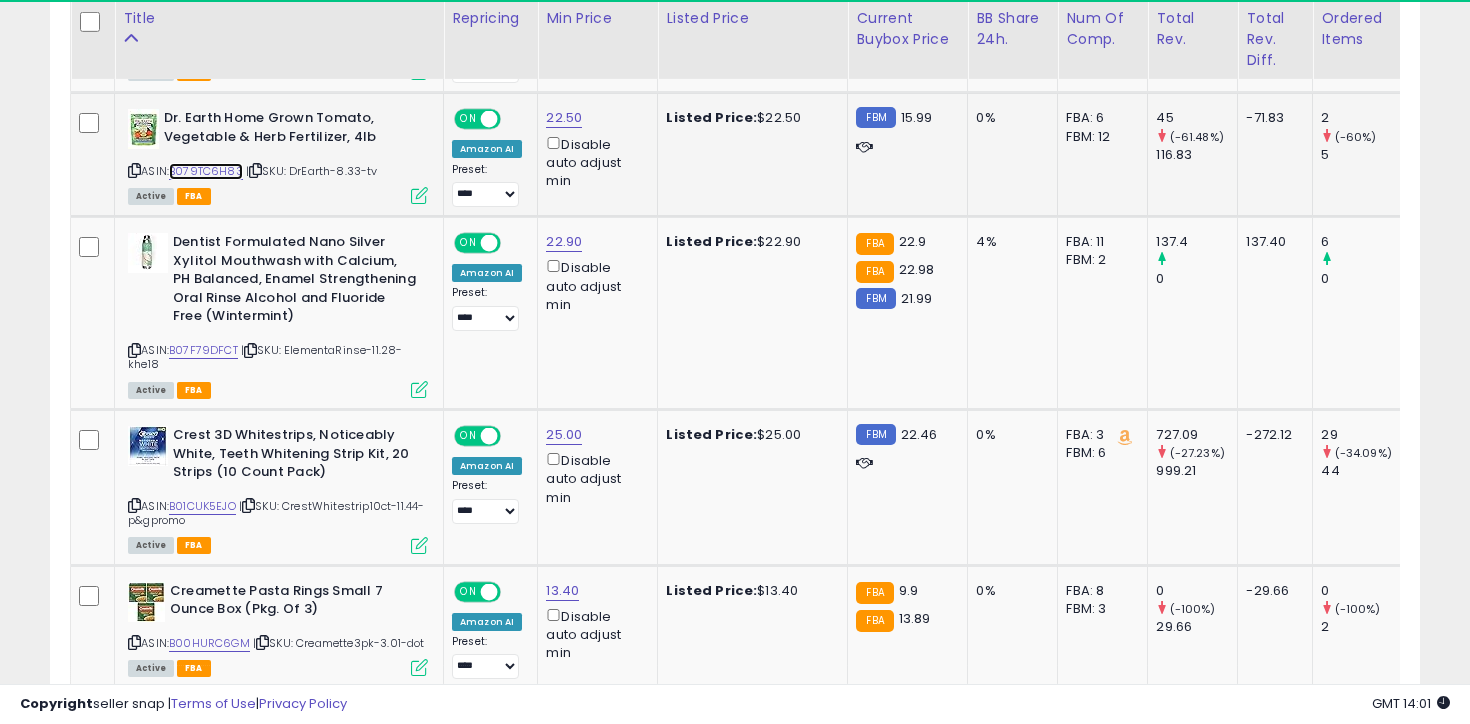 click on "B079TC6H83" at bounding box center [206, 171] 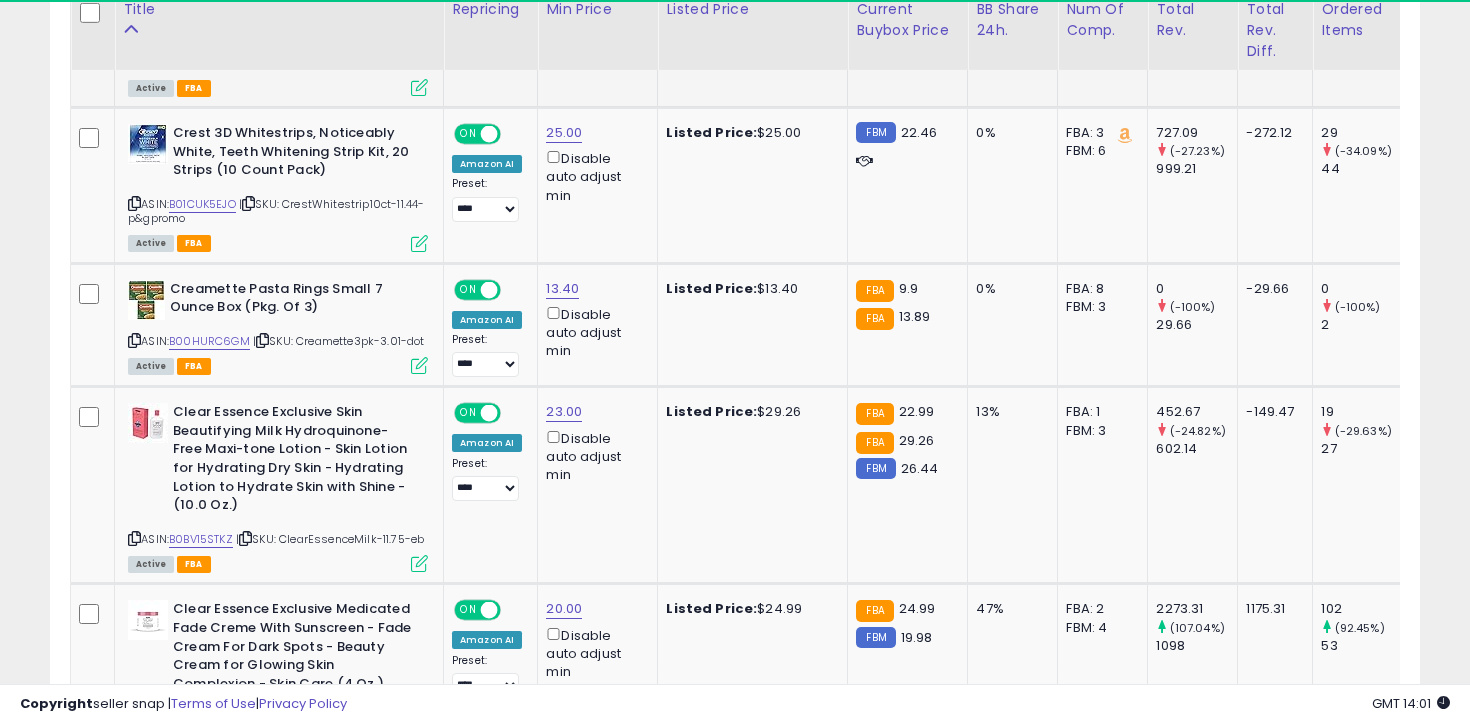 scroll, scrollTop: 1829, scrollLeft: 0, axis: vertical 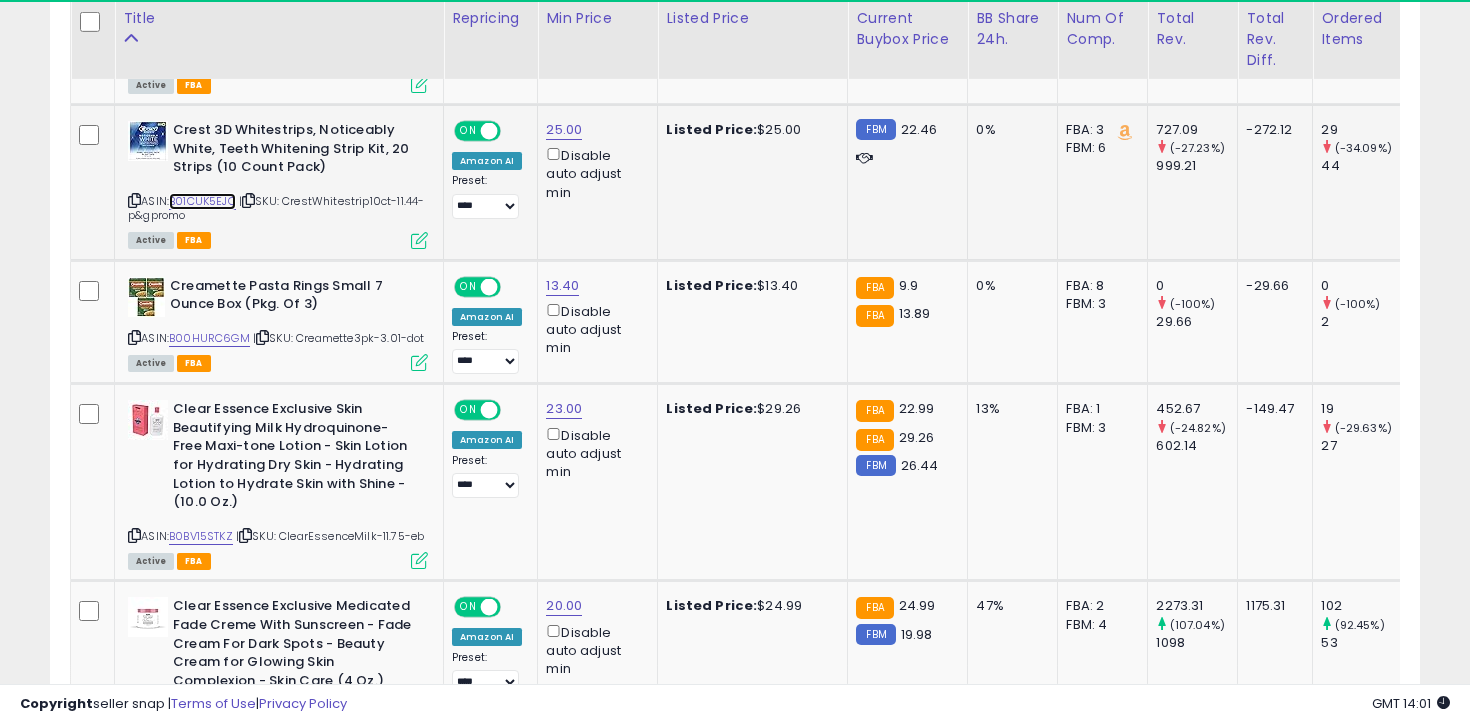 click on "B01CUK5EJO" at bounding box center [202, 201] 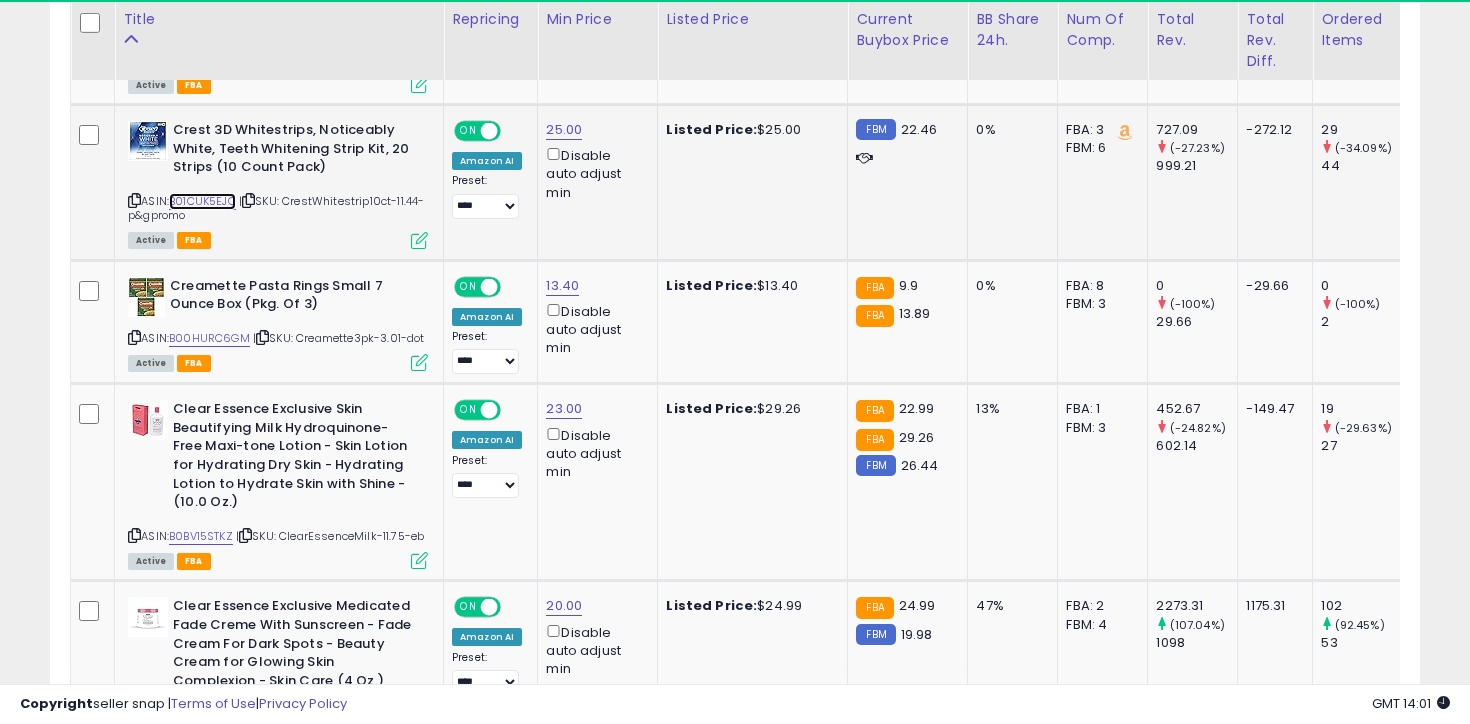 scroll, scrollTop: 1975, scrollLeft: 0, axis: vertical 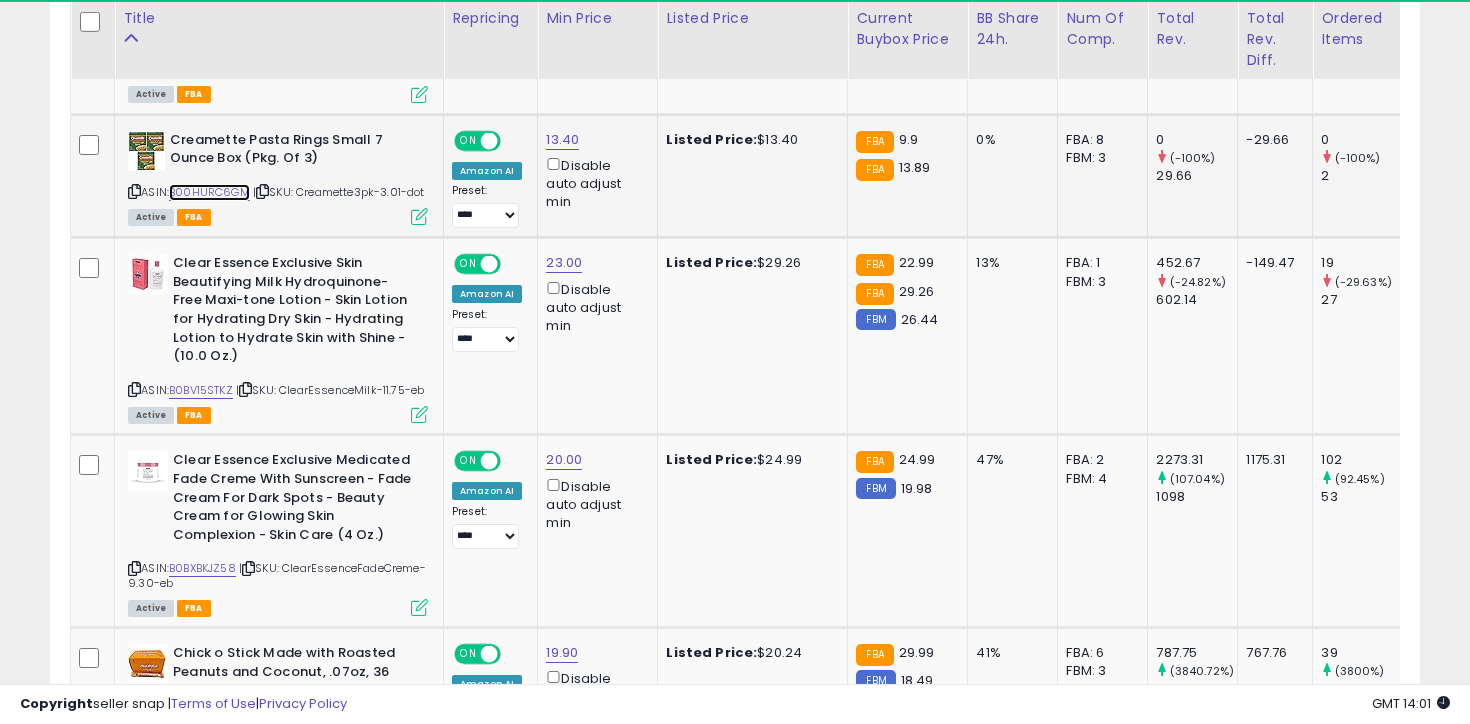 click on "B00HURC6GM" at bounding box center (209, 192) 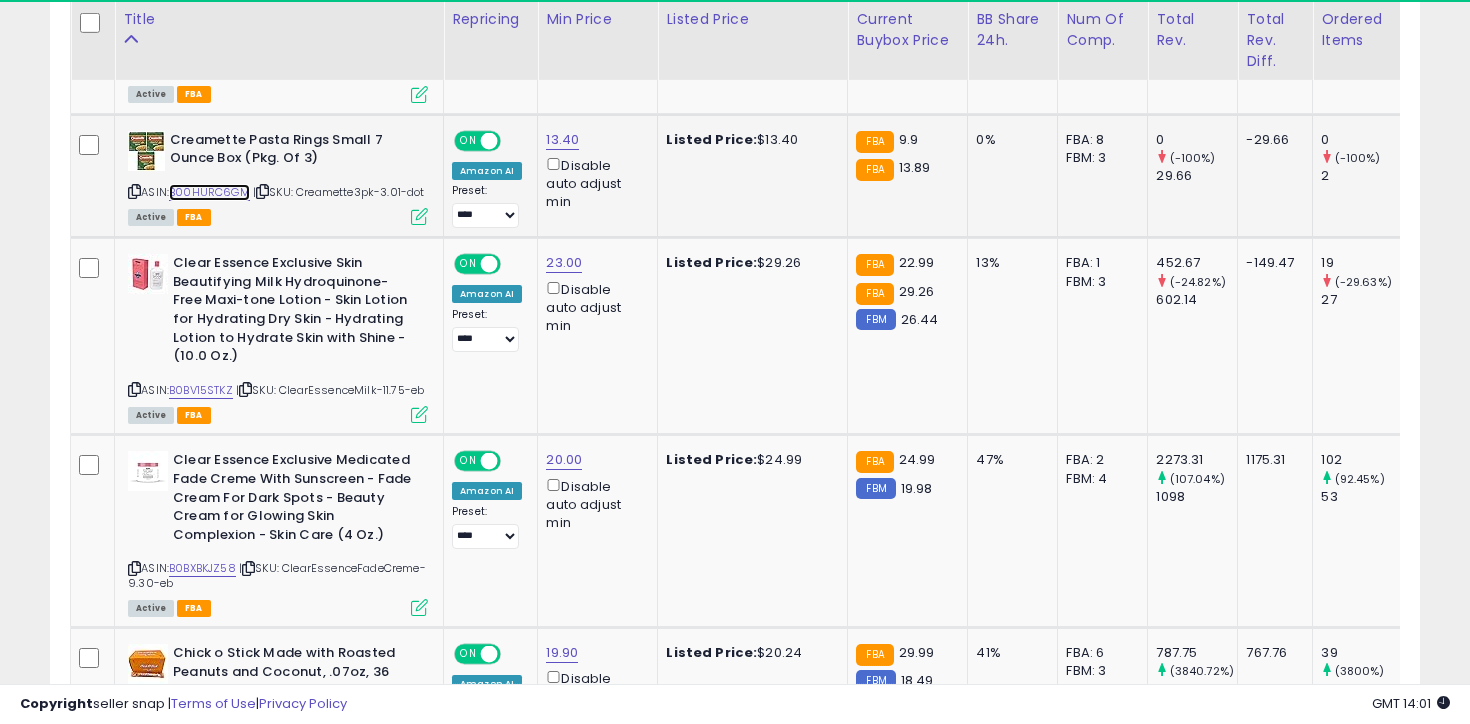 scroll, scrollTop: 2116, scrollLeft: 0, axis: vertical 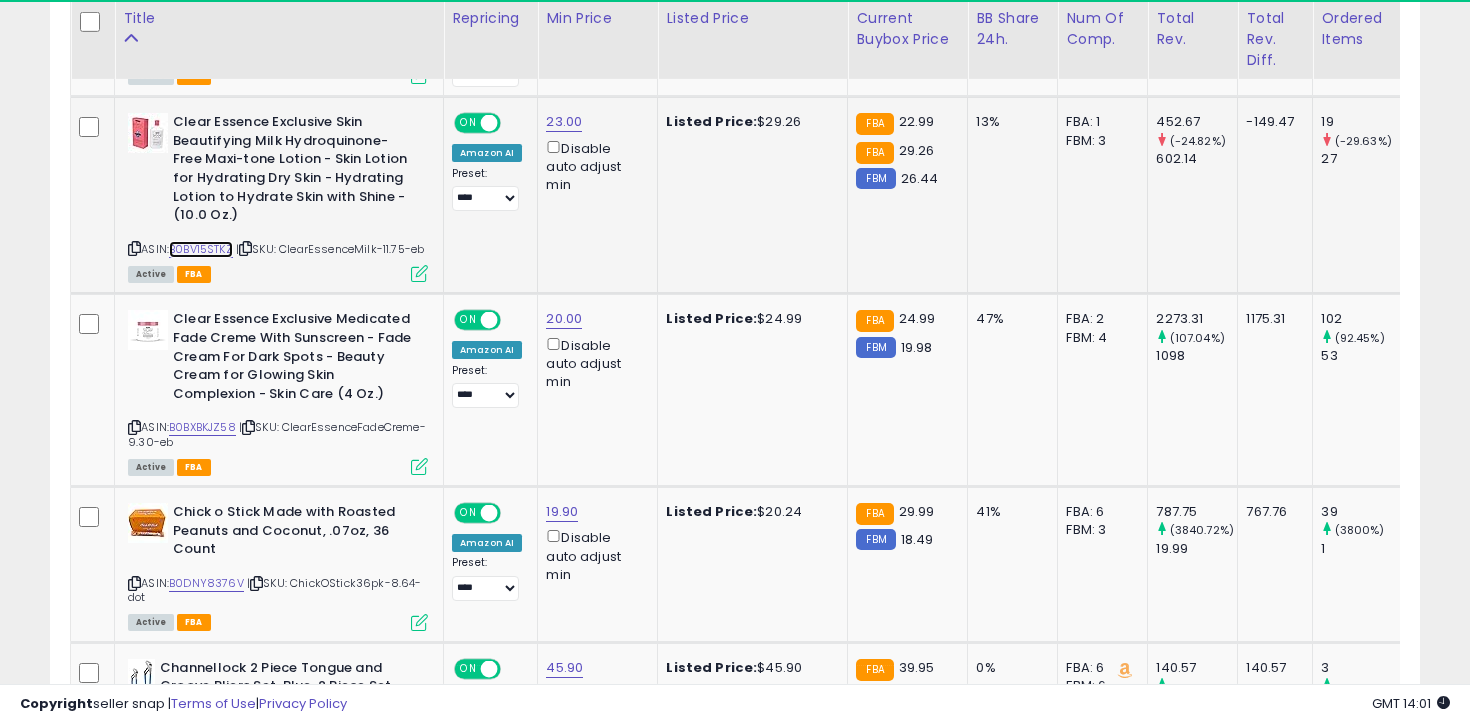 click on "B0BV15STKZ" at bounding box center (201, 249) 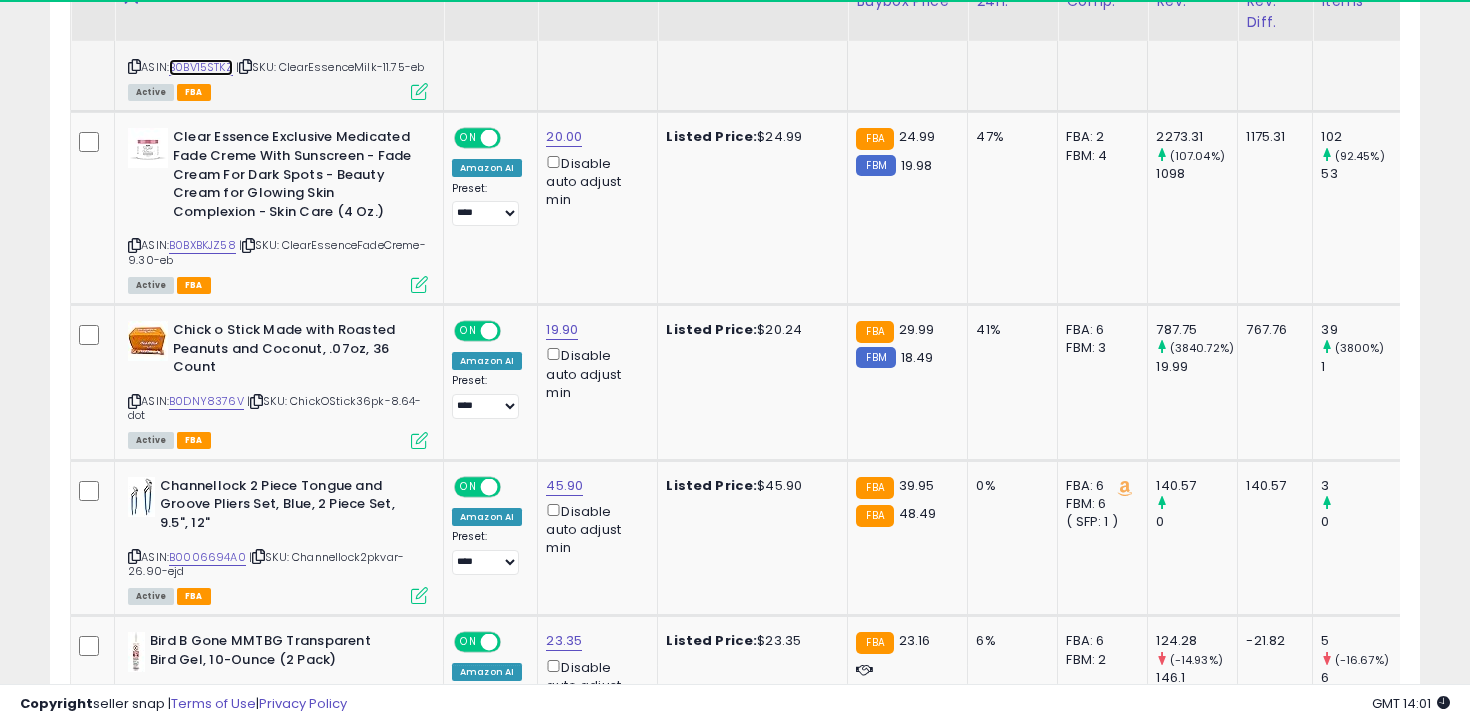 scroll, scrollTop: 2321, scrollLeft: 0, axis: vertical 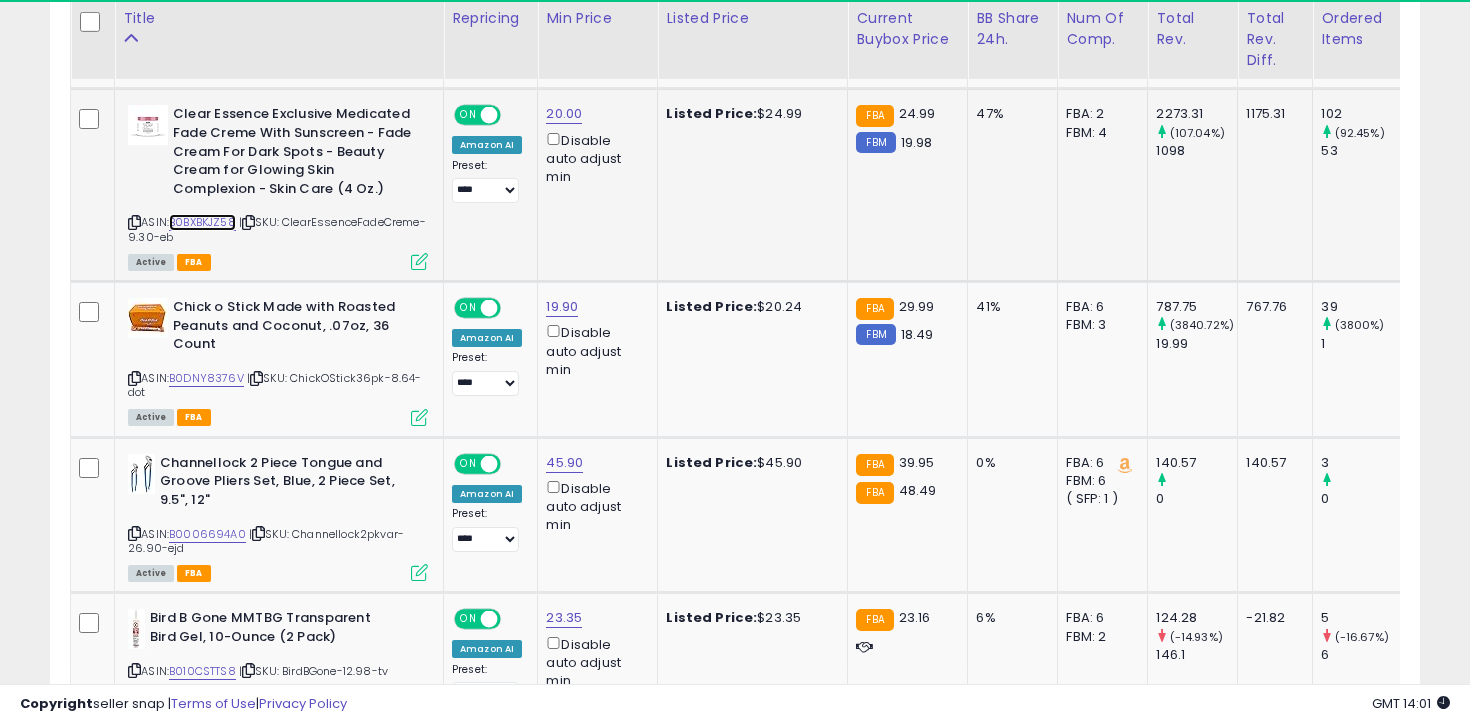 click on "B0BXBKJZ58" at bounding box center (202, 222) 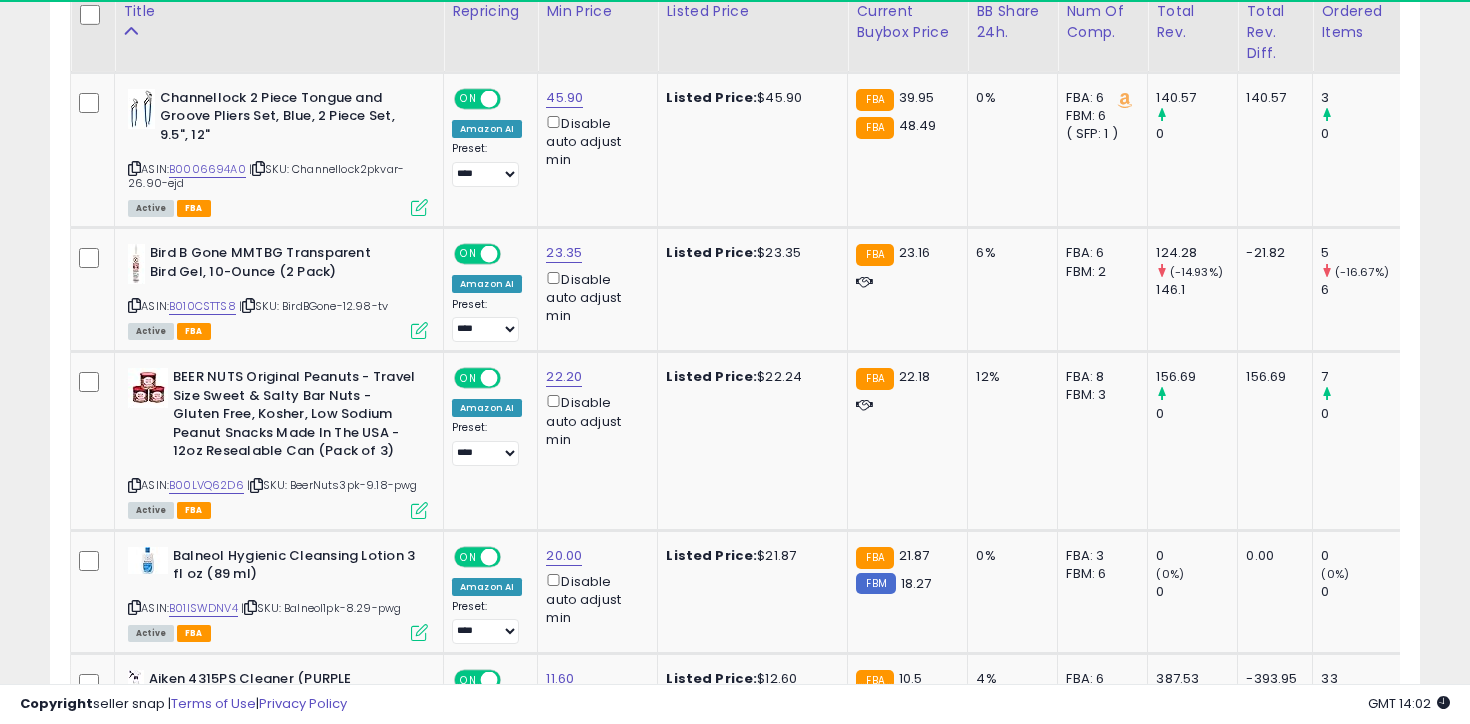 scroll, scrollTop: 2690, scrollLeft: 0, axis: vertical 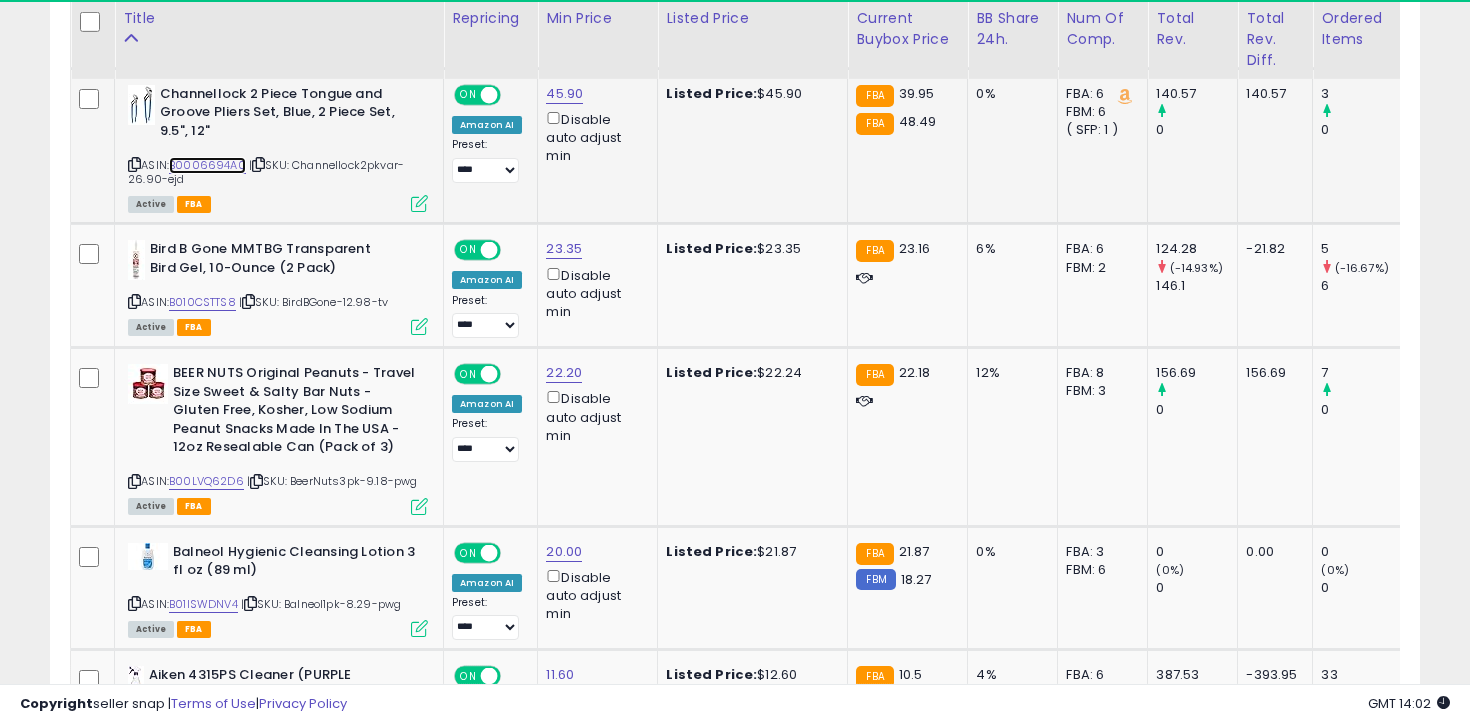 click on "B0006694A0" at bounding box center [207, 165] 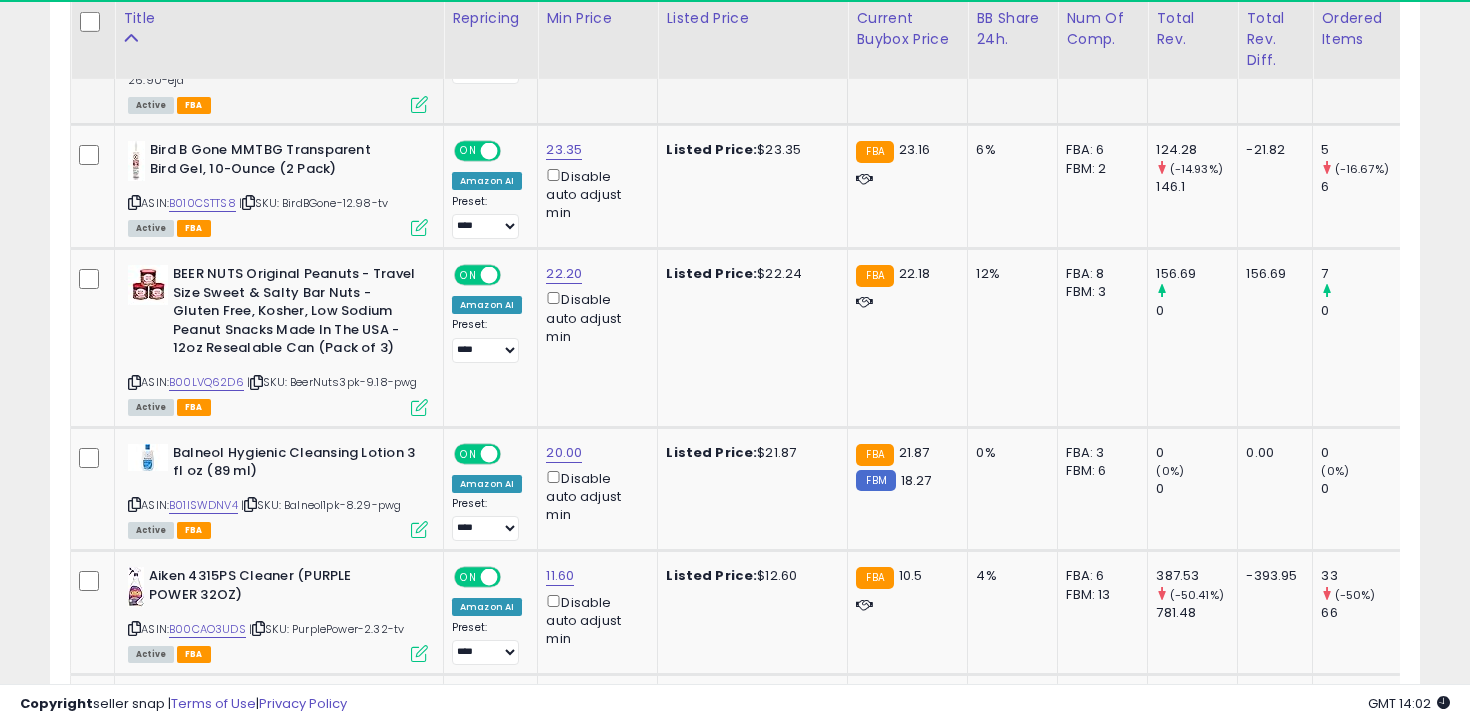 scroll, scrollTop: 2855, scrollLeft: 0, axis: vertical 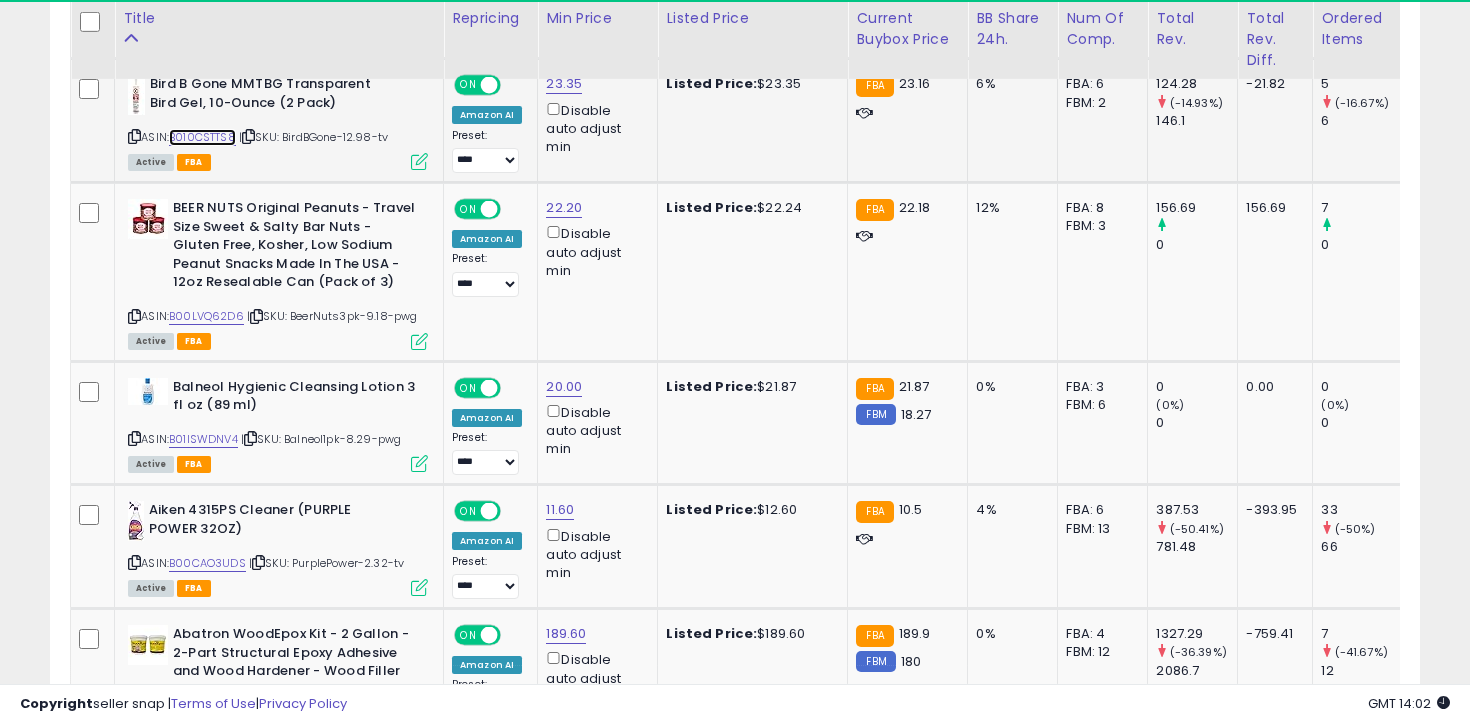 click on "B010CSTTS8" at bounding box center (202, 137) 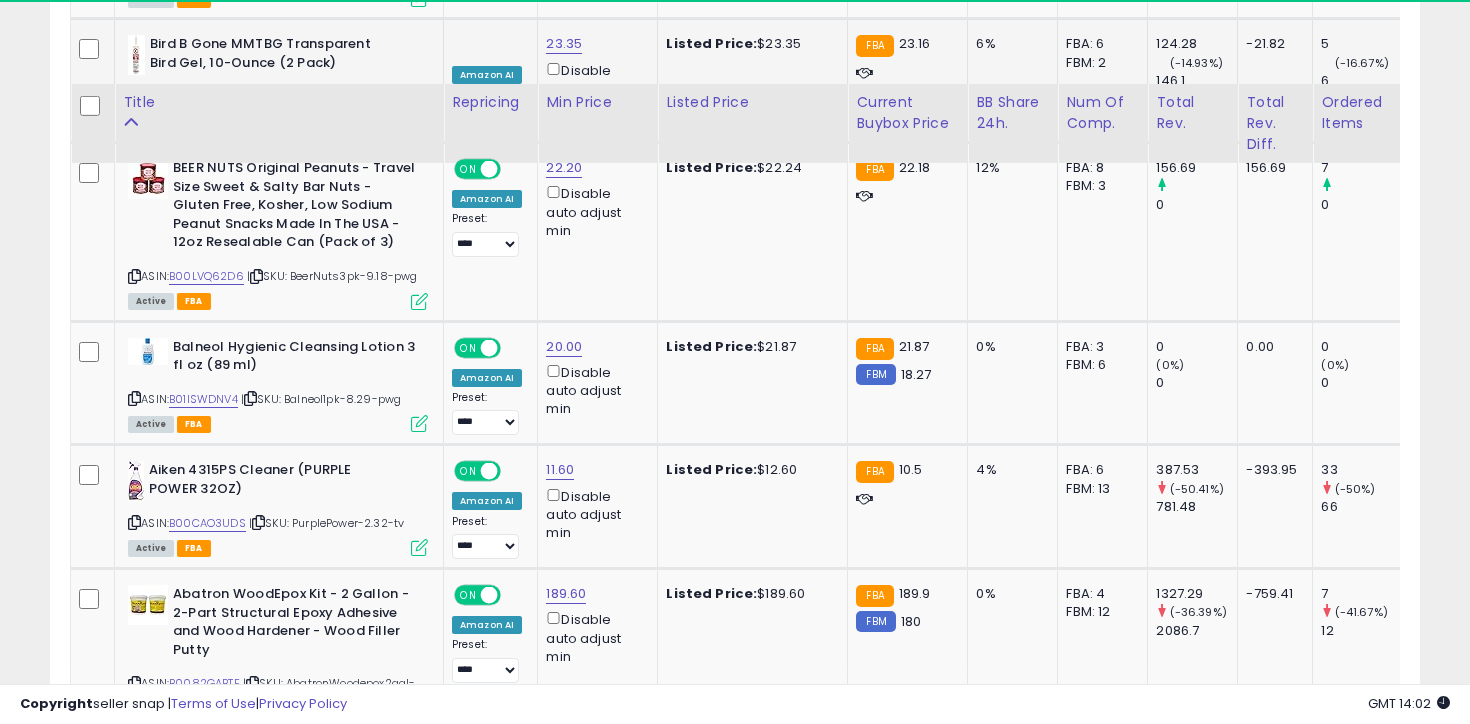 scroll, scrollTop: 2982, scrollLeft: 0, axis: vertical 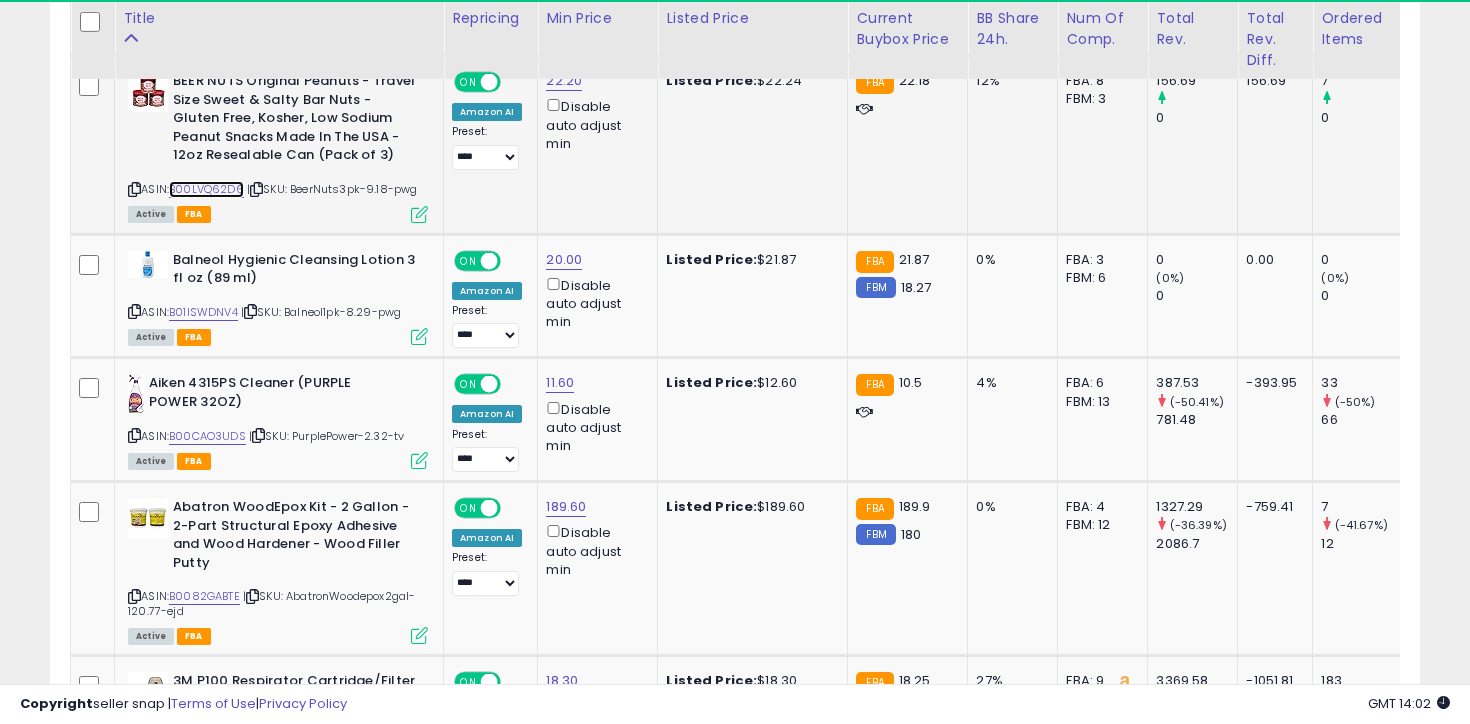 click on "B00LVQ62D6" at bounding box center [206, 189] 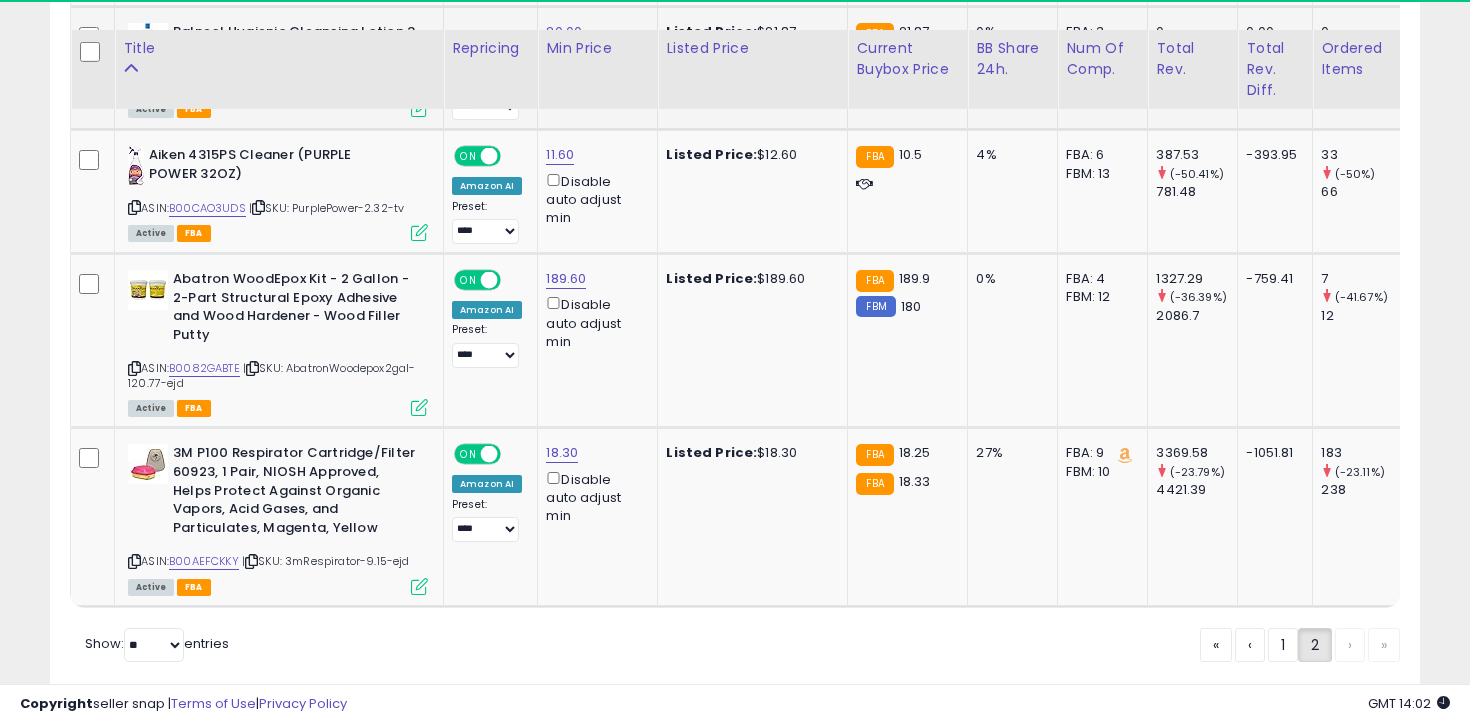 scroll, scrollTop: 3270, scrollLeft: 0, axis: vertical 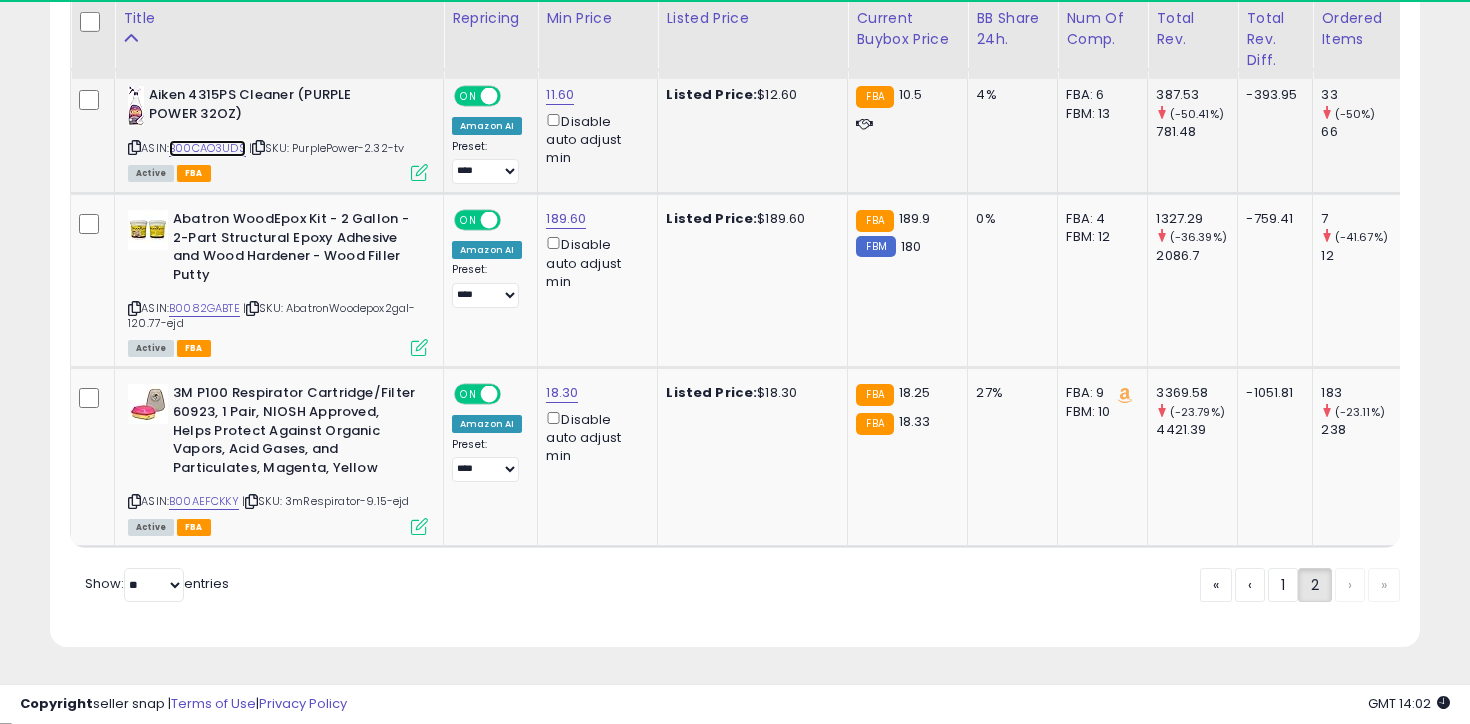 click on "B00CAO3UDS" at bounding box center (207, 148) 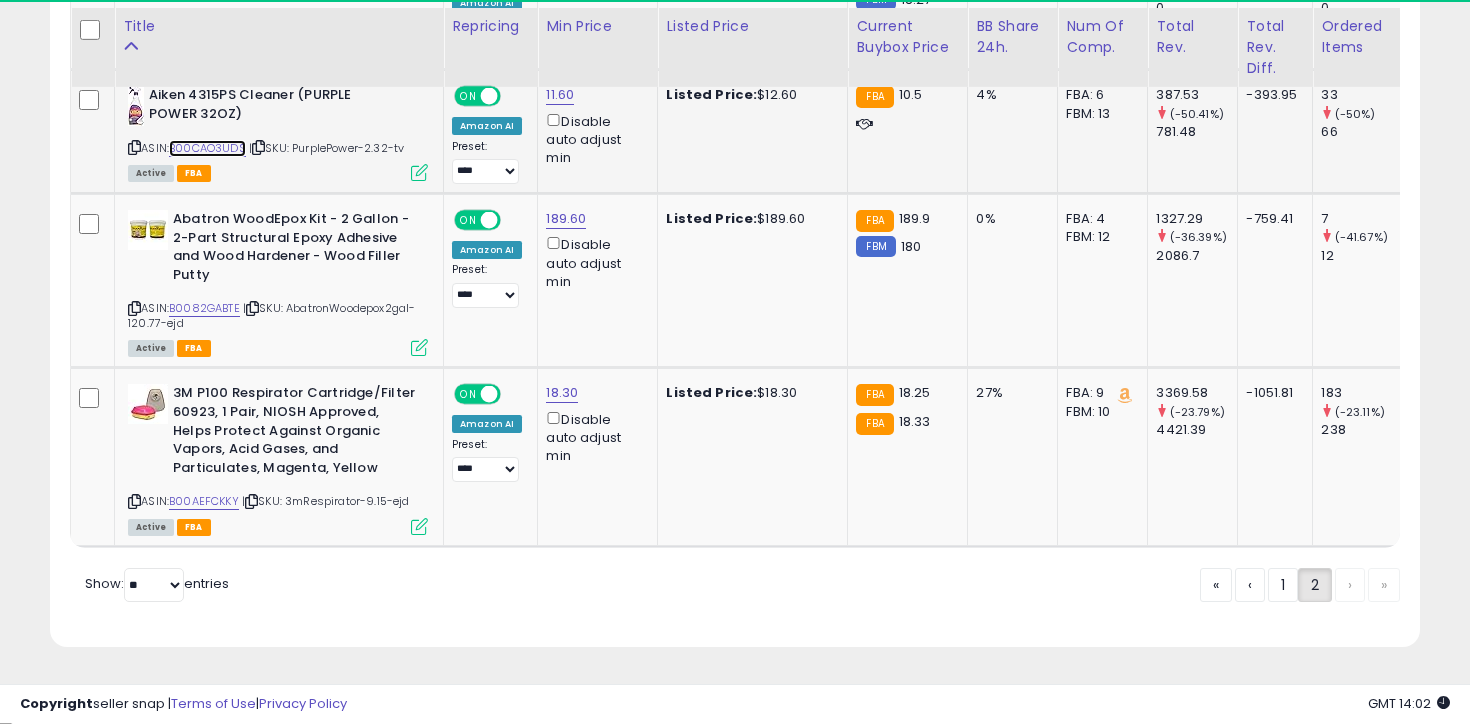 scroll, scrollTop: 3296, scrollLeft: 0, axis: vertical 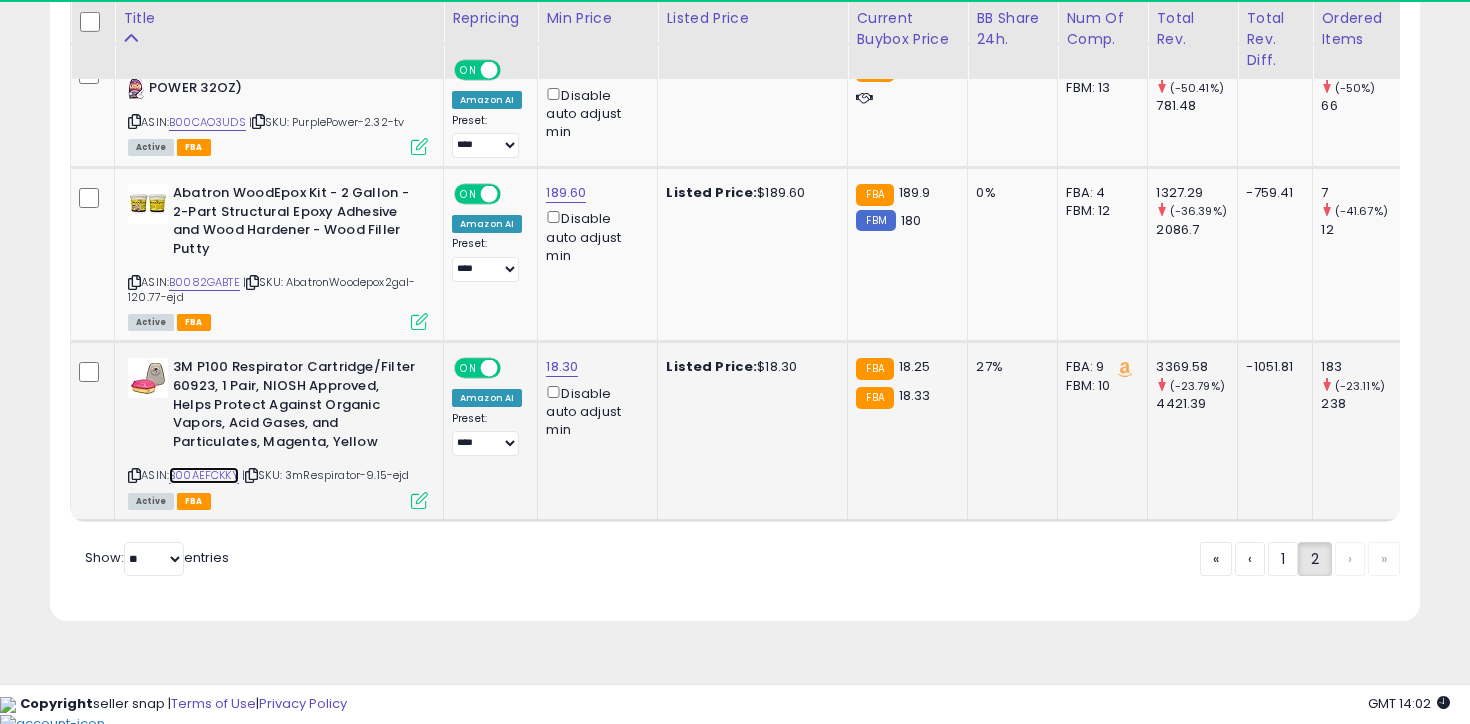 click on "B00AEFCKKY" at bounding box center [204, 475] 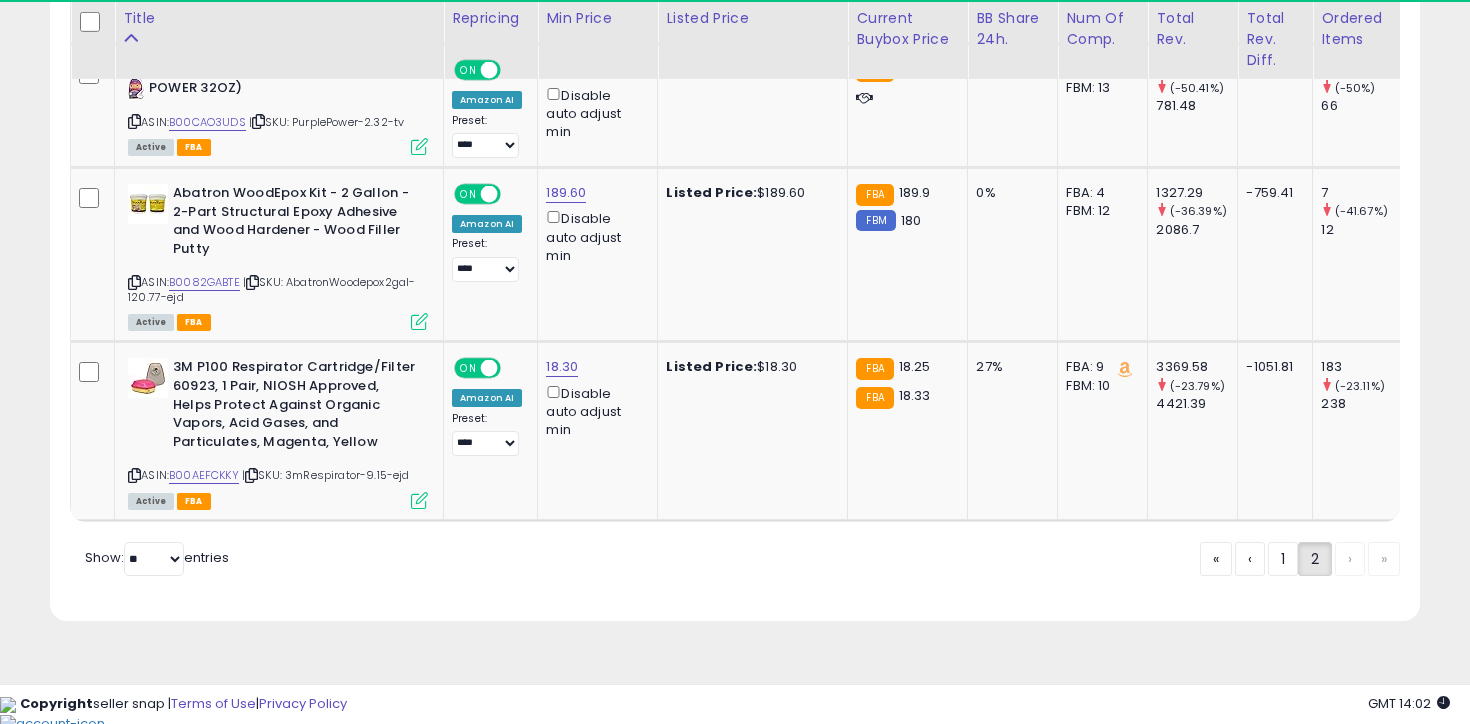click on "«
‹
1
2
›
»" at bounding box center [1300, 561] 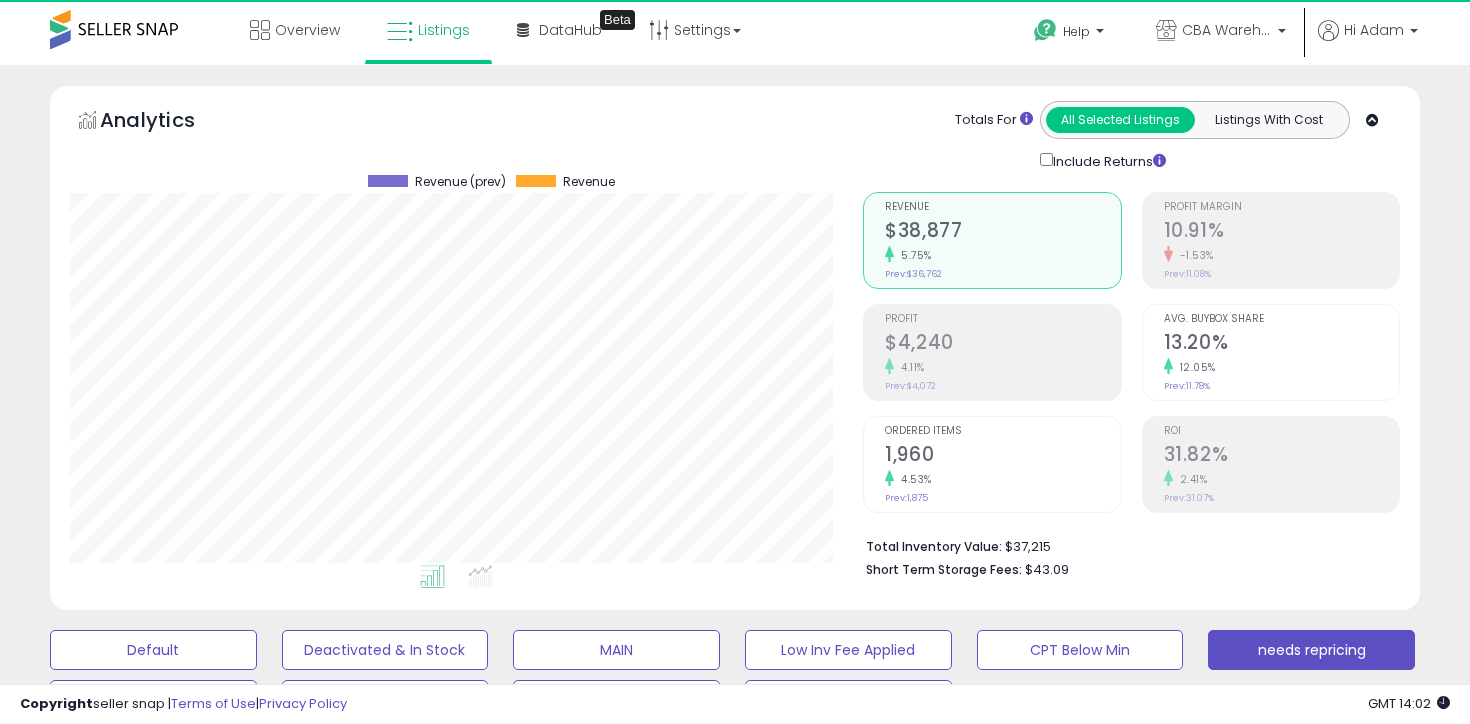 scroll, scrollTop: 218, scrollLeft: 0, axis: vertical 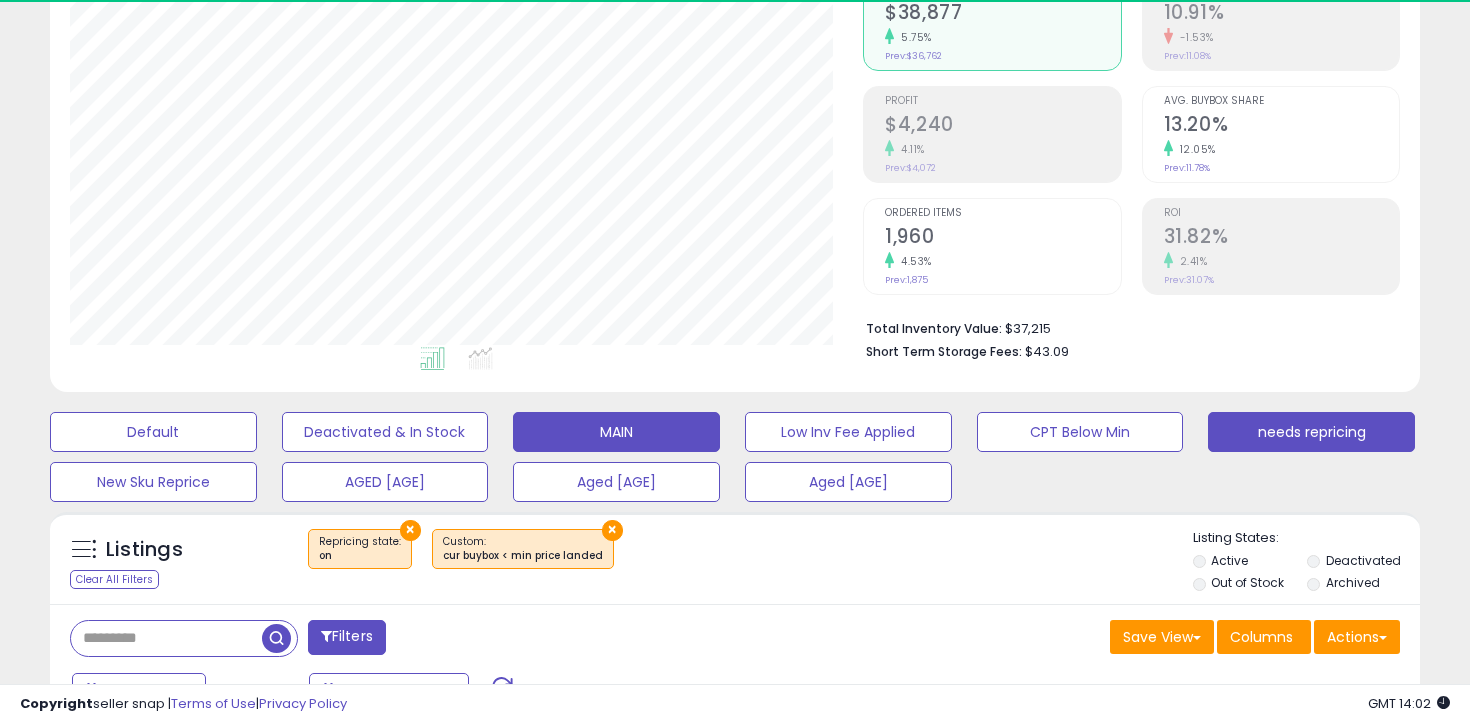 click on "MAIN" at bounding box center [153, 432] 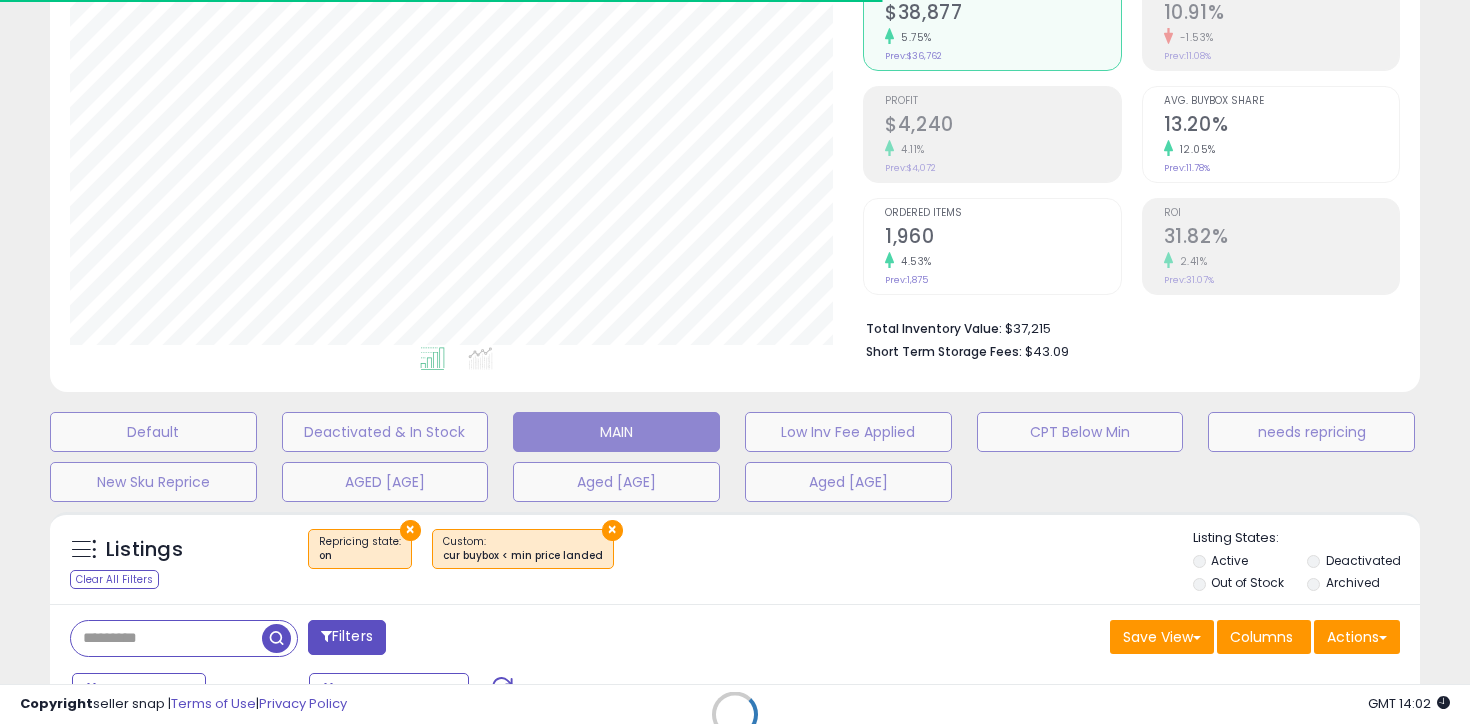 select on "**" 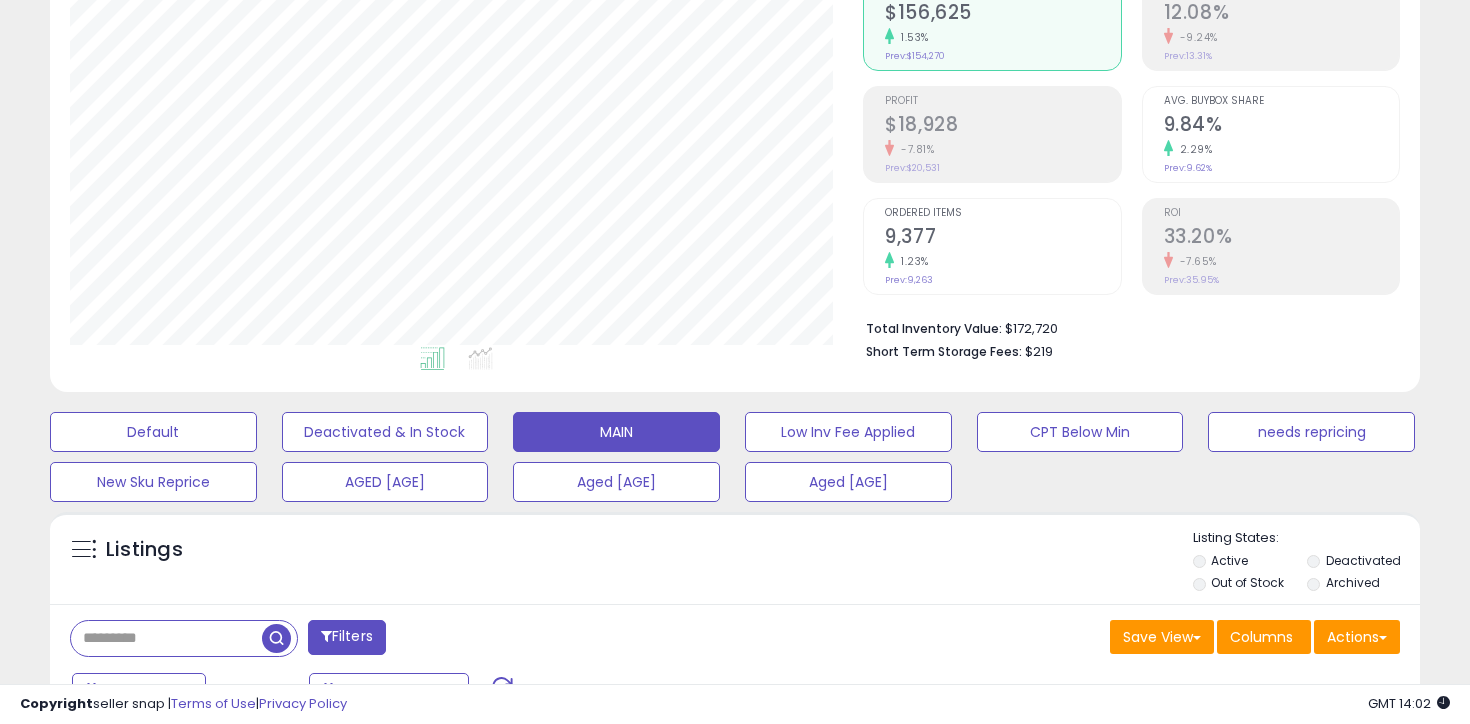 scroll, scrollTop: 999590, scrollLeft: 999206, axis: both 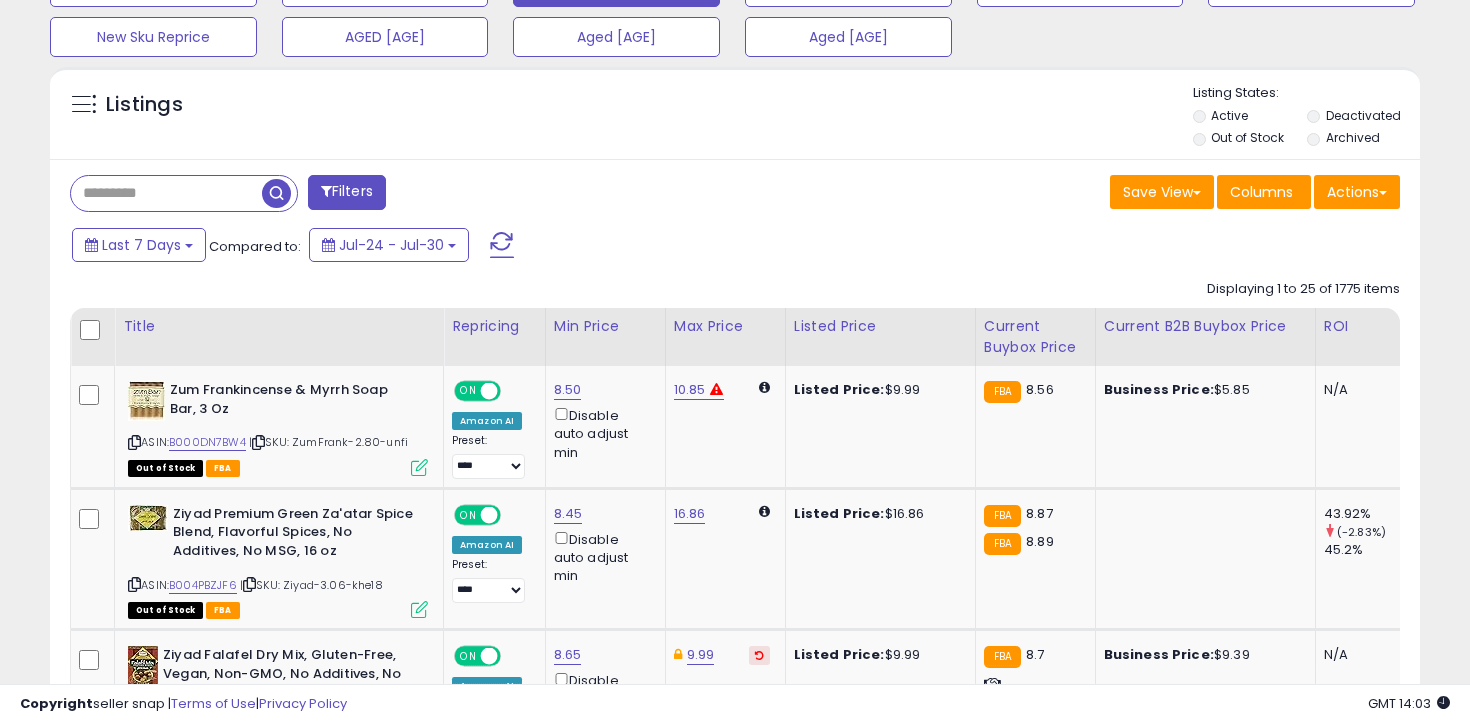 click at bounding box center [166, 193] 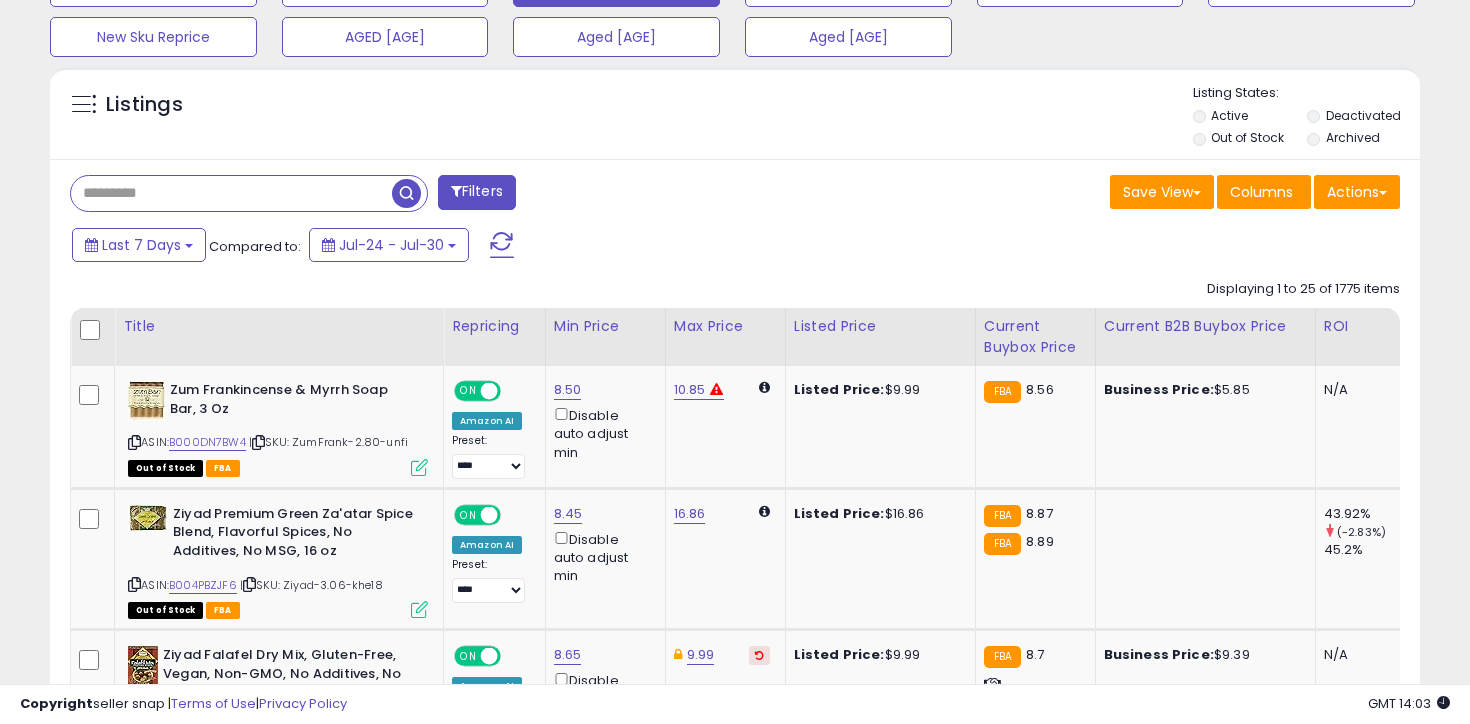 paste on "**********" 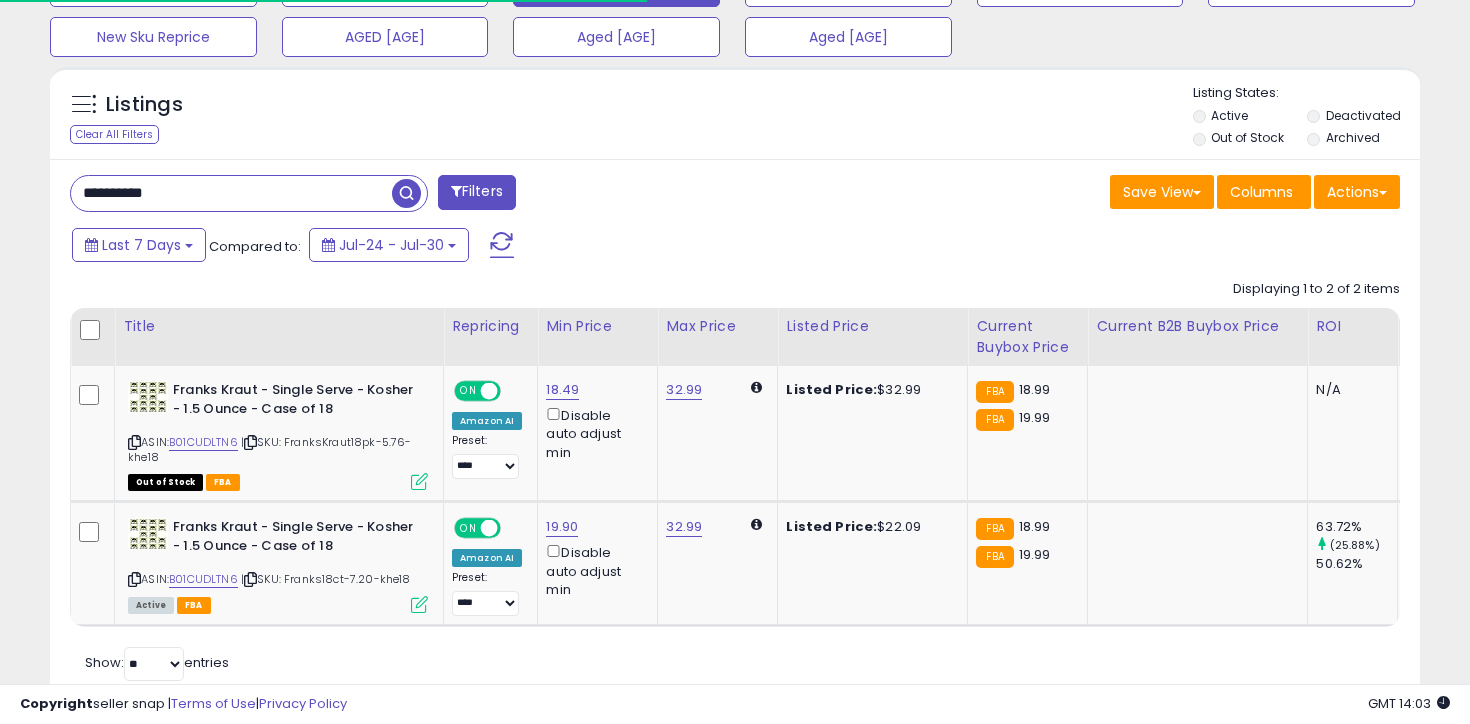scroll, scrollTop: 720, scrollLeft: 0, axis: vertical 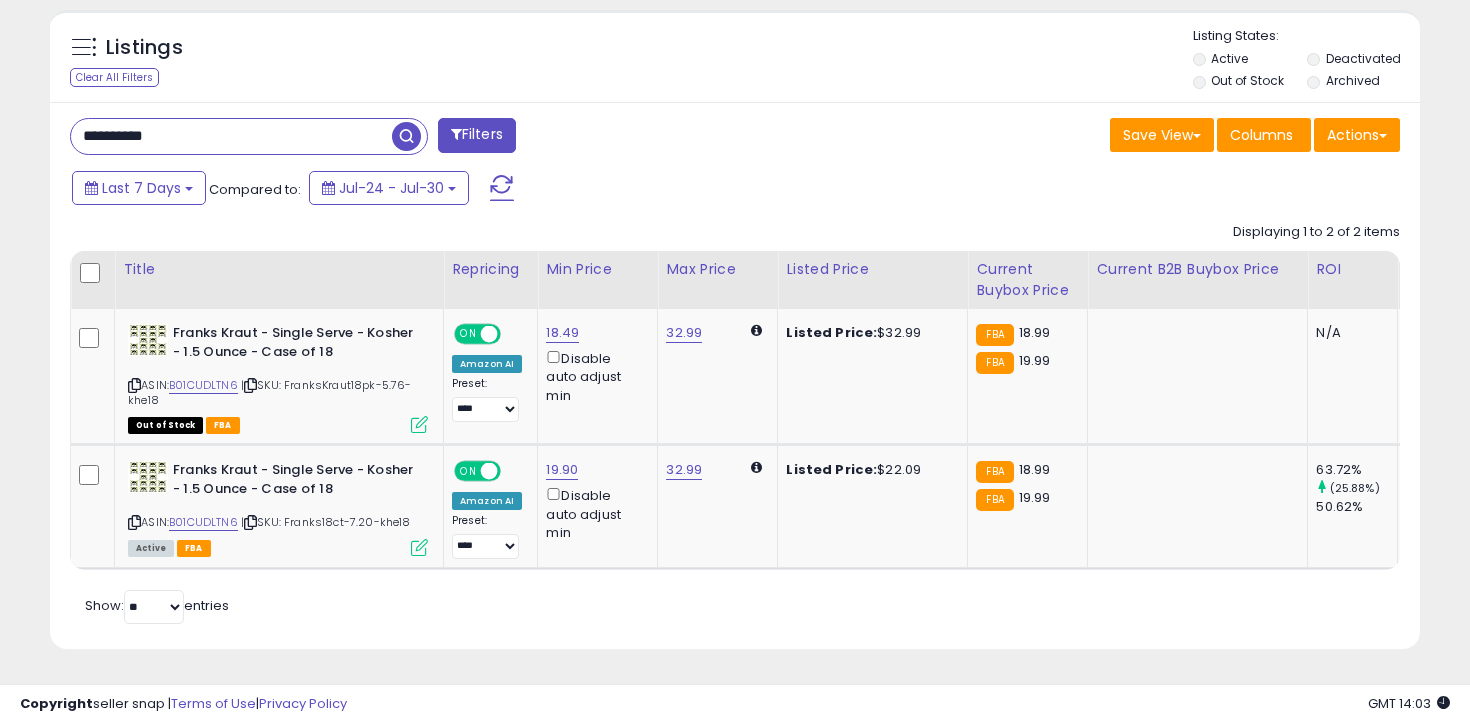 click on "**********" at bounding box center [231, 136] 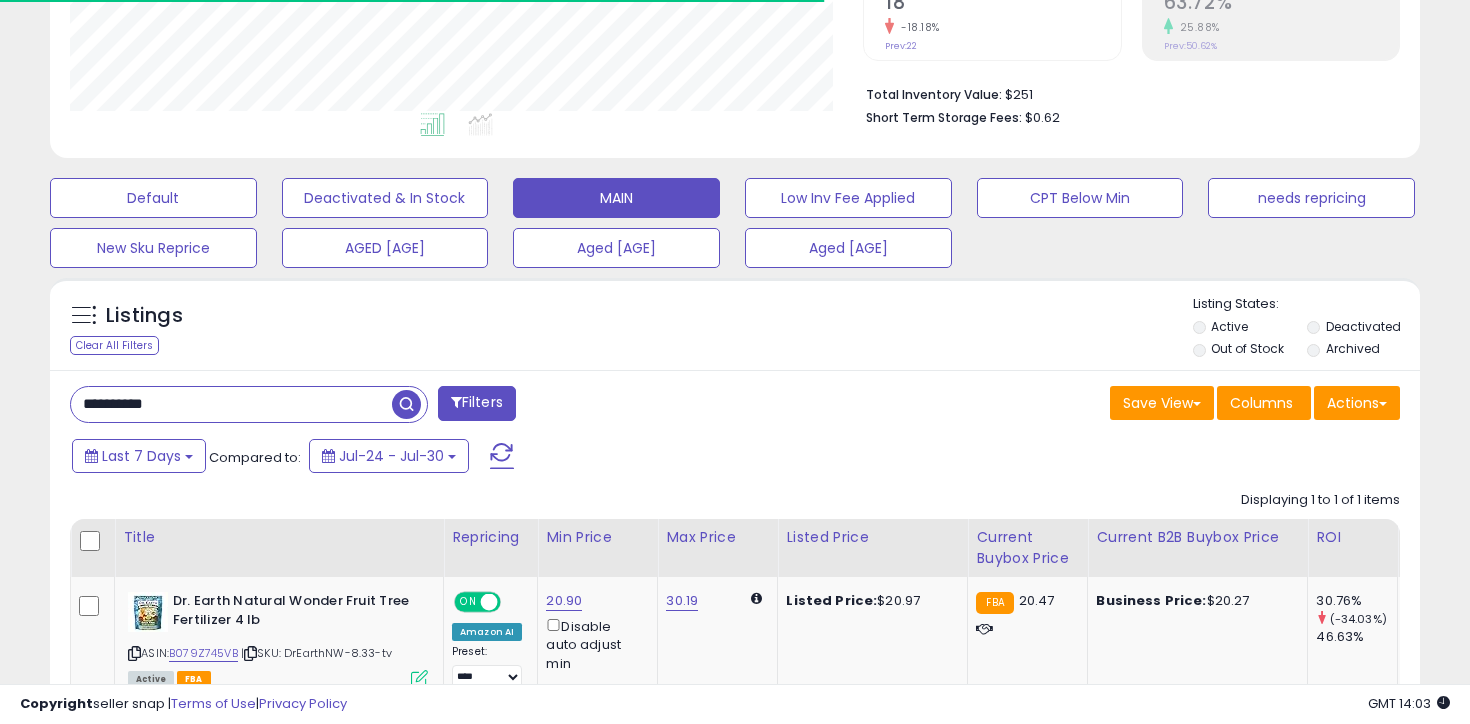 scroll, scrollTop: 583, scrollLeft: 0, axis: vertical 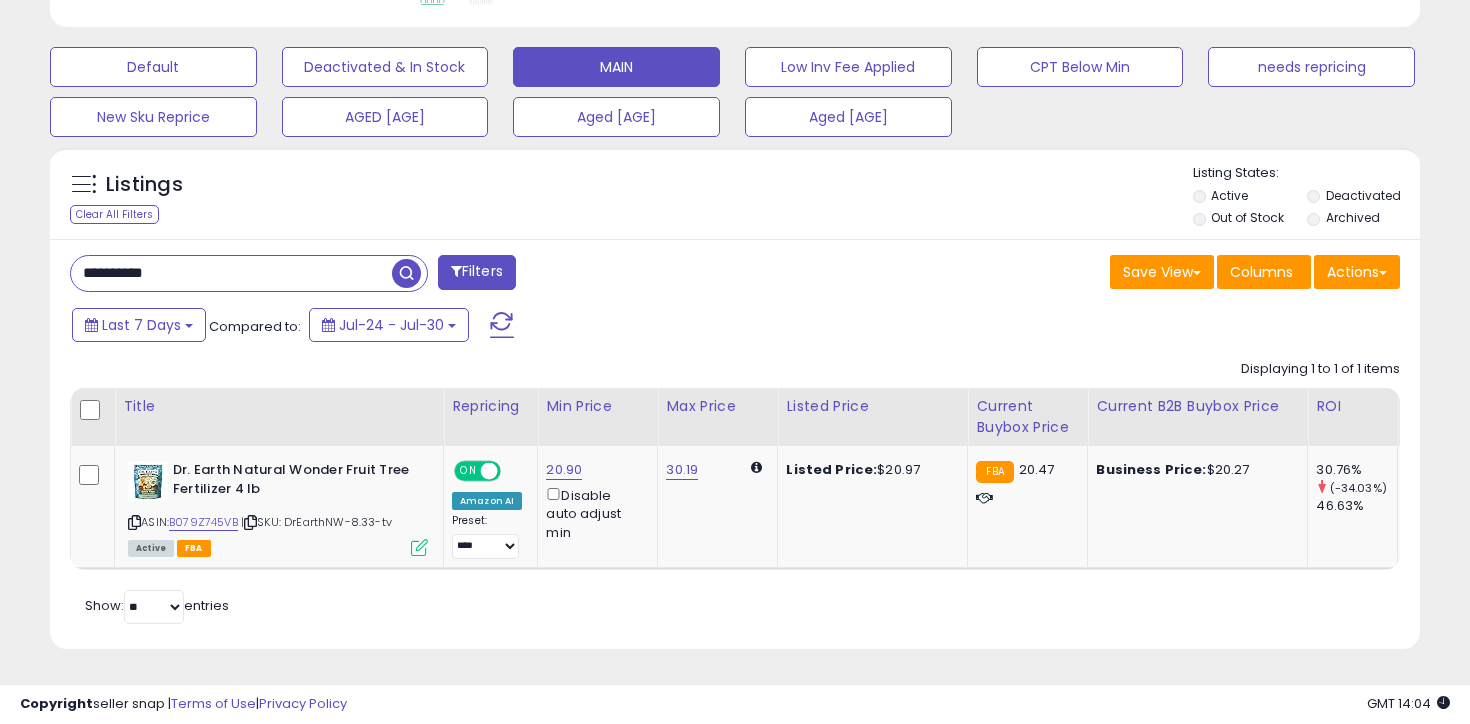 click on "**********" at bounding box center (231, 273) 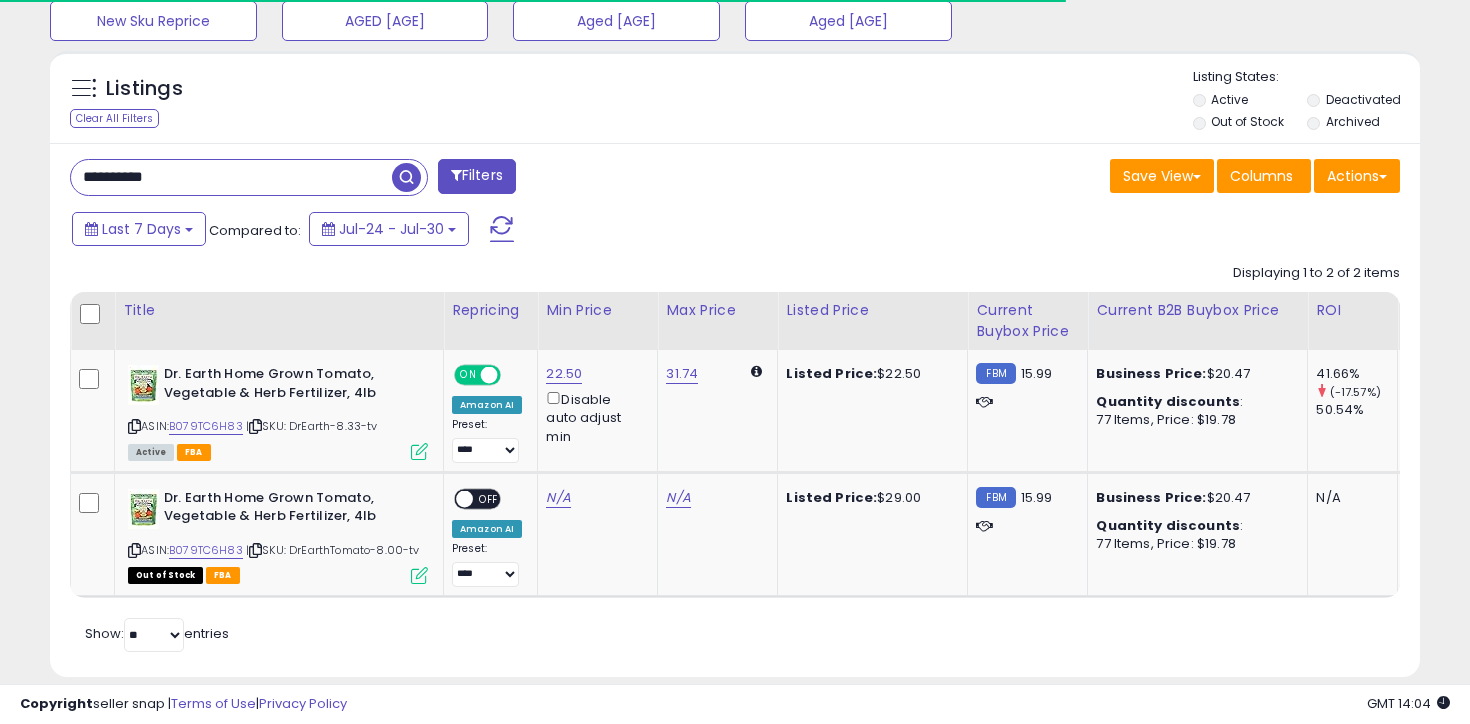 scroll, scrollTop: 707, scrollLeft: 0, axis: vertical 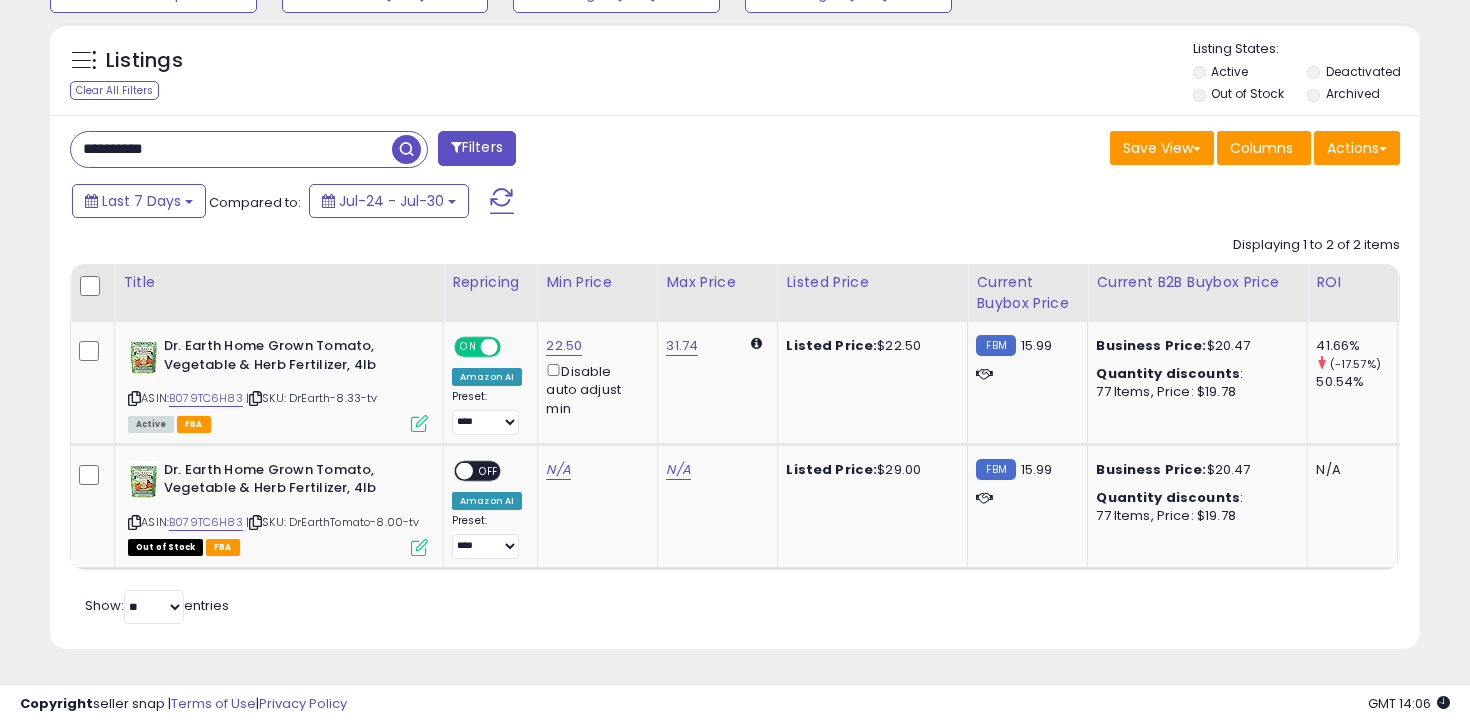click on "**********" at bounding box center [231, 149] 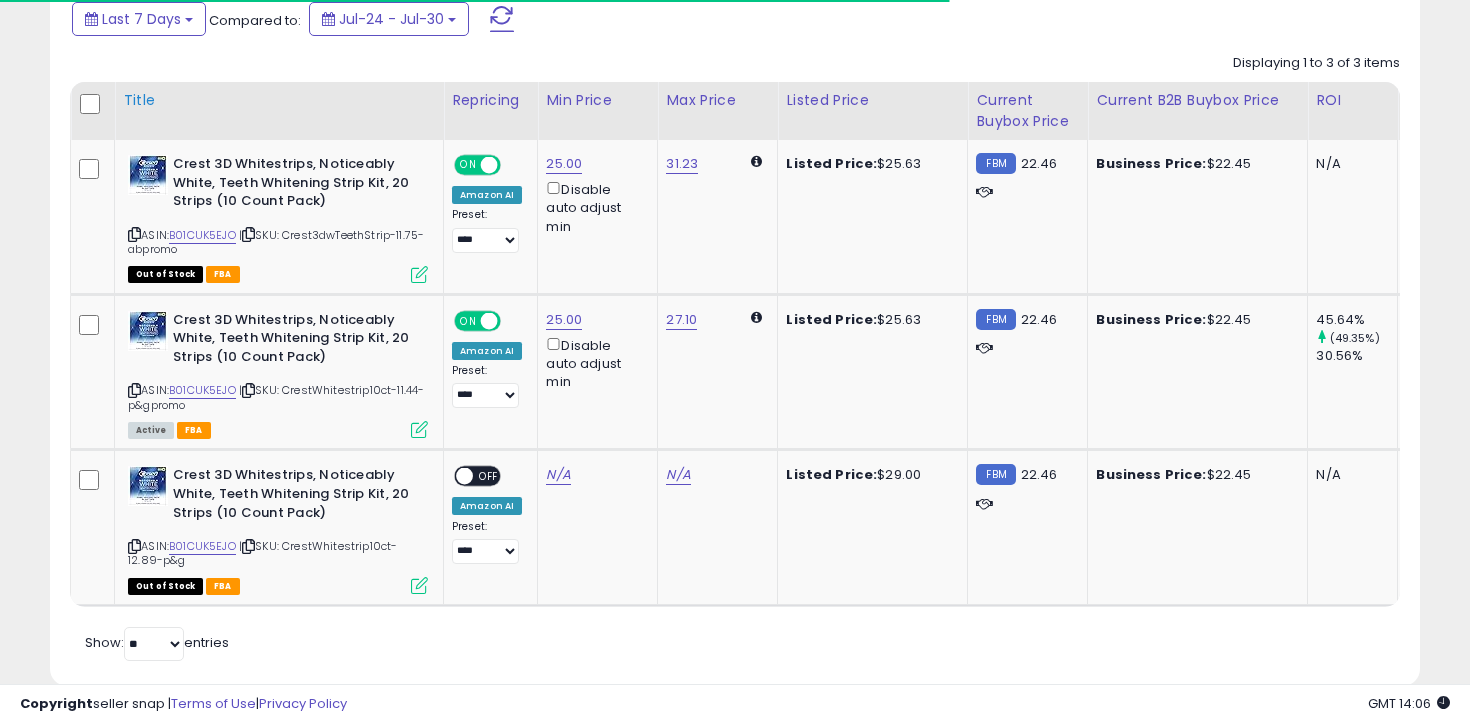 scroll, scrollTop: 926, scrollLeft: 0, axis: vertical 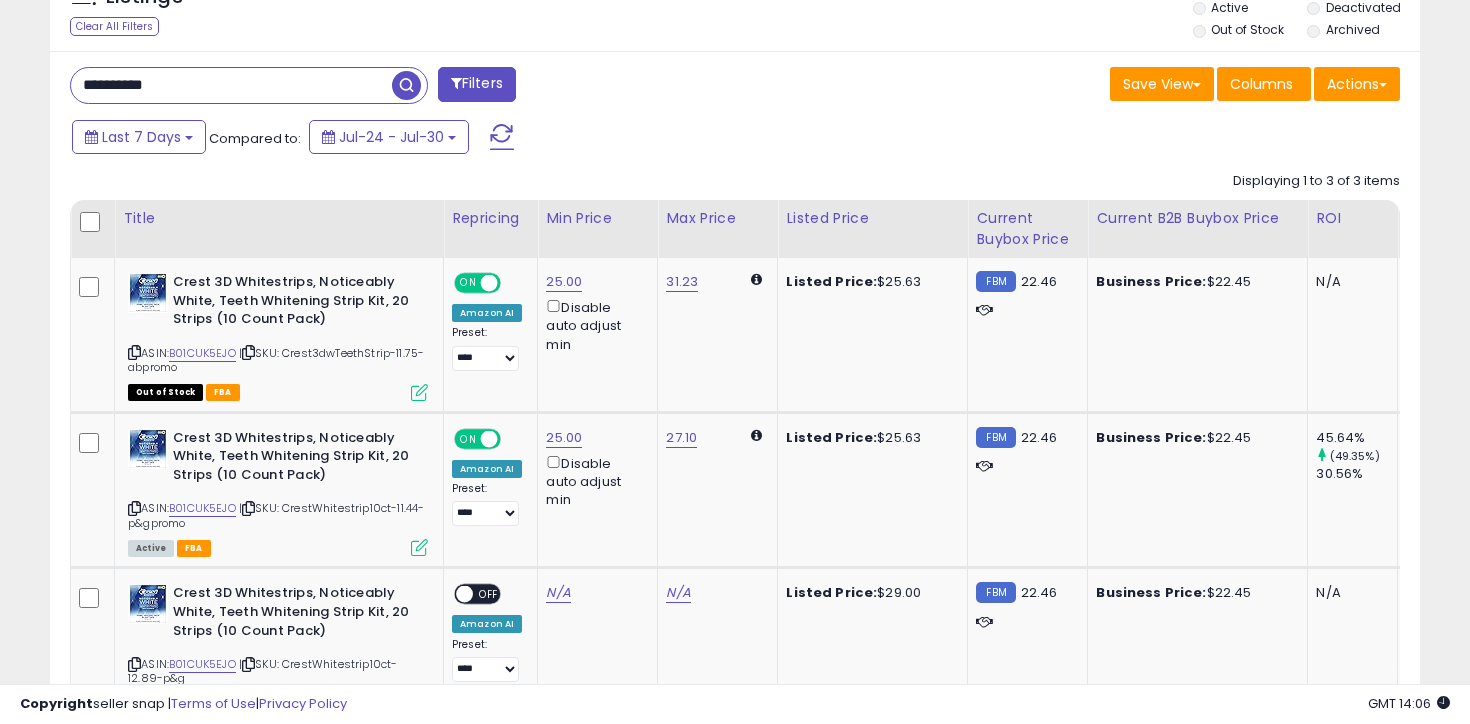 click on "**********" at bounding box center [231, 85] 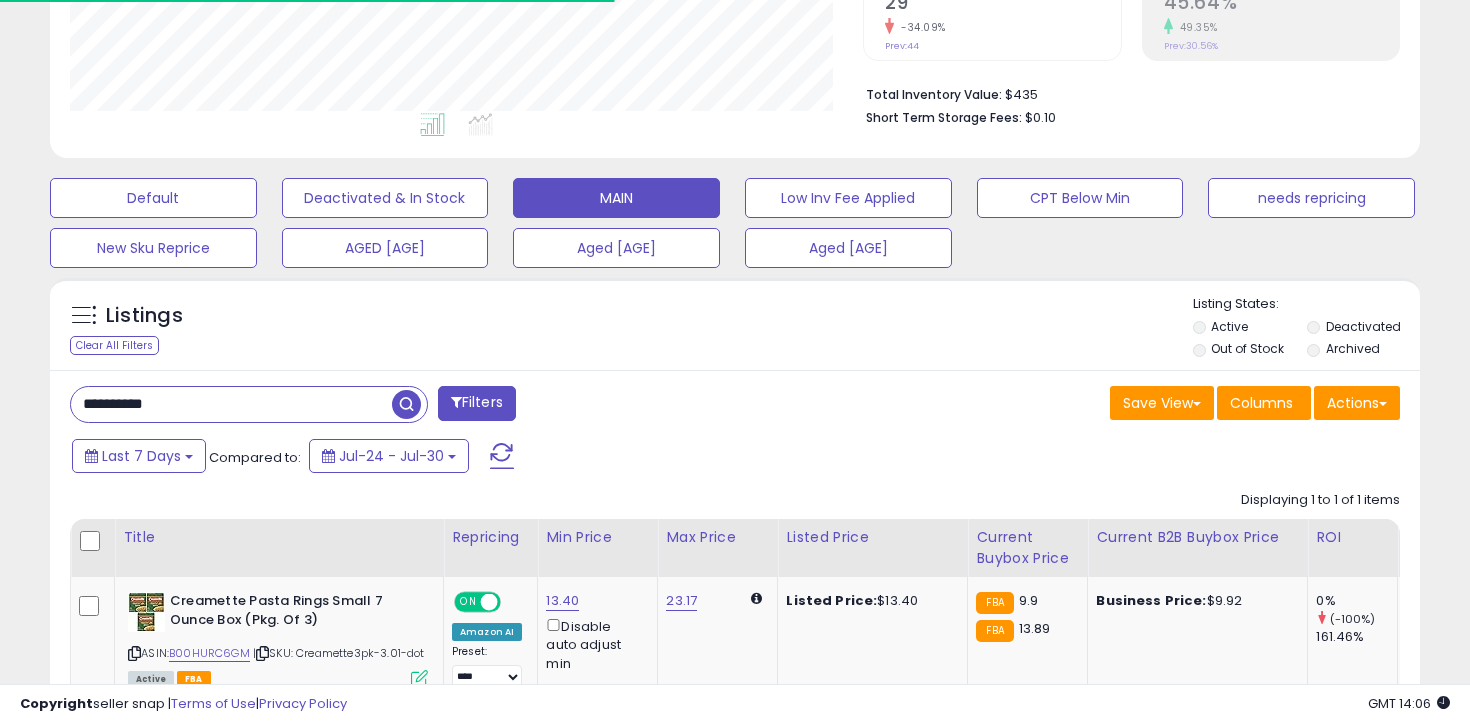 scroll, scrollTop: 596, scrollLeft: 0, axis: vertical 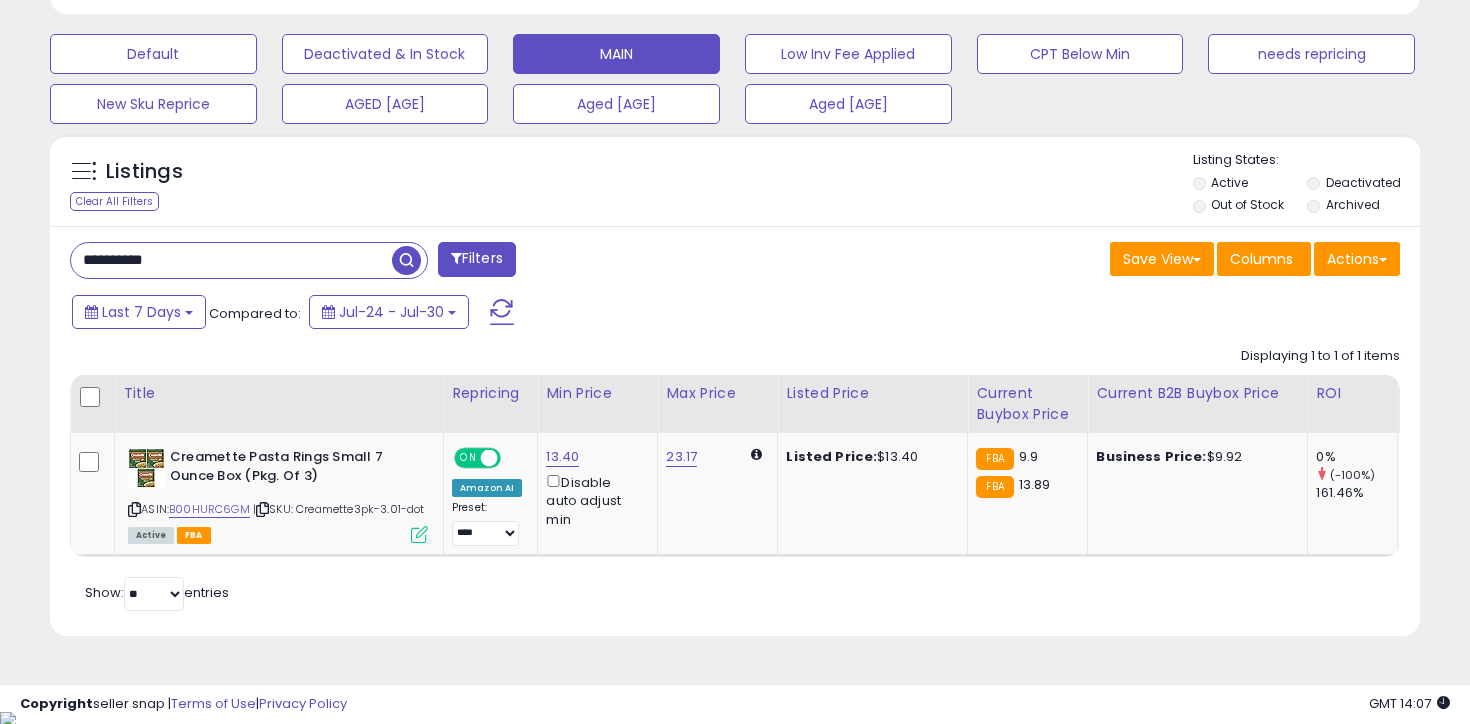 click on "**********" at bounding box center [231, 260] 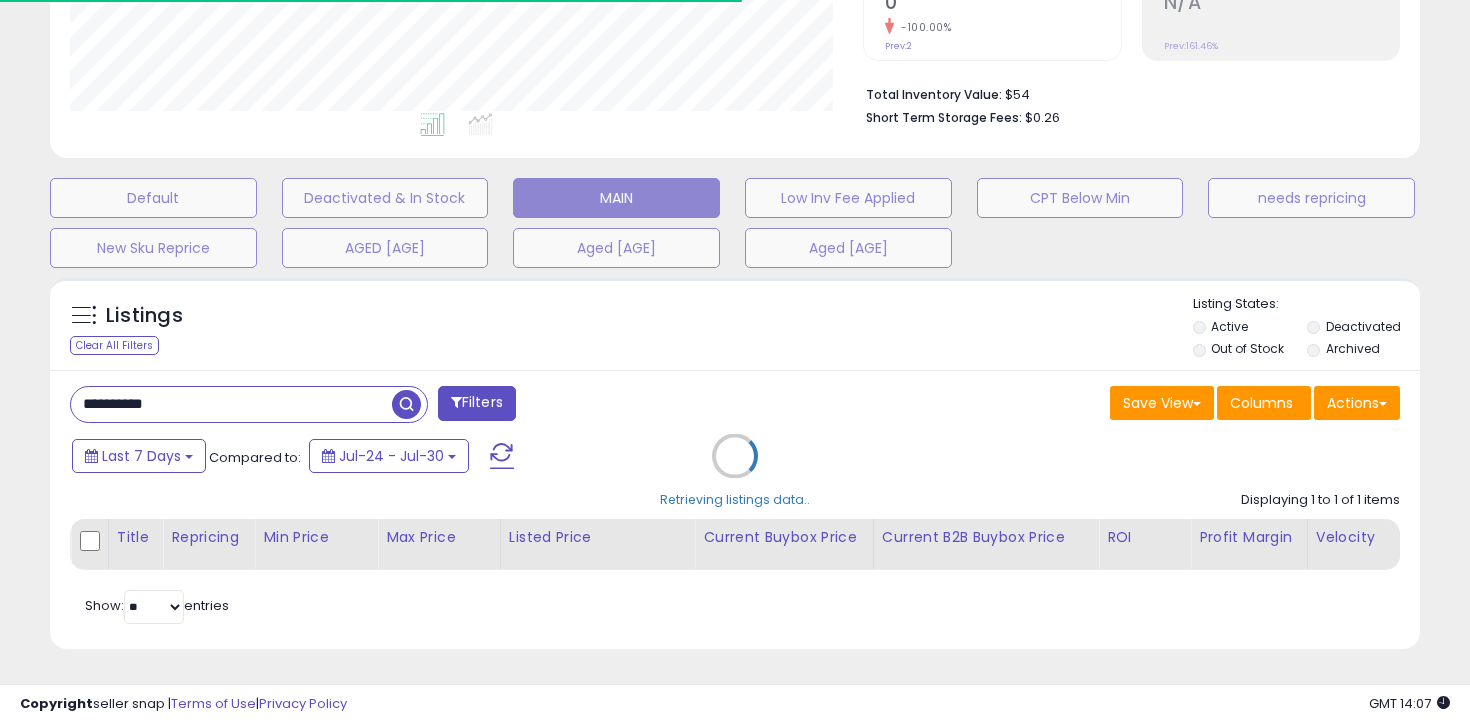 scroll, scrollTop: 596, scrollLeft: 0, axis: vertical 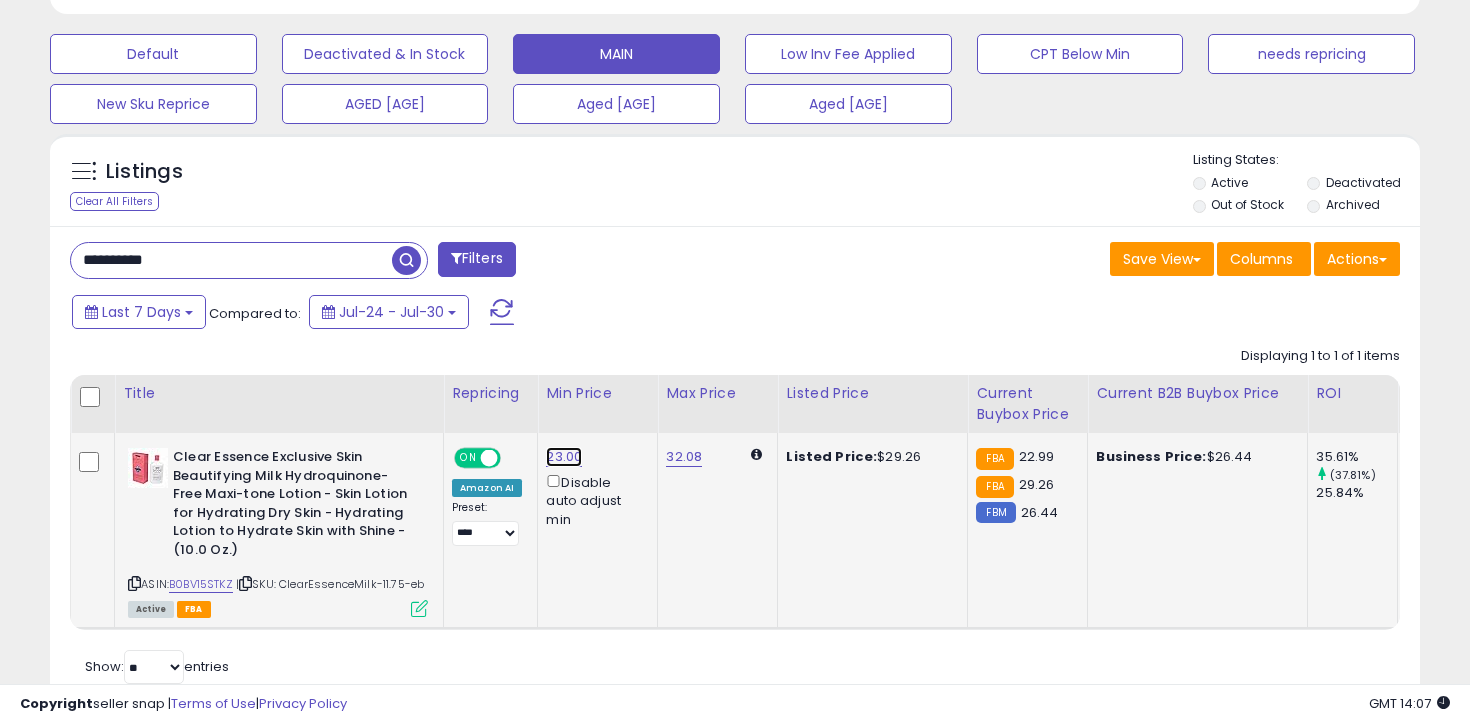 click on "23.00" at bounding box center [564, 457] 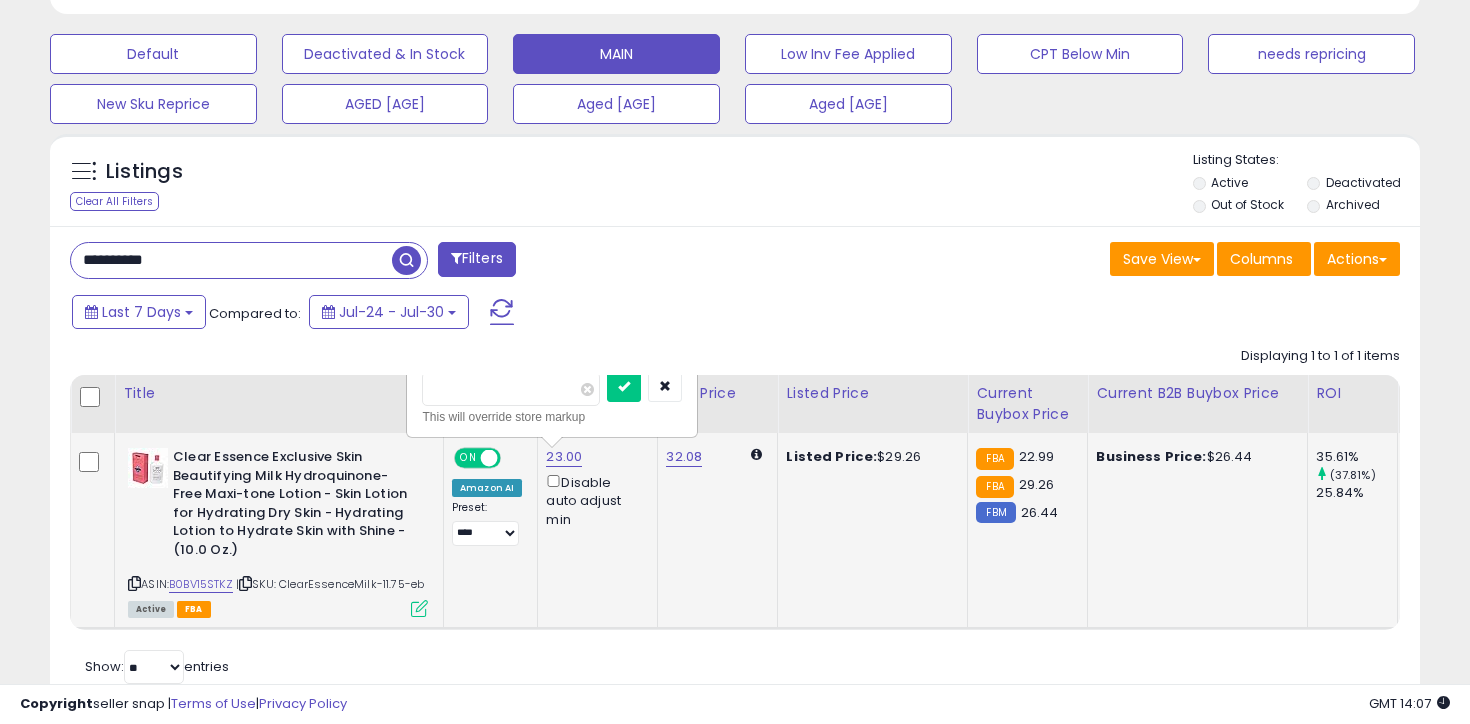 click on "*****" at bounding box center [511, 389] 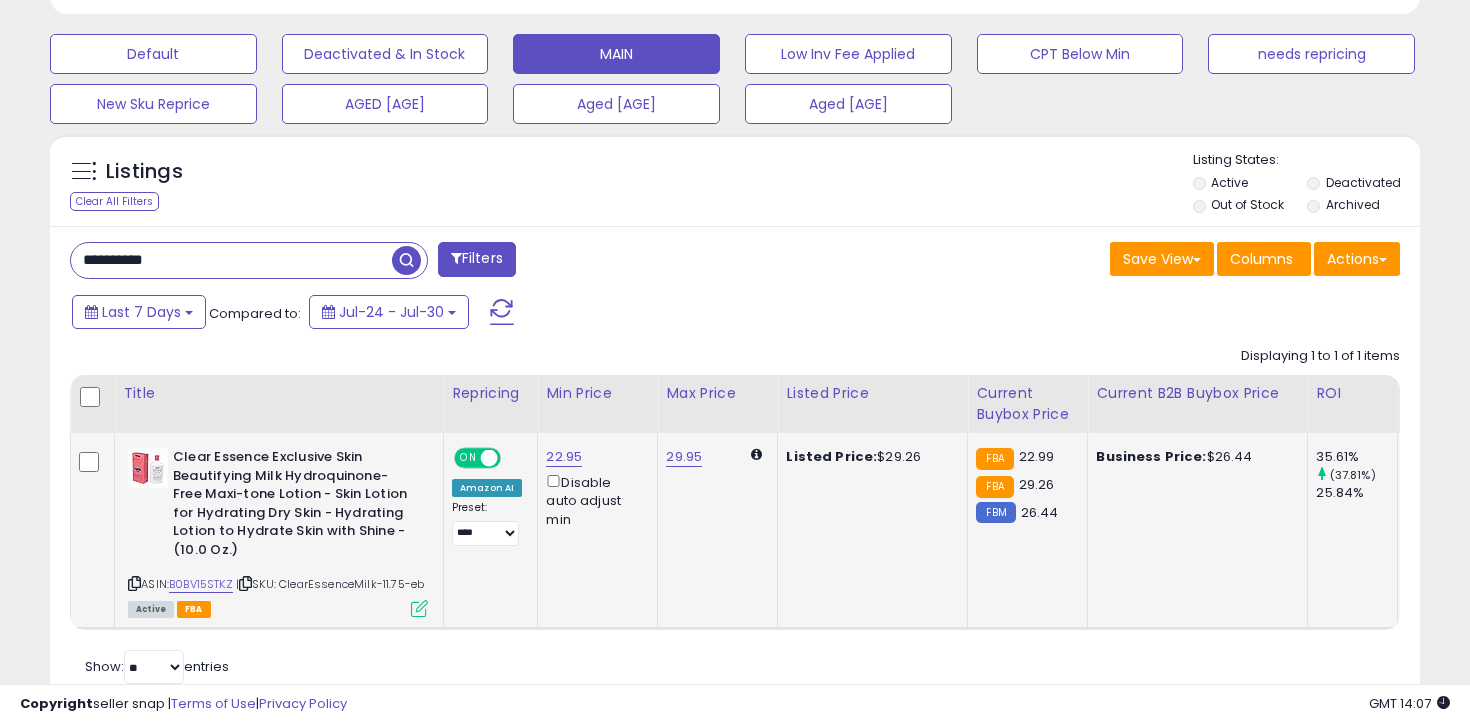 scroll, scrollTop: 671, scrollLeft: 0, axis: vertical 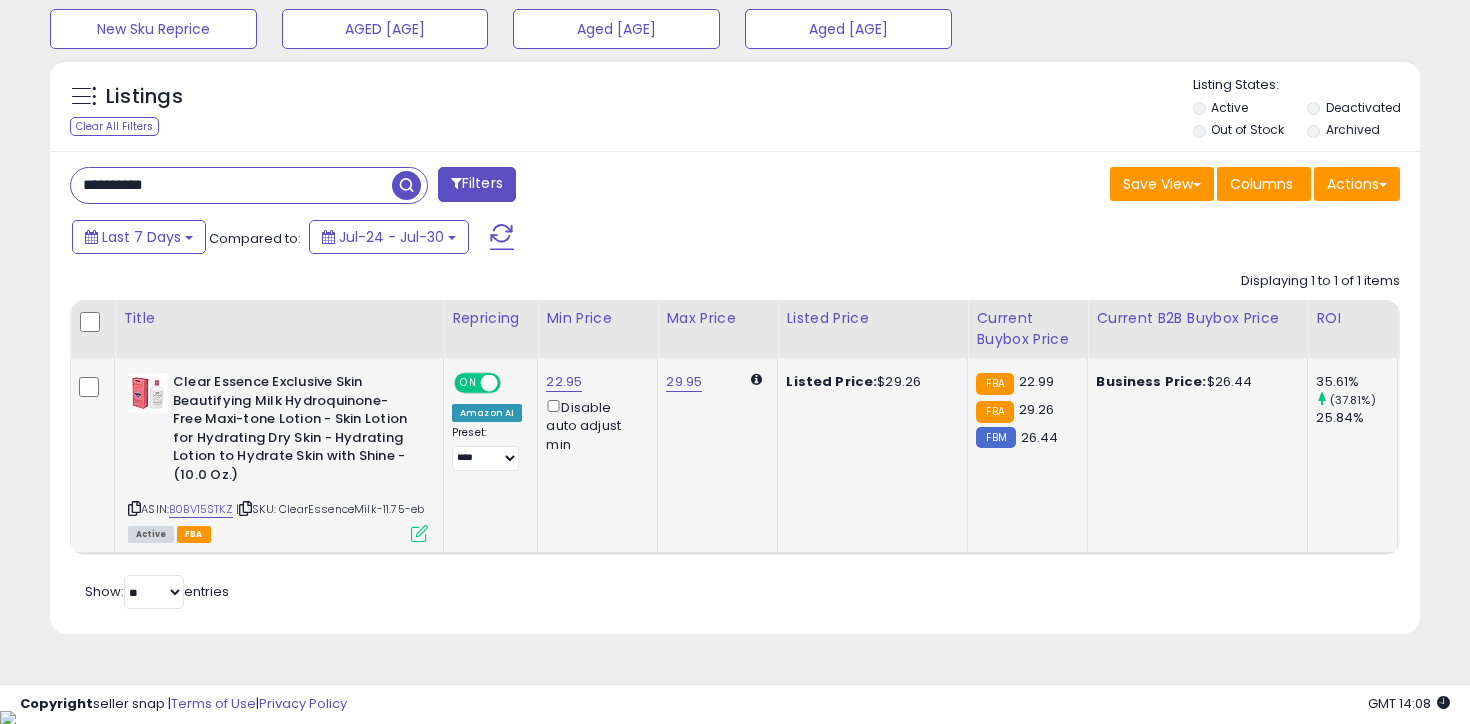 click on "**********" at bounding box center (231, 185) 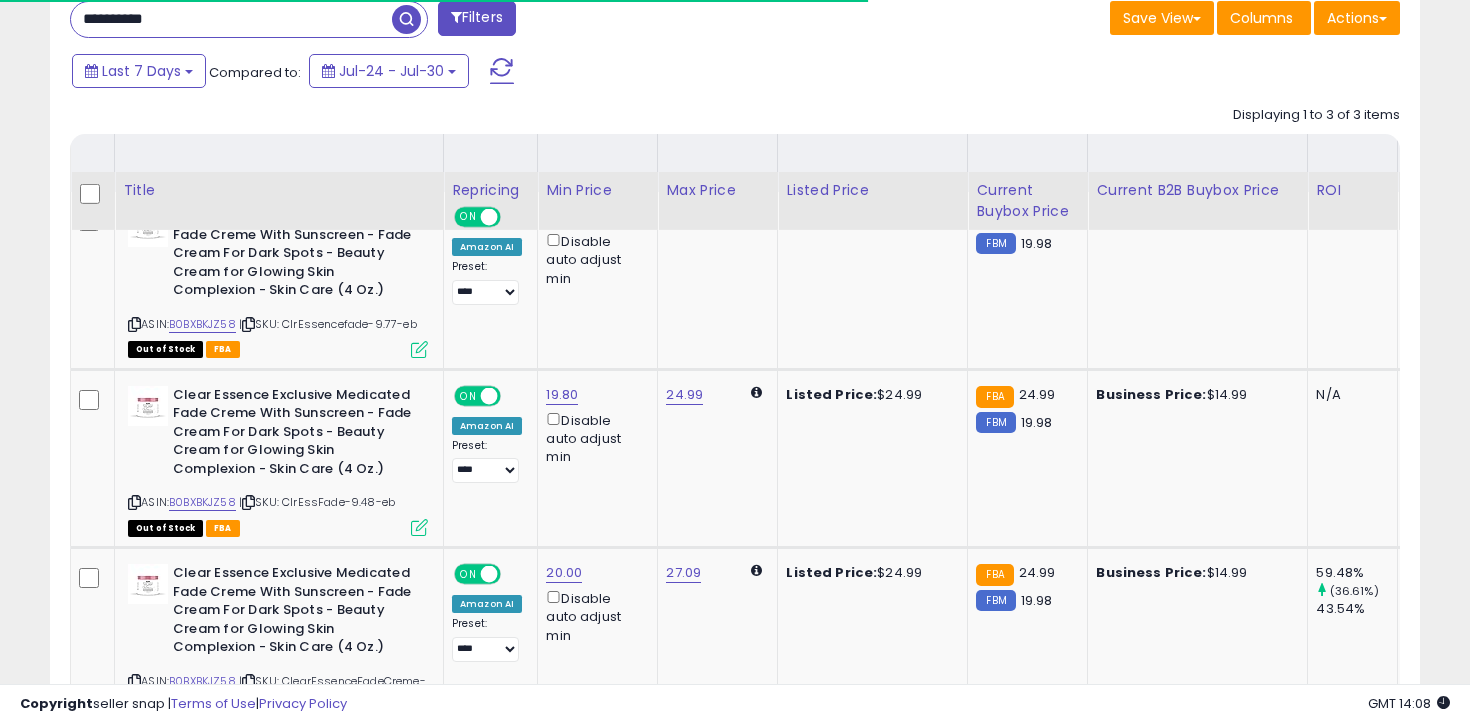 scroll, scrollTop: 1009, scrollLeft: 0, axis: vertical 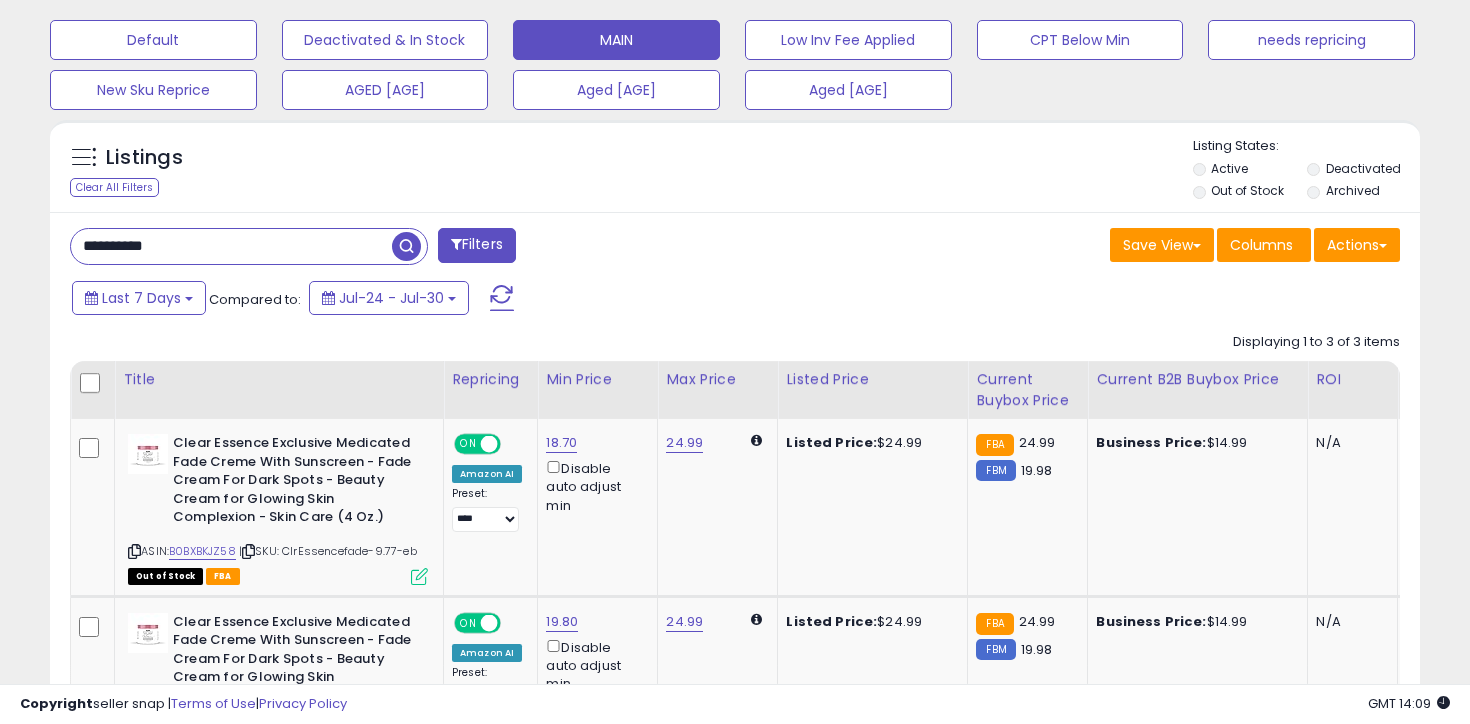 click on "**********" at bounding box center (231, 246) 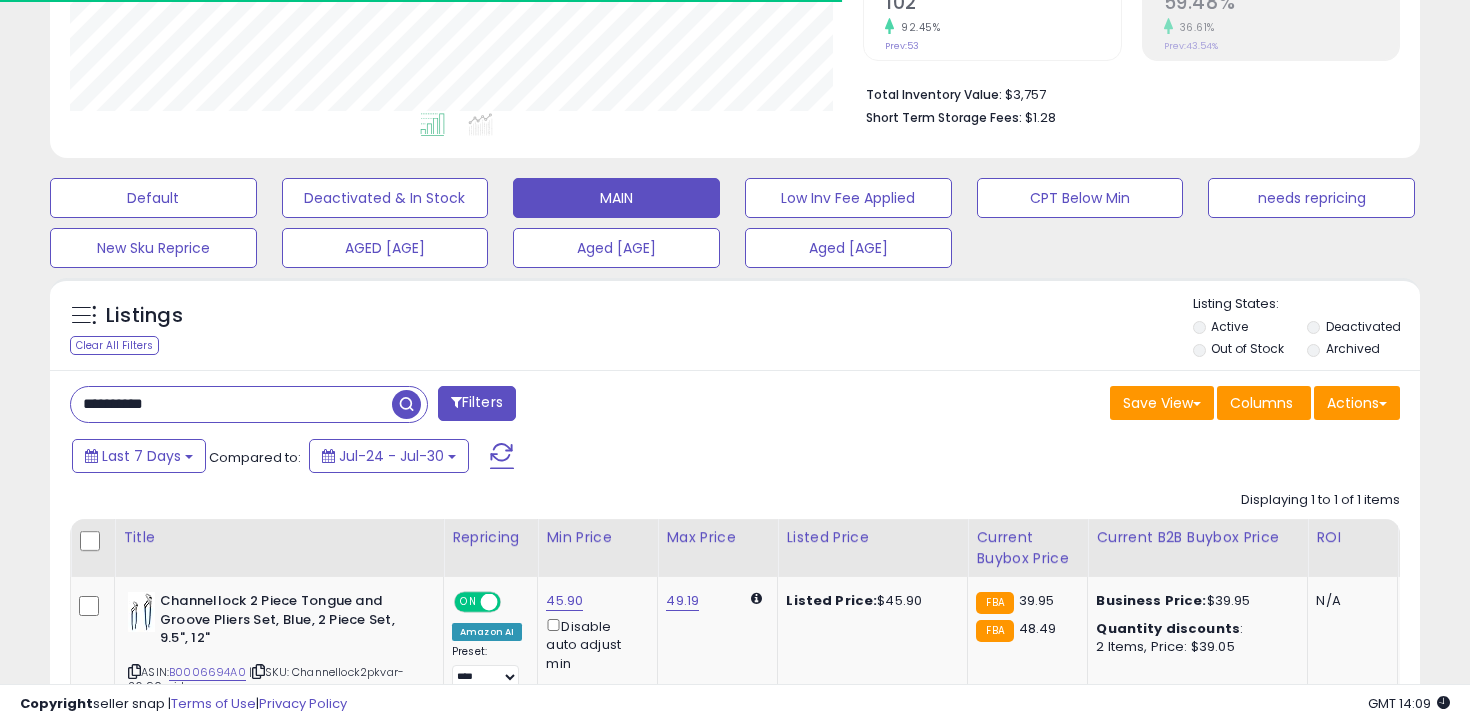 scroll, scrollTop: 610, scrollLeft: 0, axis: vertical 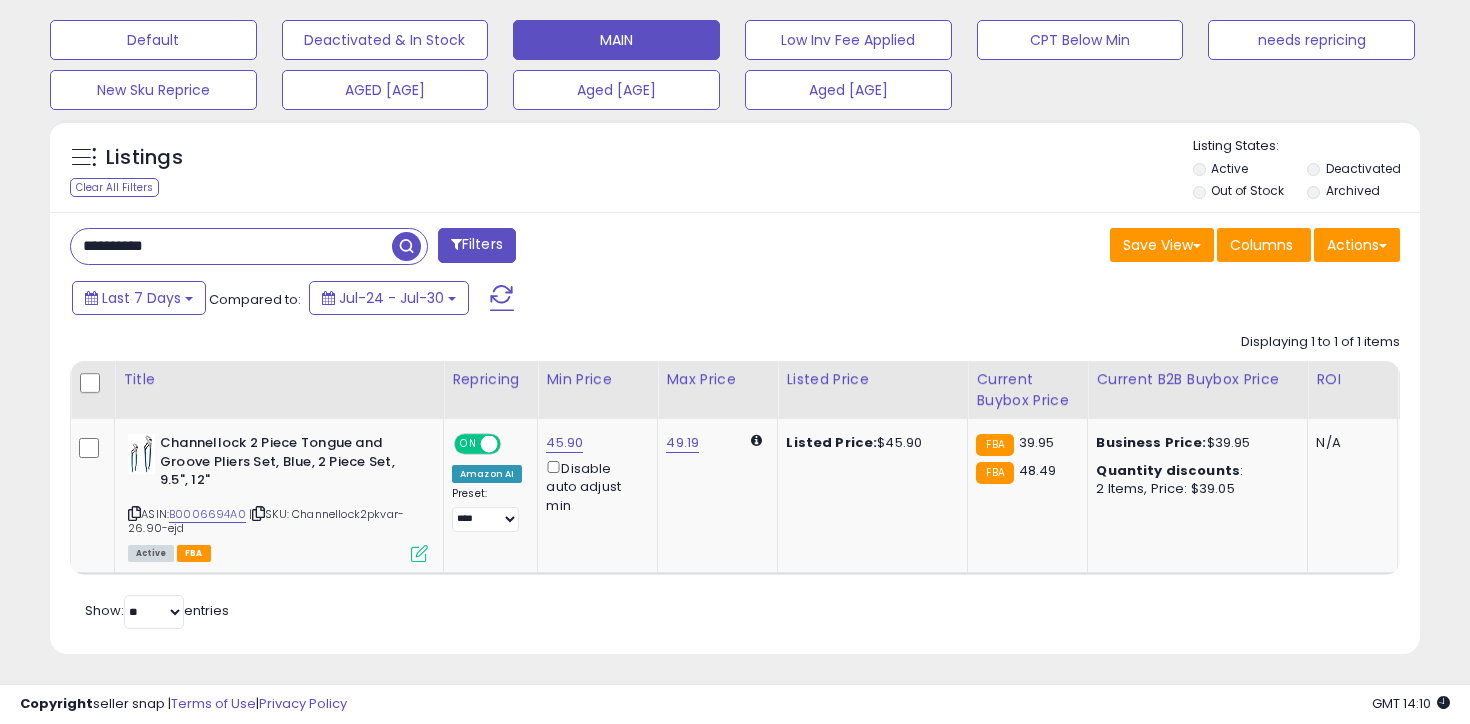 click on "**********" at bounding box center [231, 246] 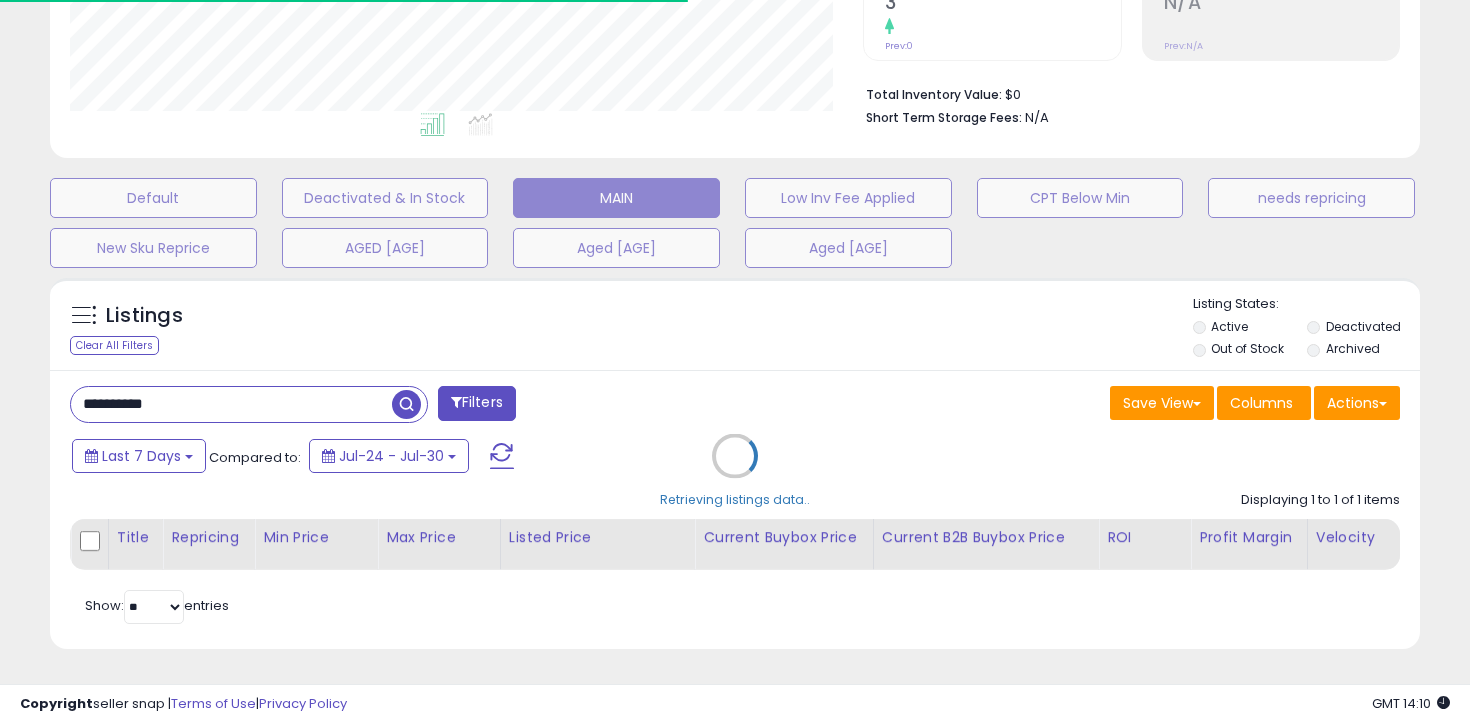 scroll, scrollTop: 583, scrollLeft: 0, axis: vertical 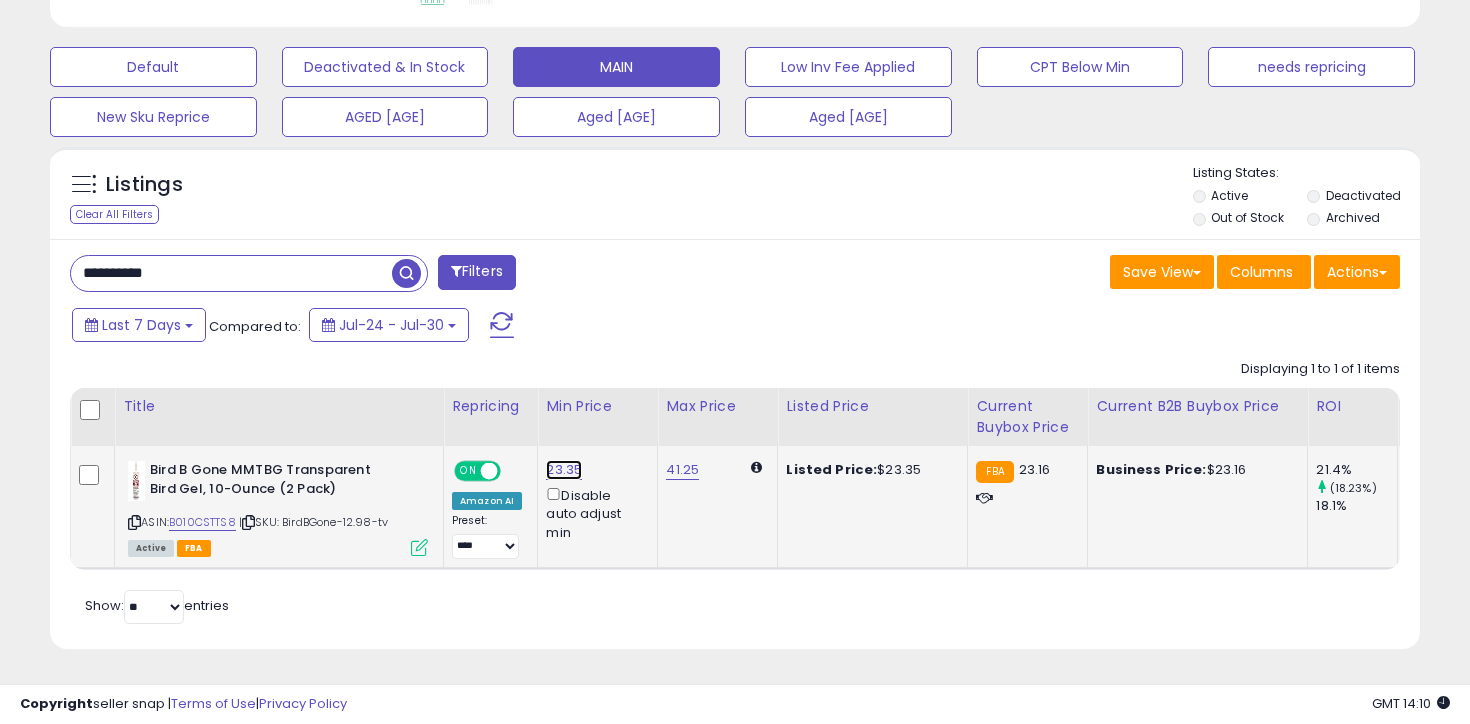 click on "23.35" at bounding box center [564, 470] 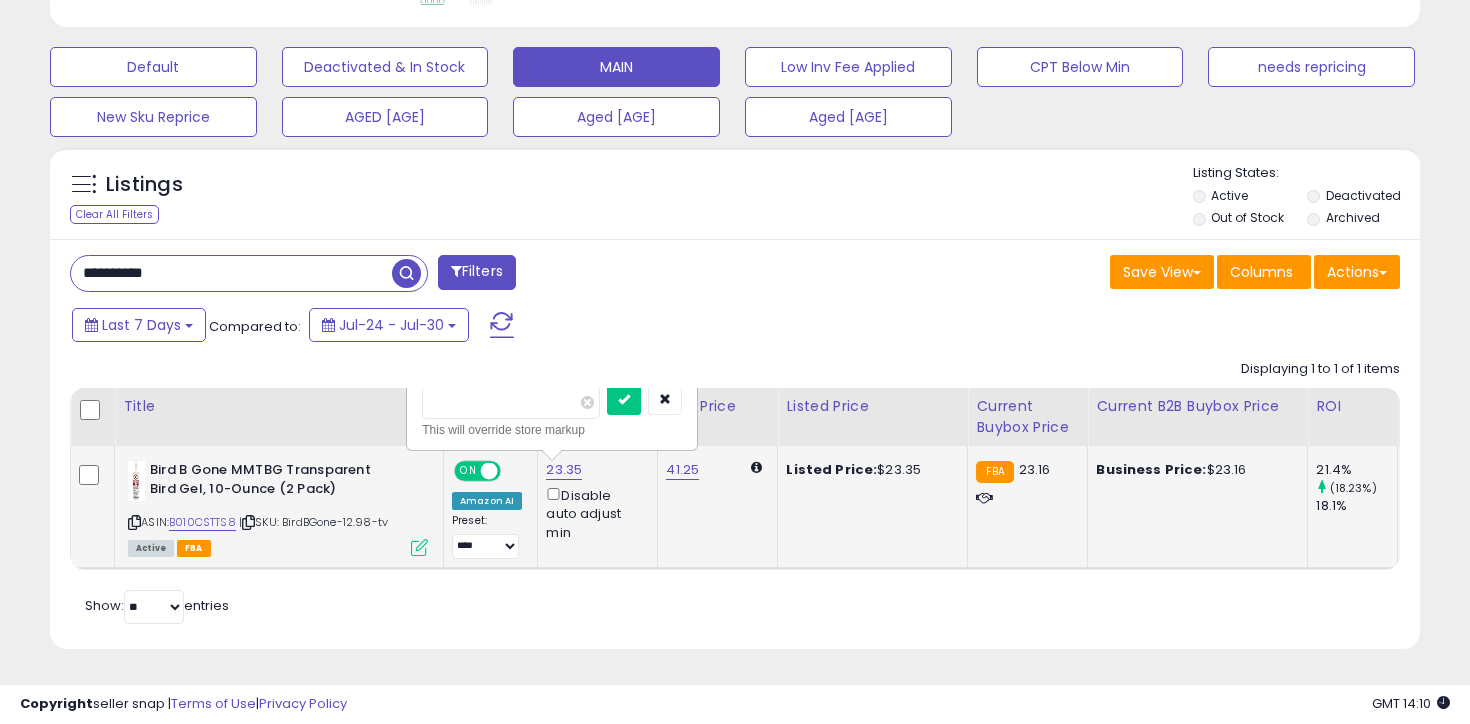 type on "****" 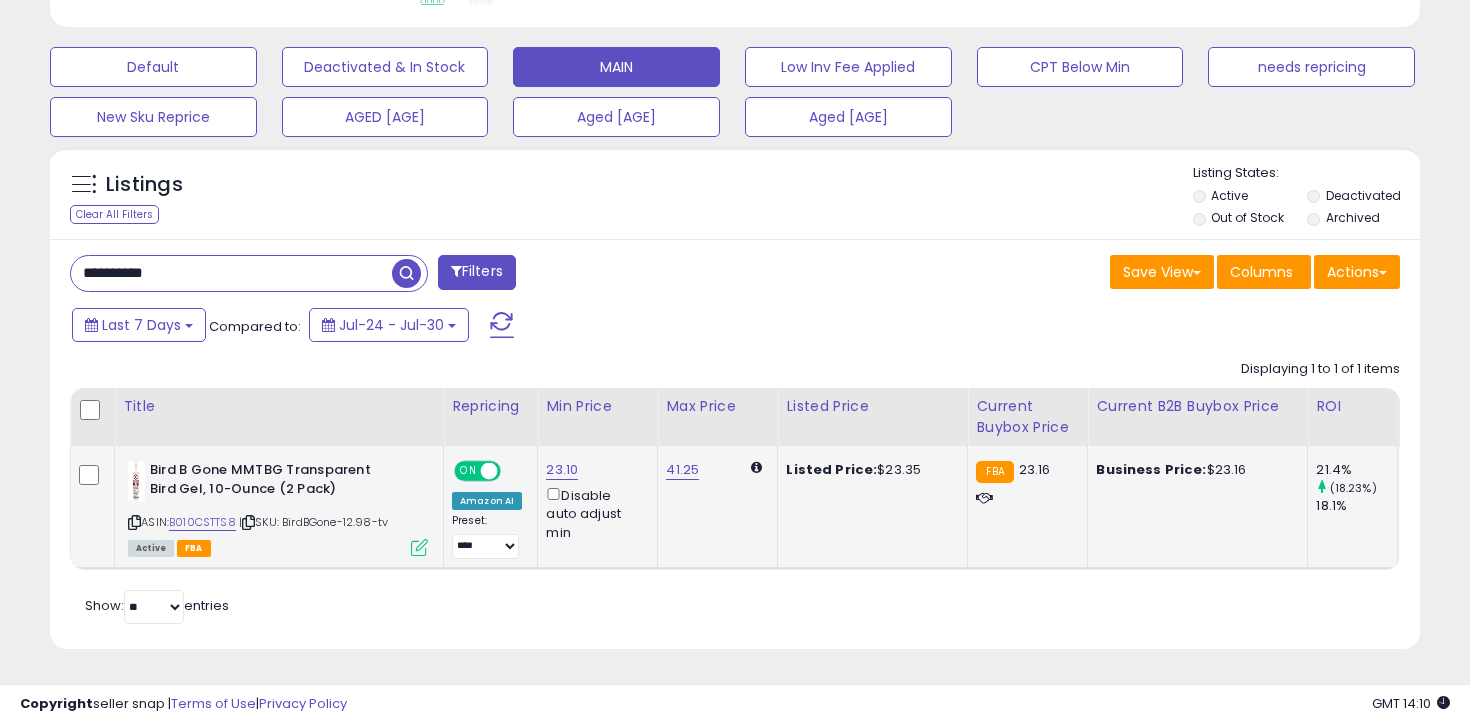 click on "**********" at bounding box center (231, 273) 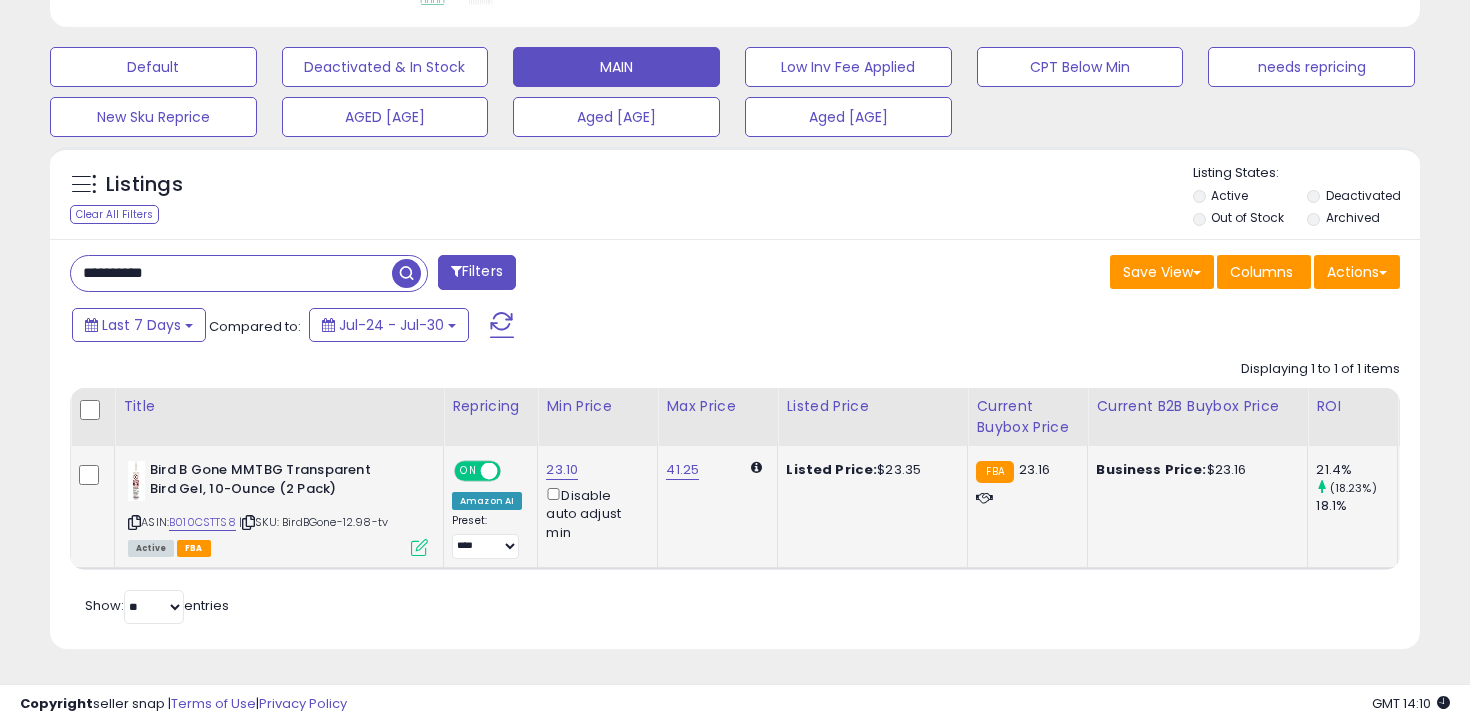 type on "**********" 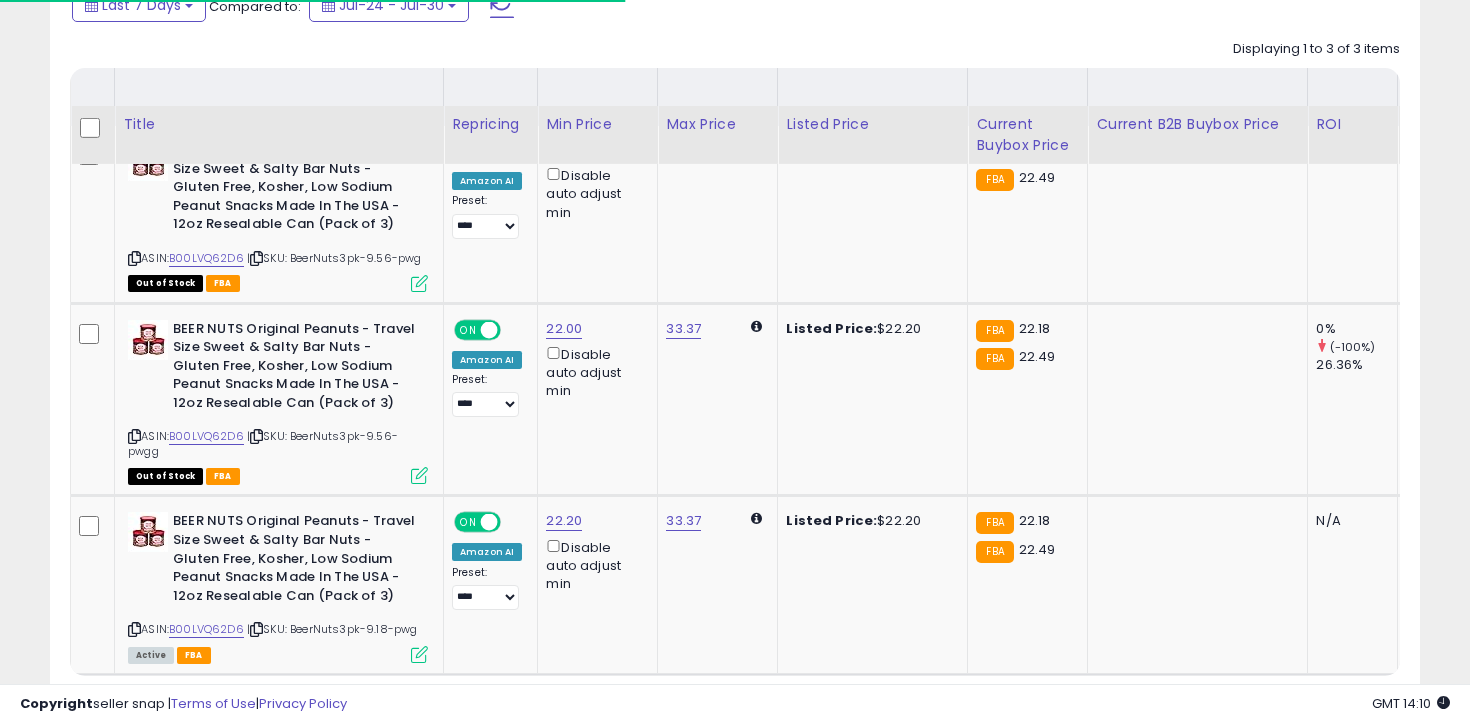 scroll, scrollTop: 1009, scrollLeft: 0, axis: vertical 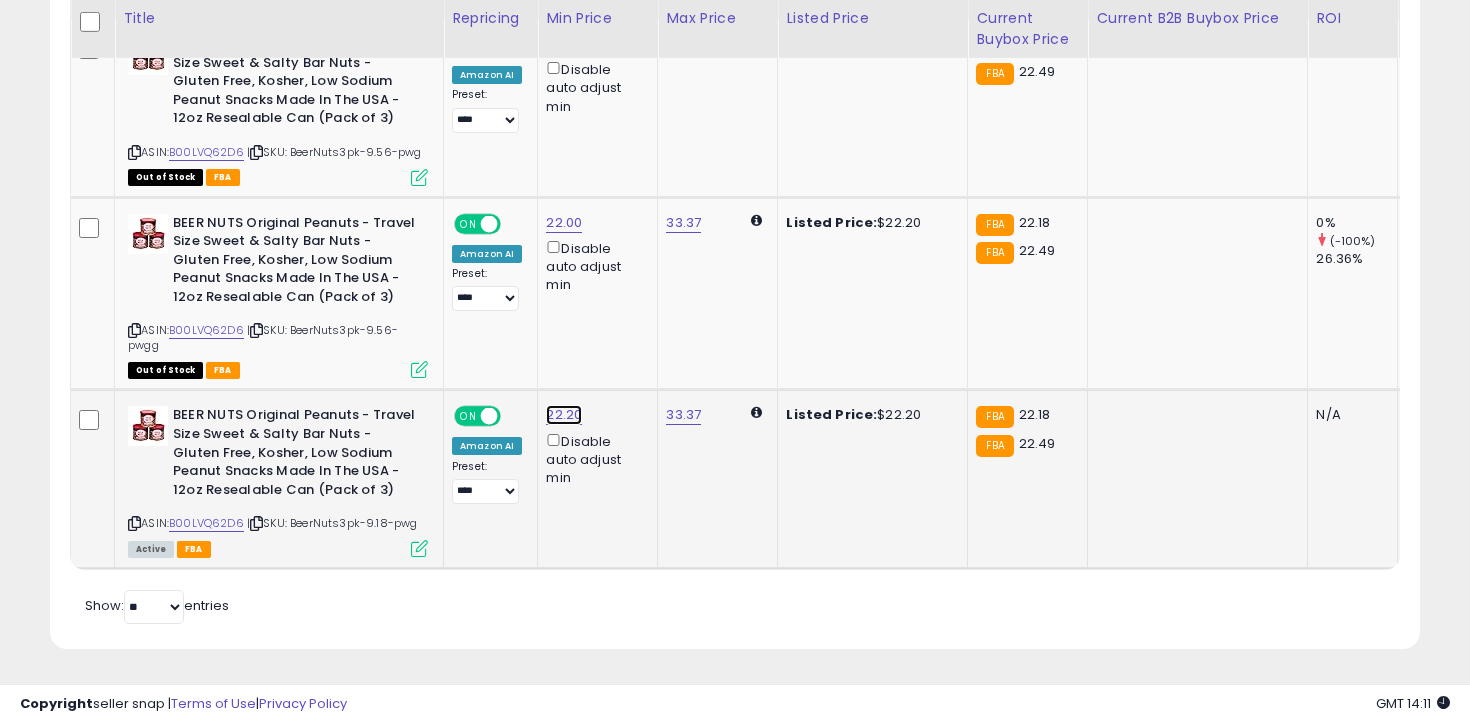 click on "22.20" at bounding box center (564, 44) 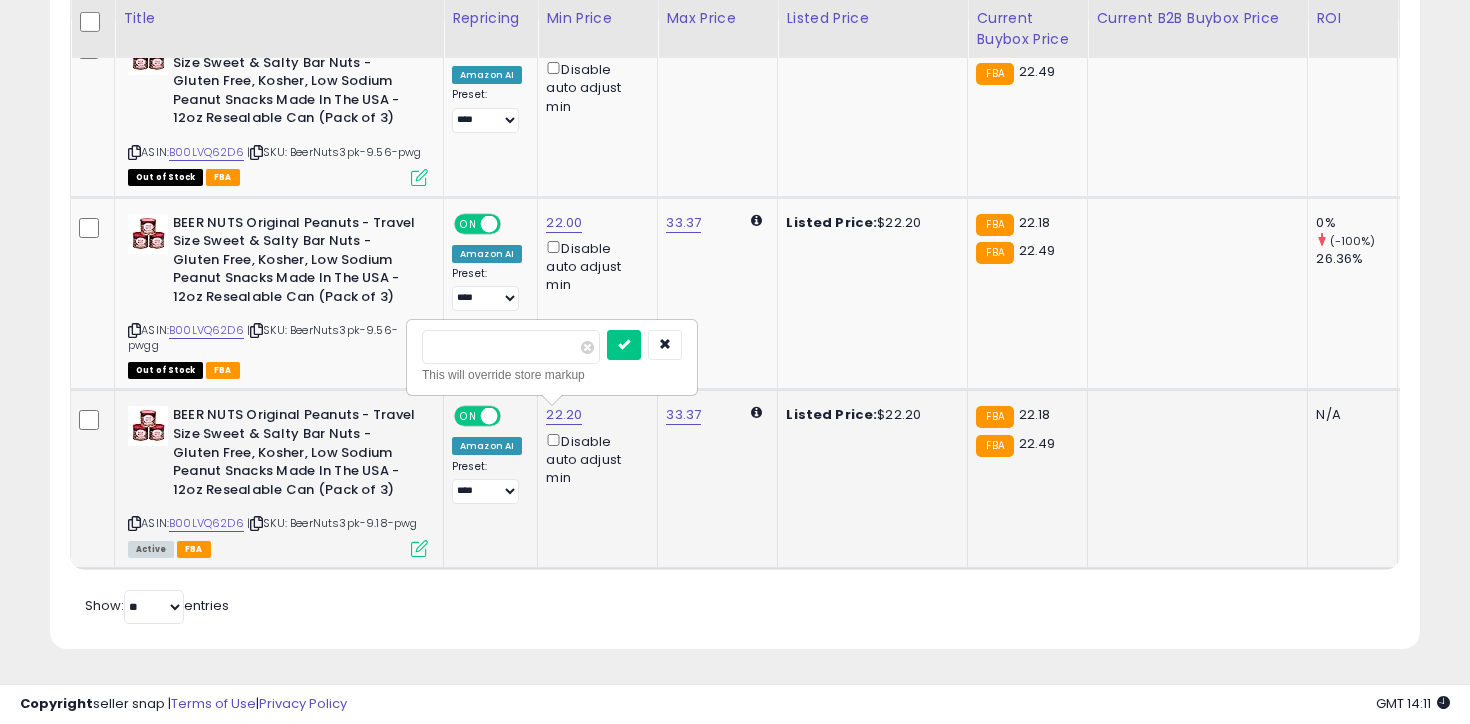 type on "*****" 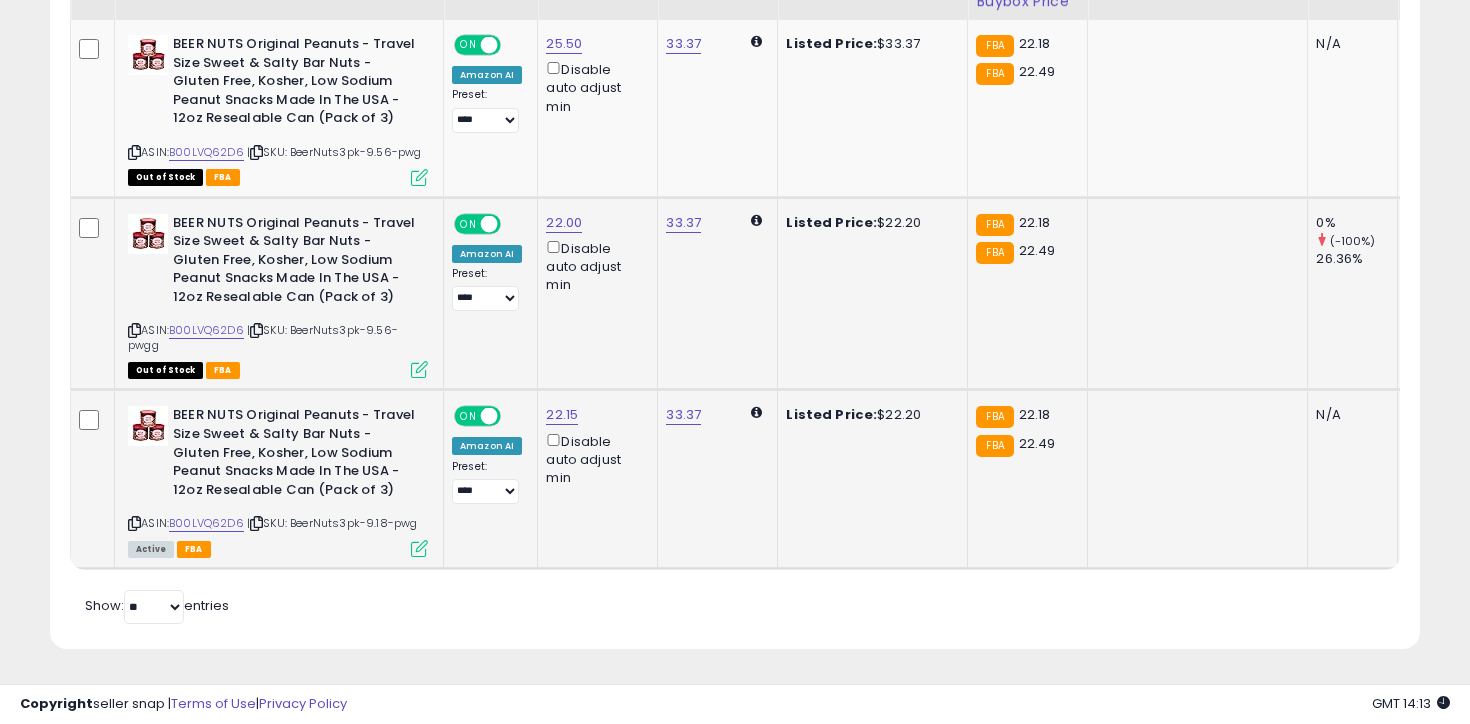 scroll, scrollTop: 645, scrollLeft: 0, axis: vertical 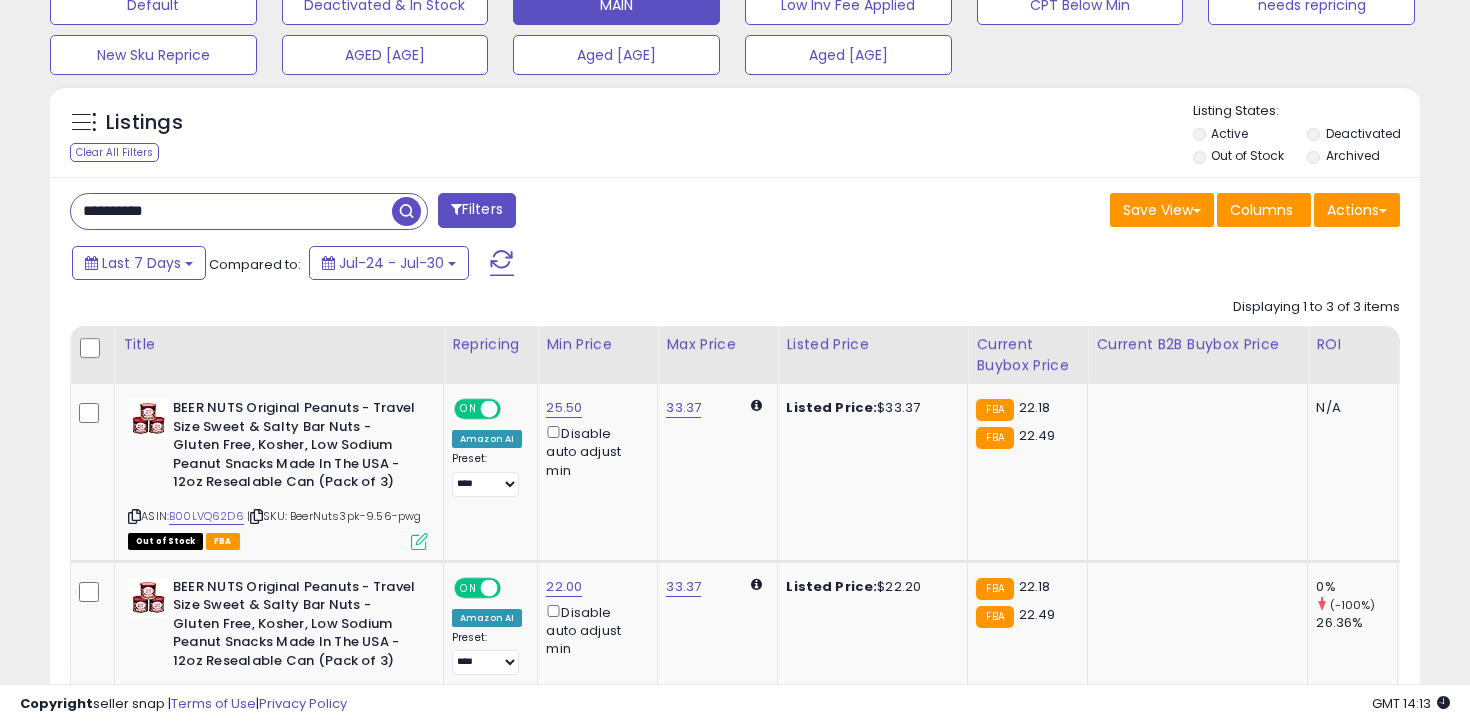 click on "**********" at bounding box center (231, 211) 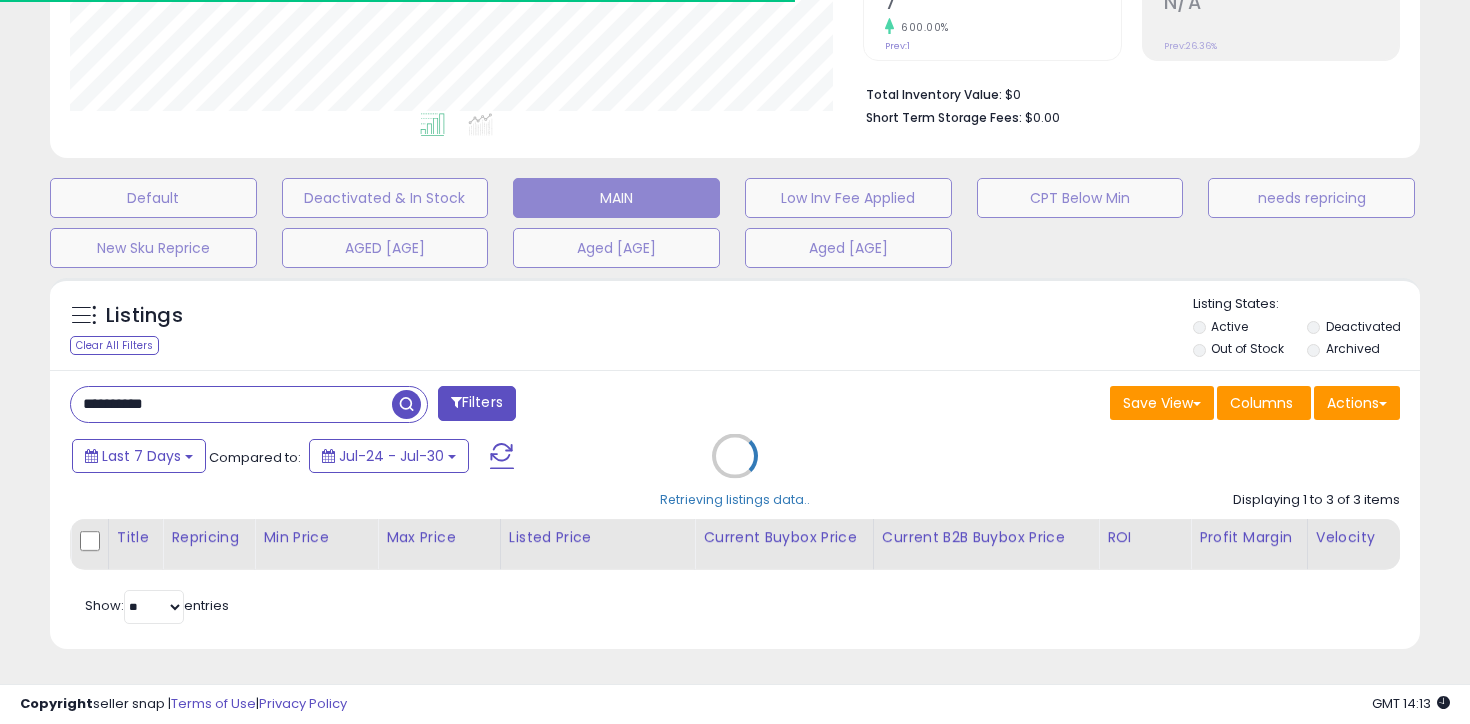 scroll, scrollTop: 583, scrollLeft: 0, axis: vertical 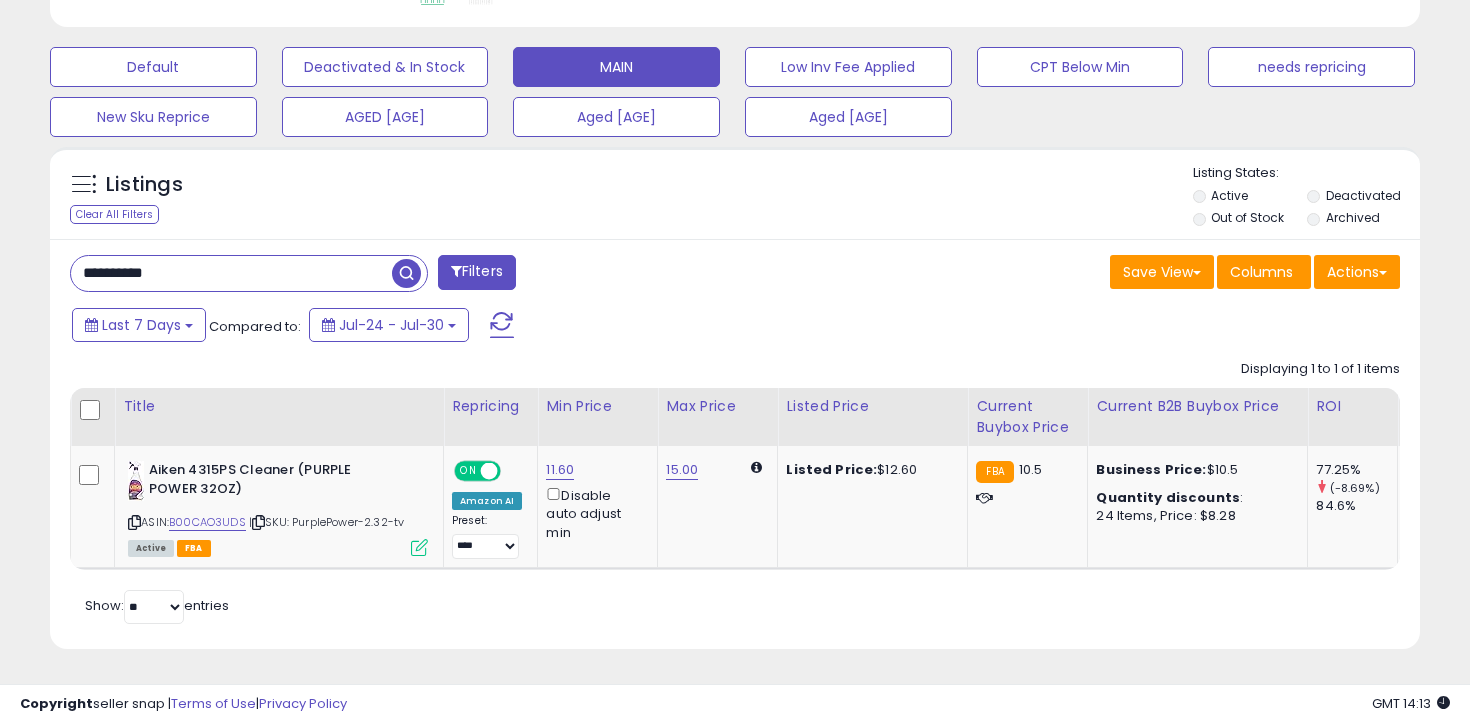 click on "**********" at bounding box center [231, 273] 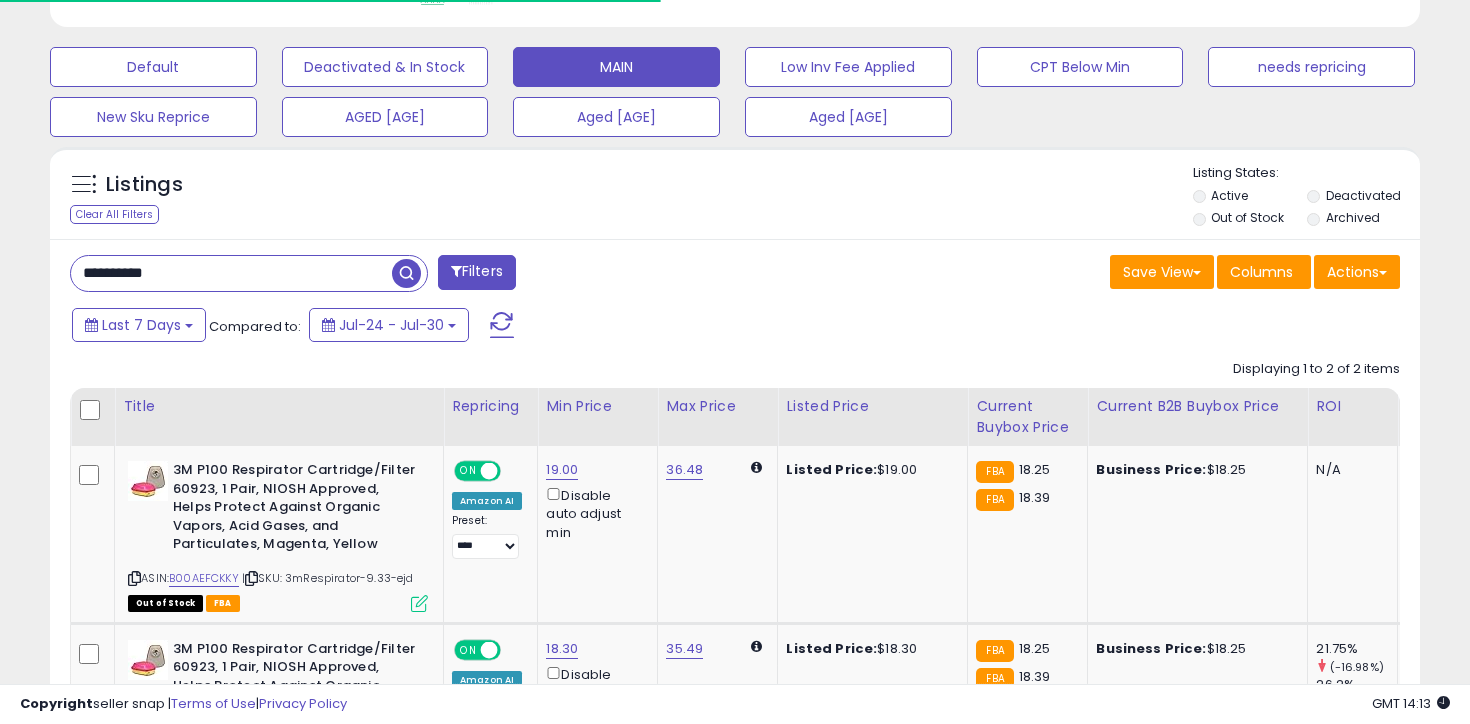 scroll, scrollTop: 816, scrollLeft: 0, axis: vertical 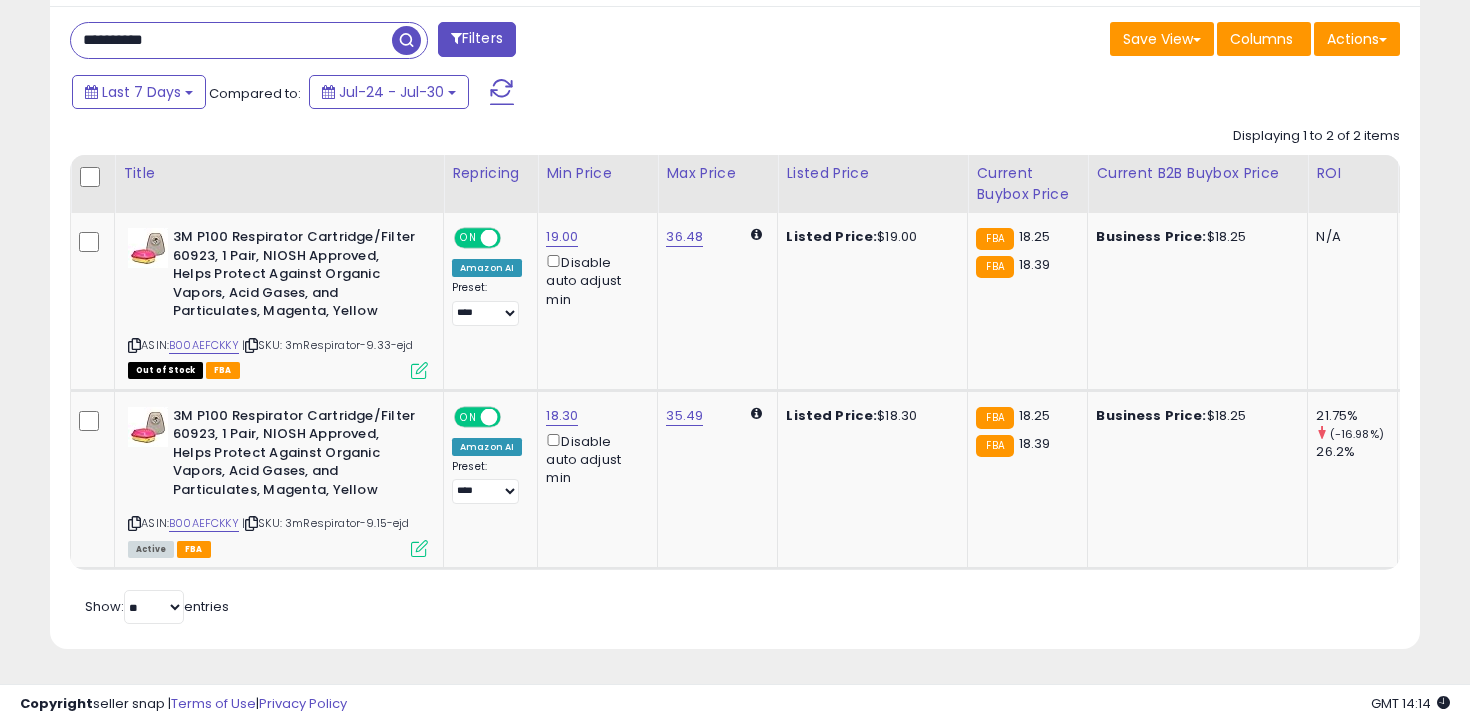 click on "**********" at bounding box center (395, 42) 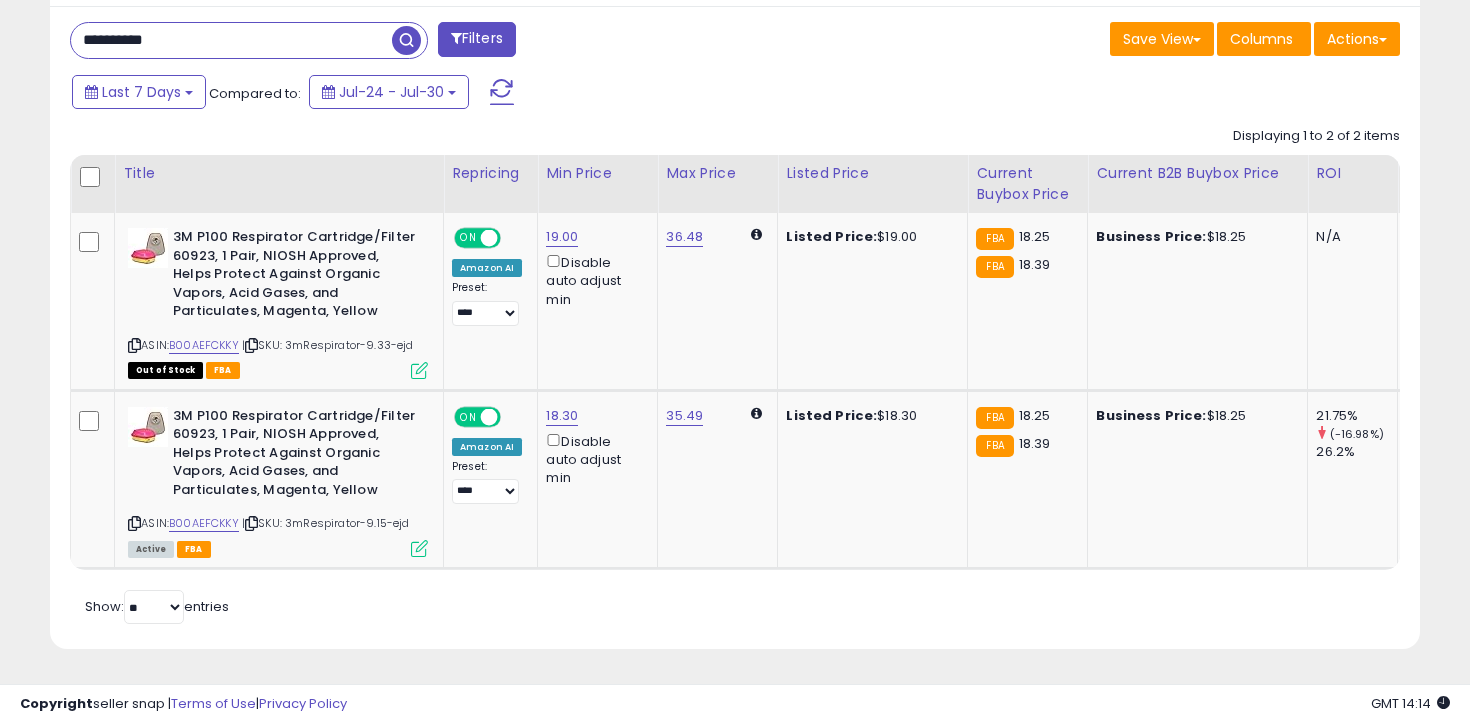 click on "**********" at bounding box center (231, 40) 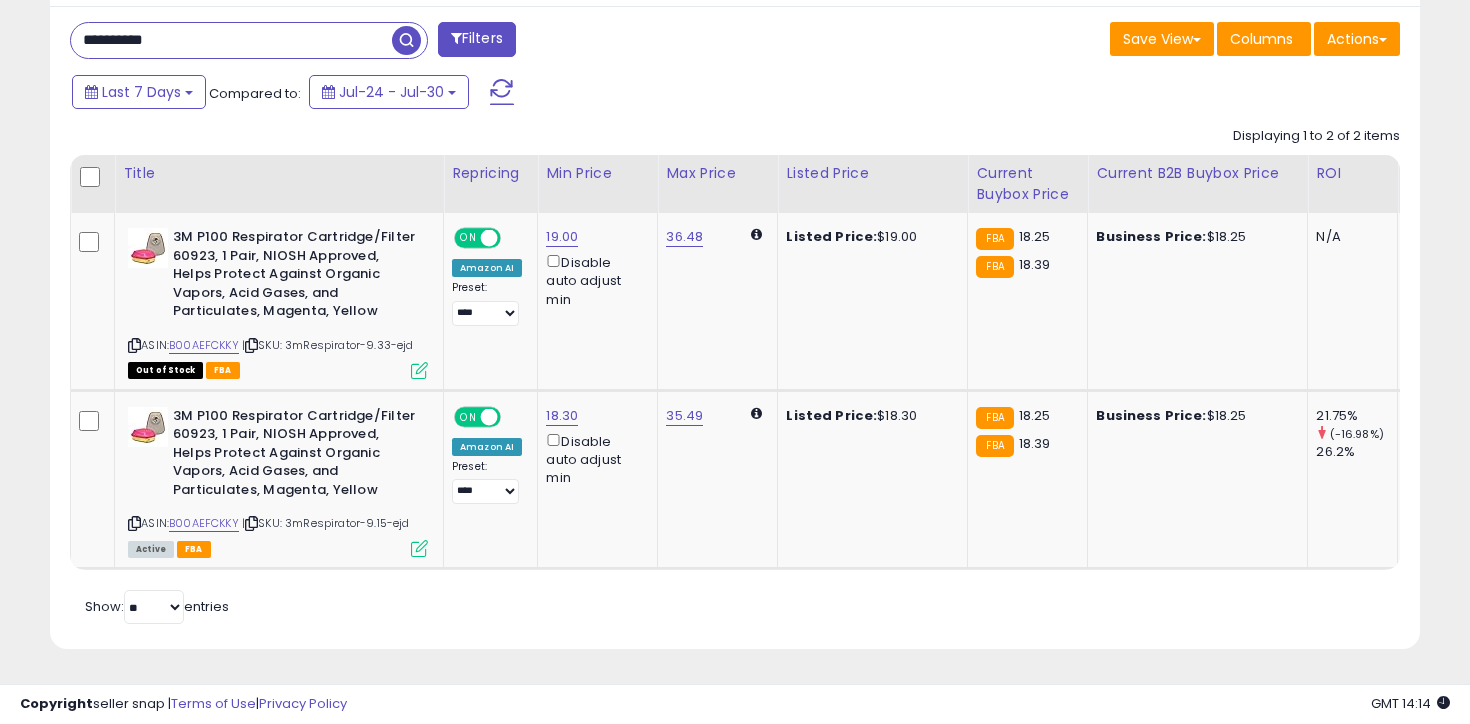 paste 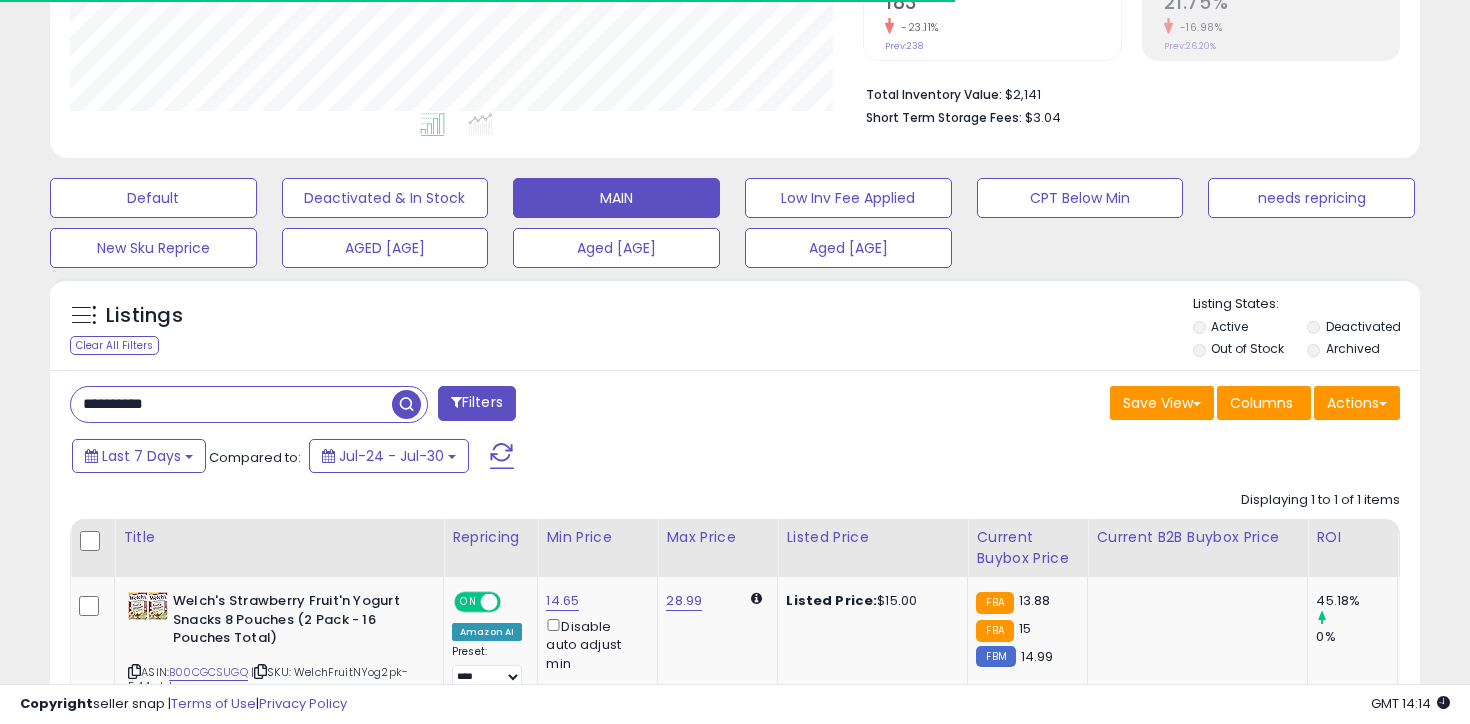 scroll, scrollTop: 615, scrollLeft: 0, axis: vertical 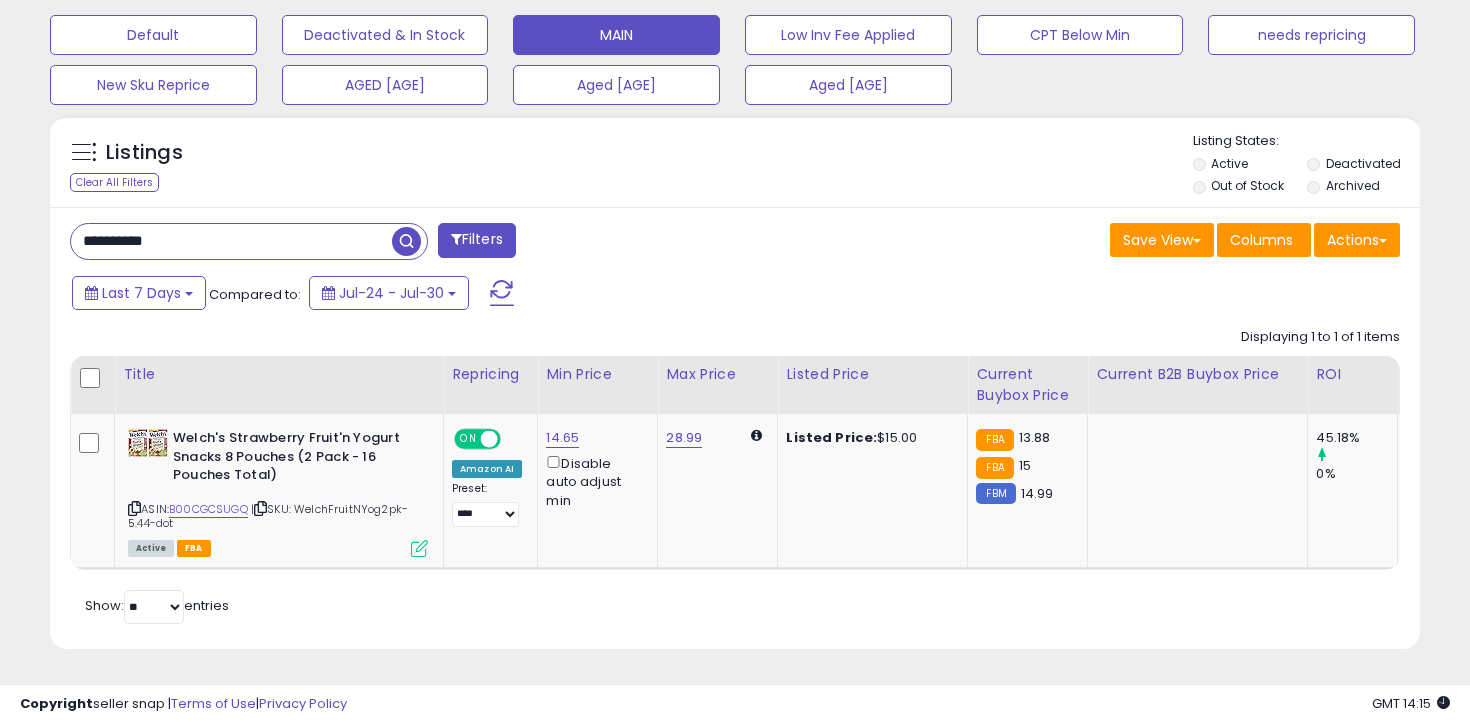click on "**********" at bounding box center [231, 241] 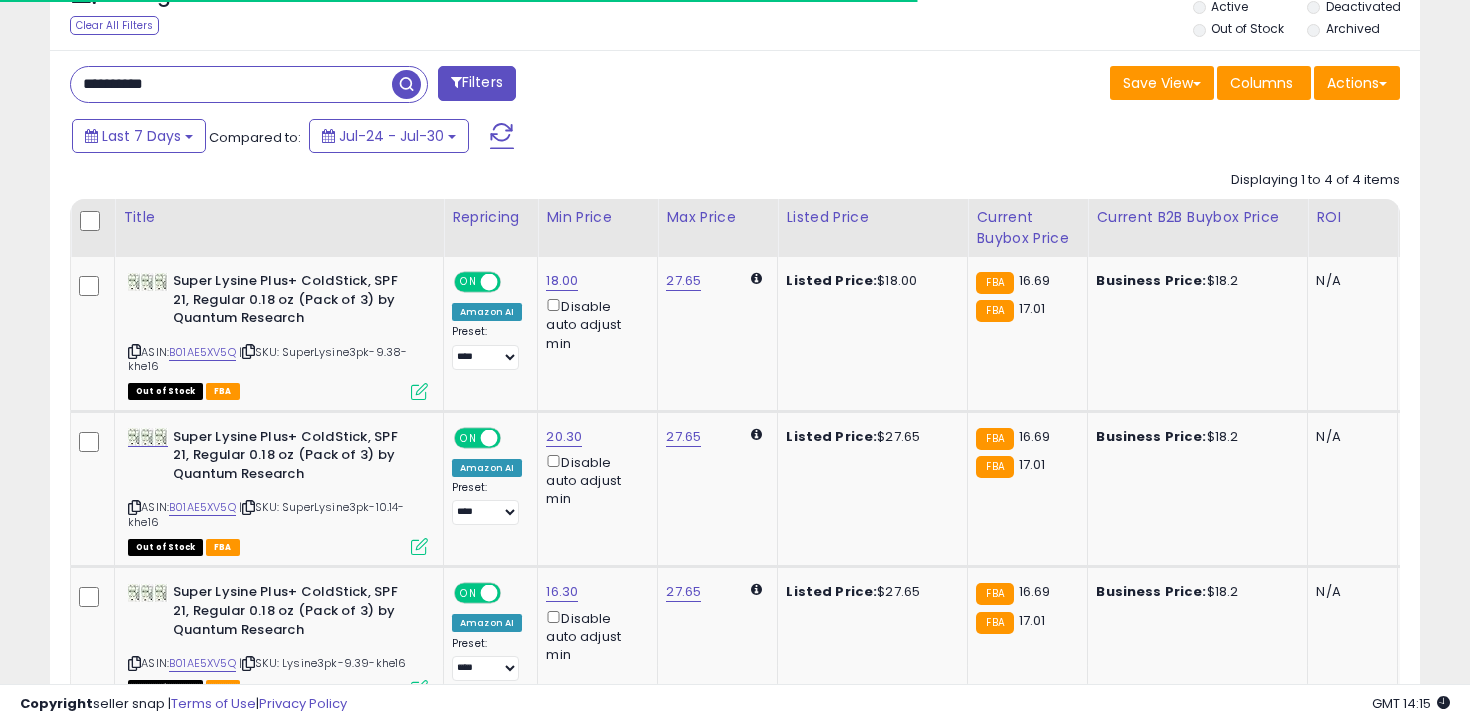 scroll, scrollTop: 1053, scrollLeft: 0, axis: vertical 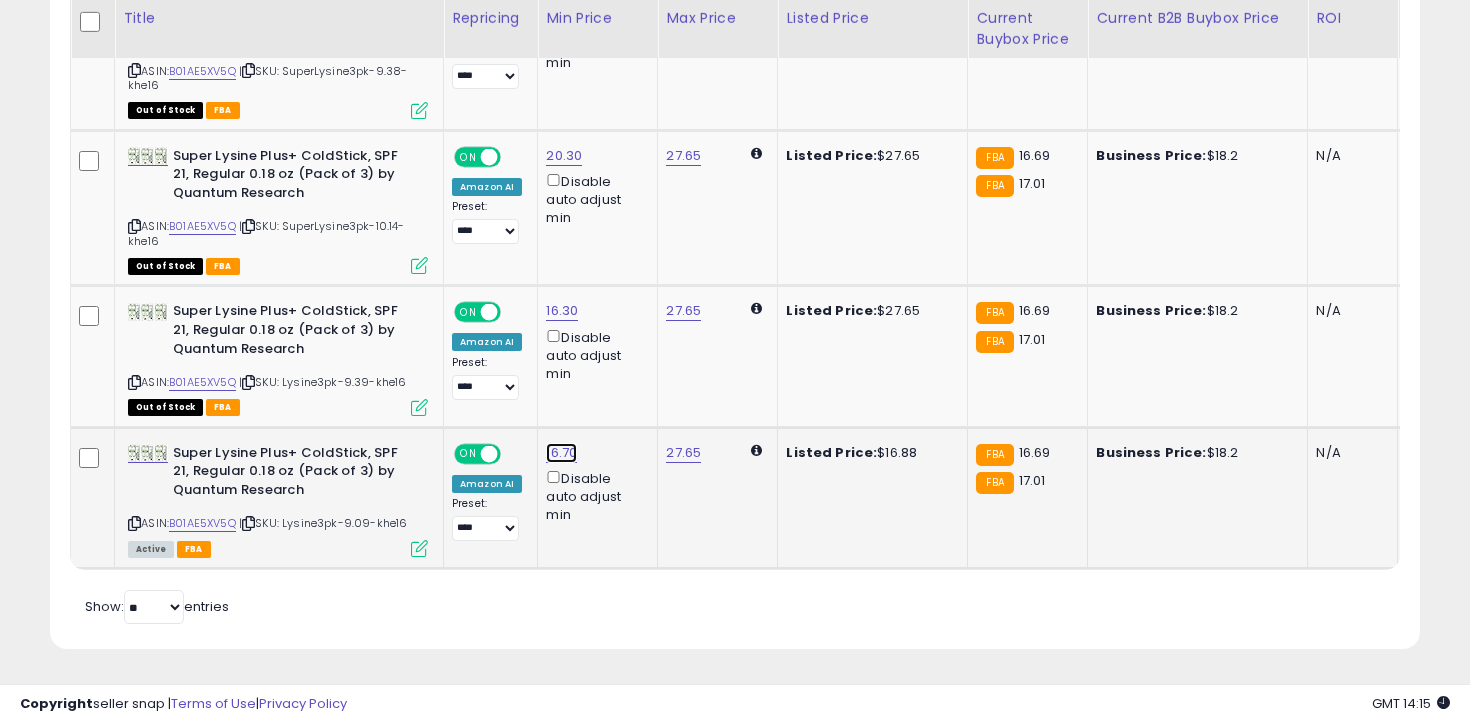 click on "16.70" at bounding box center [562, 0] 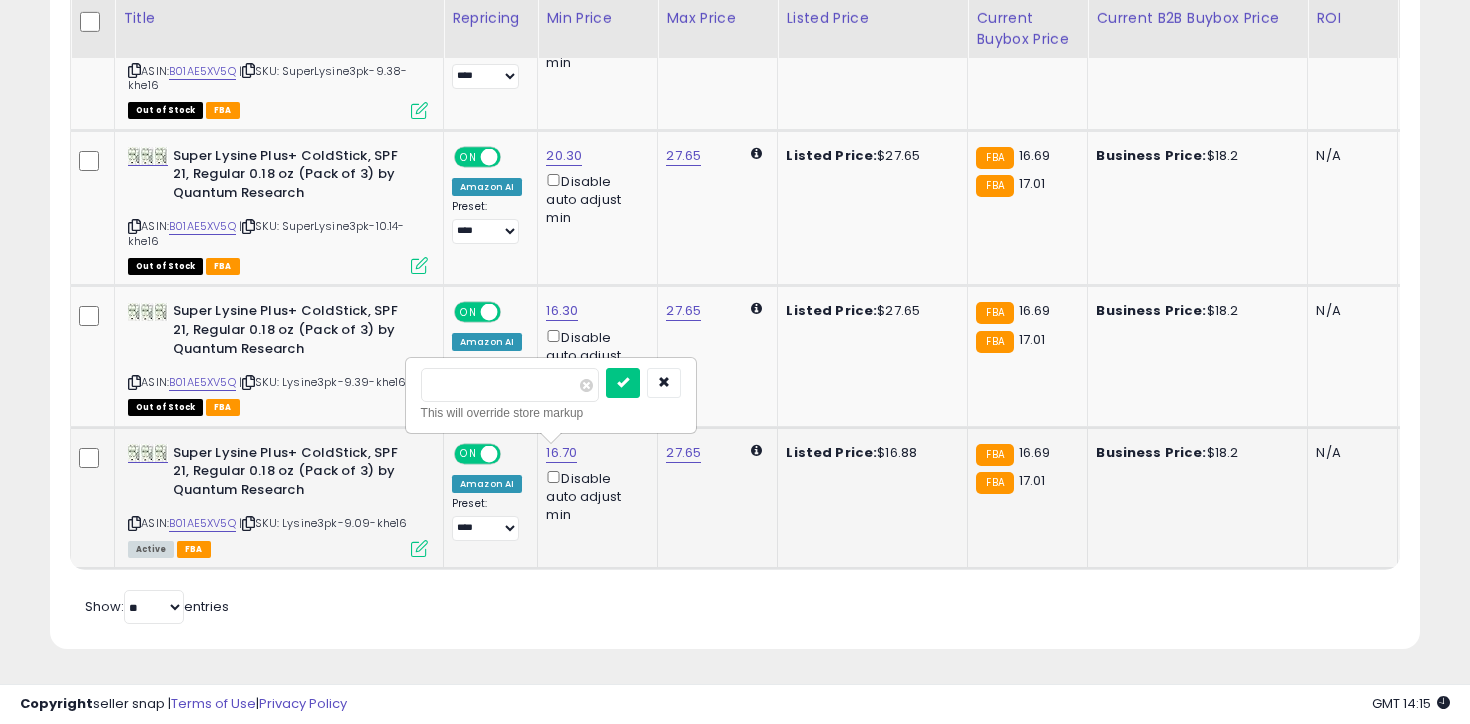 type on "****" 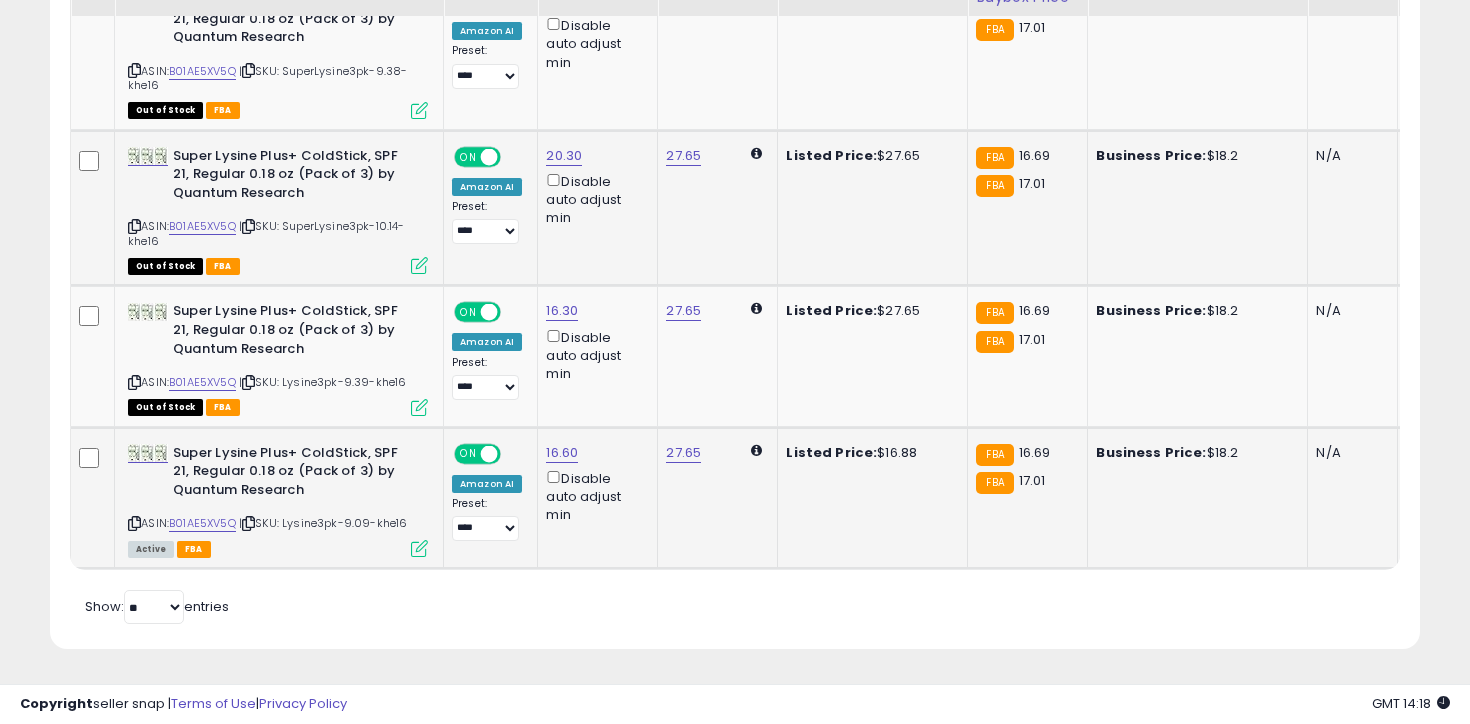 scroll, scrollTop: 773, scrollLeft: 0, axis: vertical 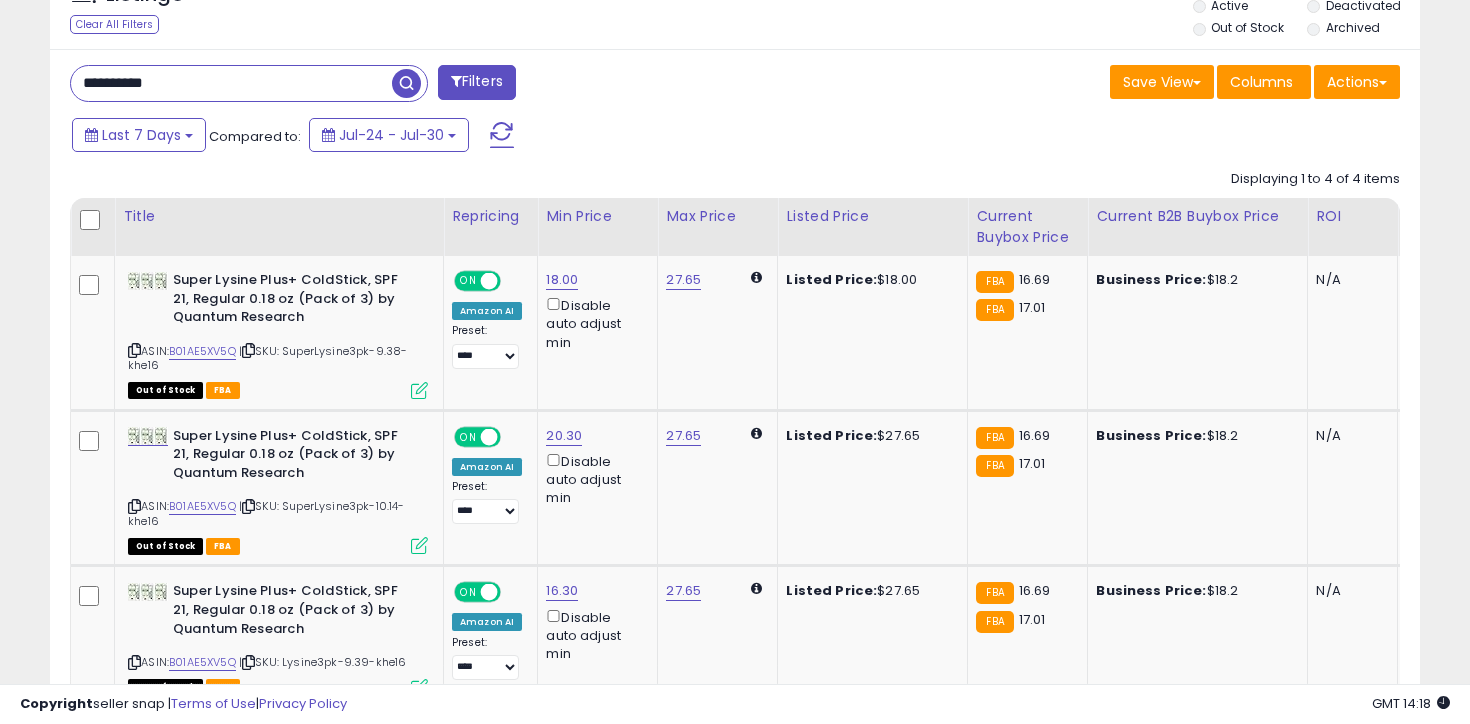 click on "**********" at bounding box center (231, 83) 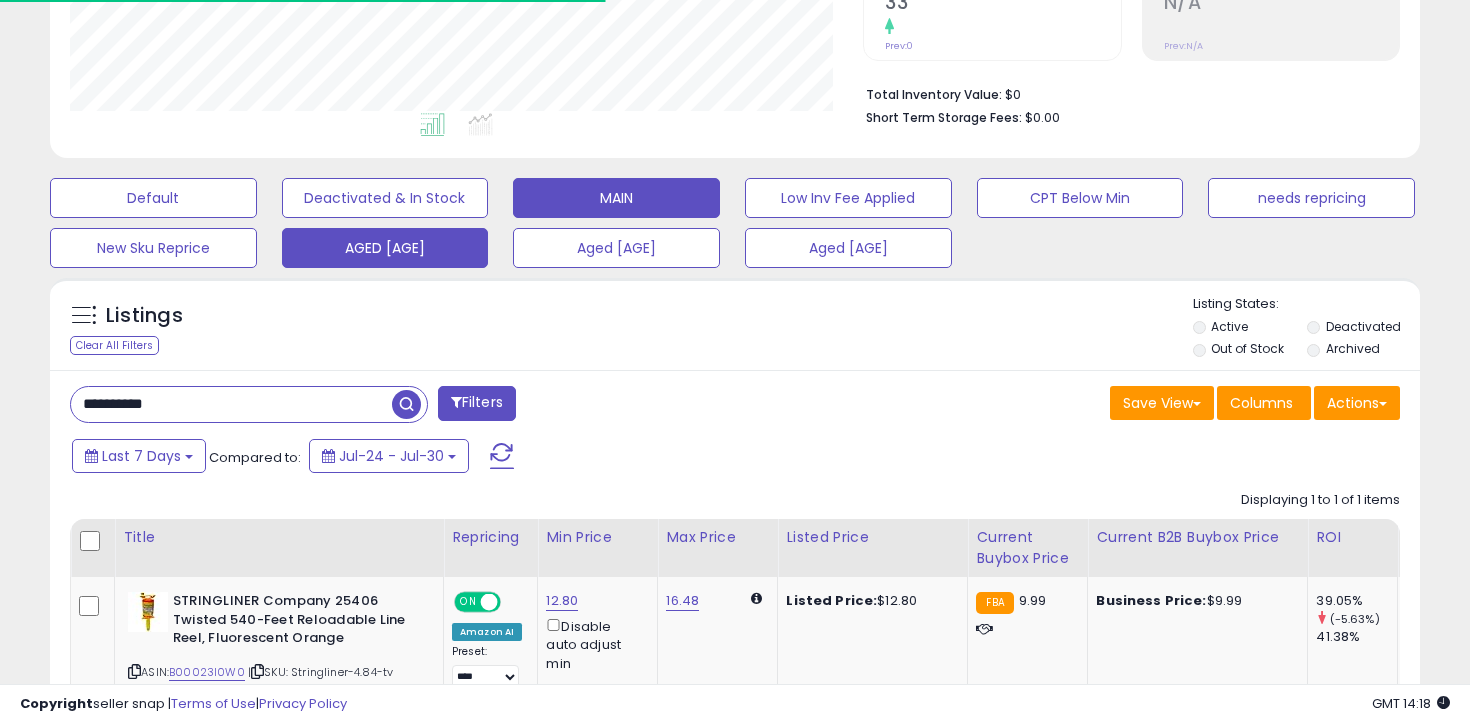 scroll, scrollTop: 601, scrollLeft: 0, axis: vertical 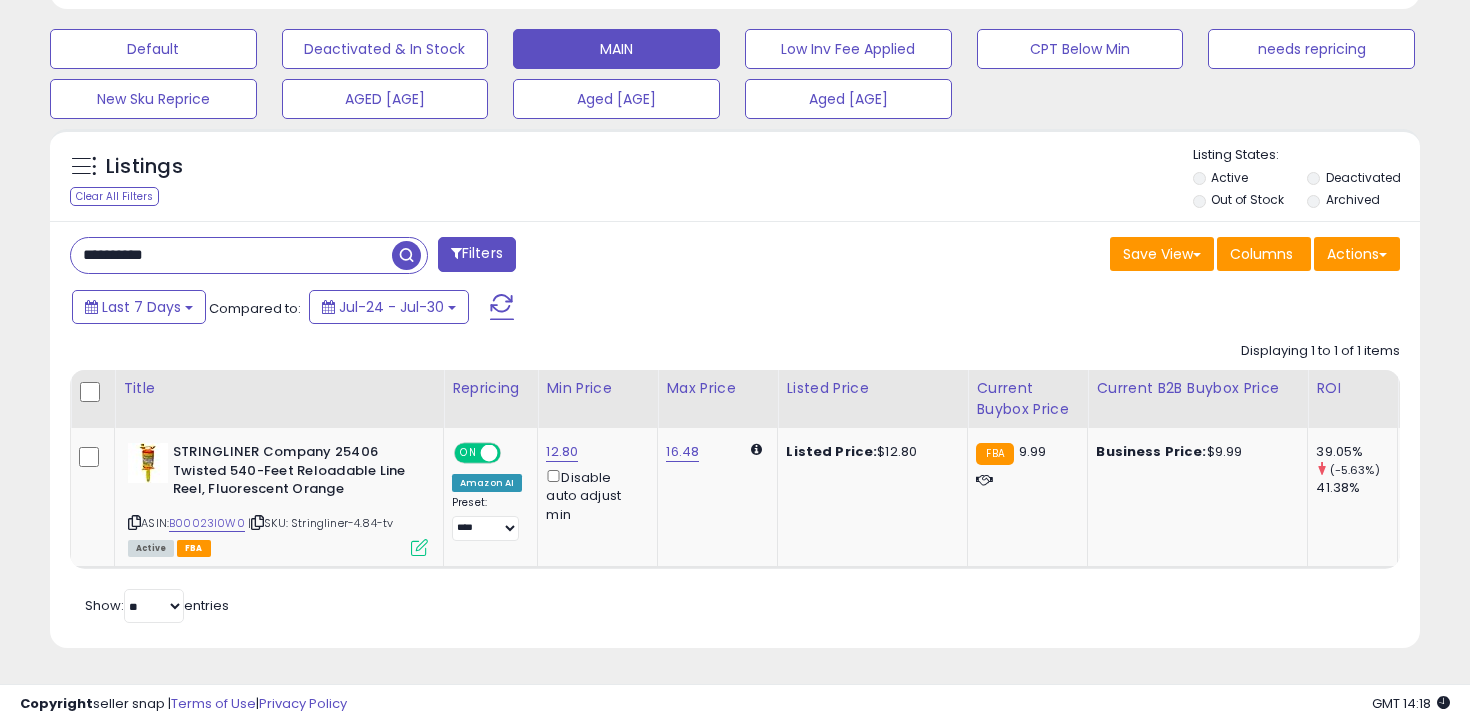click on "**********" at bounding box center [231, 255] 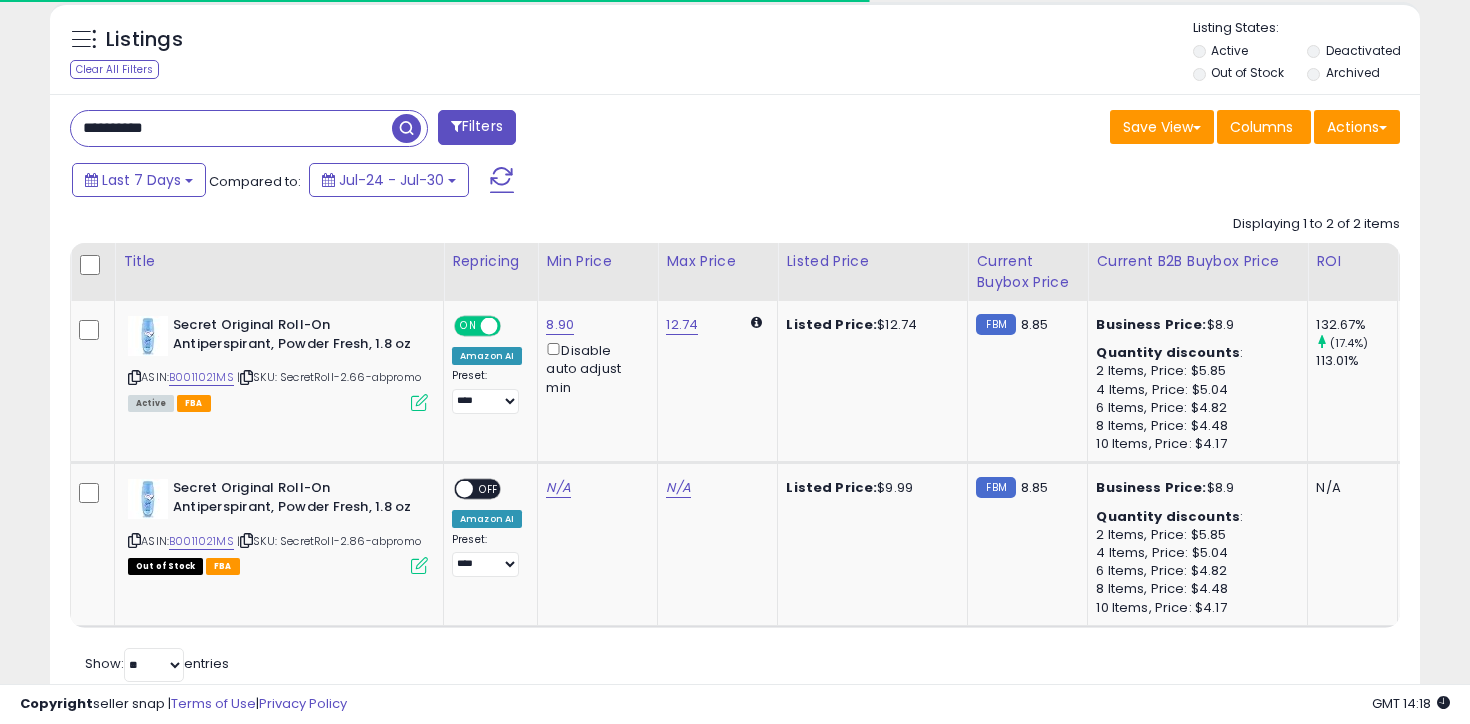 scroll, scrollTop: 744, scrollLeft: 0, axis: vertical 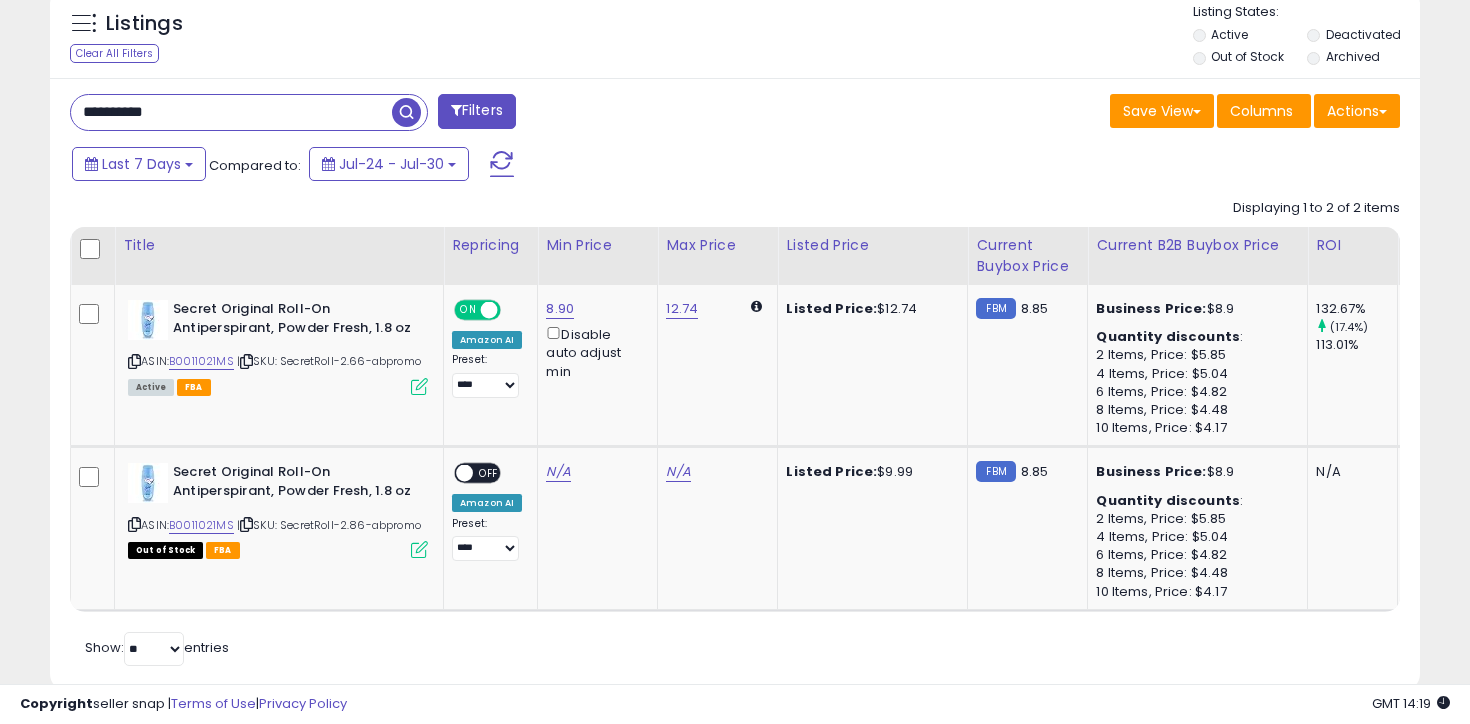 click on "**********" at bounding box center (735, 384) 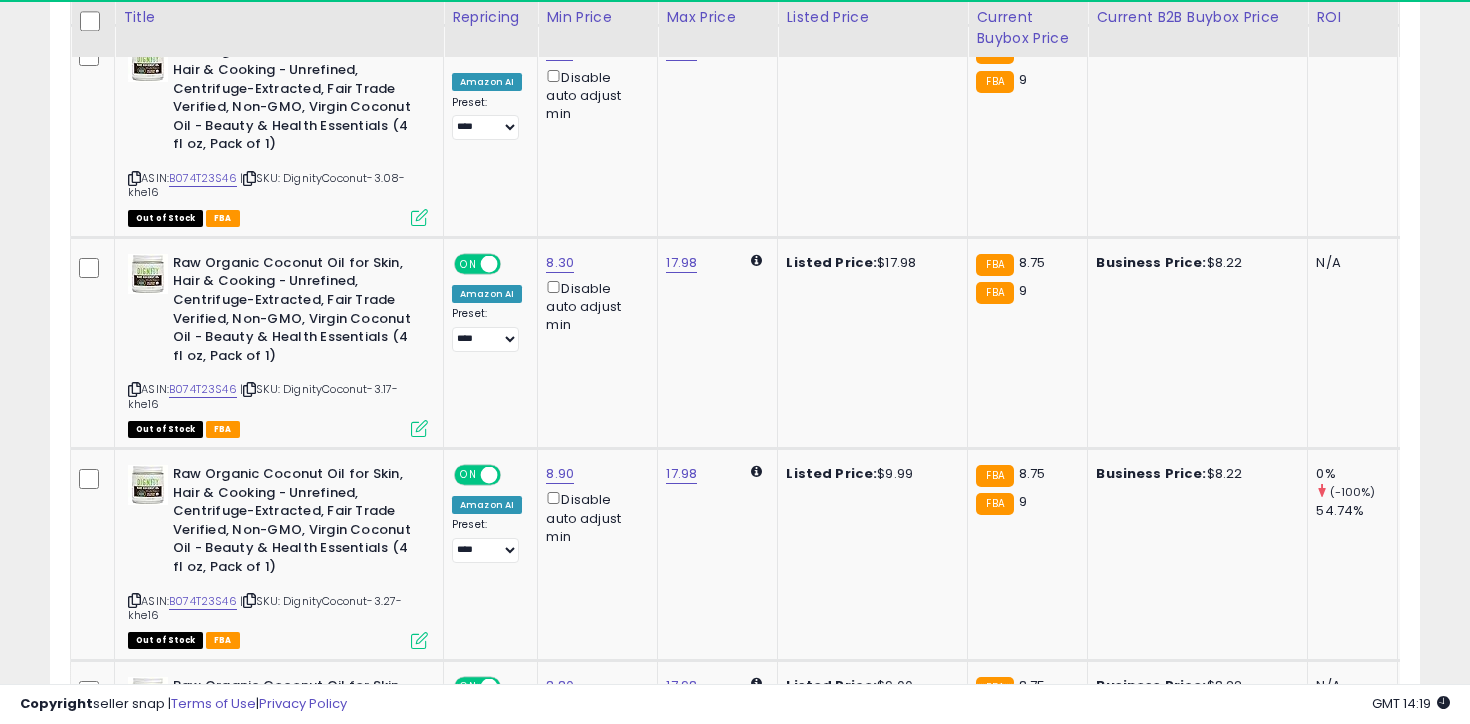 scroll, scrollTop: 1222, scrollLeft: 0, axis: vertical 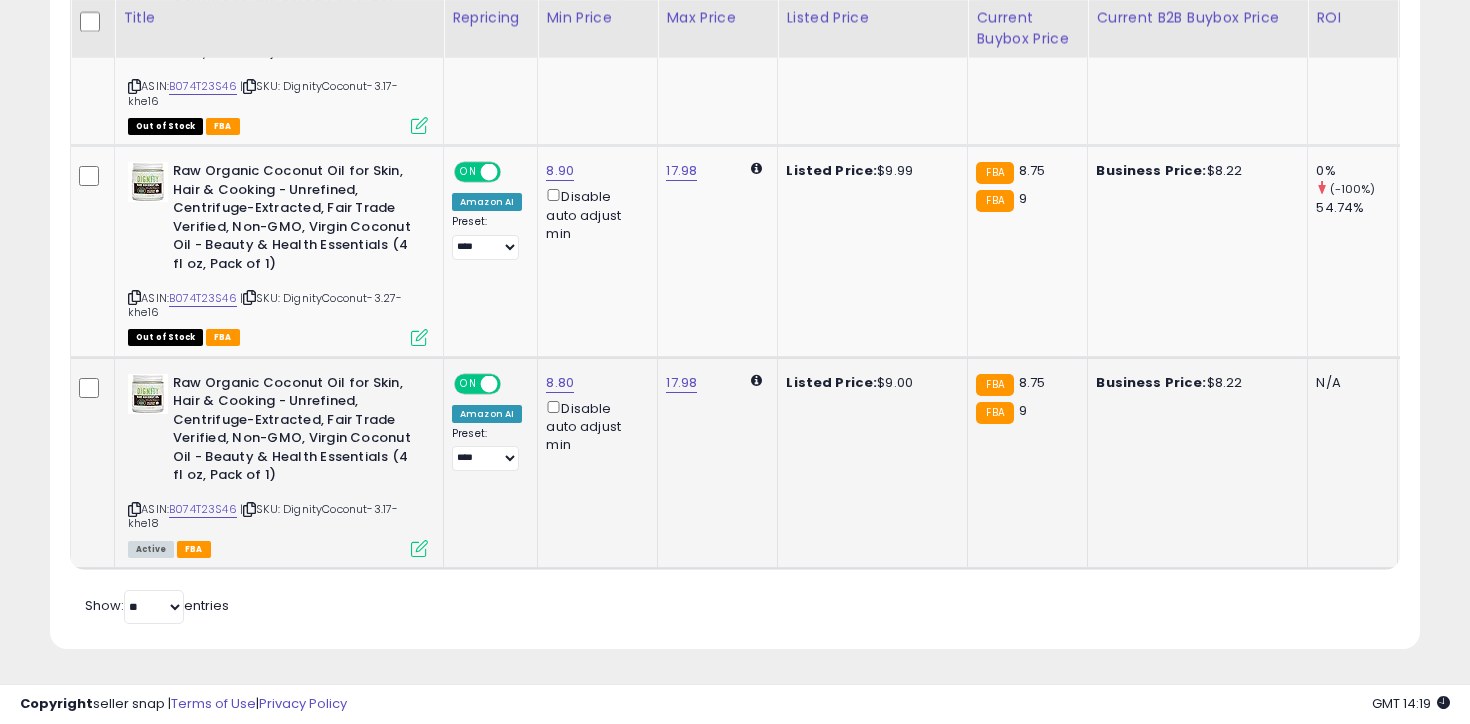 click on "|   SKU: DignityCoconut-3.17-khe18" at bounding box center (263, 516) 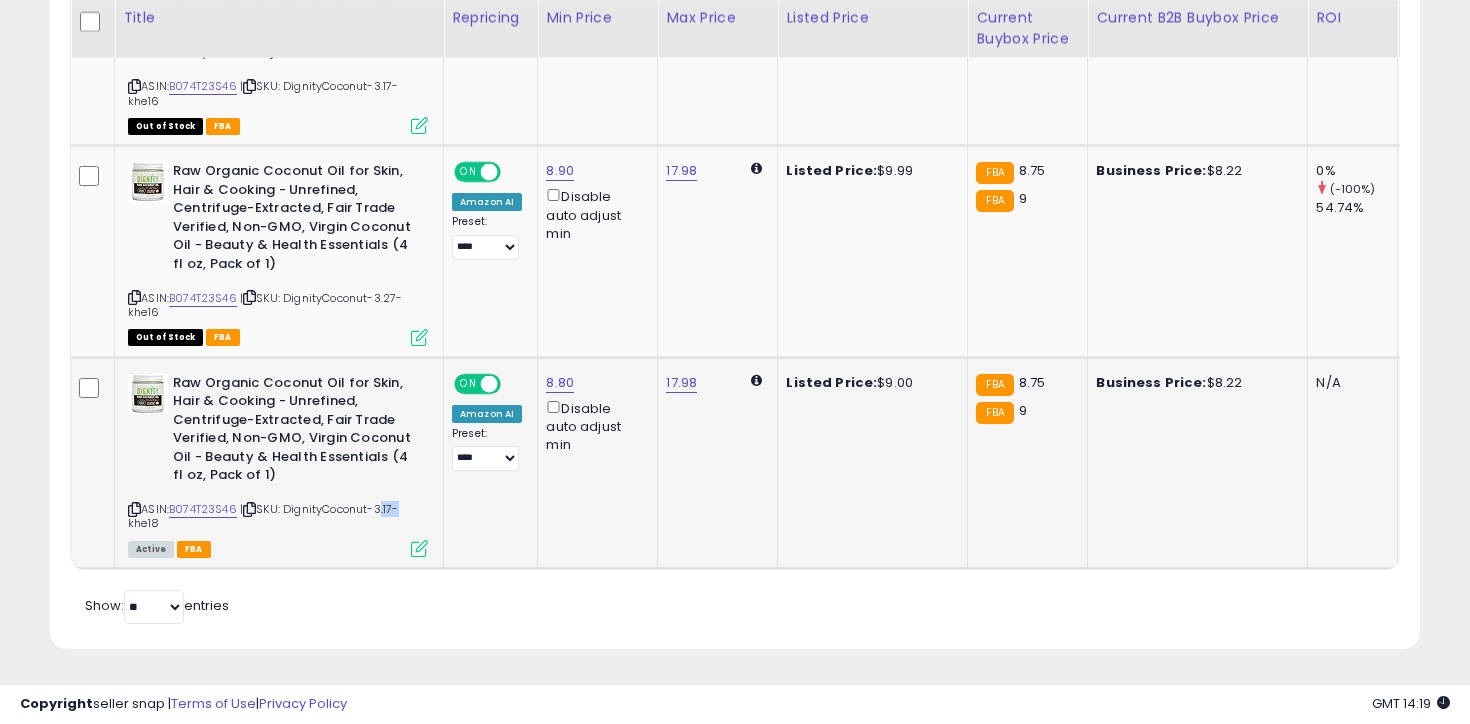 click on "|   SKU: DignityCoconut-3.17-khe18" at bounding box center (263, 516) 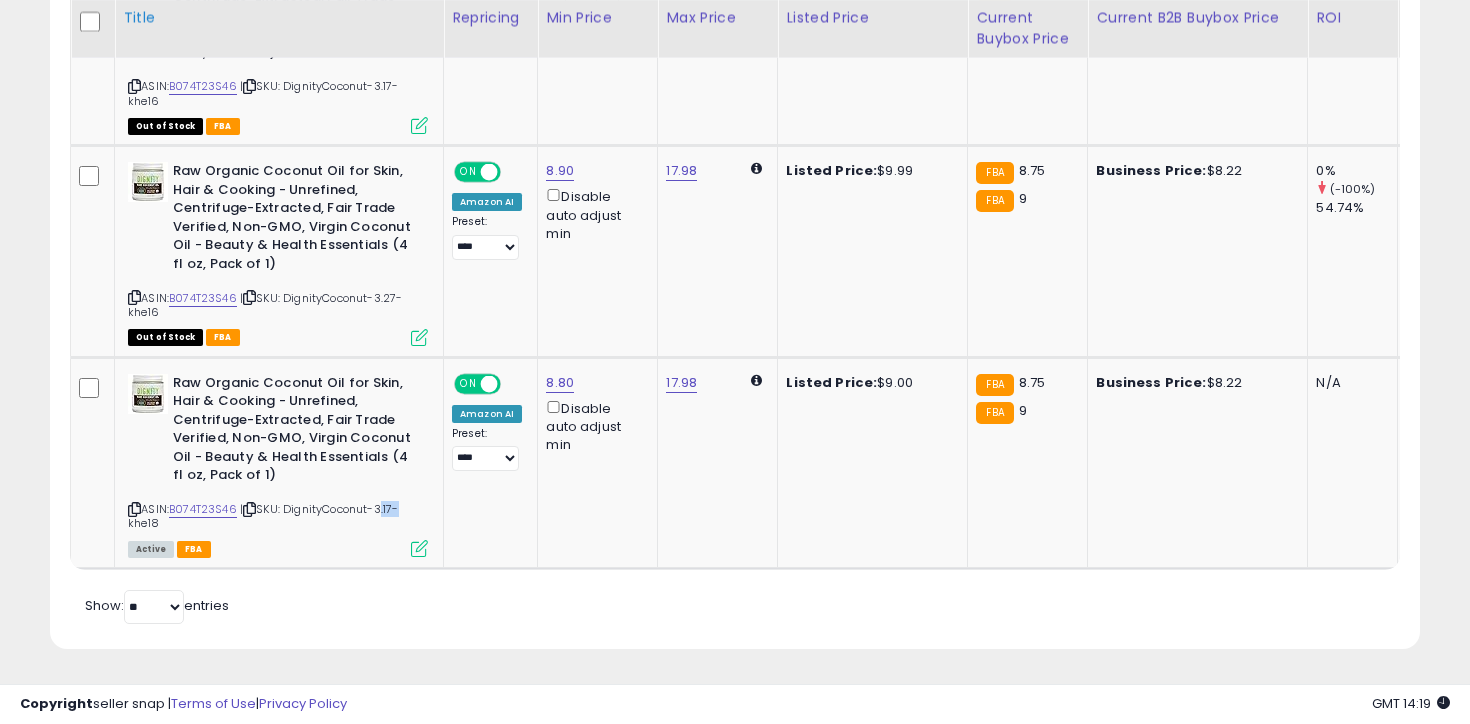 copy on "3.17" 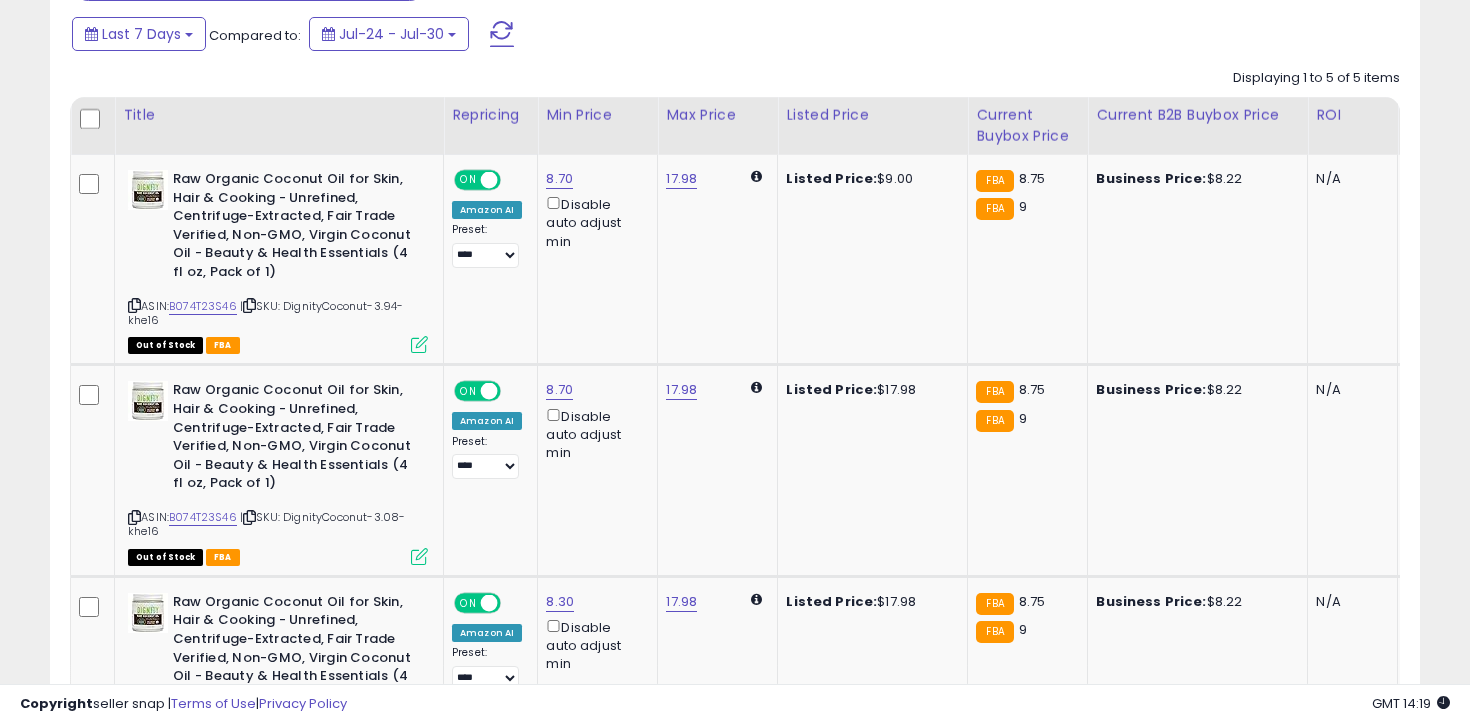 scroll, scrollTop: 801, scrollLeft: 0, axis: vertical 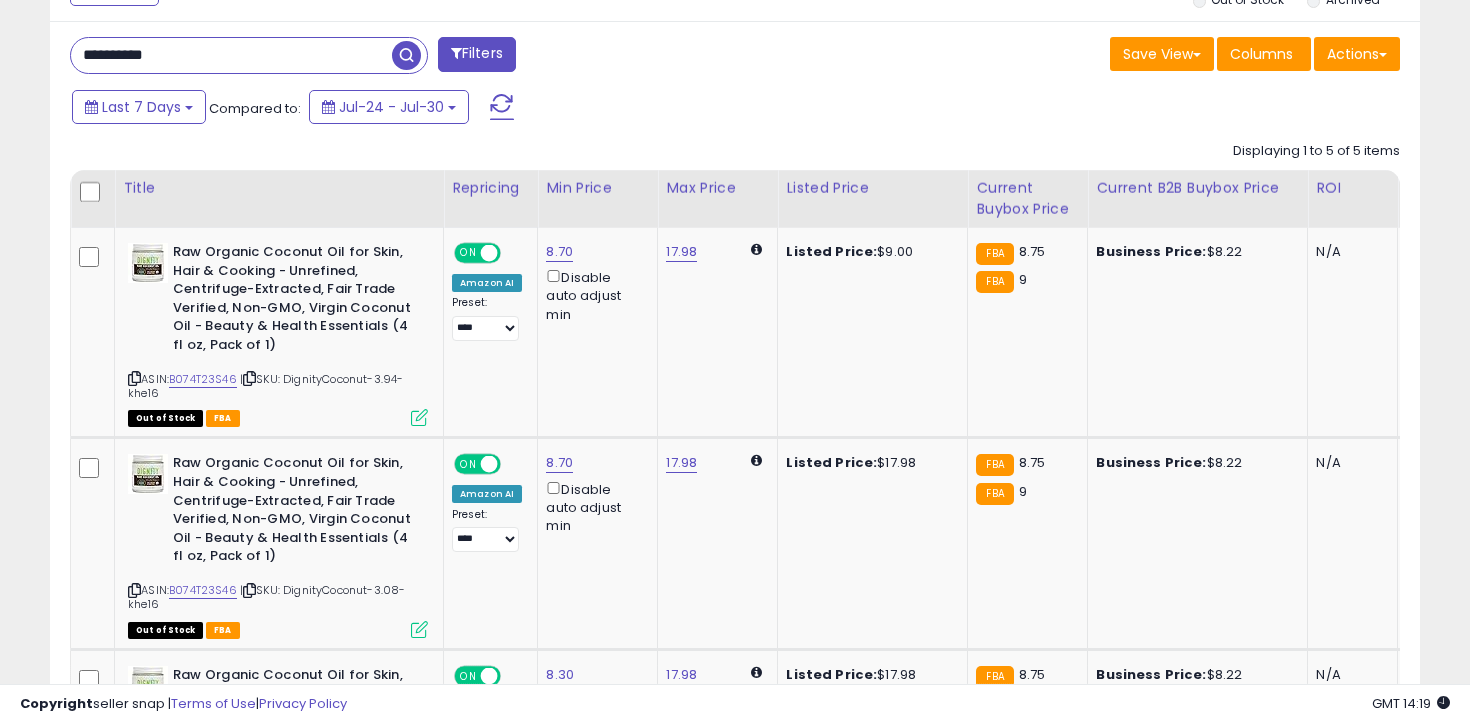 click on "**********" at bounding box center [231, 55] 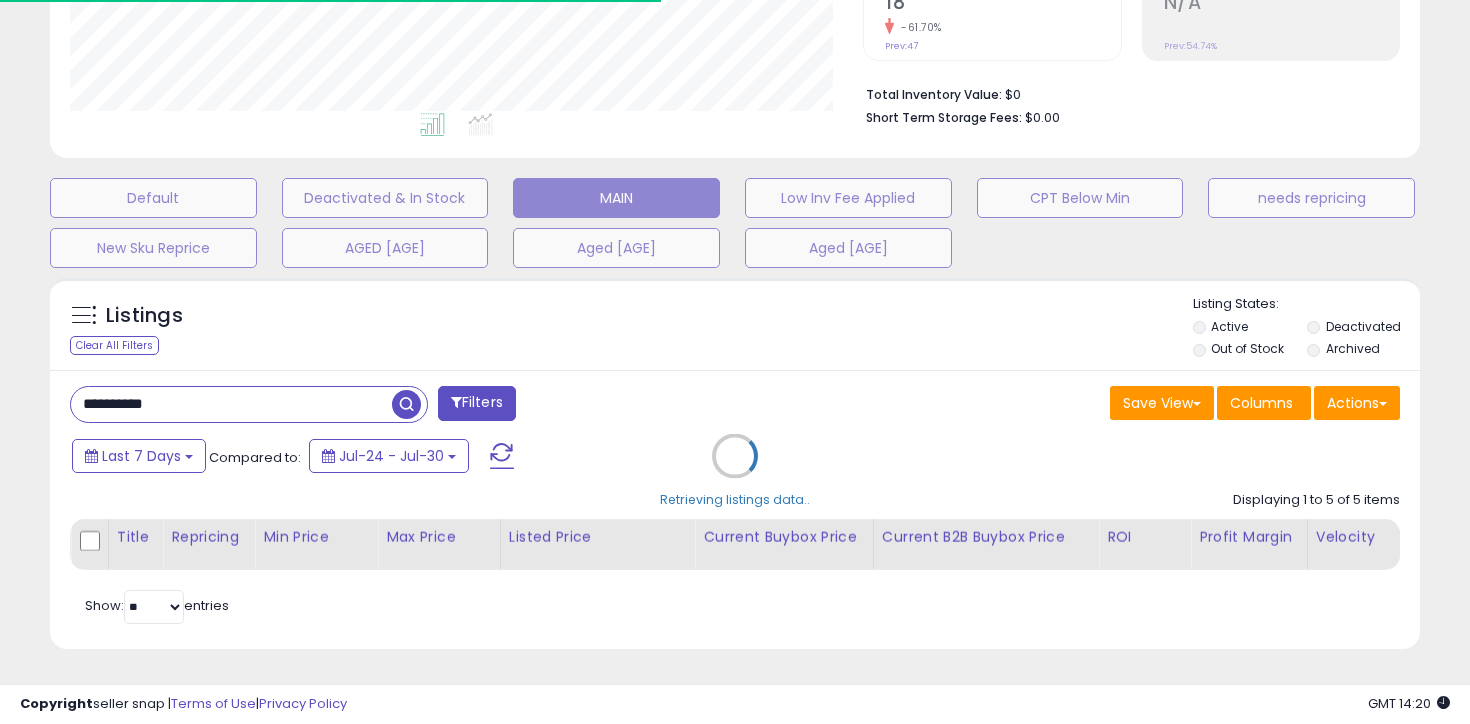 scroll, scrollTop: 671, scrollLeft: 0, axis: vertical 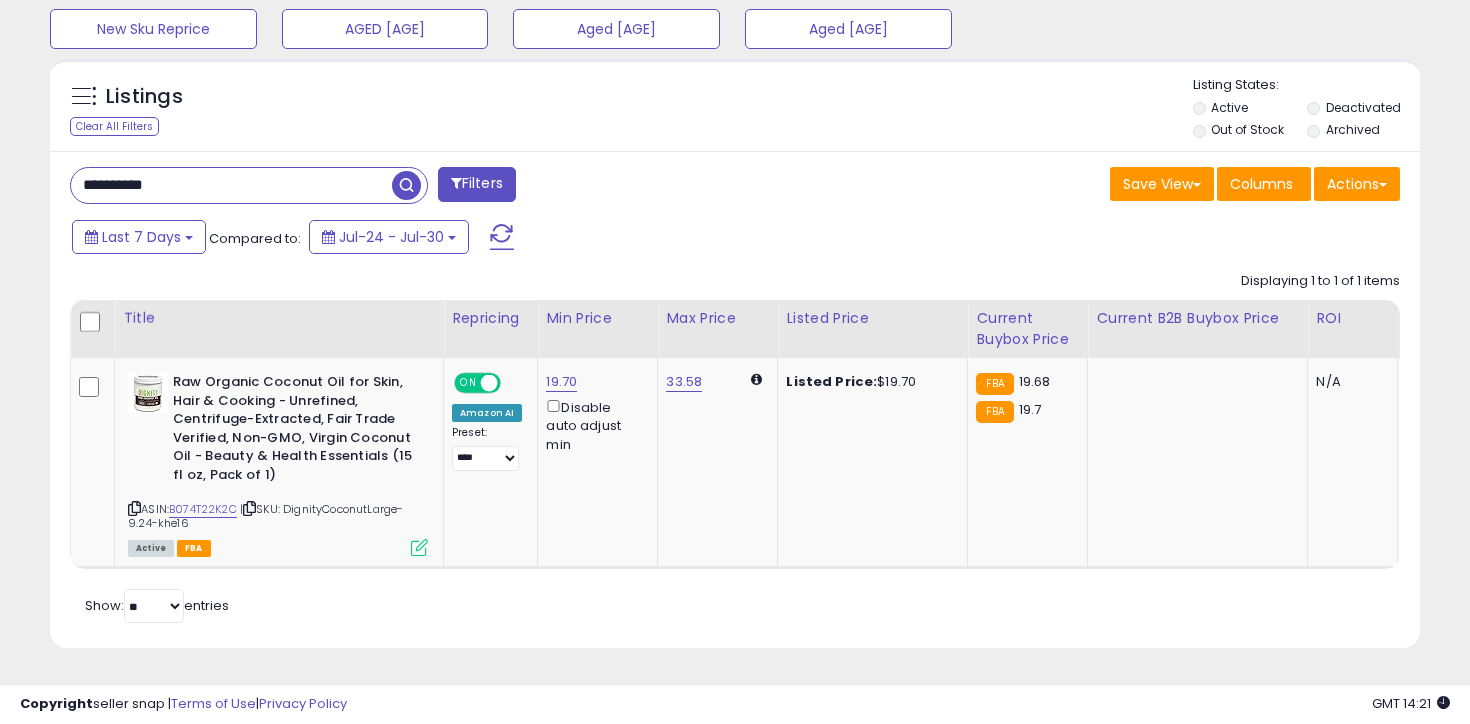 click on "**********" at bounding box center (231, 185) 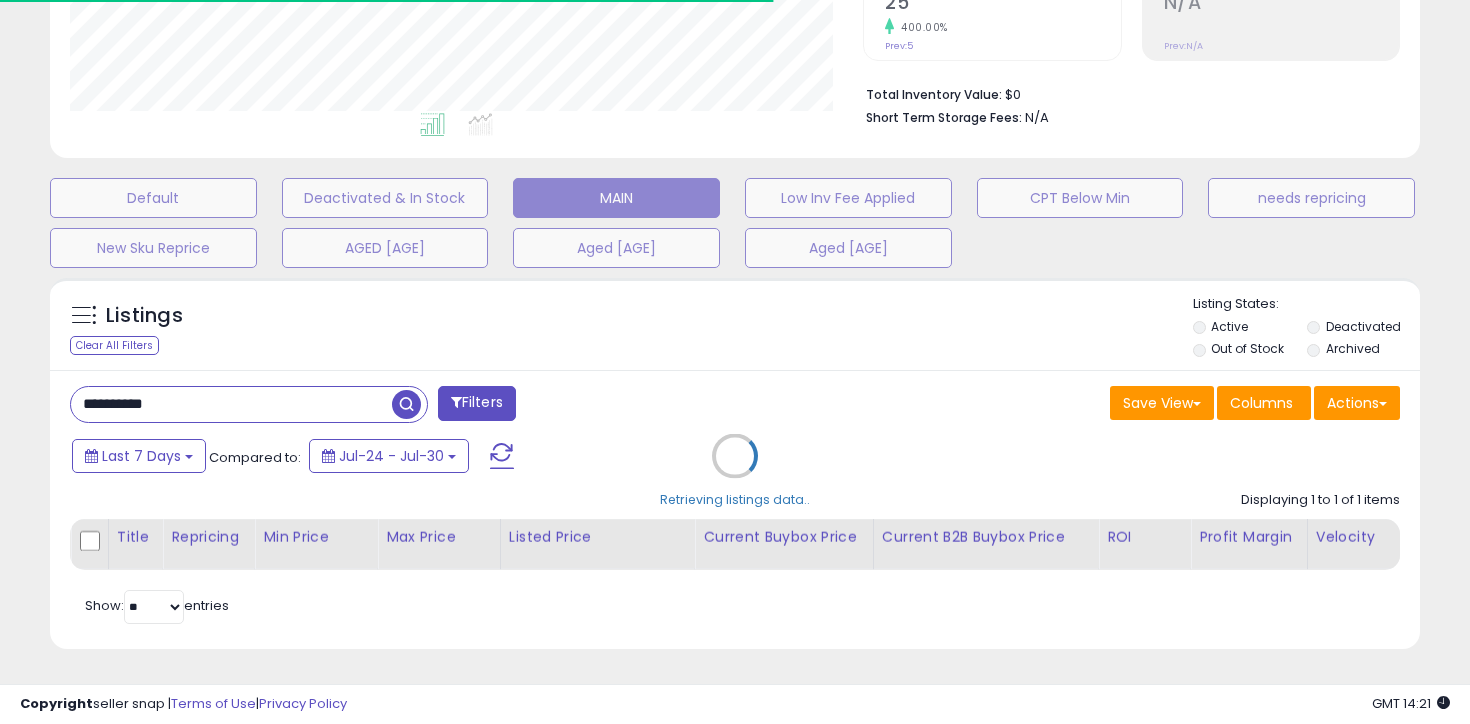 scroll, scrollTop: 652, scrollLeft: 0, axis: vertical 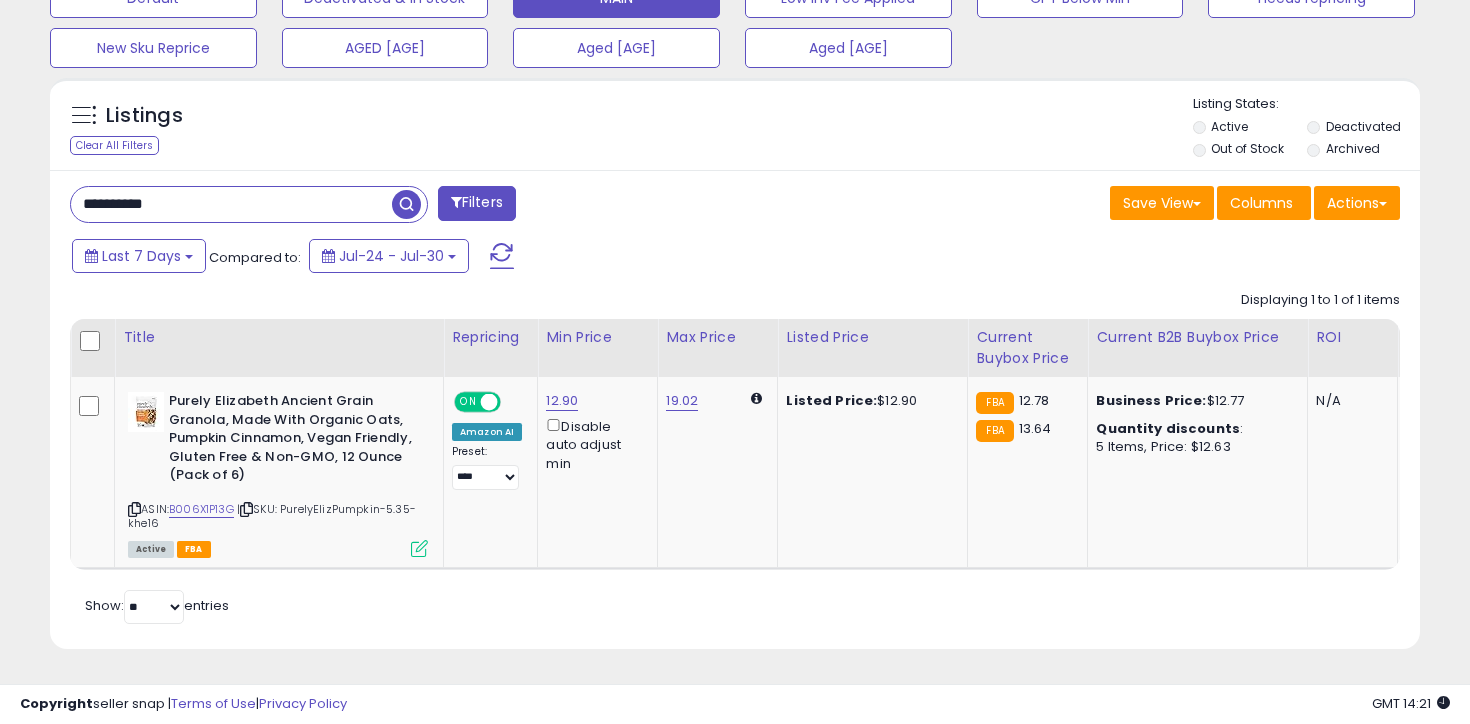 click on "**********" at bounding box center [231, 204] 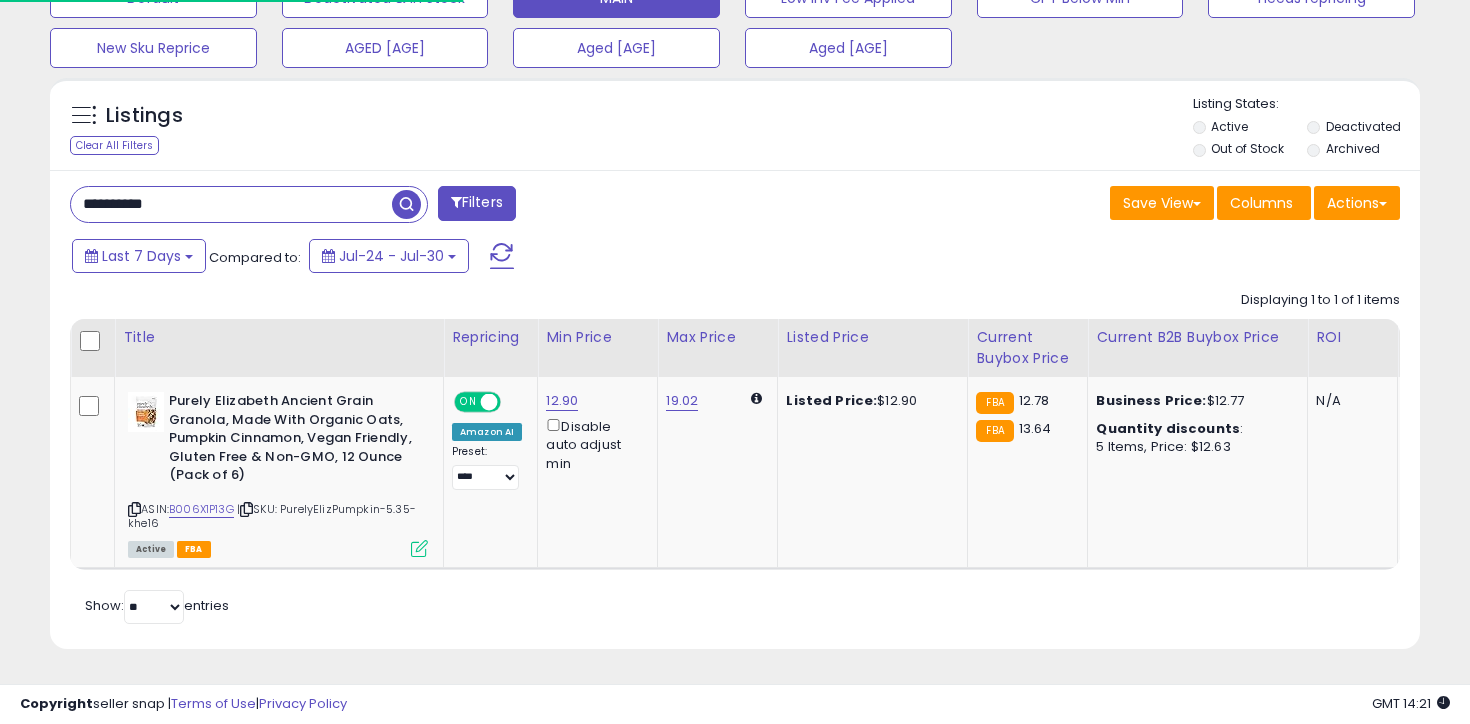 click on "**********" at bounding box center (231, 204) 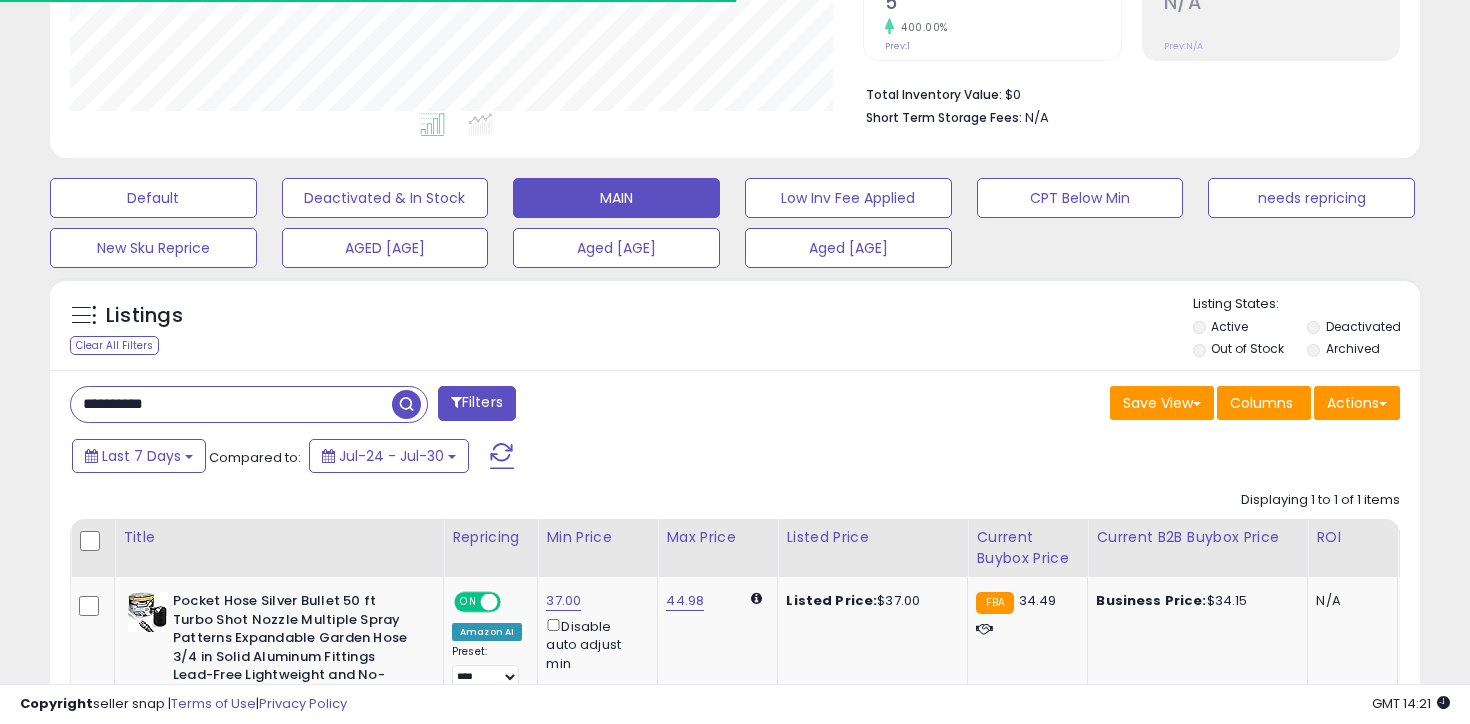 scroll, scrollTop: 638, scrollLeft: 0, axis: vertical 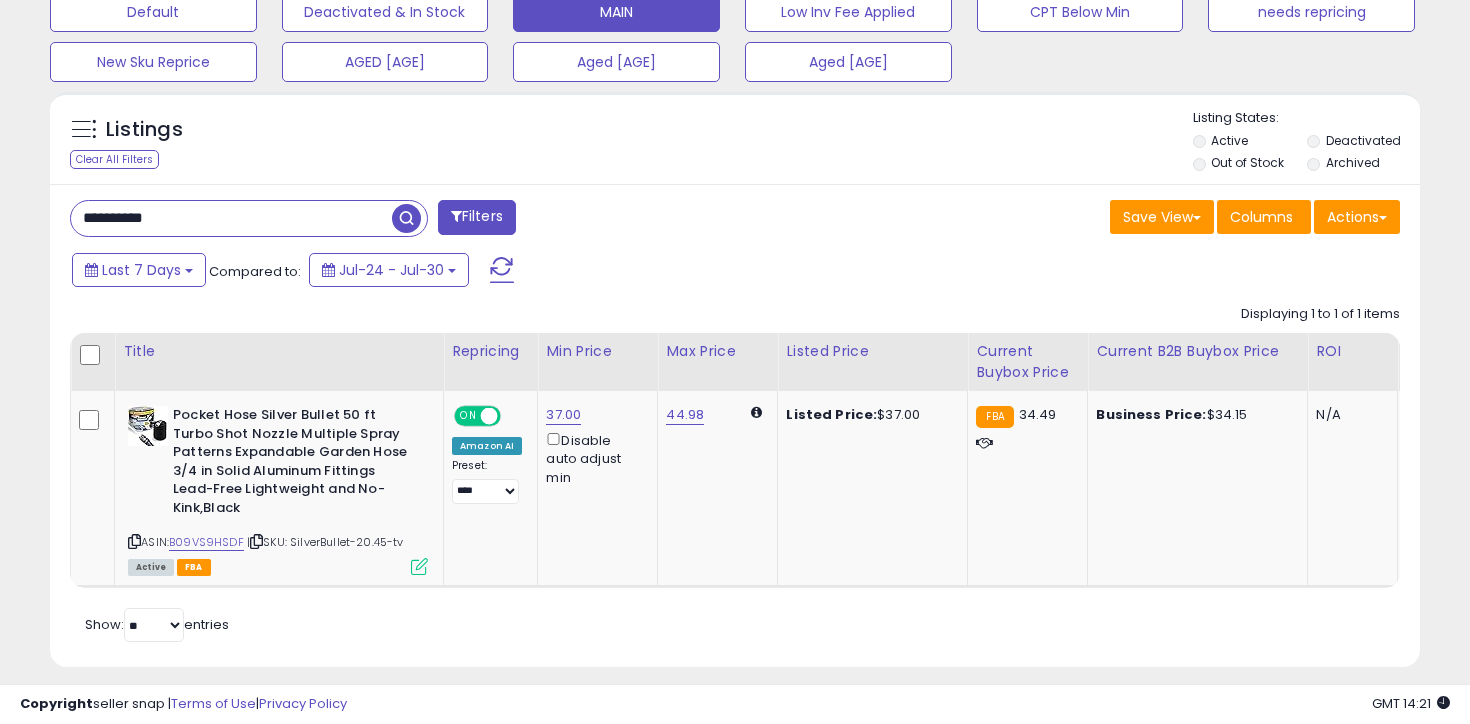 click on "**********" at bounding box center [231, 218] 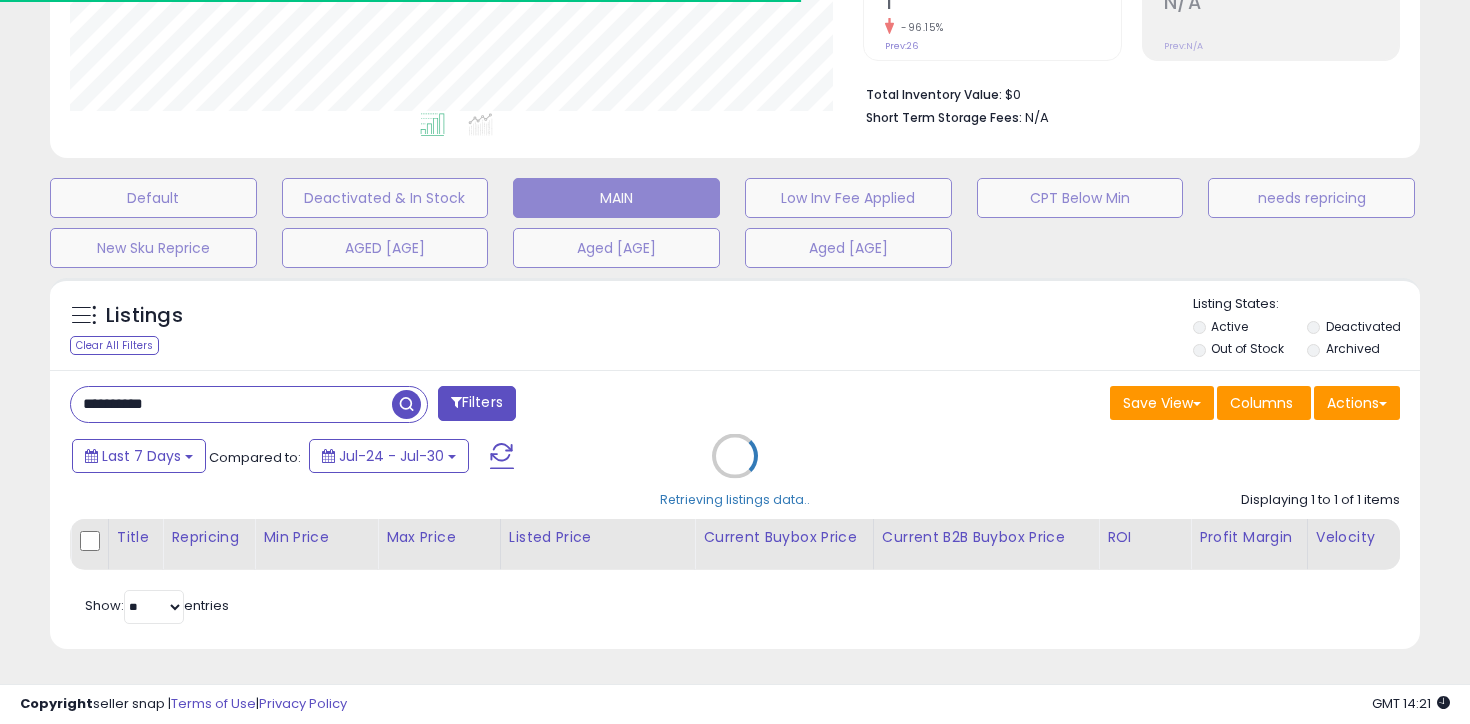 scroll, scrollTop: 634, scrollLeft: 0, axis: vertical 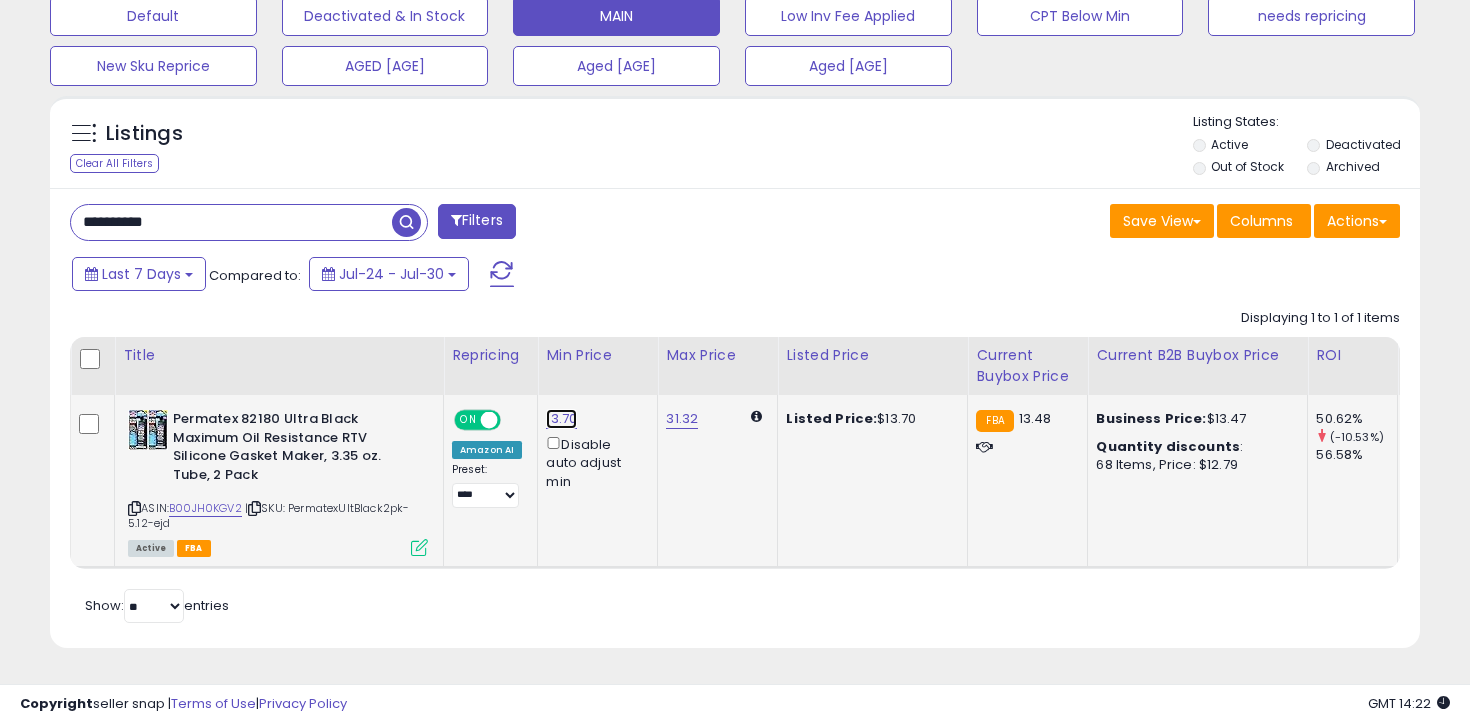 click on "13.70" at bounding box center (561, 419) 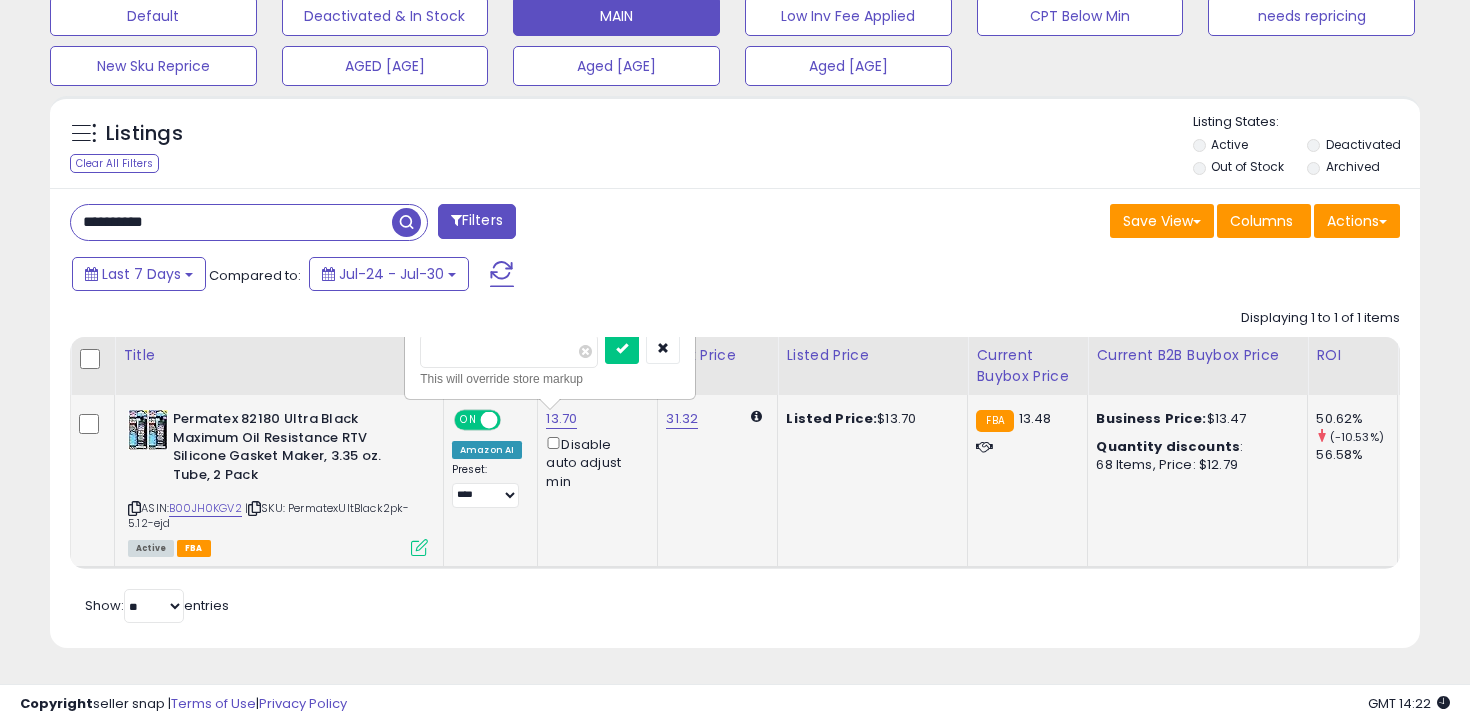 type on "****" 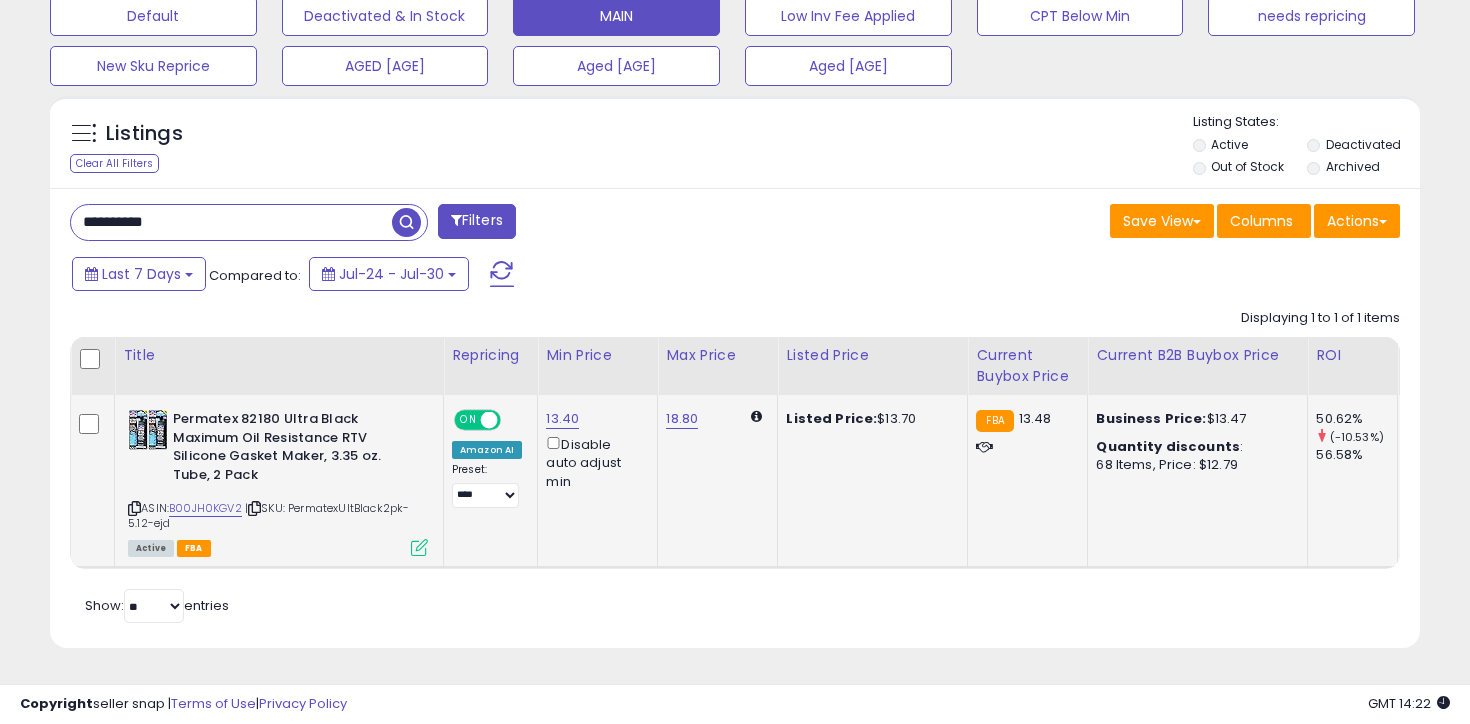 click on "**********" at bounding box center [231, 222] 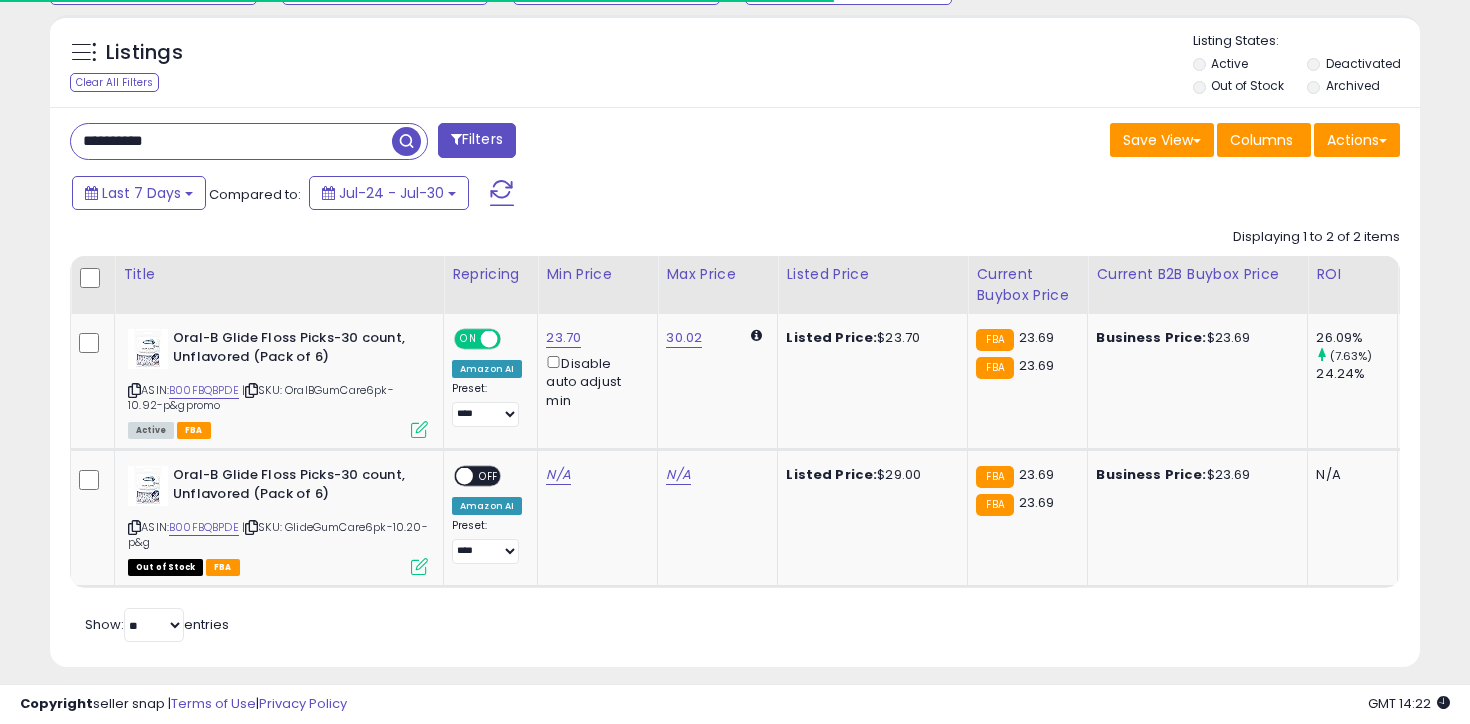 scroll, scrollTop: 734, scrollLeft: 0, axis: vertical 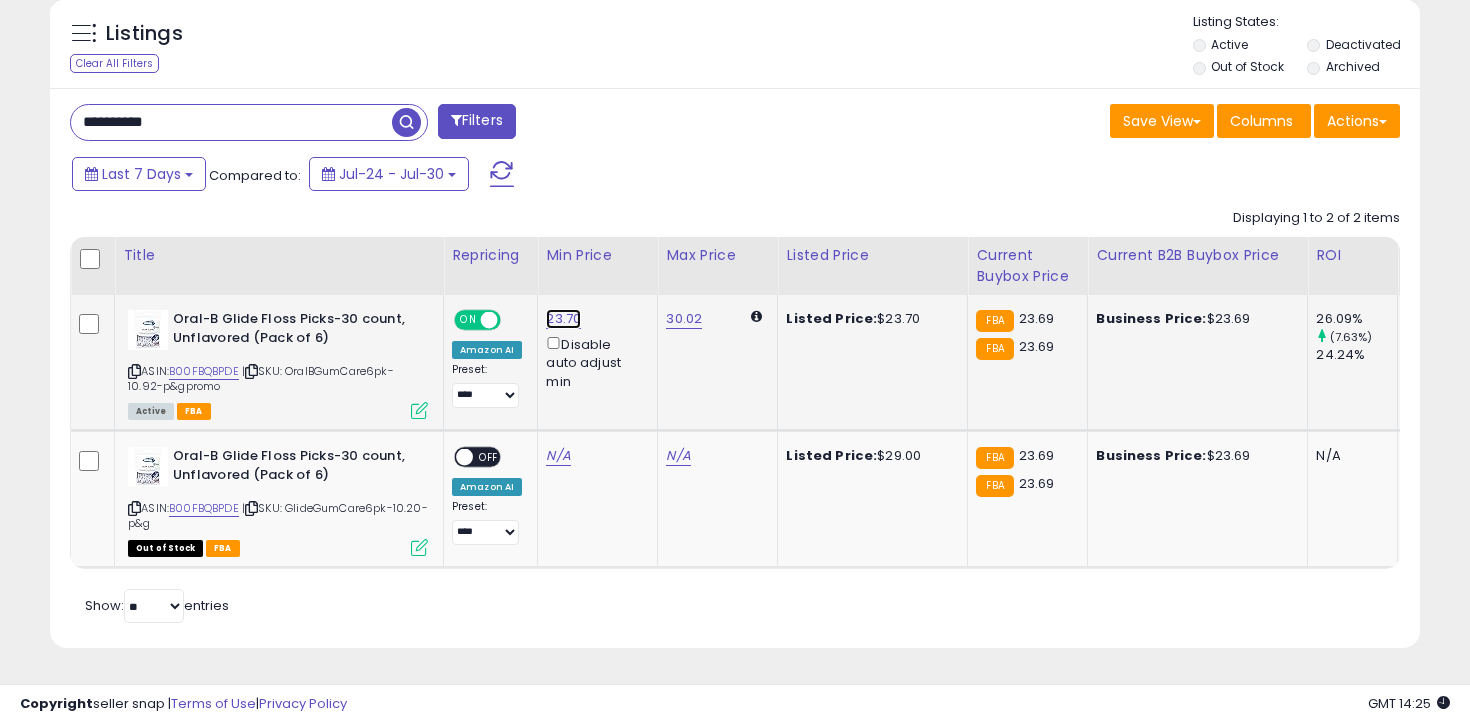 click on "23.70" at bounding box center (563, 319) 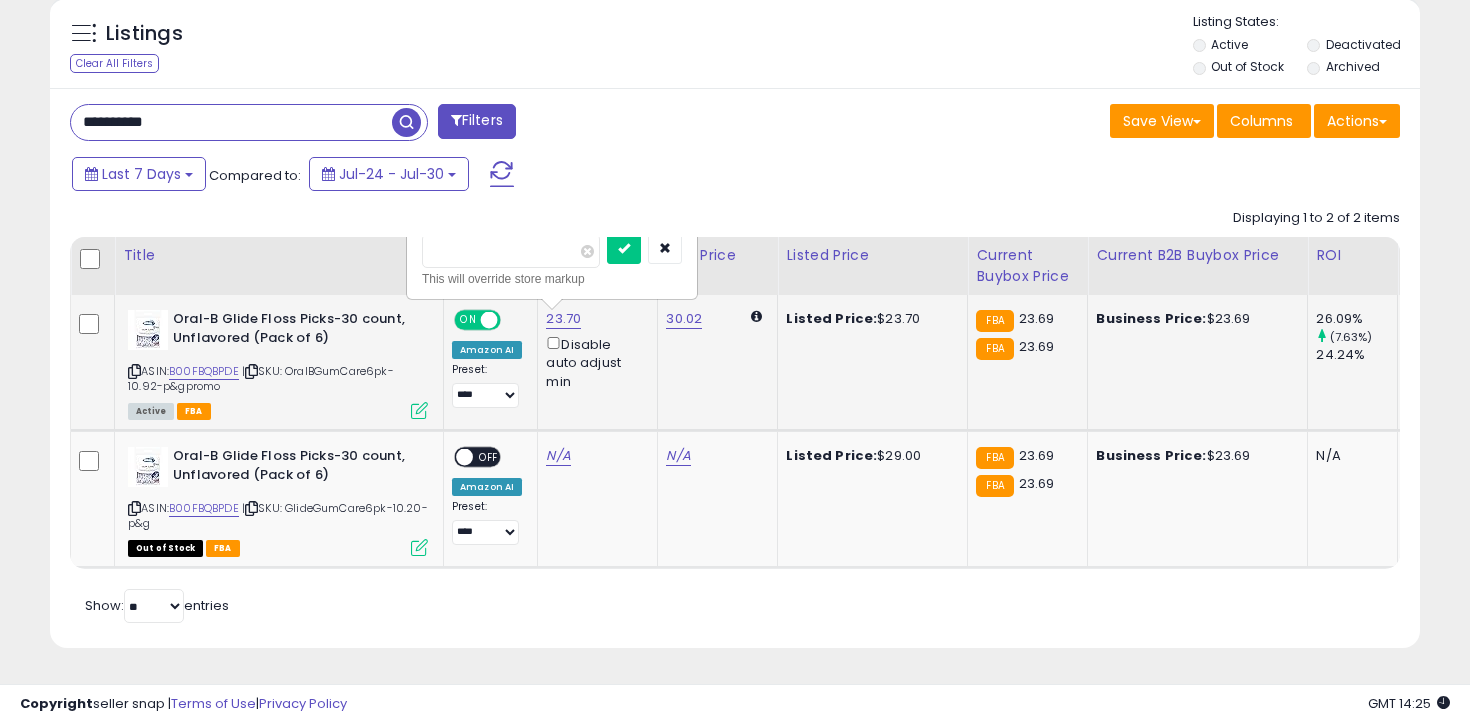 type on "*****" 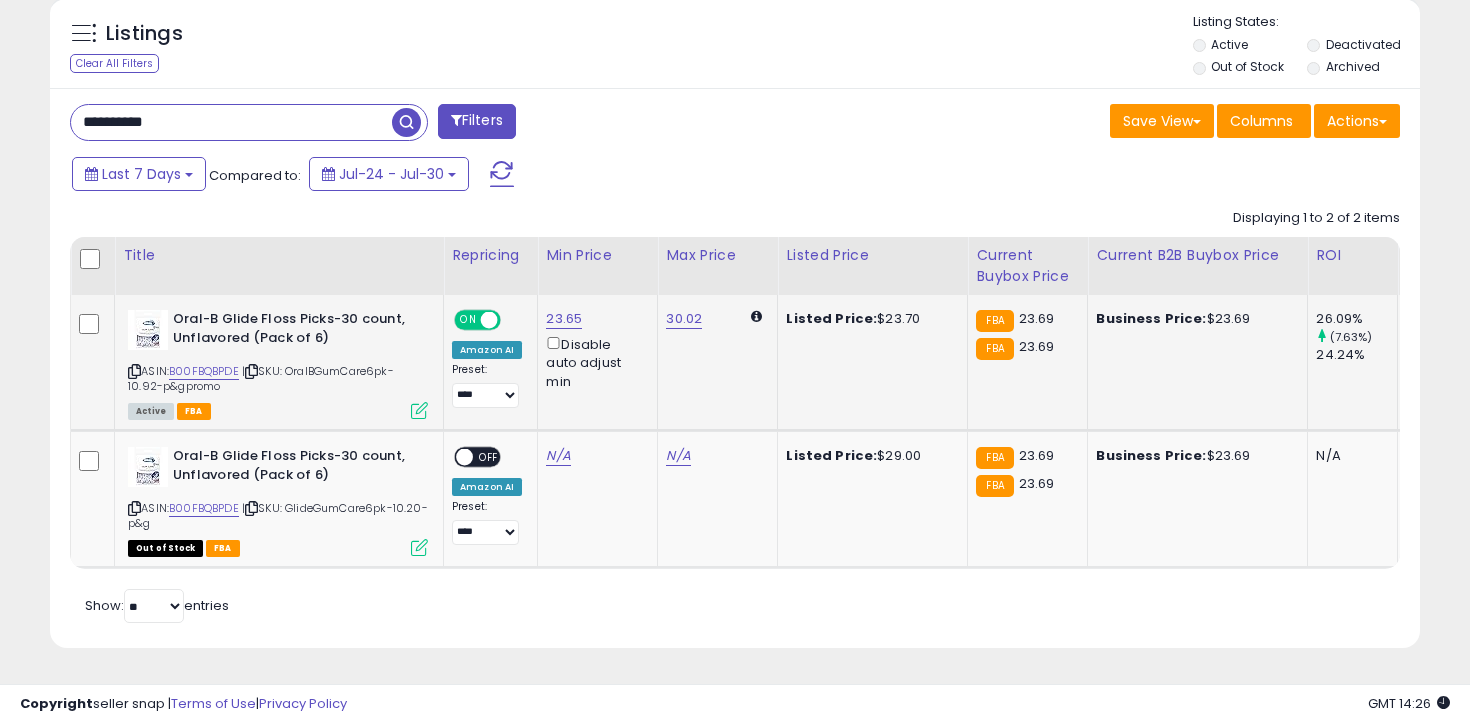 click on "**********" at bounding box center [231, 122] 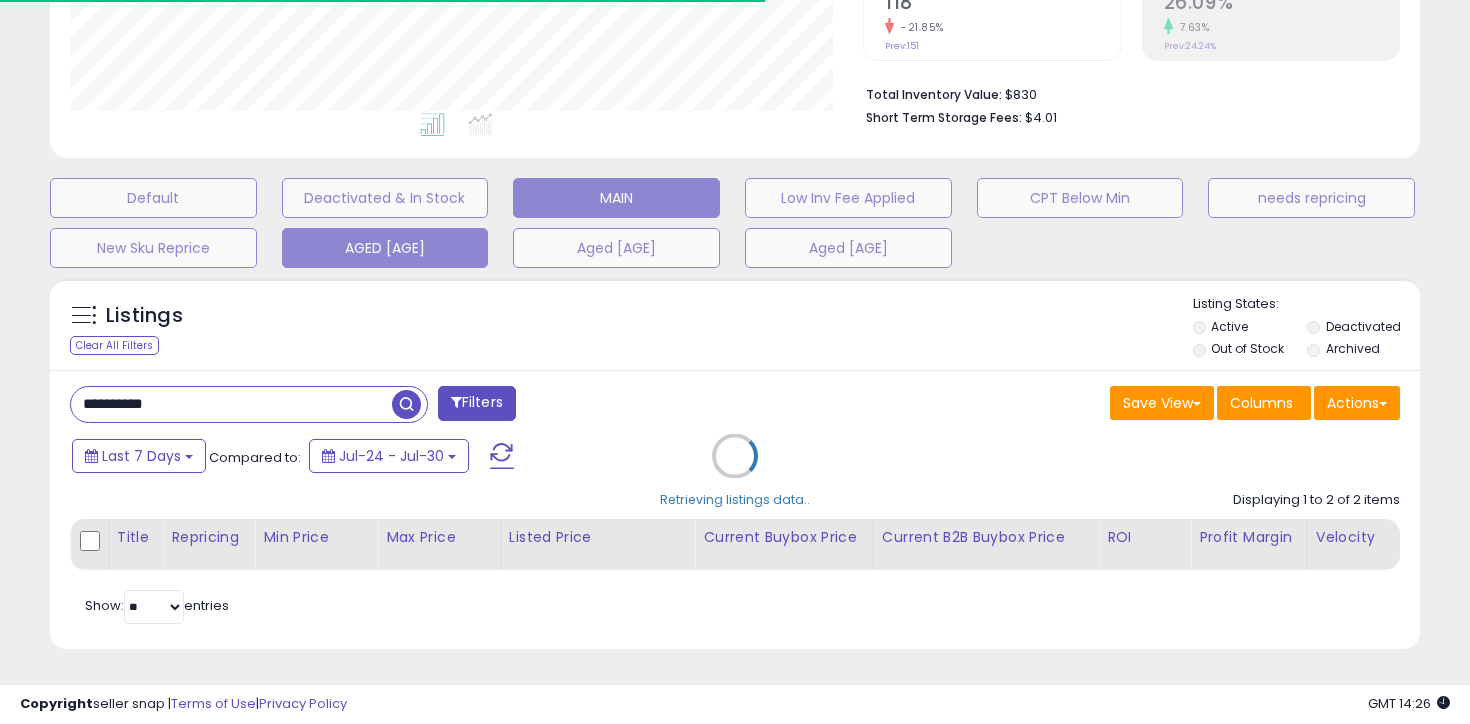 scroll, scrollTop: 634, scrollLeft: 0, axis: vertical 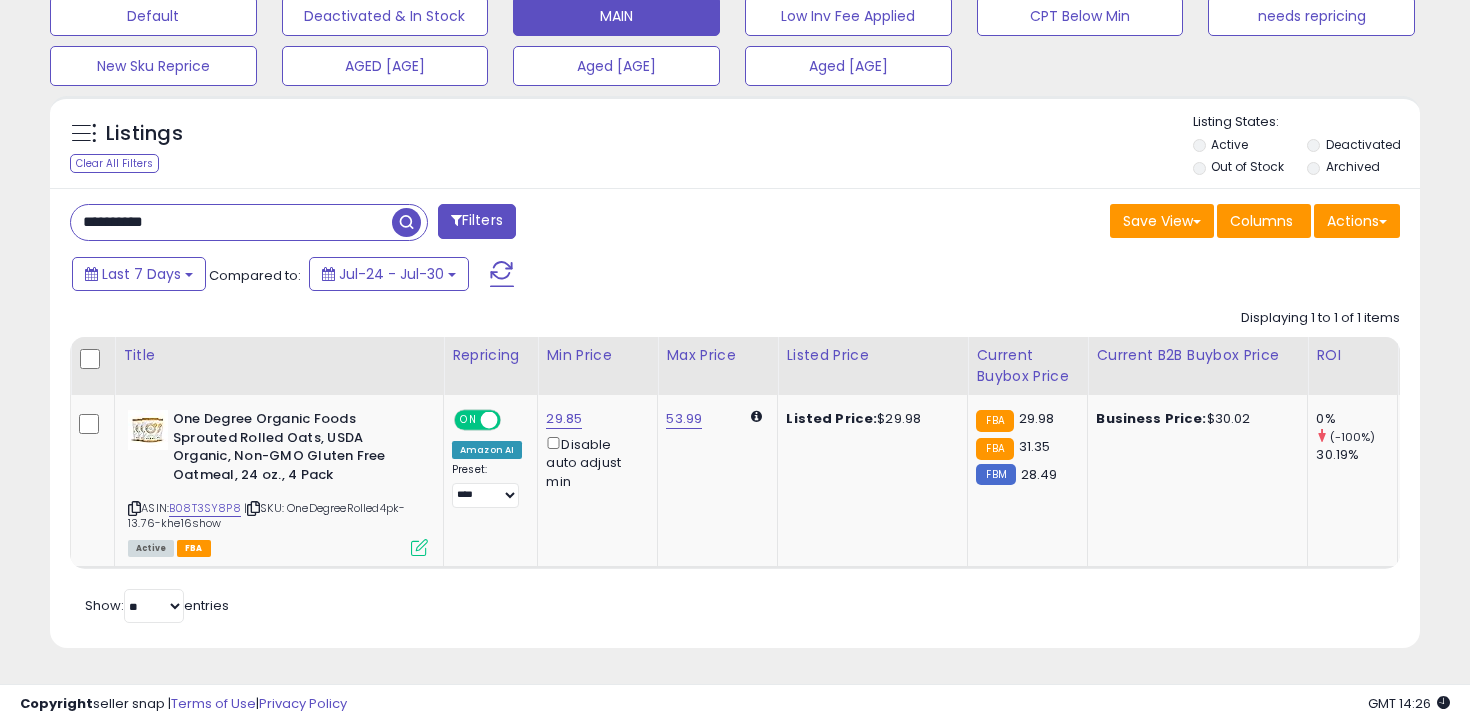 click on "**********" at bounding box center (231, 222) 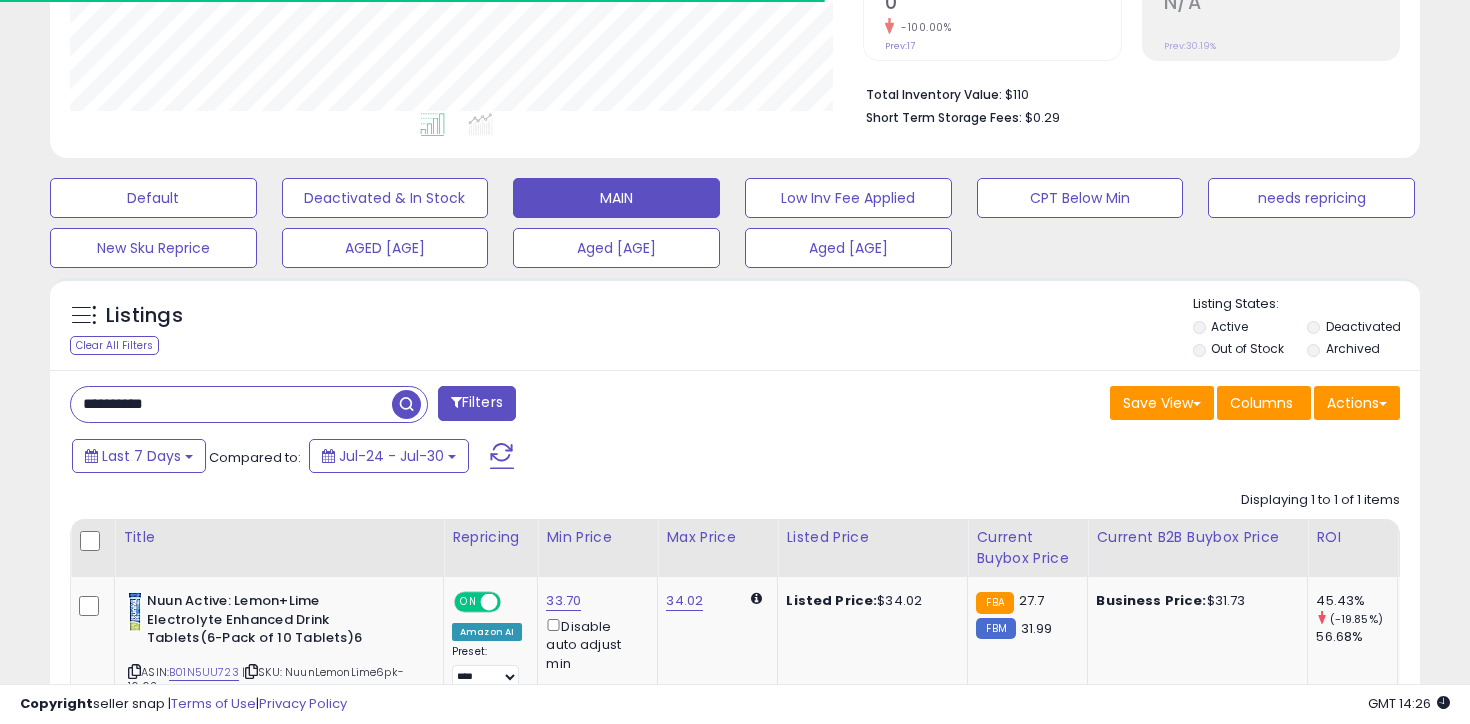 scroll, scrollTop: 615, scrollLeft: 0, axis: vertical 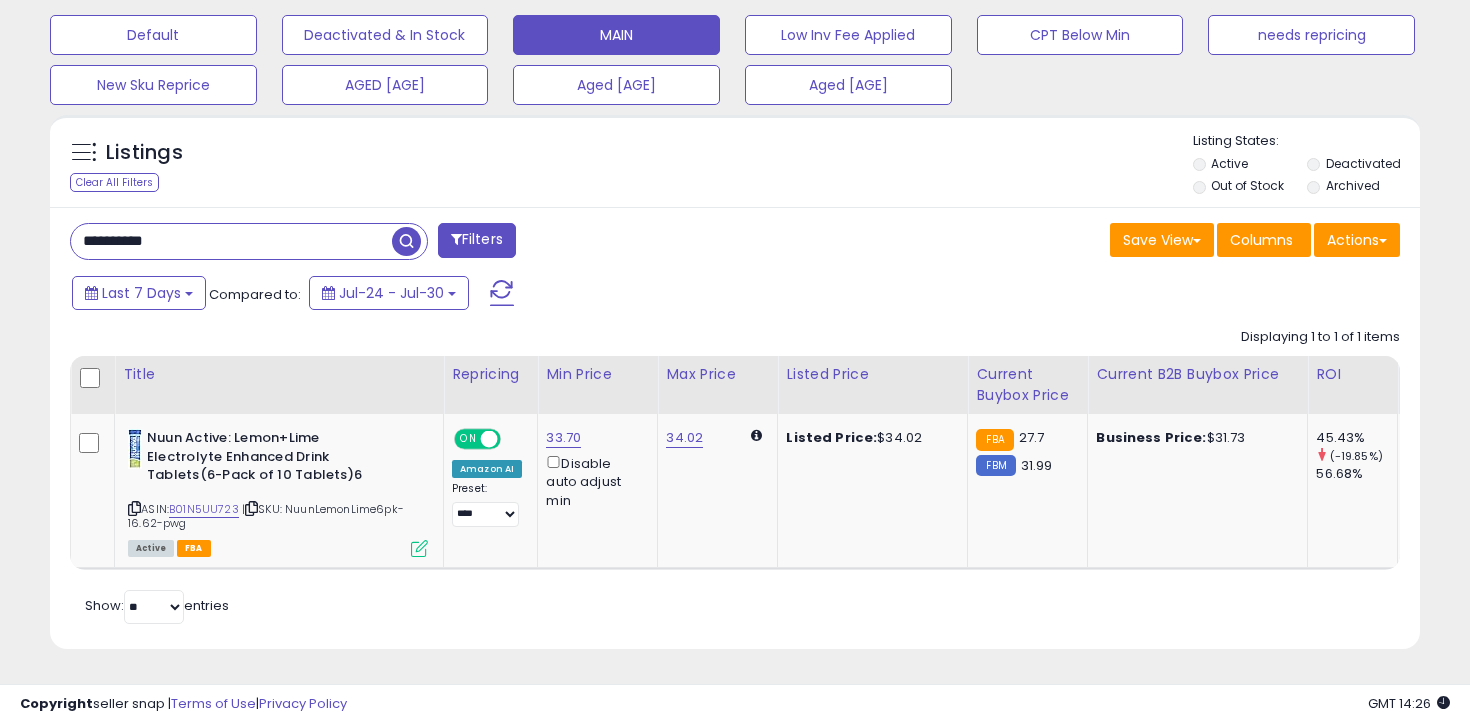 click on "**********" at bounding box center [231, 241] 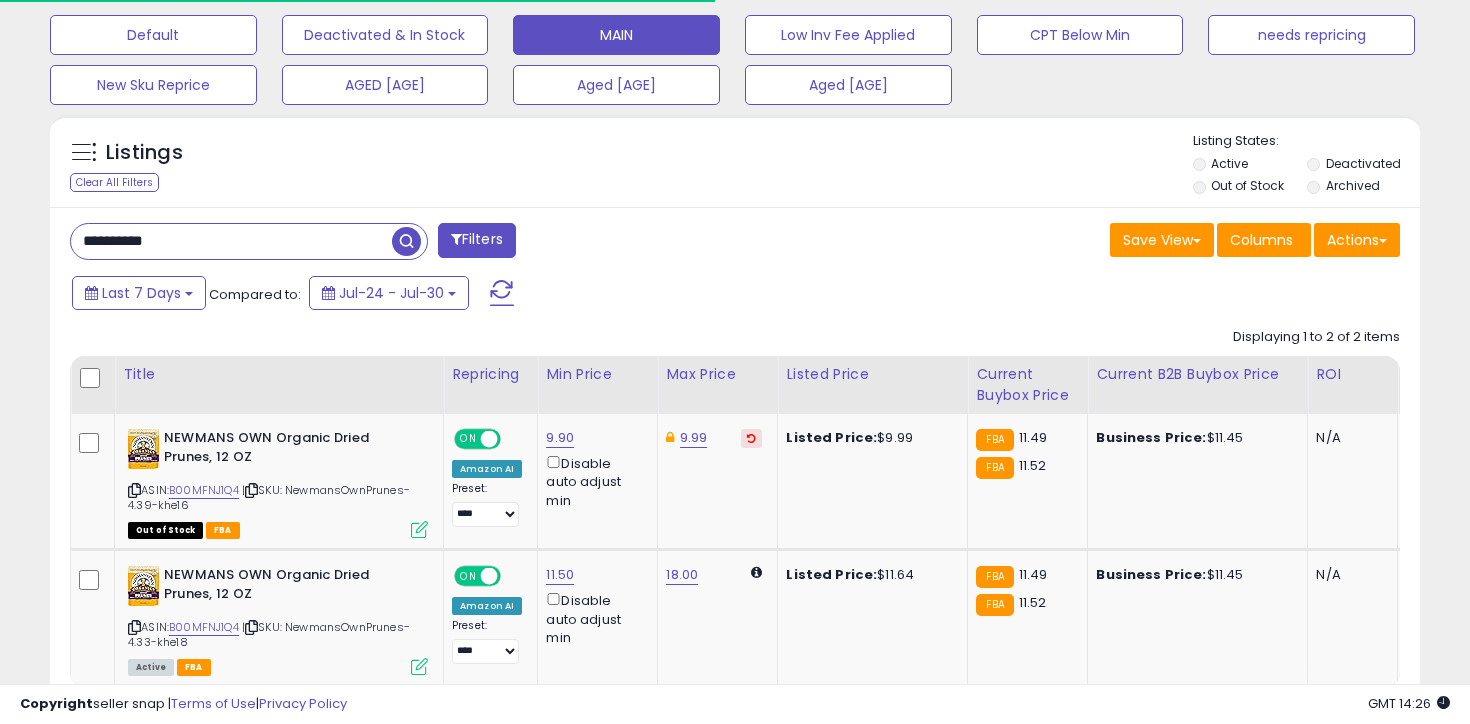 scroll, scrollTop: 734, scrollLeft: 0, axis: vertical 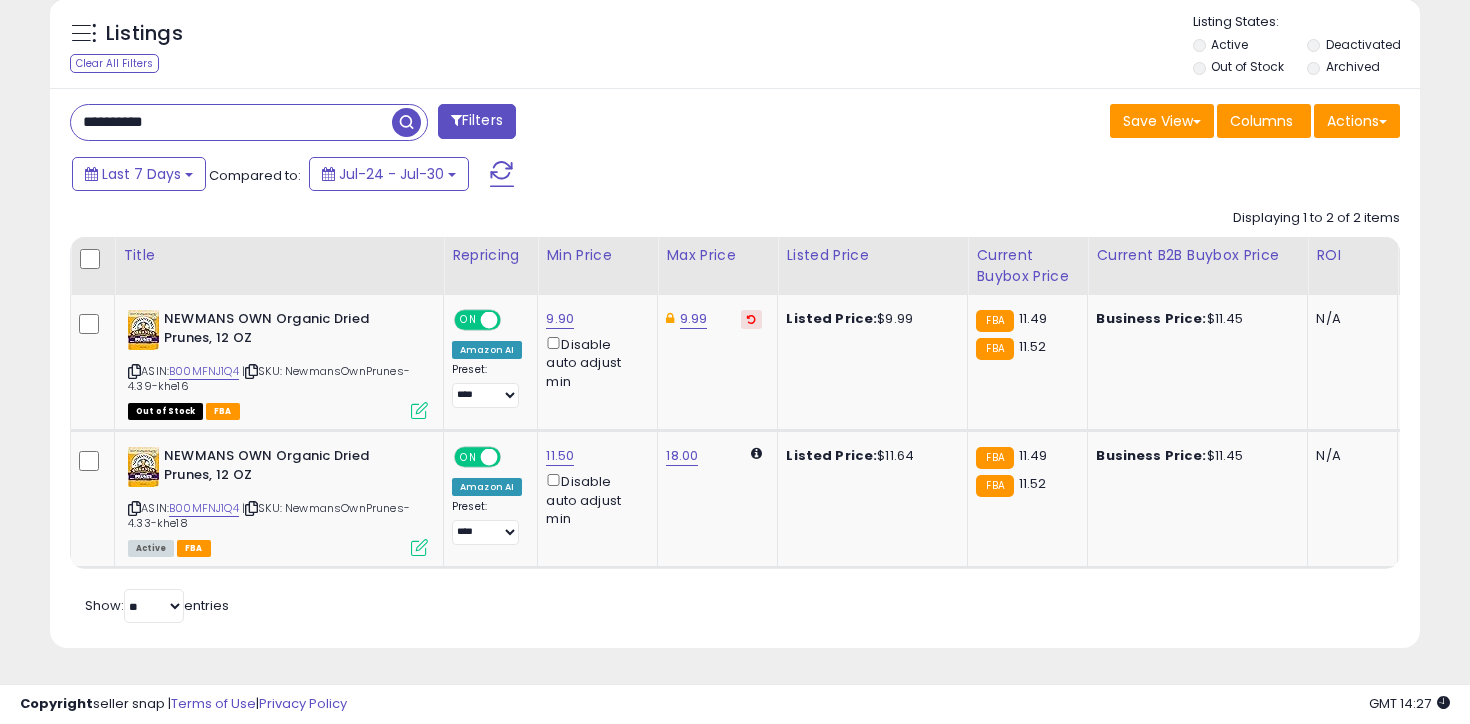 click on "**********" at bounding box center [231, 122] 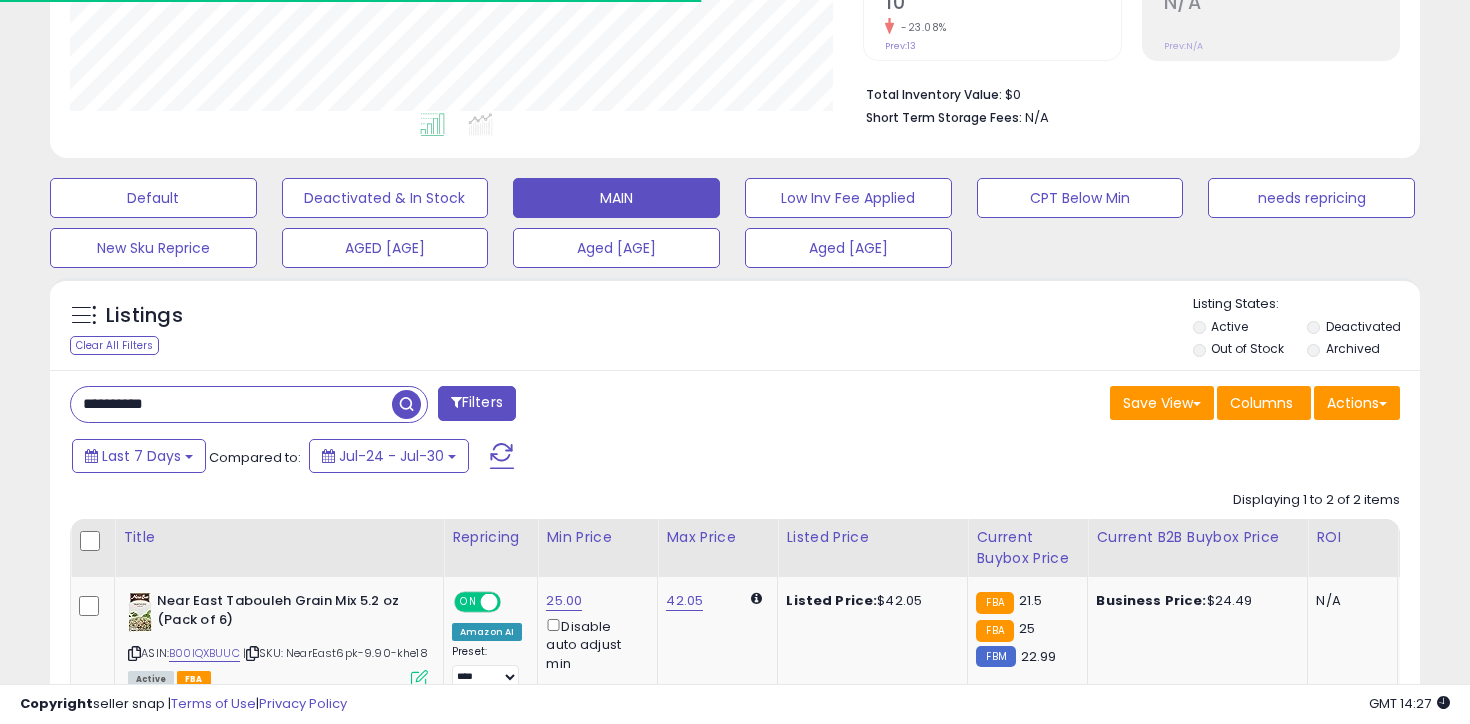 scroll, scrollTop: 720, scrollLeft: 0, axis: vertical 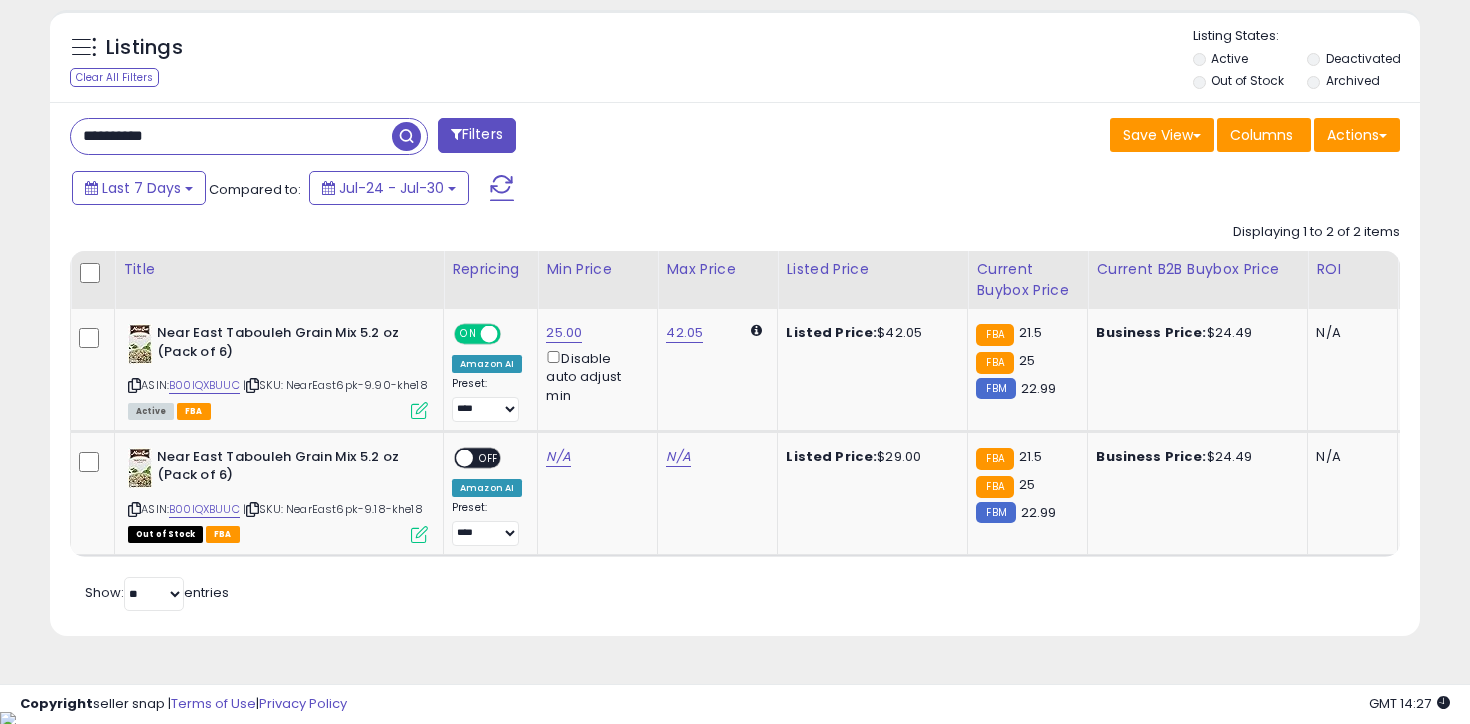 click on "**********" at bounding box center (231, 136) 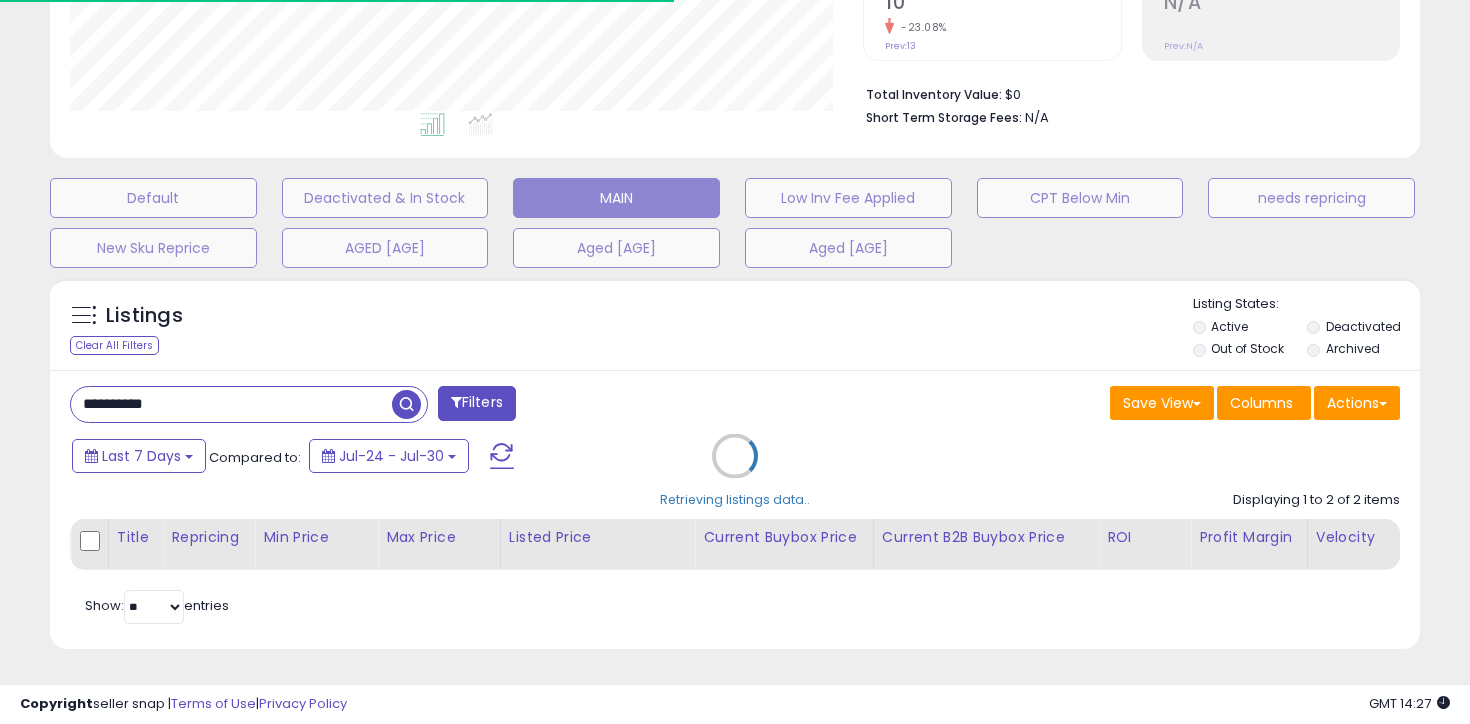 scroll, scrollTop: 720, scrollLeft: 0, axis: vertical 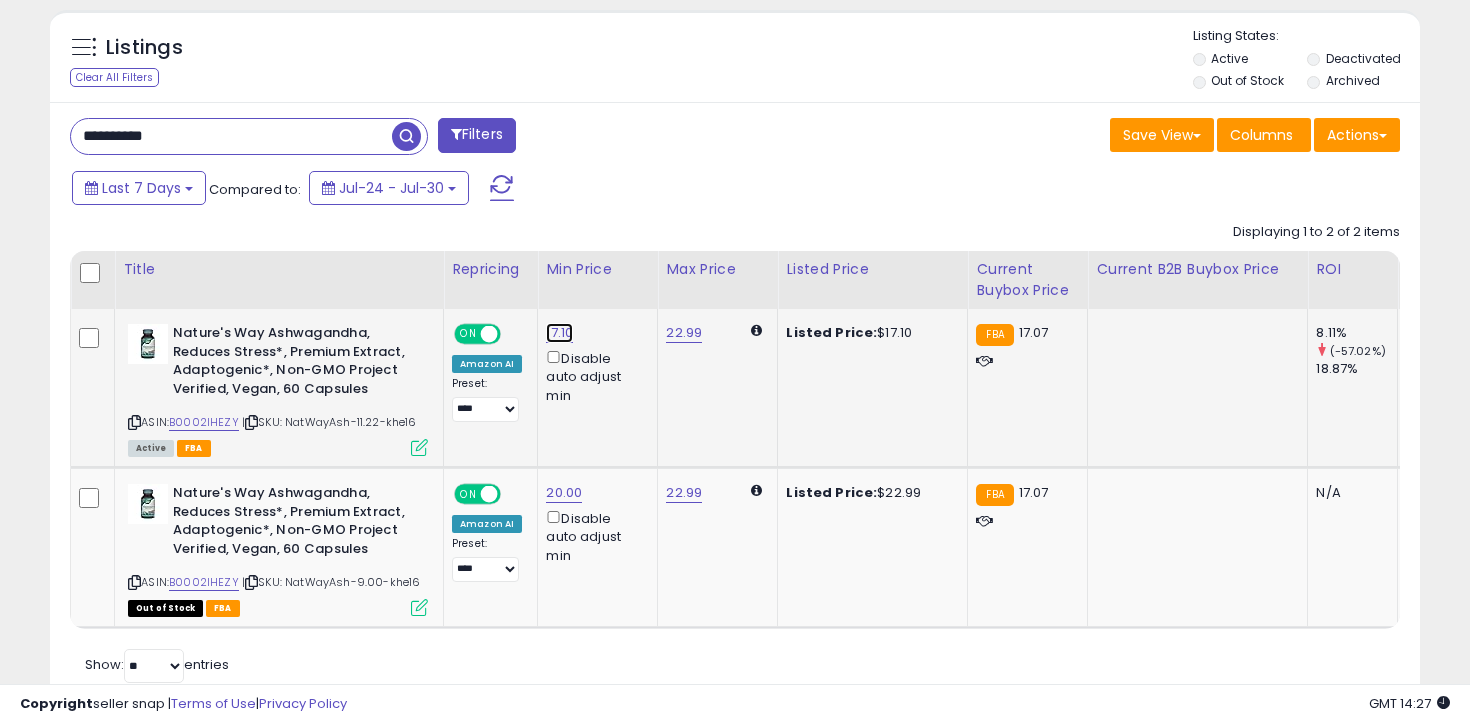 click on "17.10" at bounding box center [559, 333] 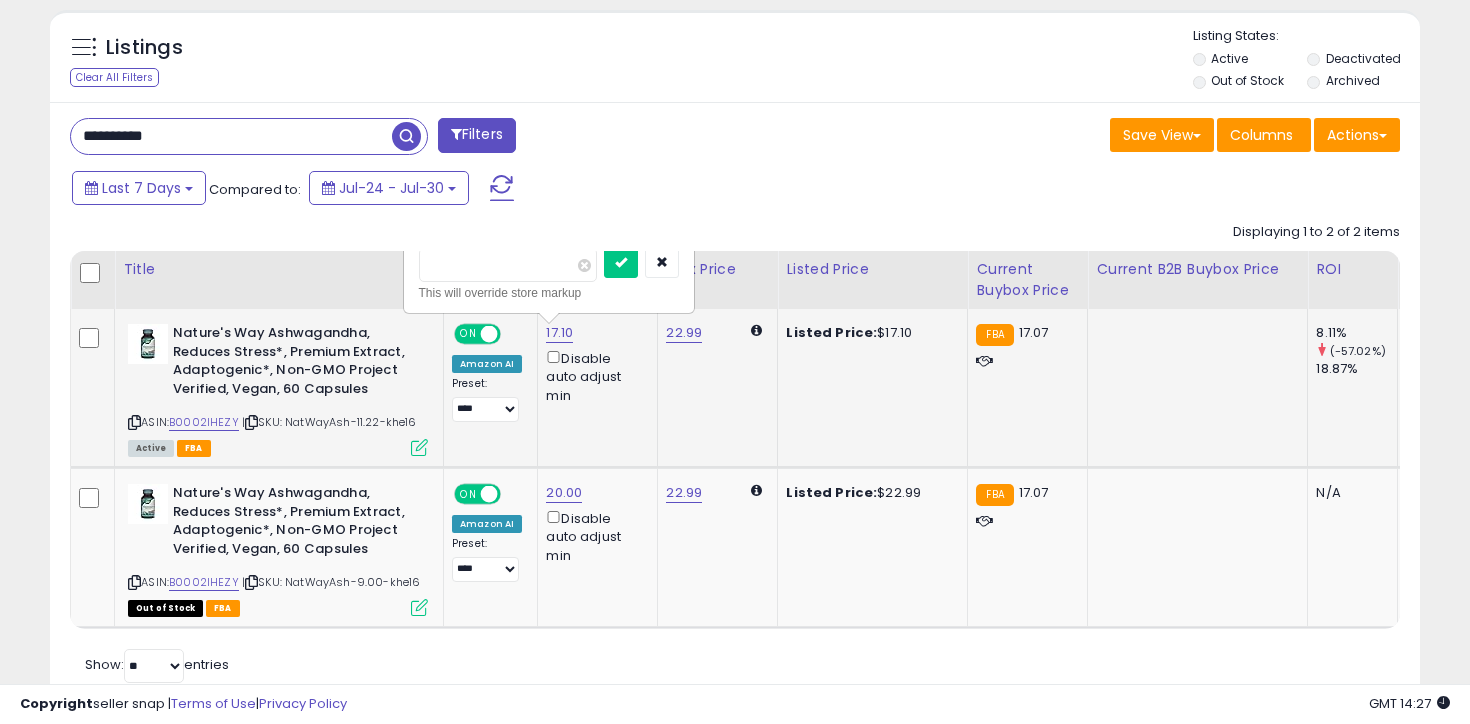 type on "**" 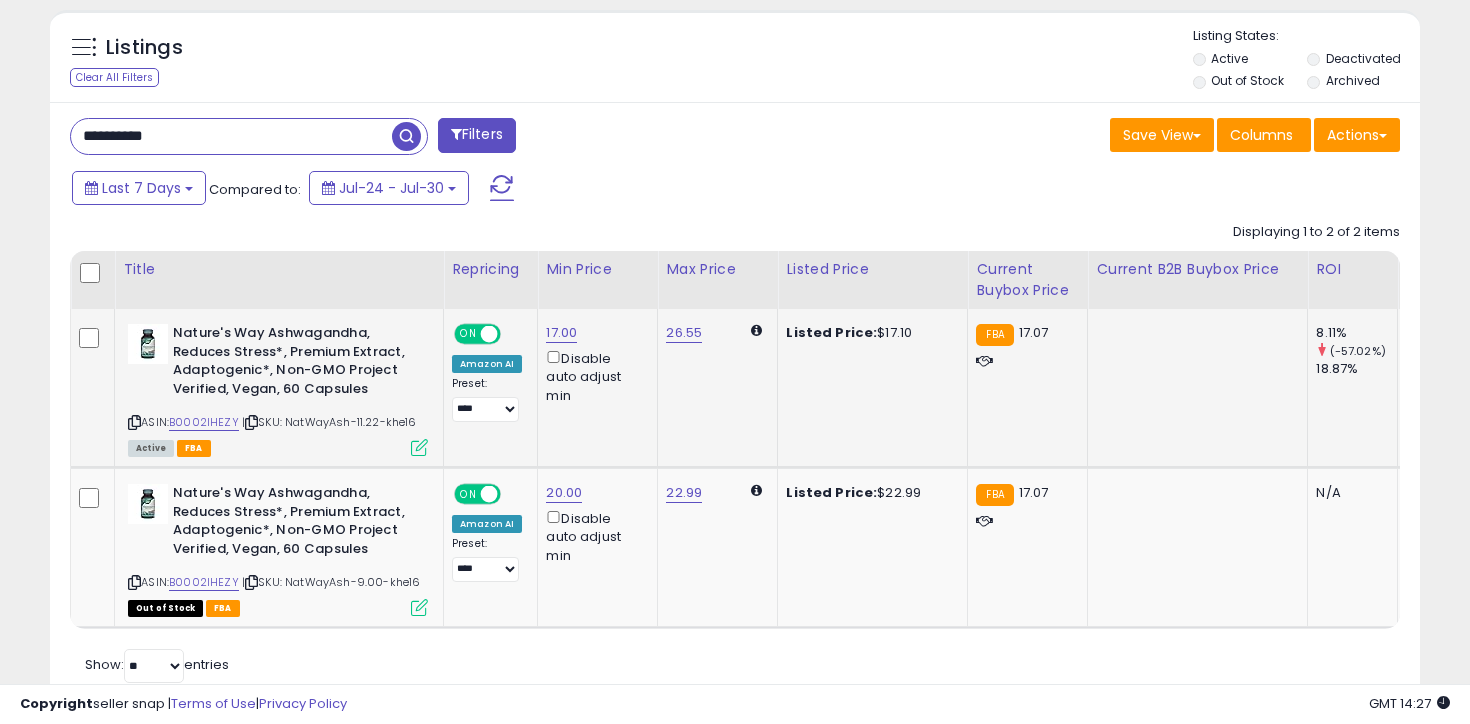 click on "**********" at bounding box center [395, 138] 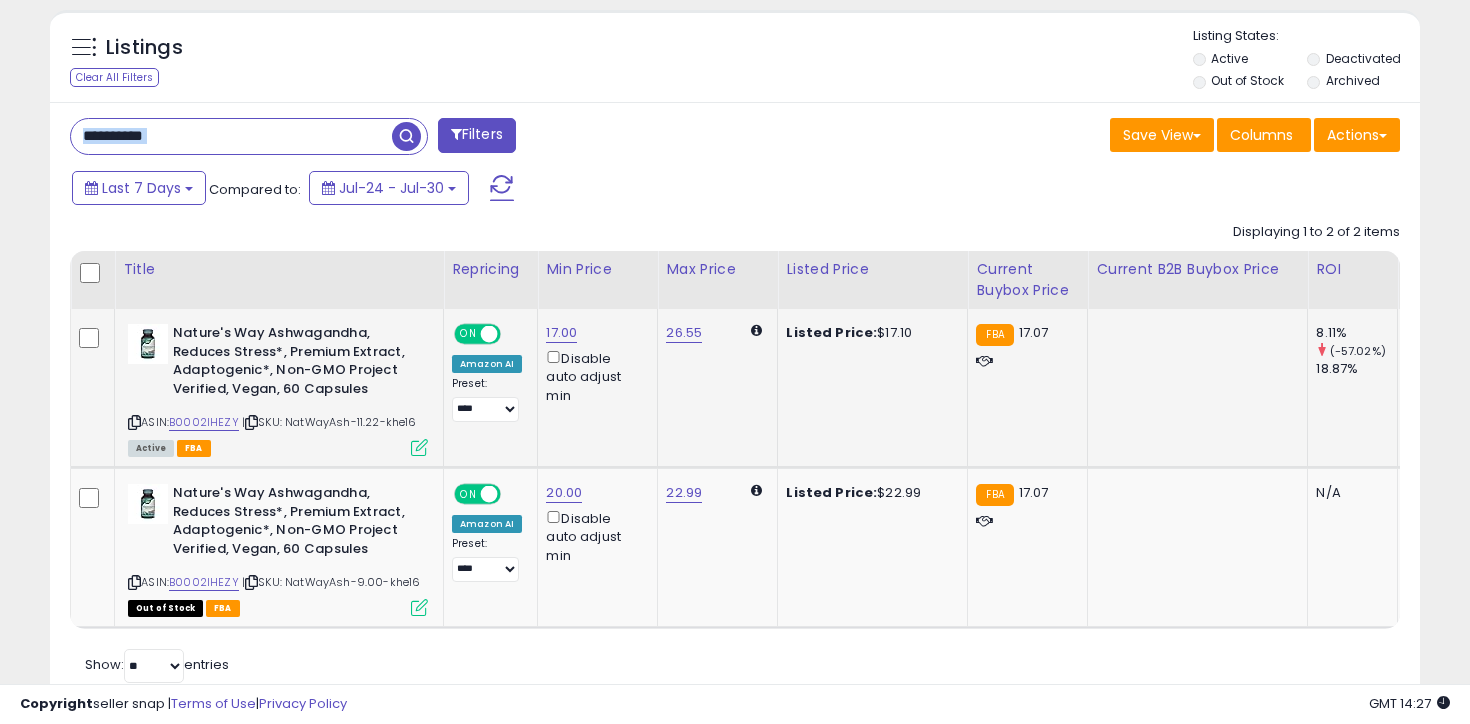 click on "**********" at bounding box center [395, 138] 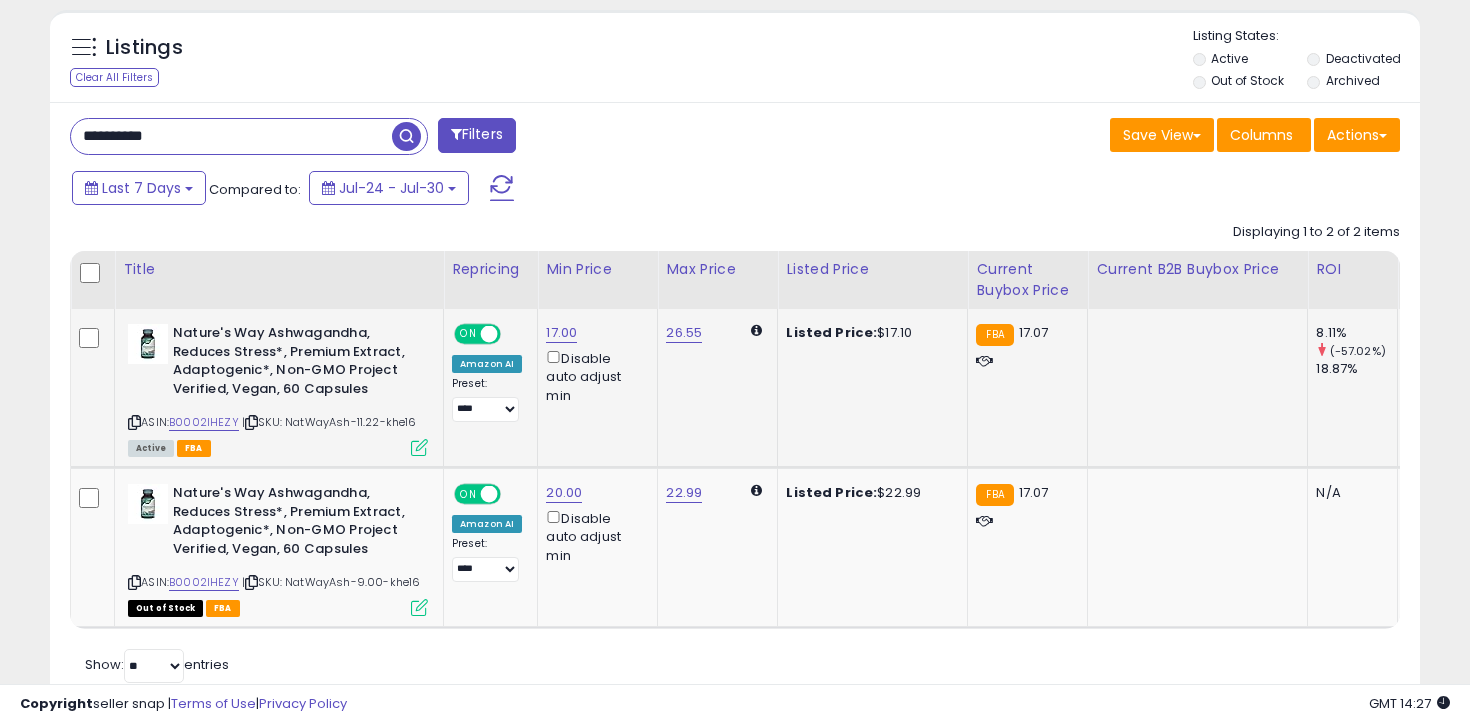click on "**********" at bounding box center (231, 136) 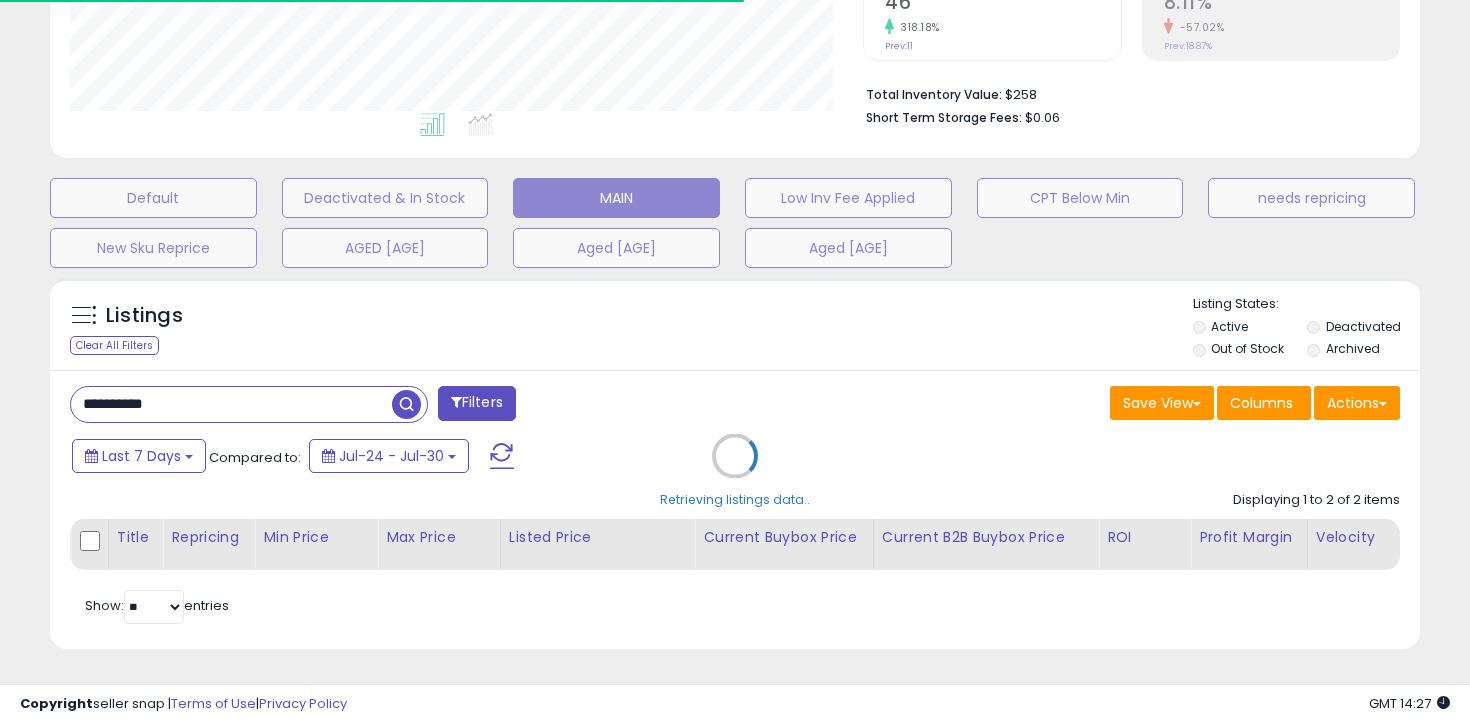 scroll, scrollTop: 615, scrollLeft: 0, axis: vertical 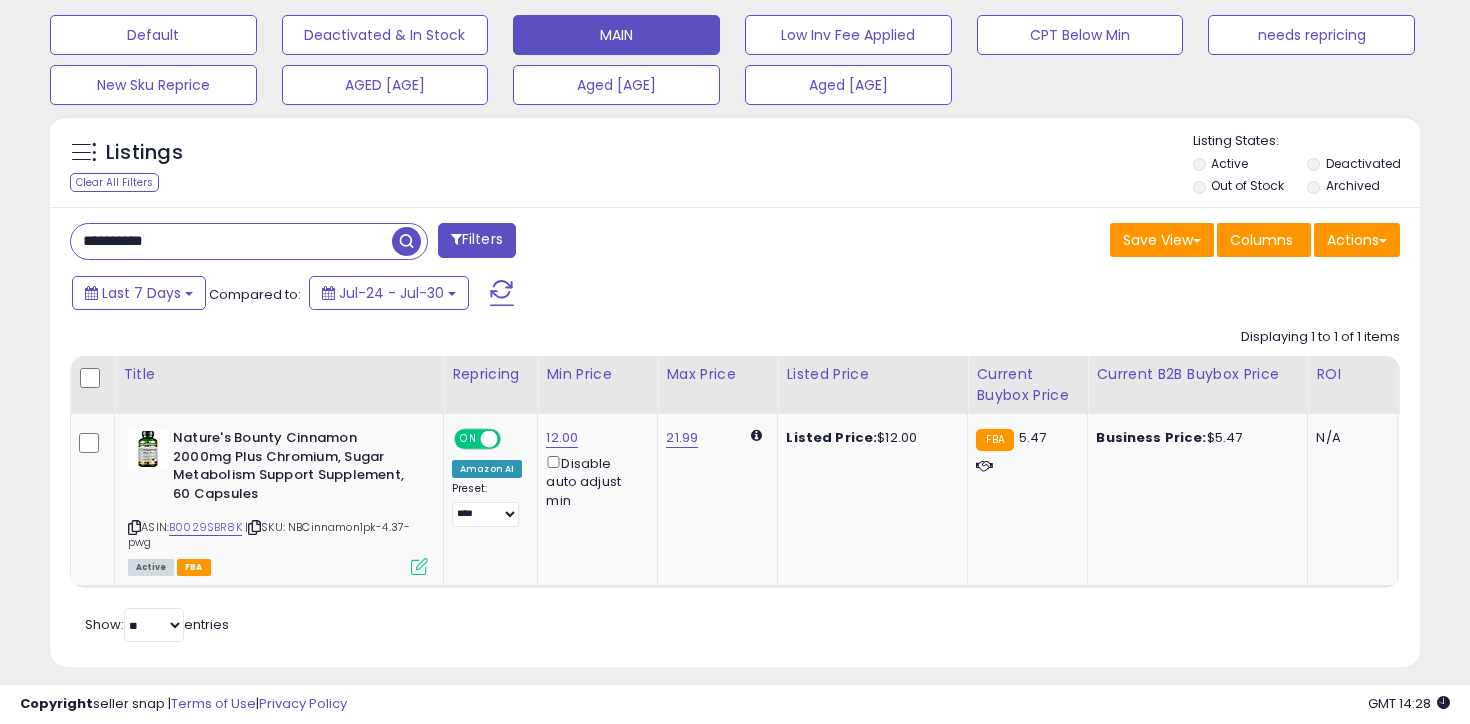 click on "**********" at bounding box center [231, 241] 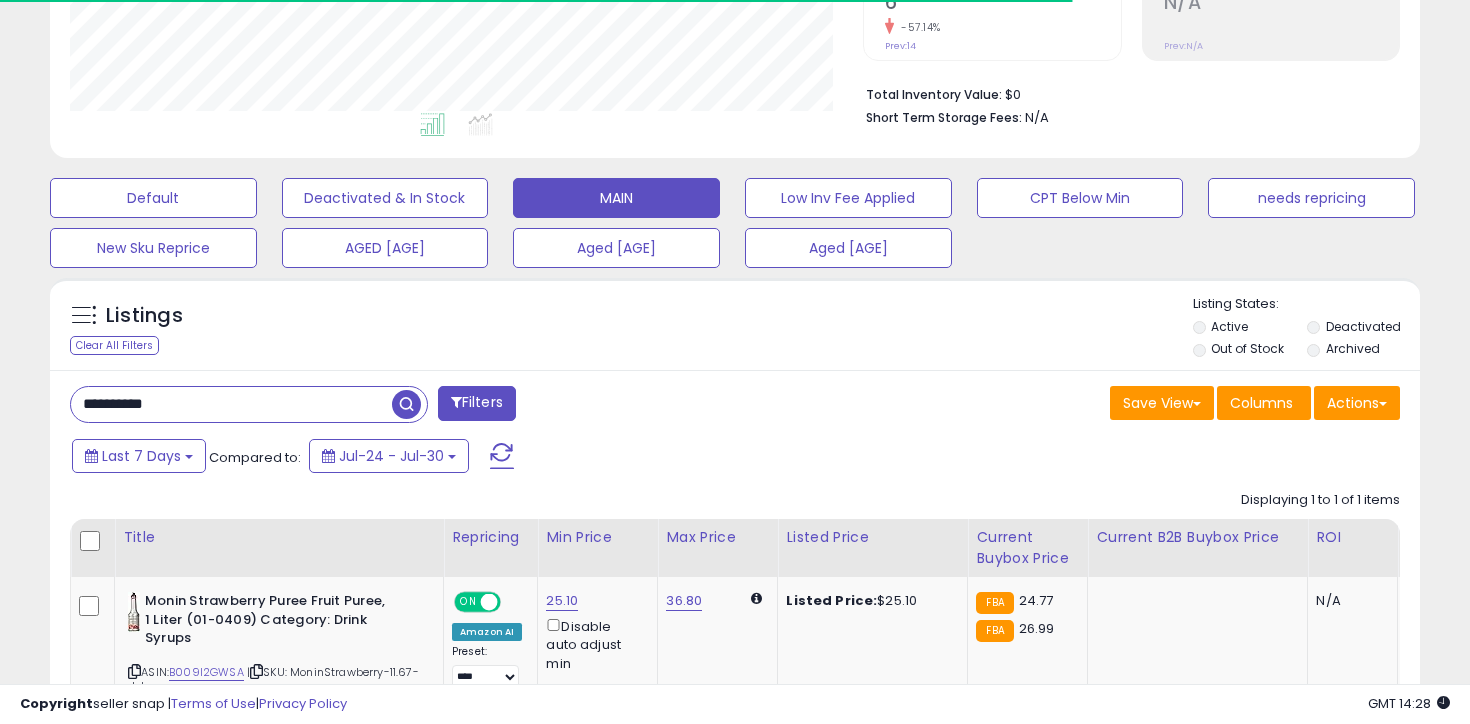 scroll, scrollTop: 615, scrollLeft: 0, axis: vertical 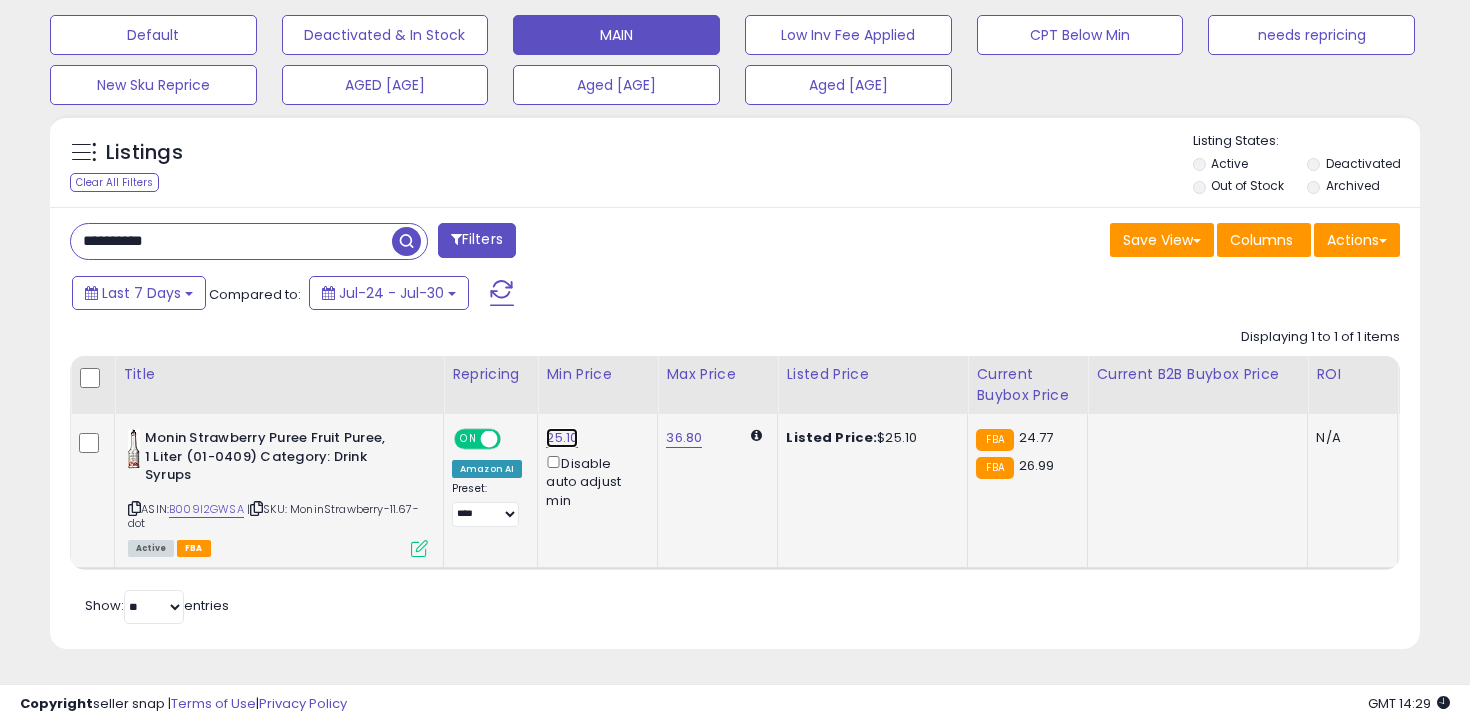 click on "25.10" at bounding box center [562, 438] 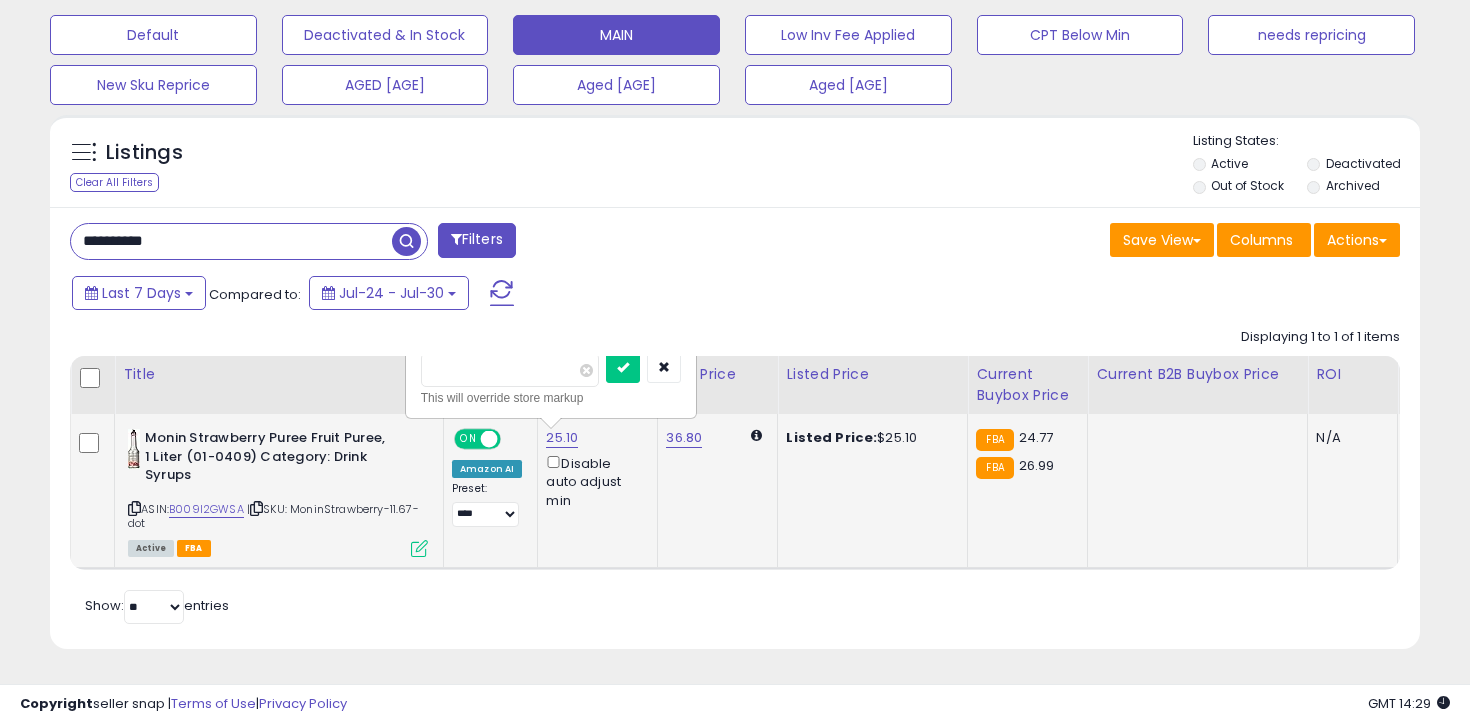 click on "*****" at bounding box center (510, 370) 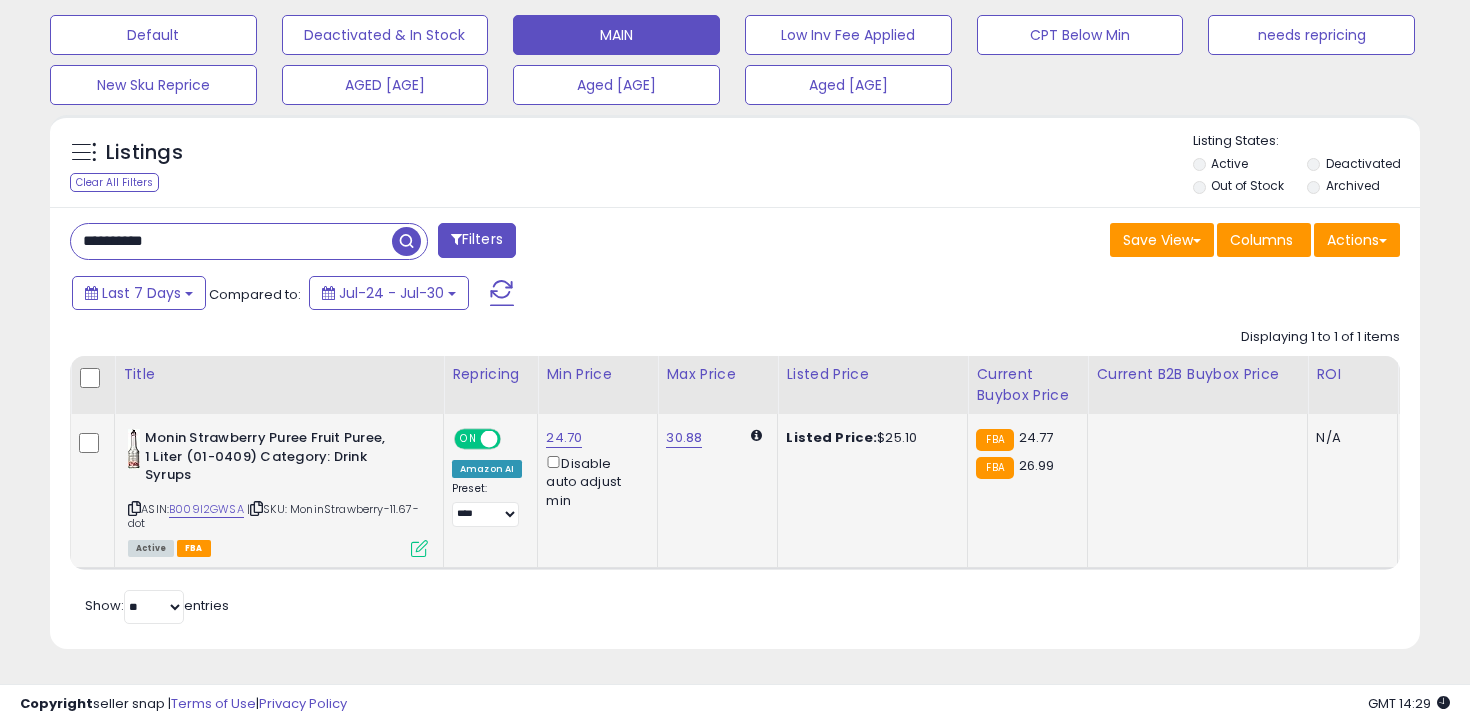 click on "**********" at bounding box center (231, 241) 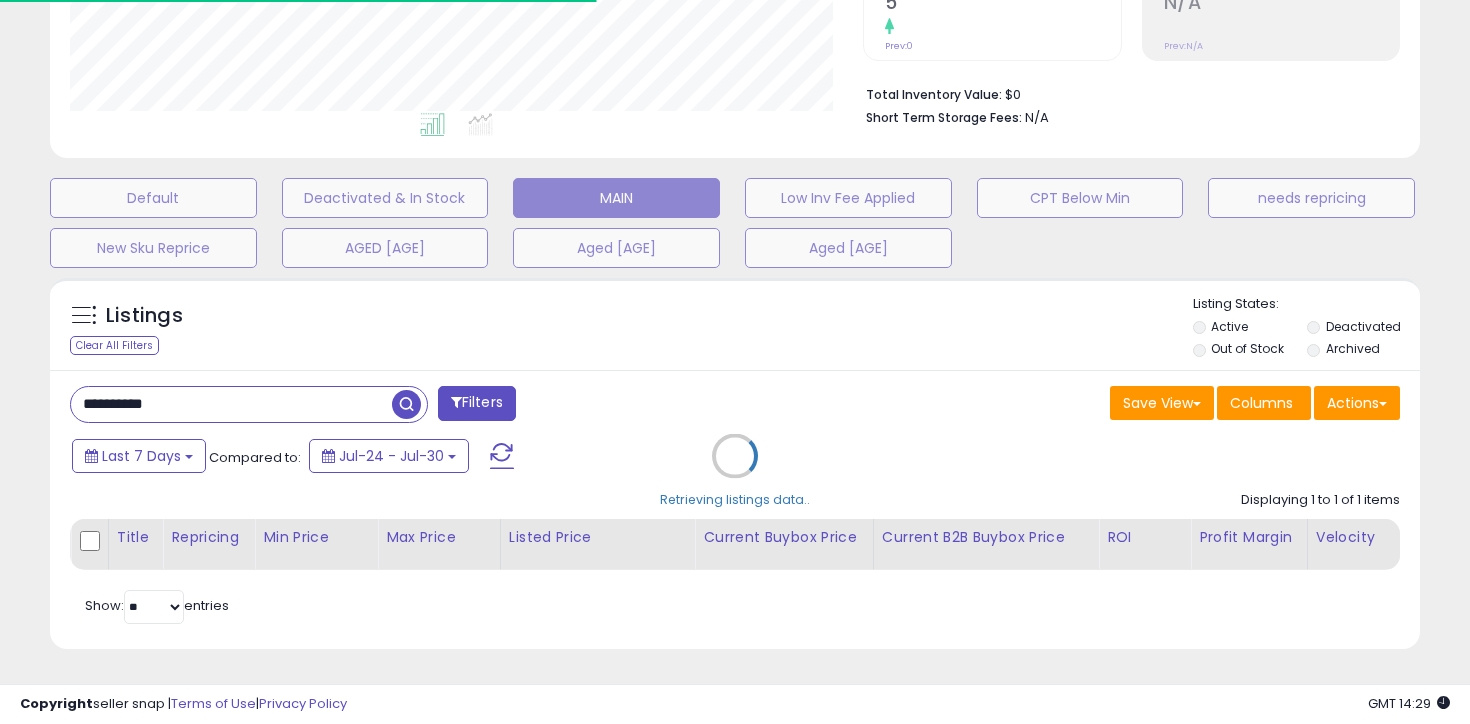 scroll, scrollTop: 596, scrollLeft: 0, axis: vertical 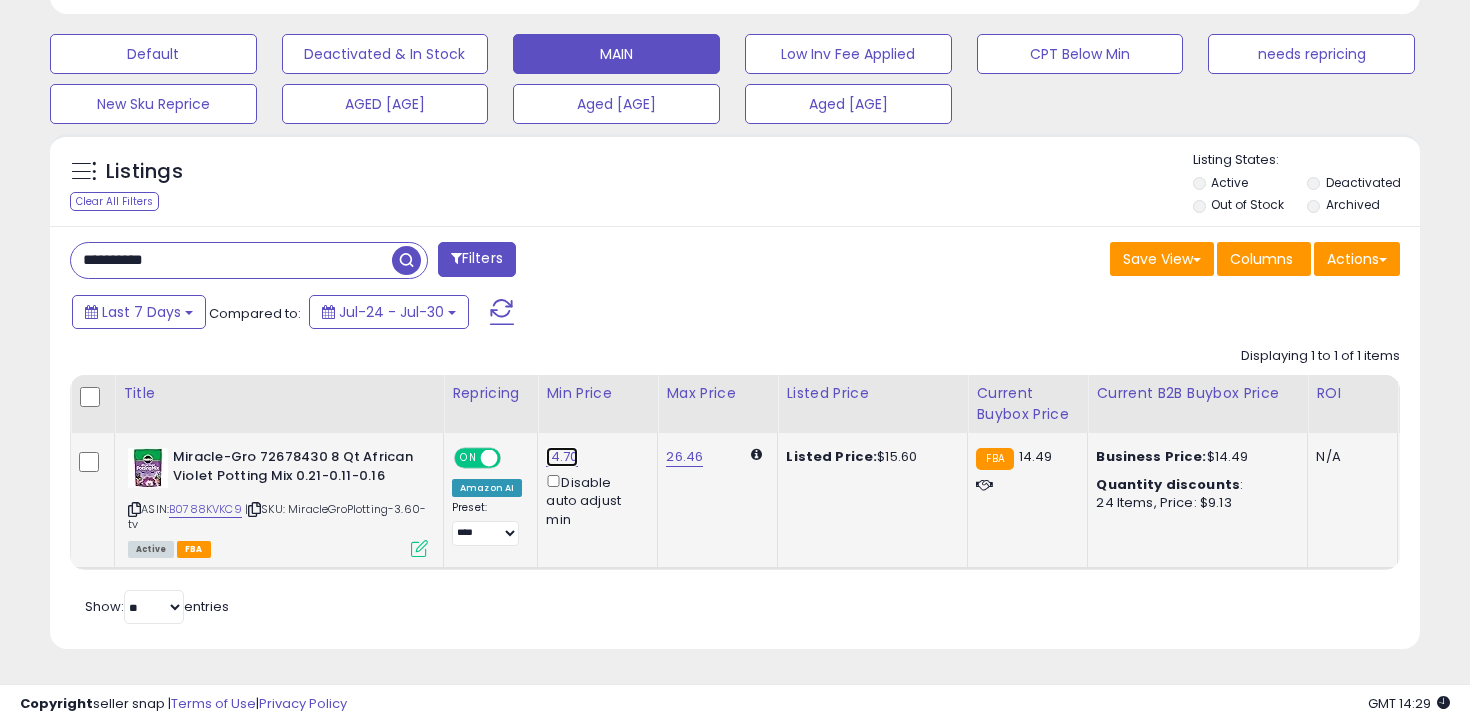 click on "14.70" at bounding box center (562, 457) 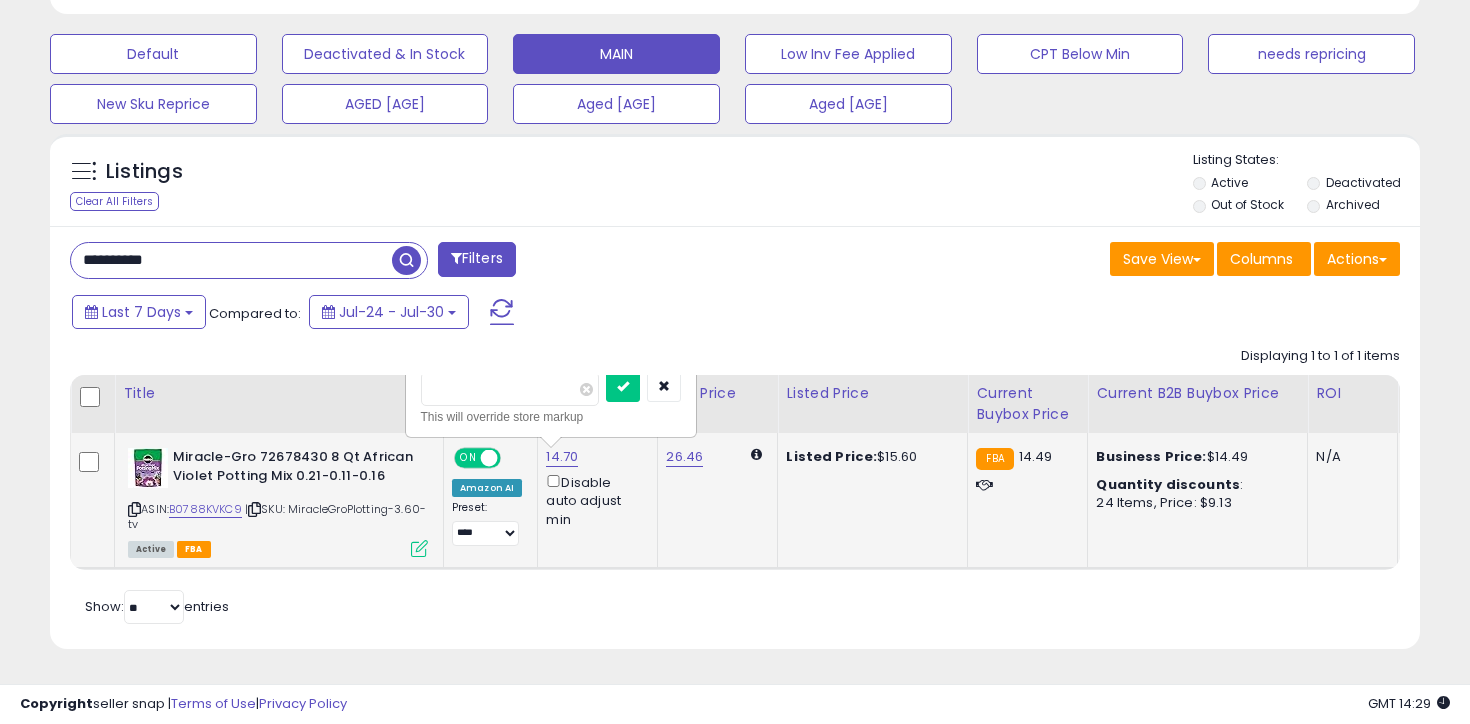 type on "*****" 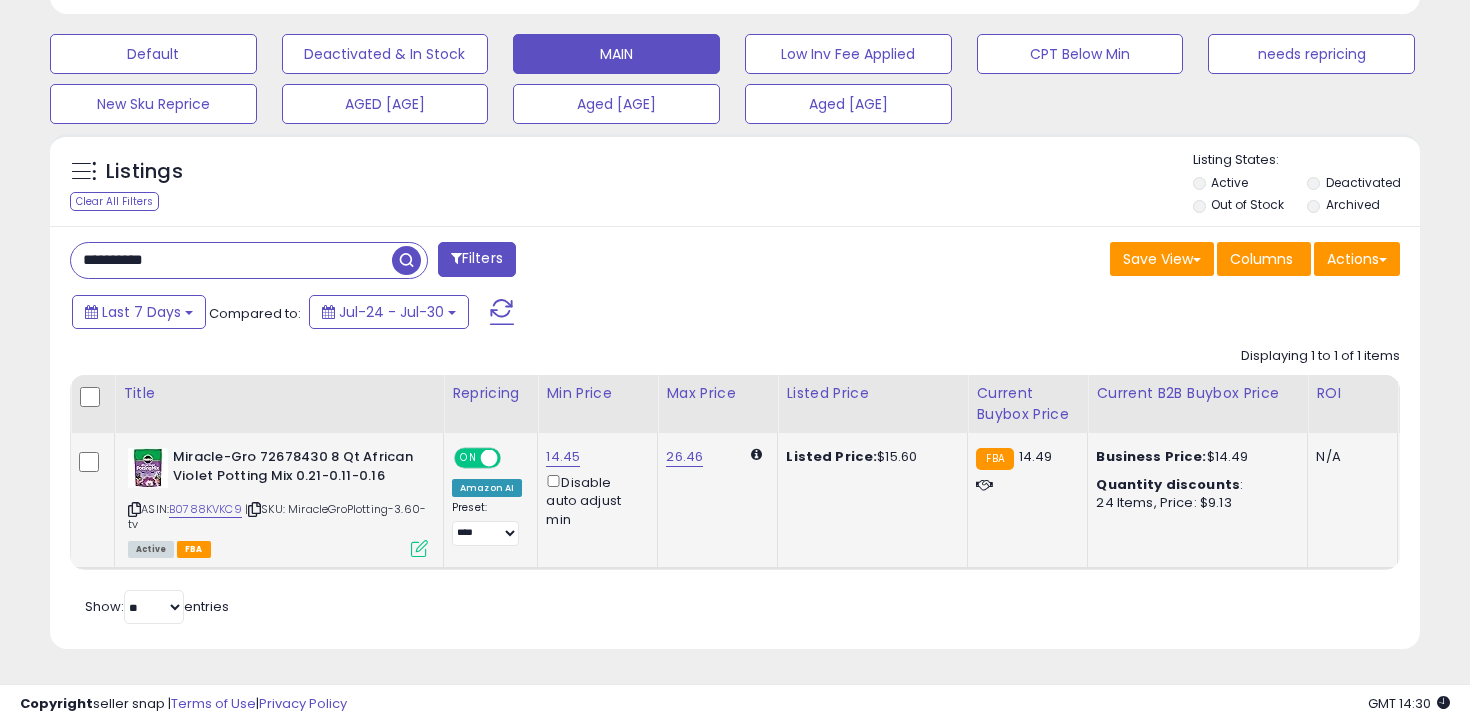 click on "**********" at bounding box center [231, 260] 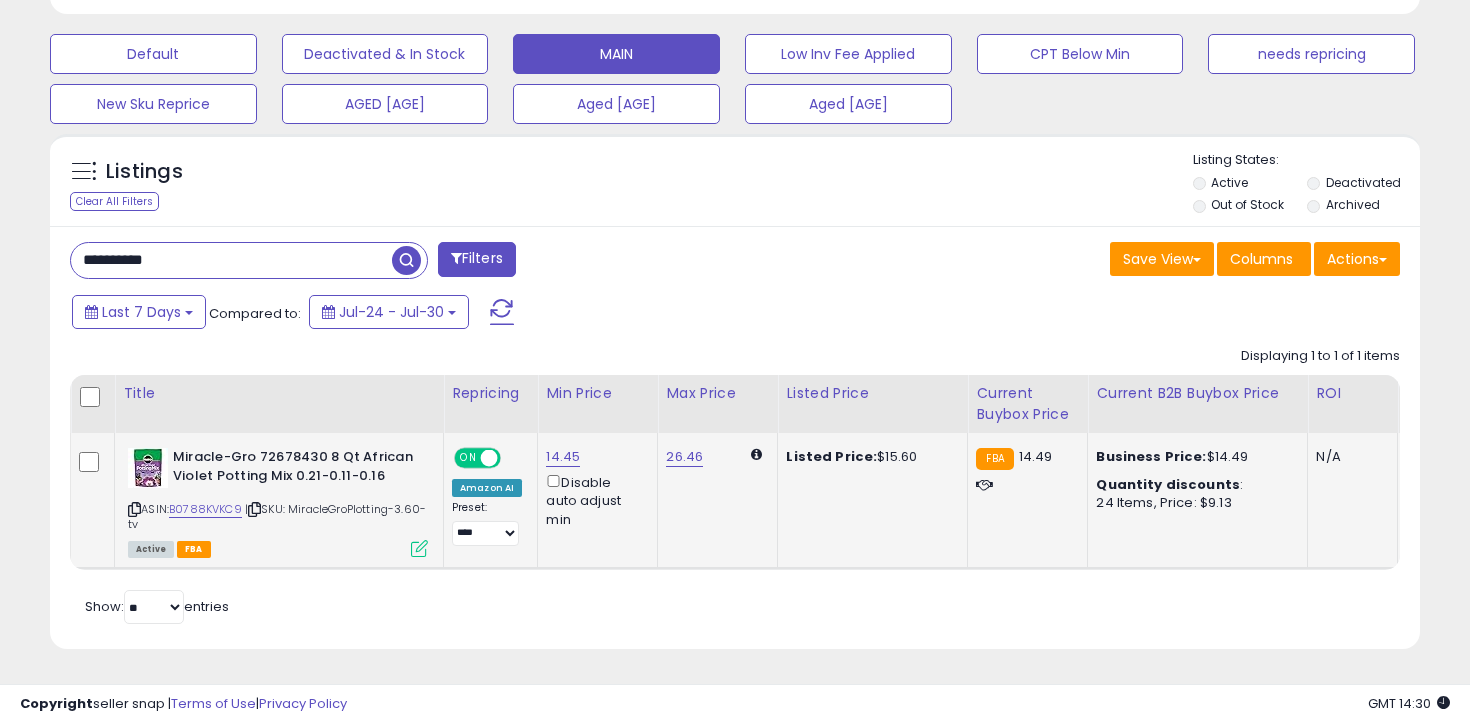 paste 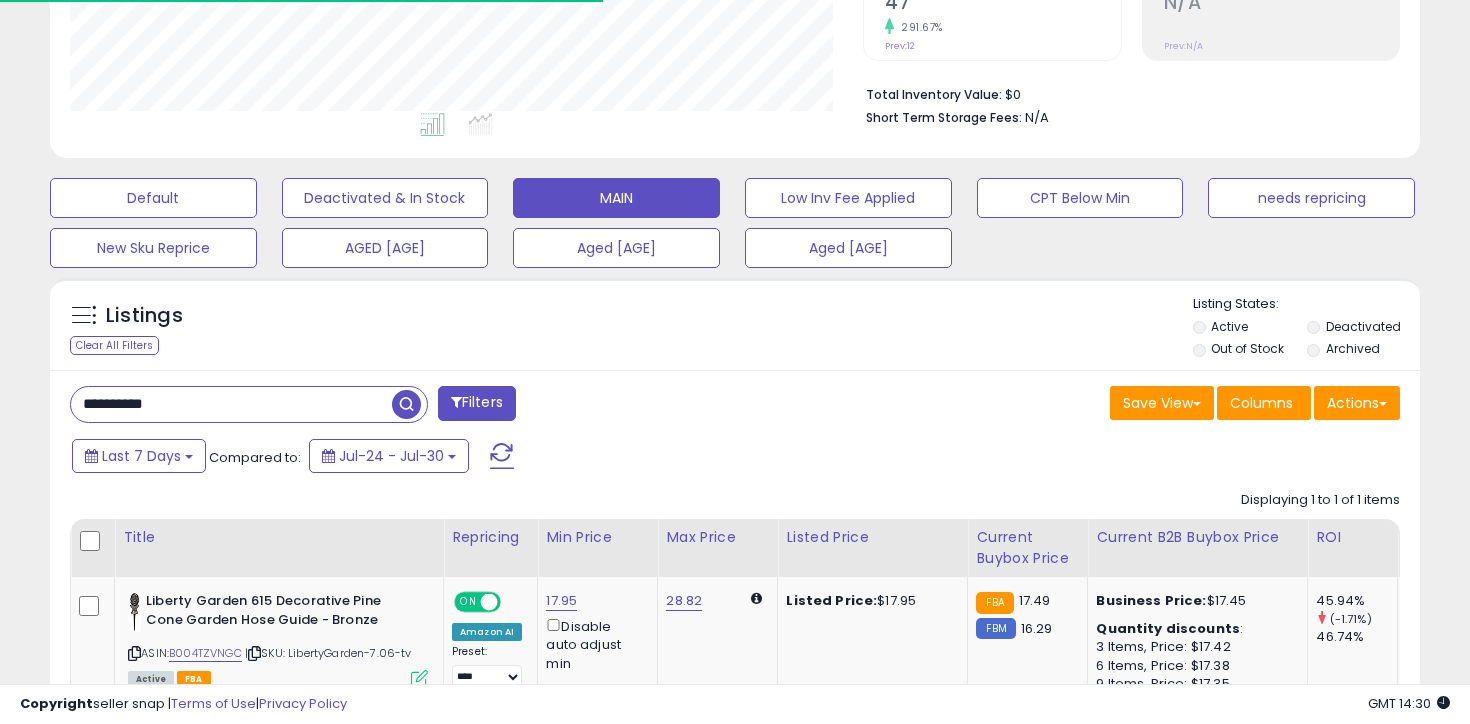 scroll, scrollTop: 596, scrollLeft: 0, axis: vertical 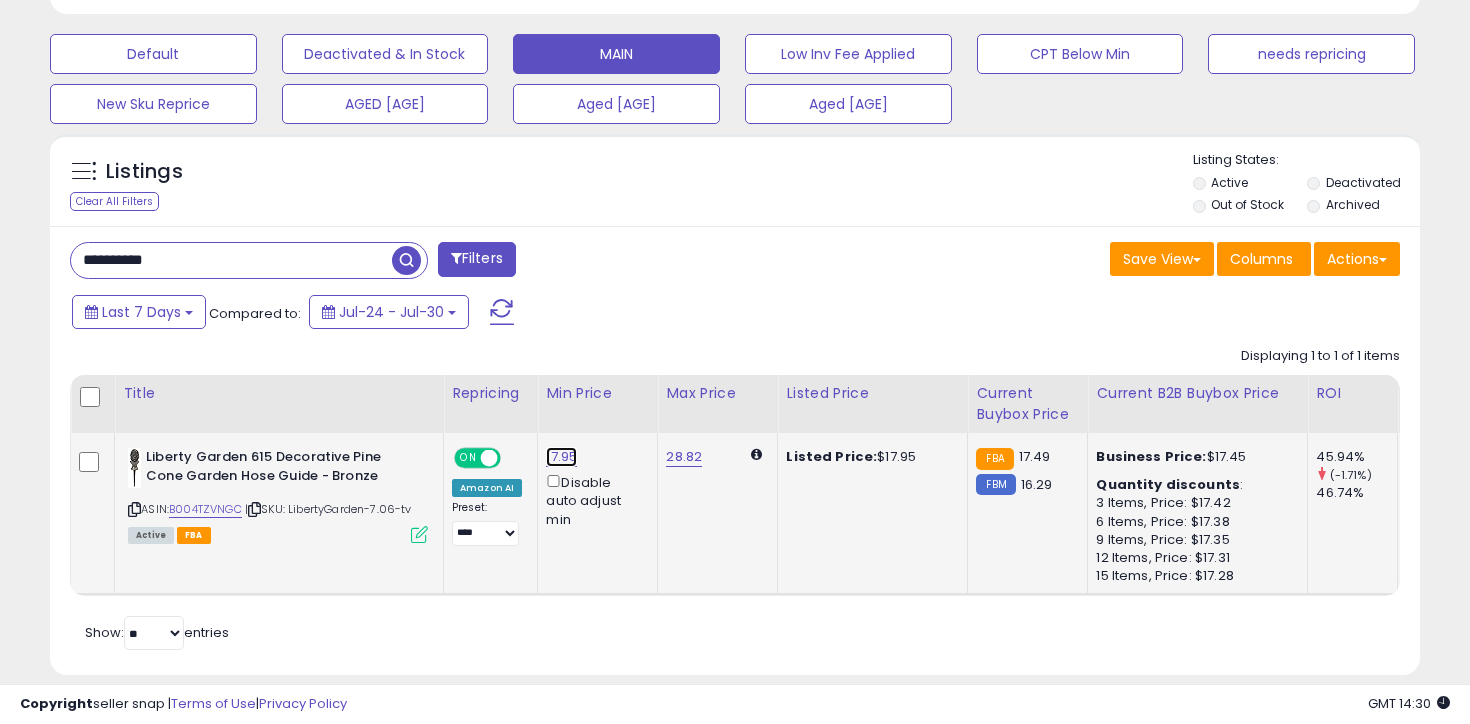 click on "17.95" at bounding box center (561, 457) 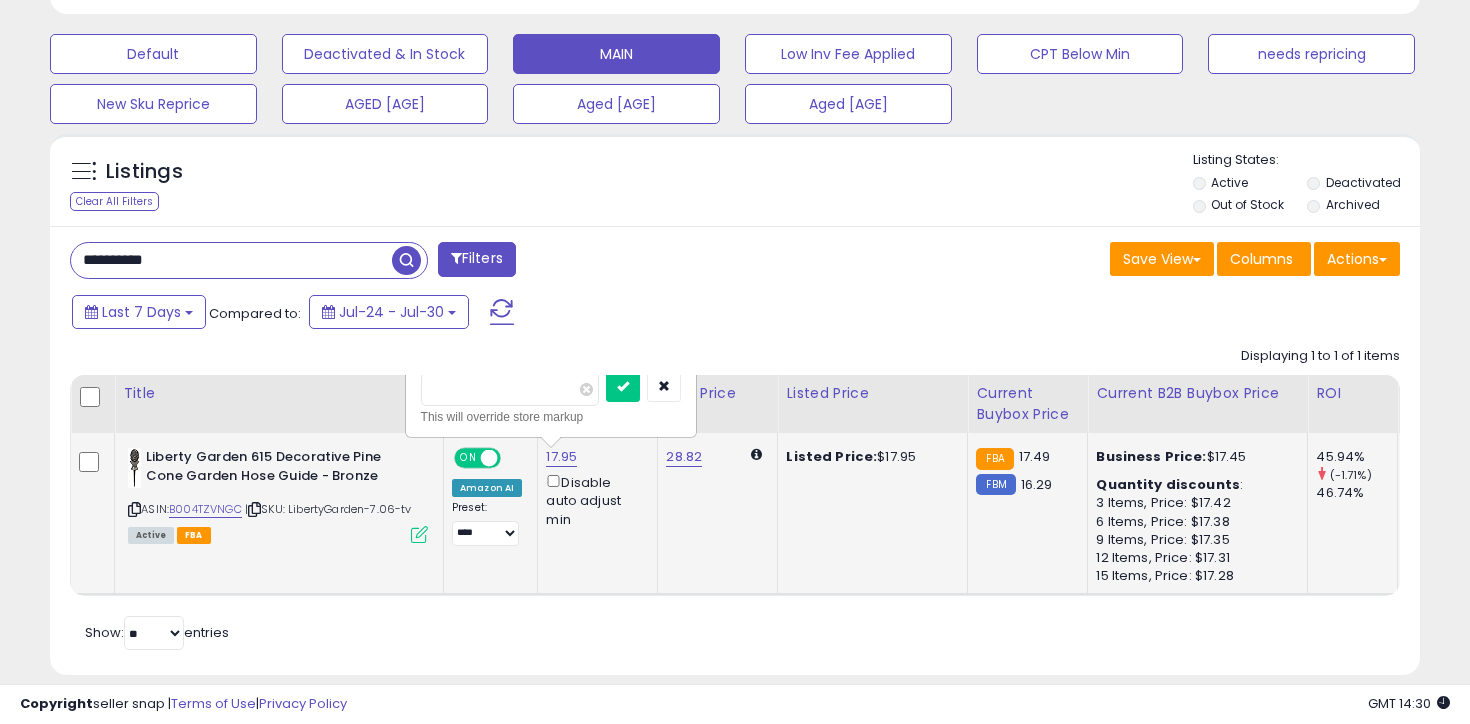 type on "****" 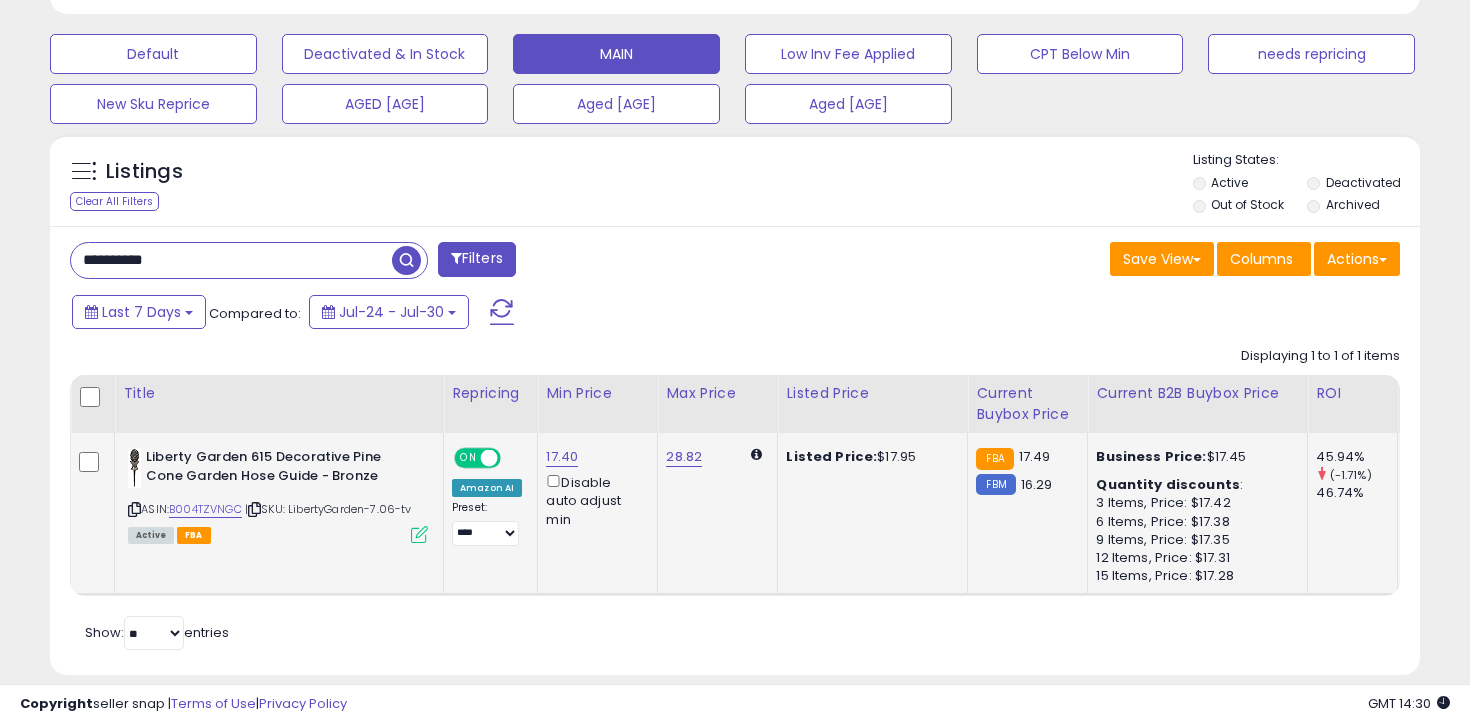 click on "**********" at bounding box center (231, 260) 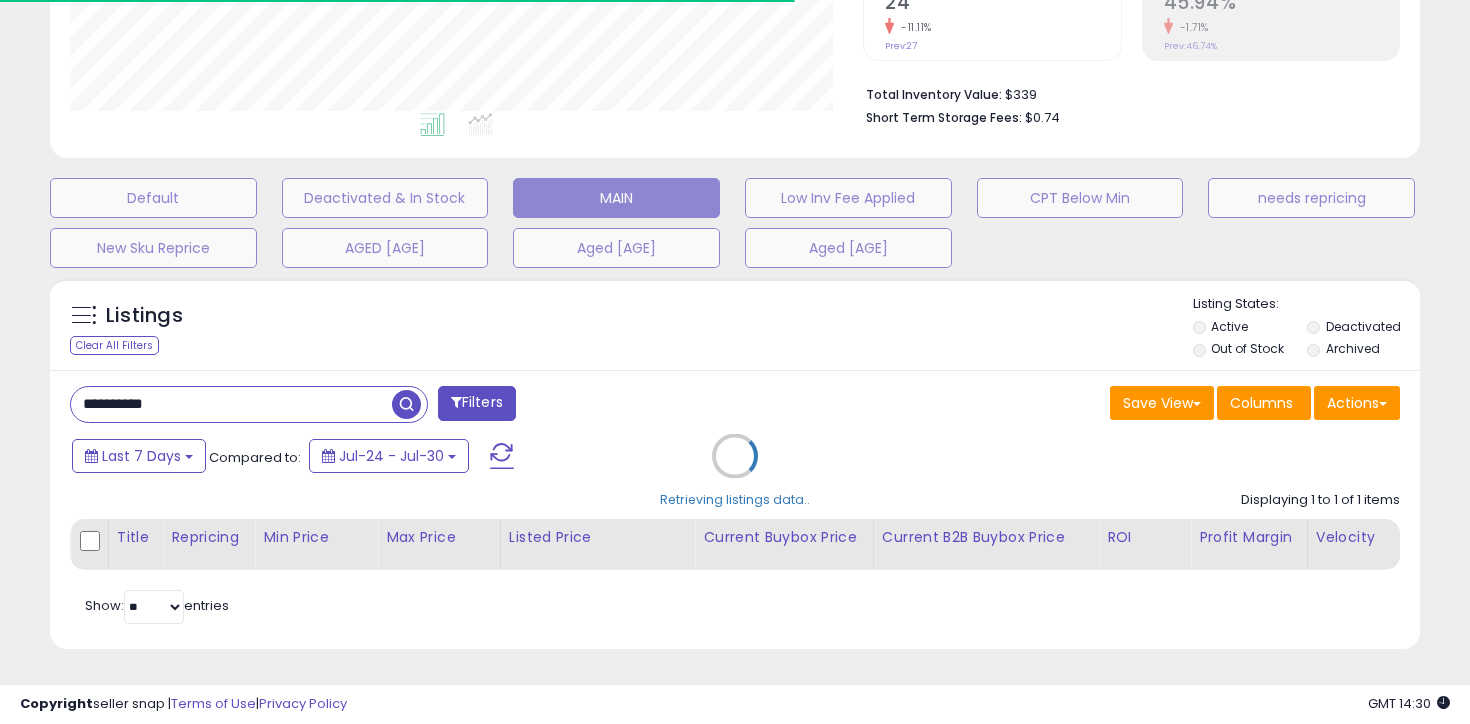 scroll, scrollTop: 583, scrollLeft: 0, axis: vertical 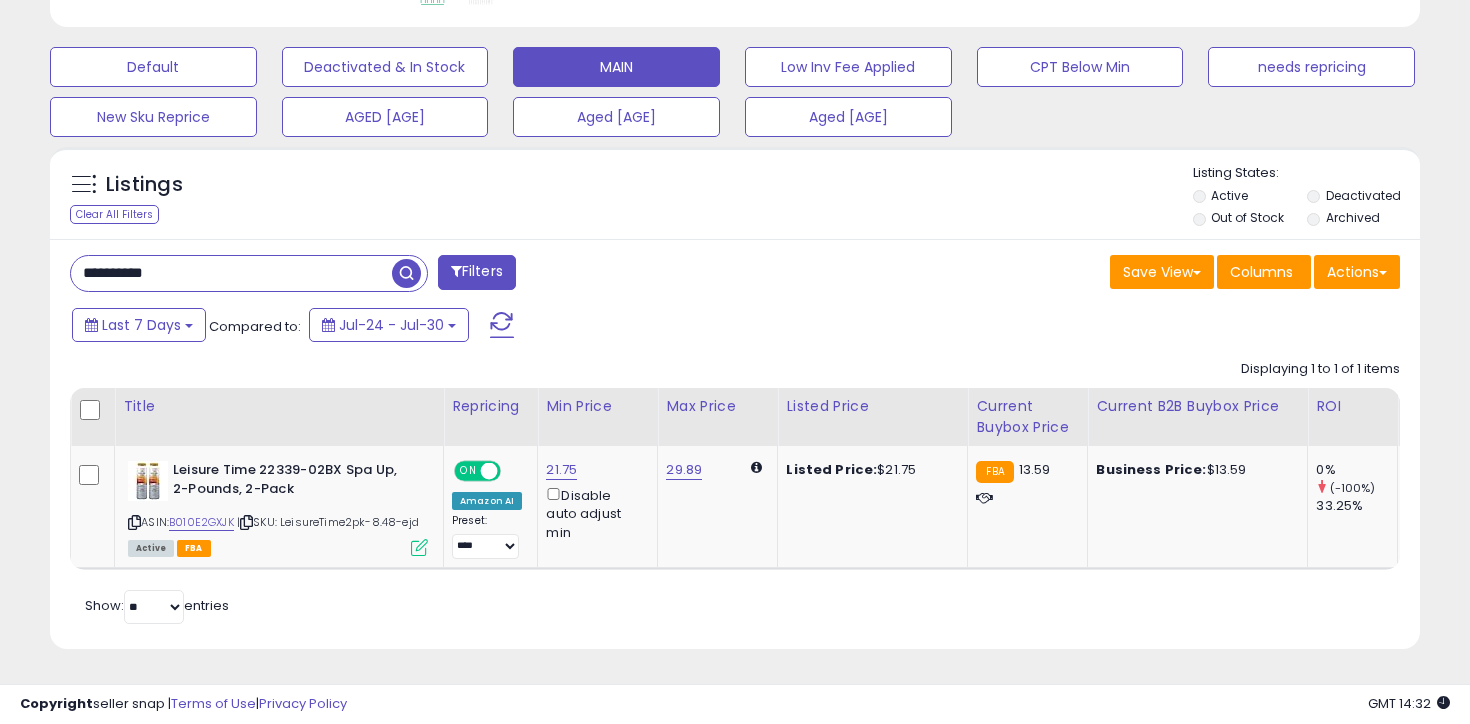 click on "**********" at bounding box center (231, 273) 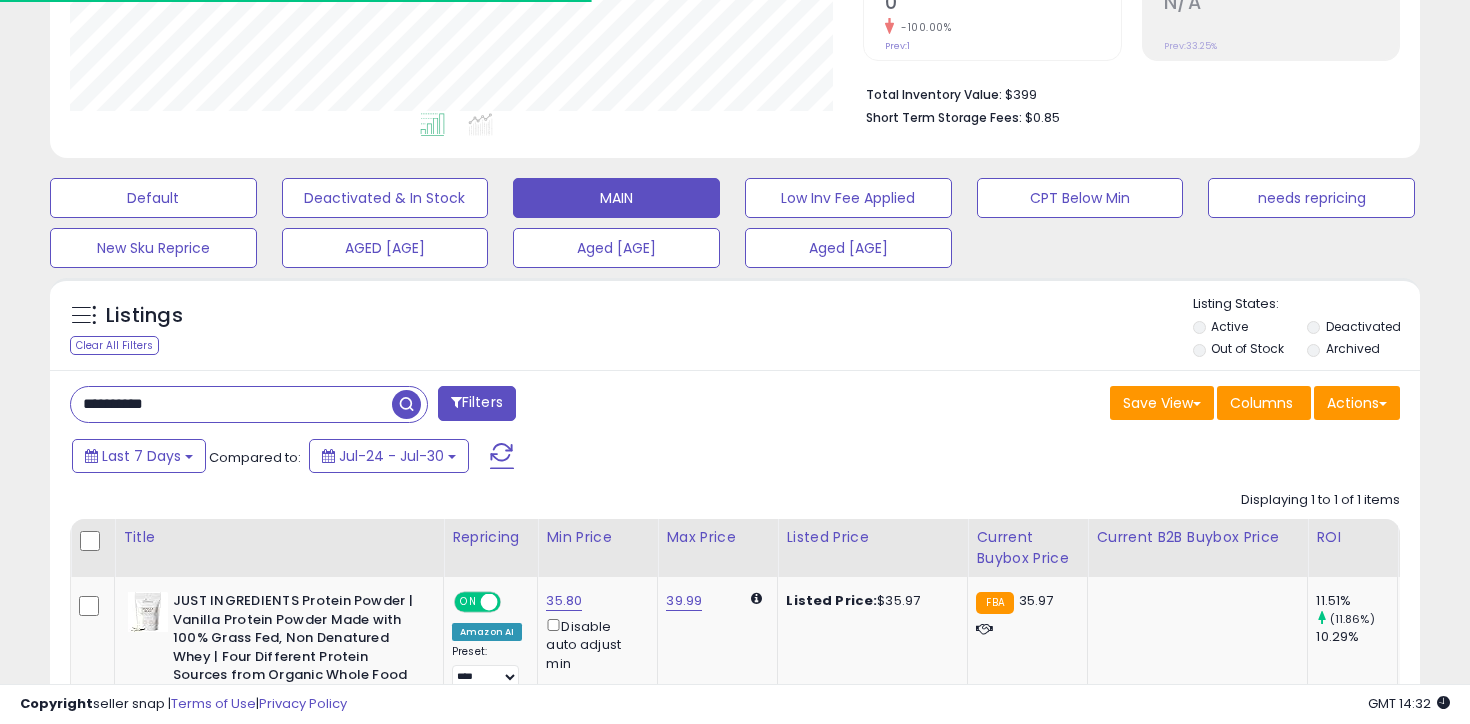 scroll, scrollTop: 583, scrollLeft: 0, axis: vertical 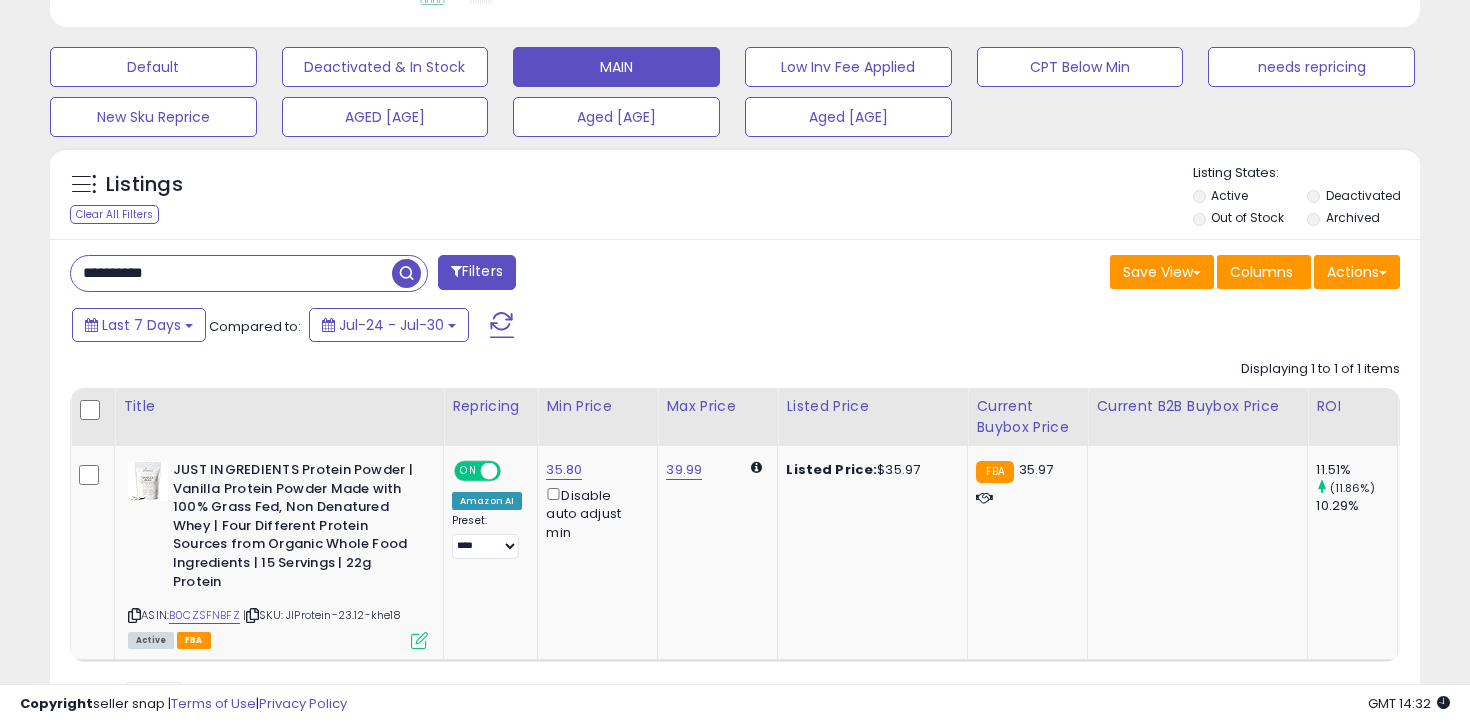 click on "**********" at bounding box center (231, 273) 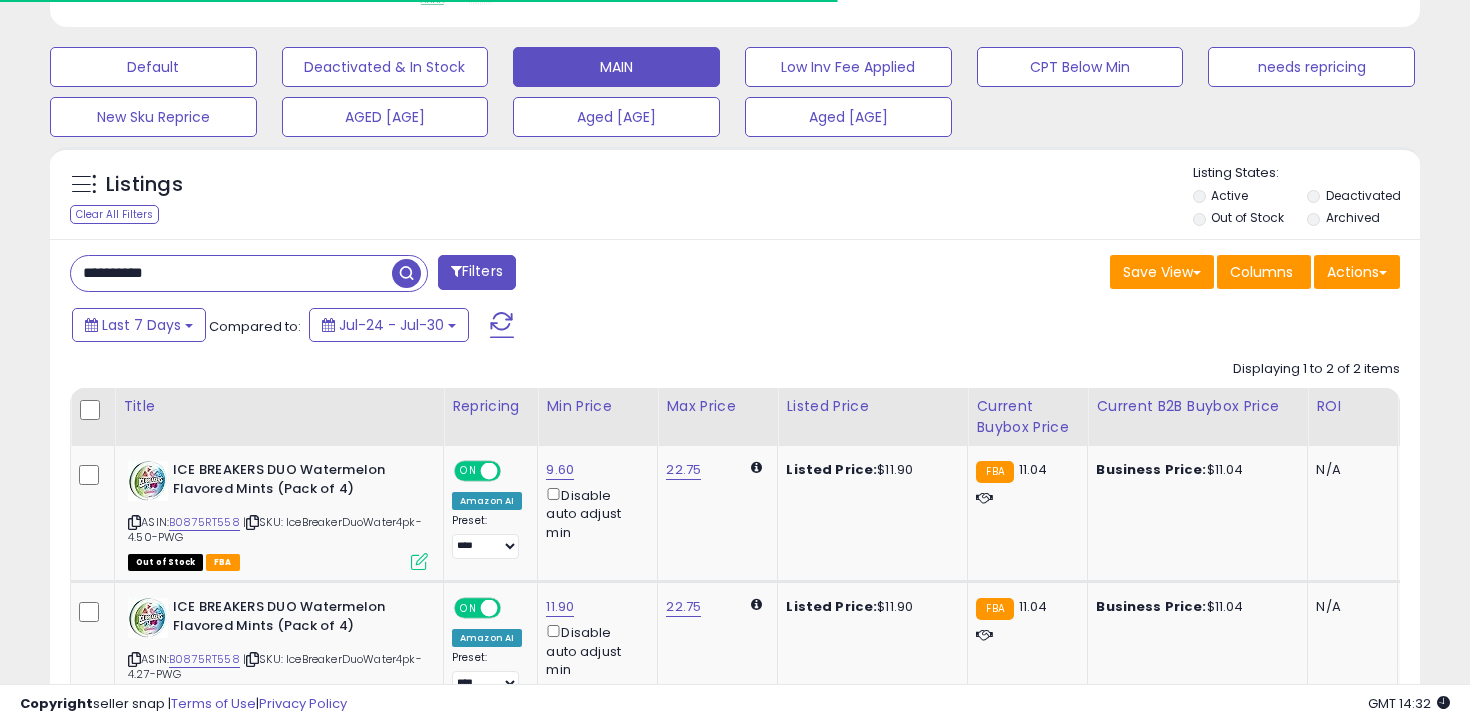 scroll, scrollTop: 734, scrollLeft: 0, axis: vertical 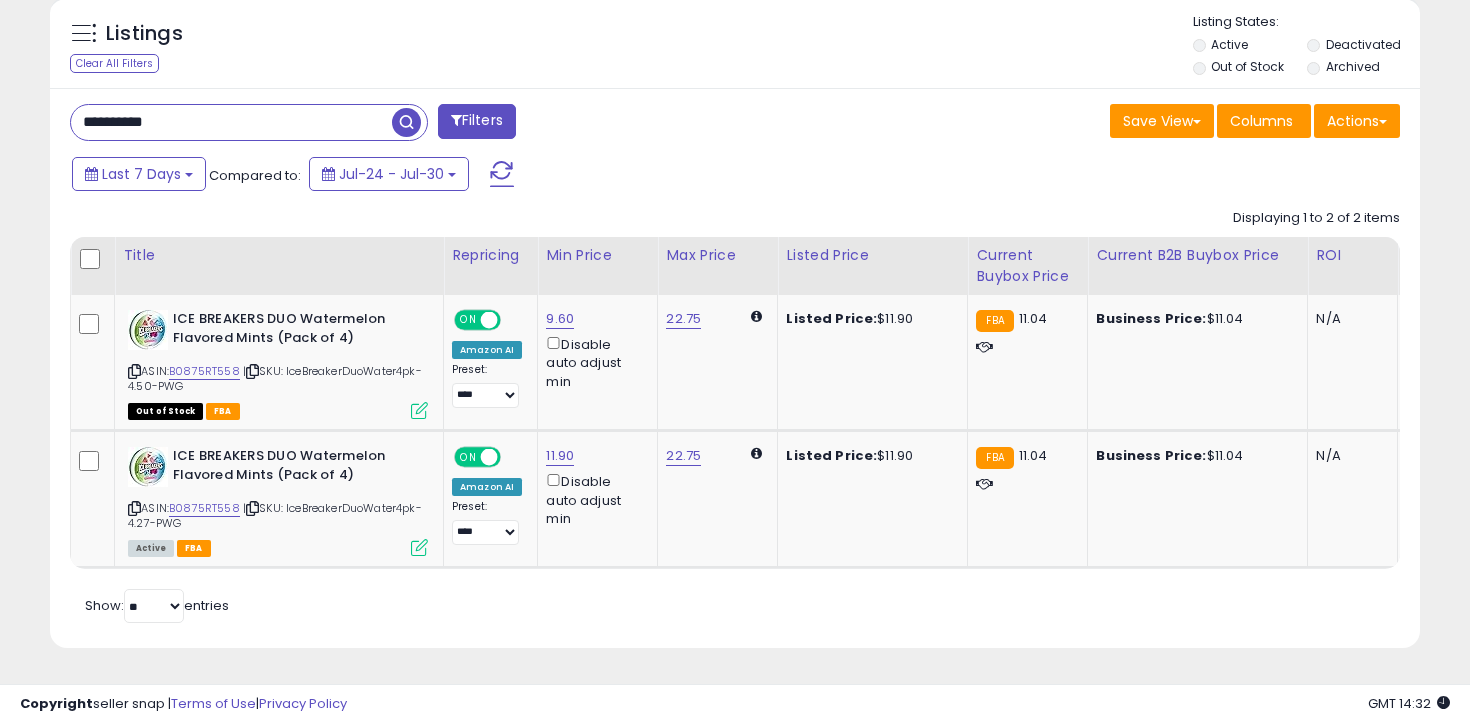 click on "**********" at bounding box center (231, 122) 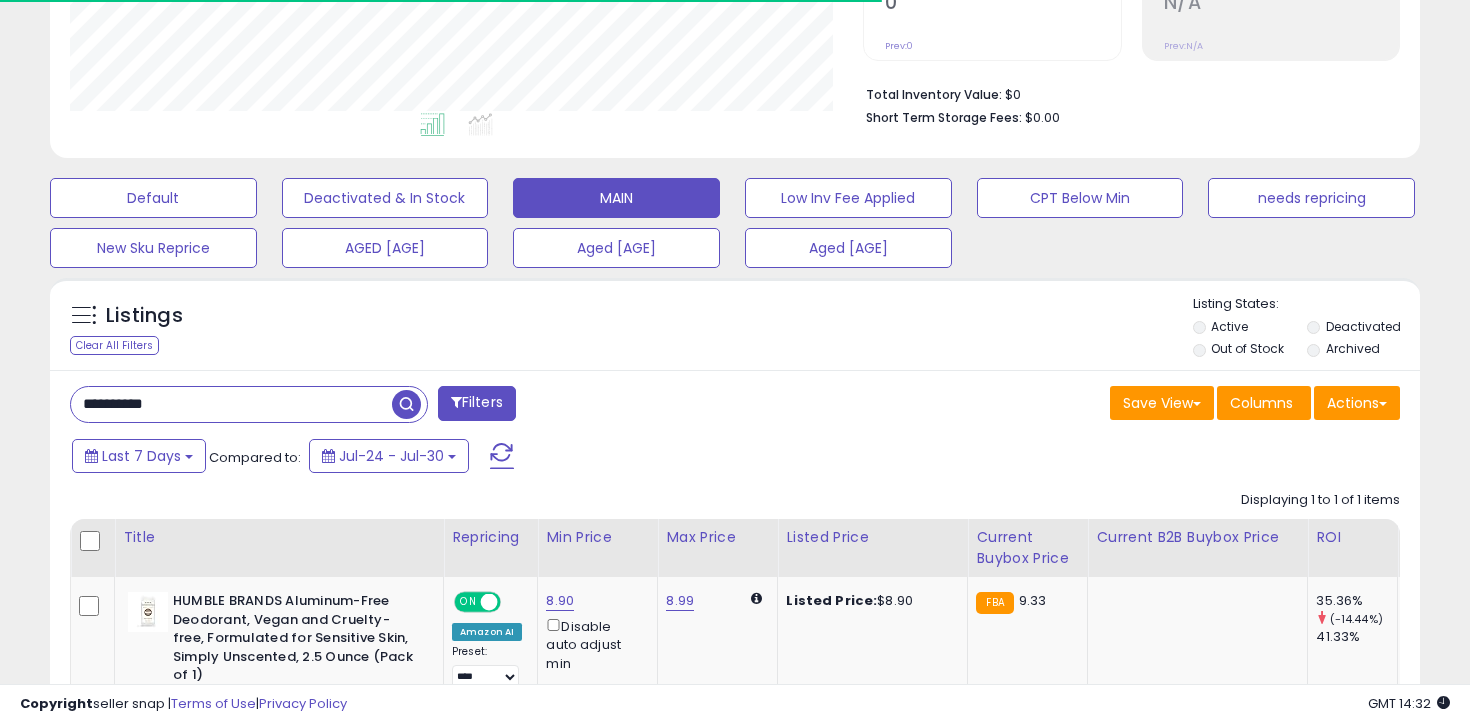 scroll, scrollTop: 652, scrollLeft: 0, axis: vertical 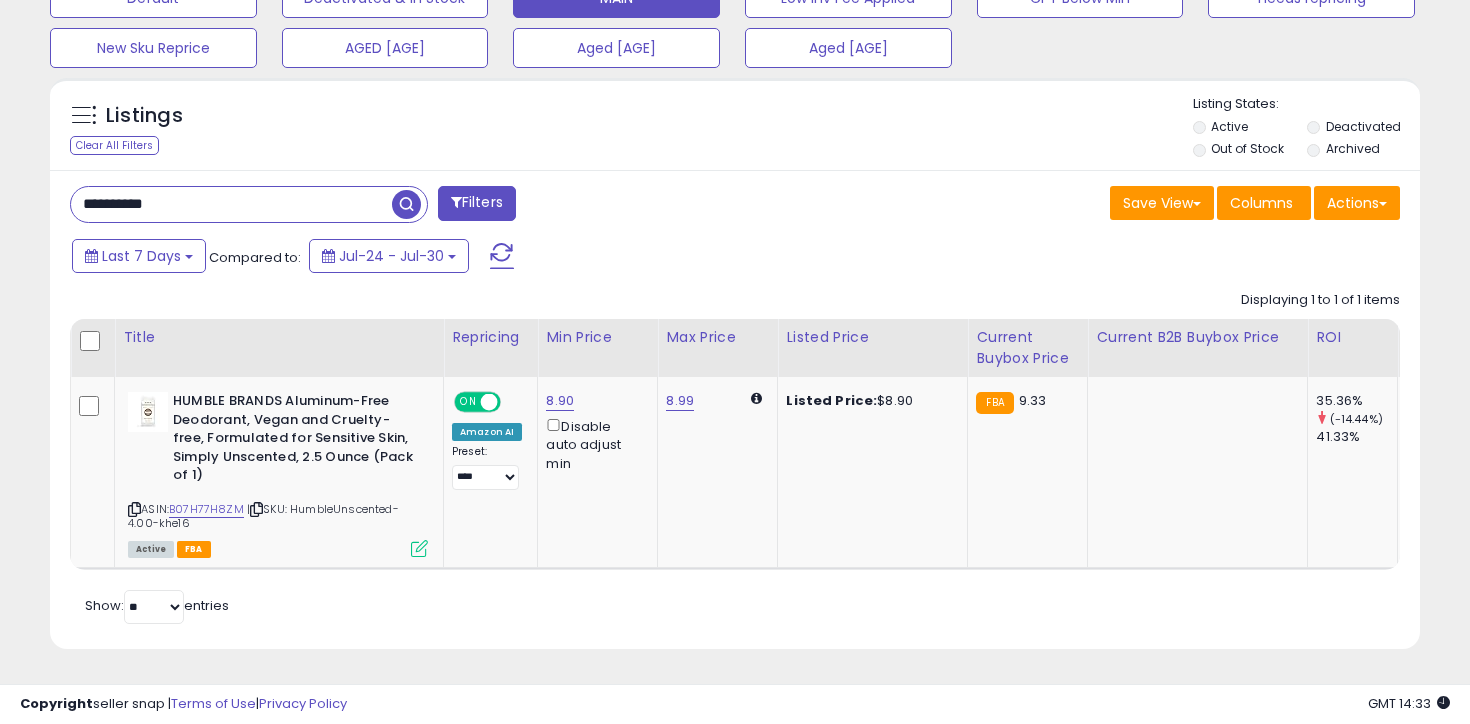 click on "**********" at bounding box center [231, 204] 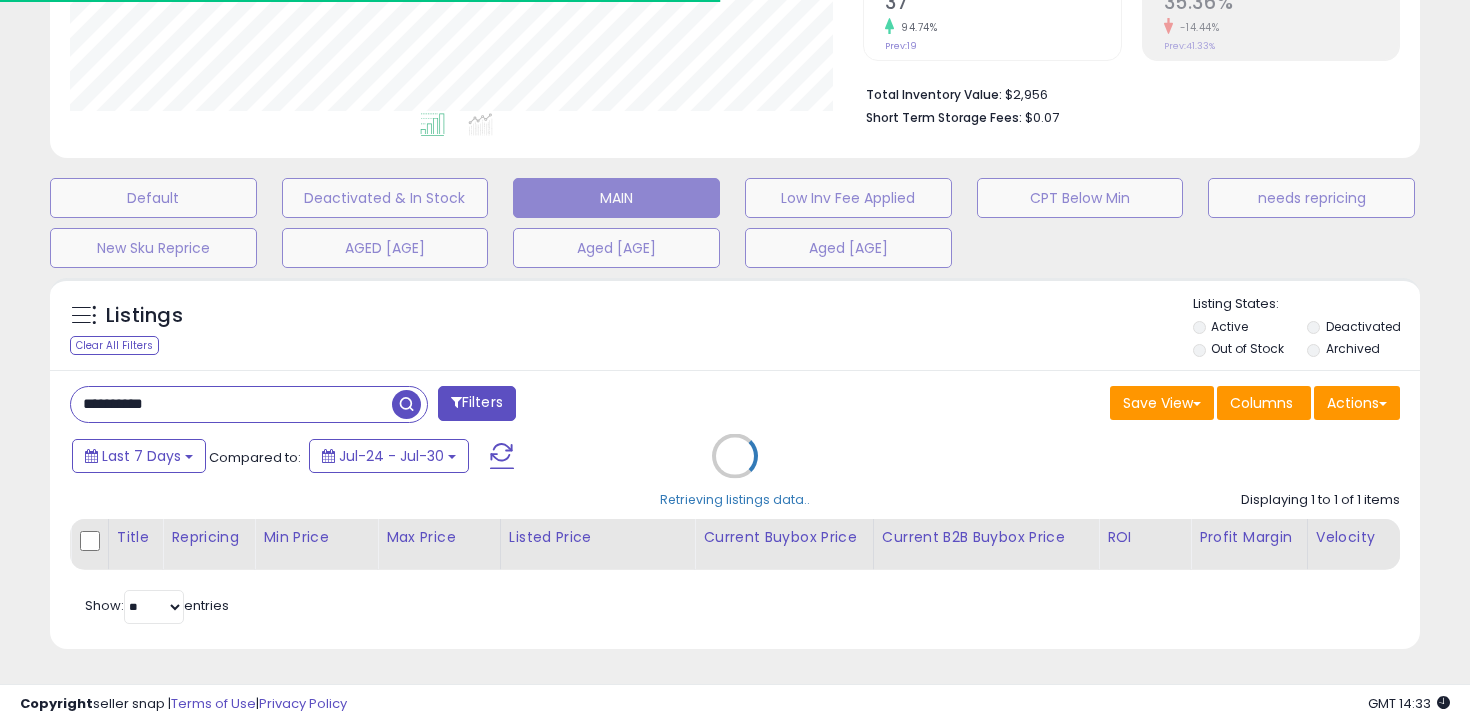 scroll, scrollTop: 583, scrollLeft: 0, axis: vertical 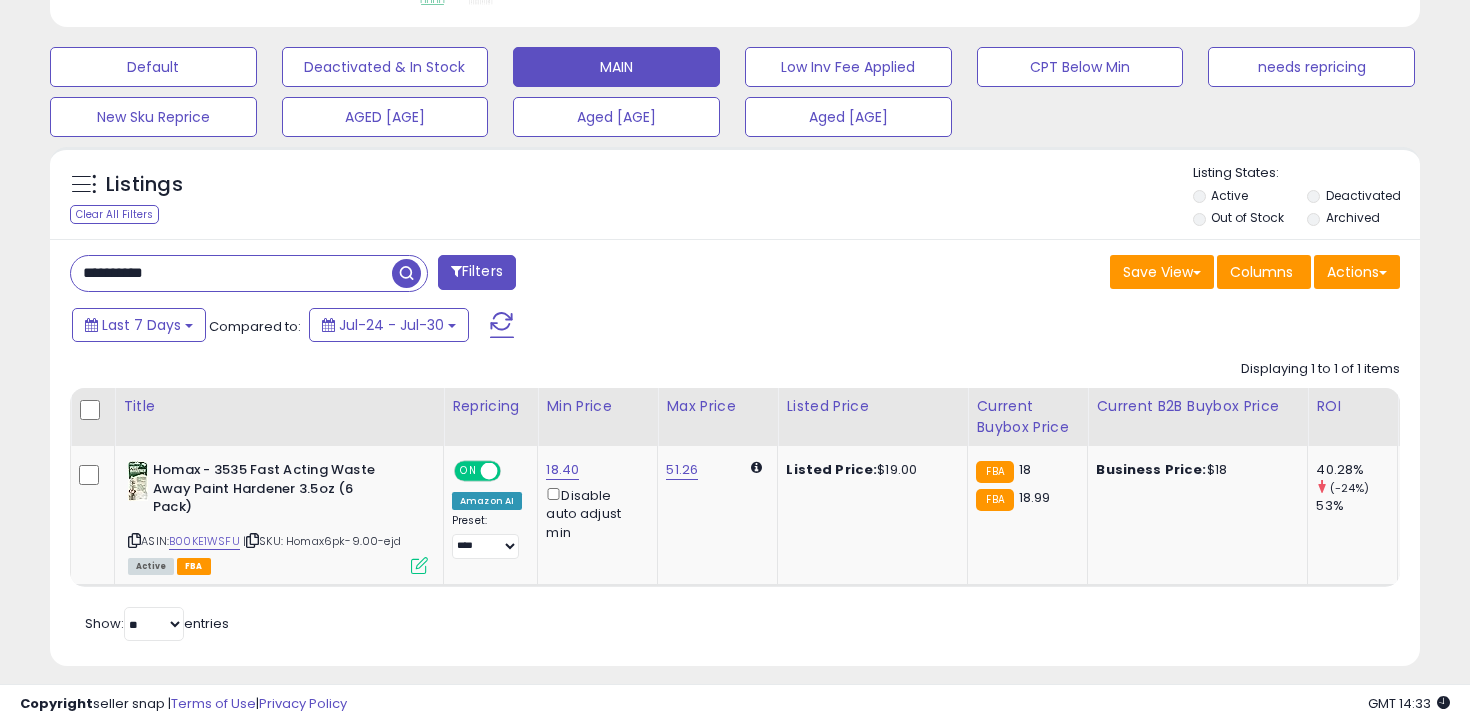 click on "**********" at bounding box center [231, 273] 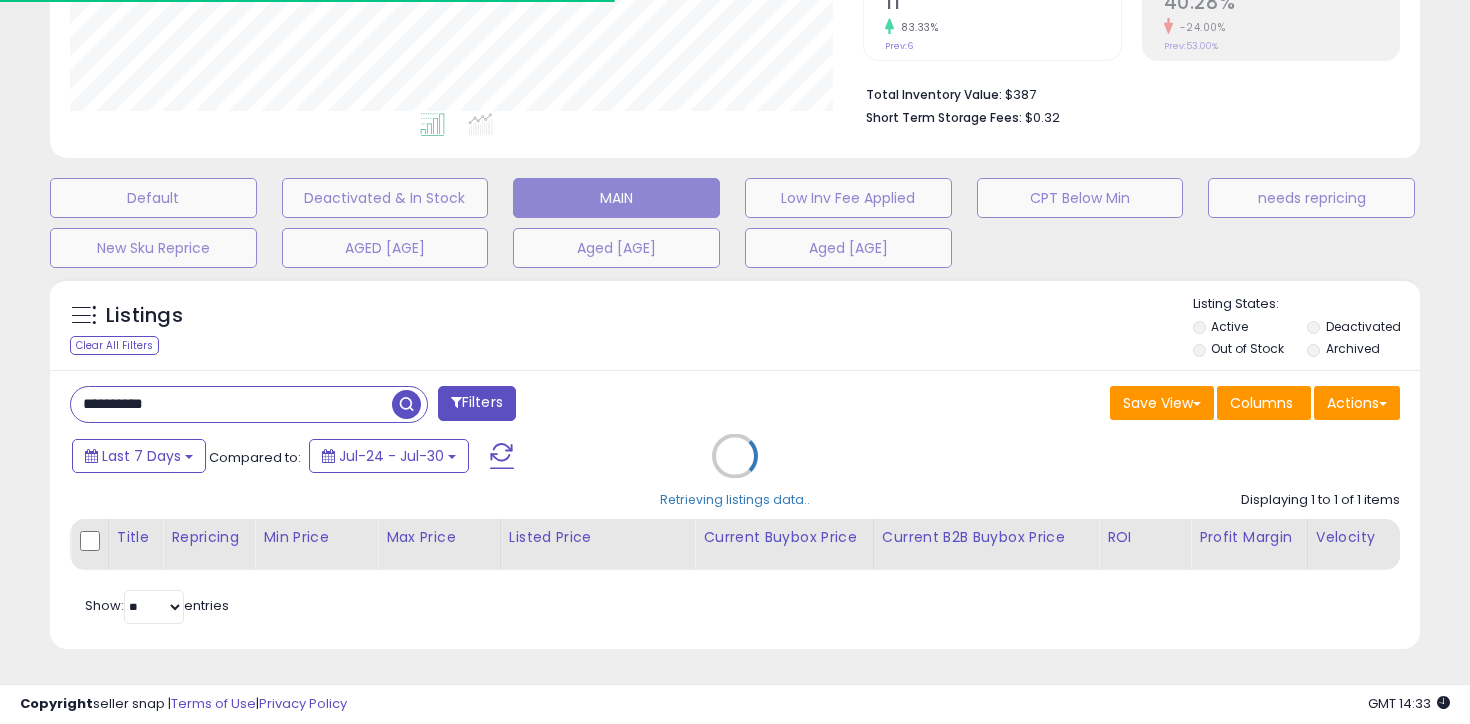 scroll, scrollTop: 583, scrollLeft: 0, axis: vertical 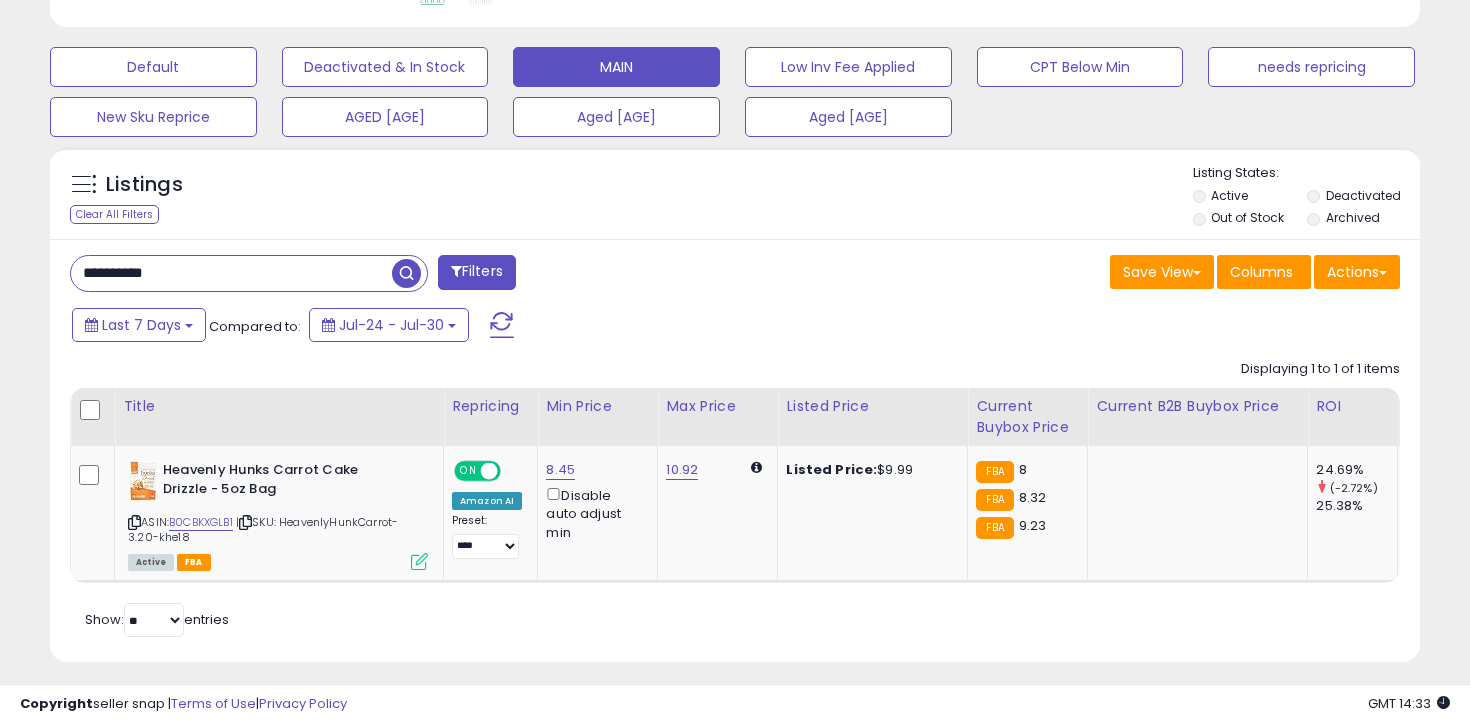click on "**********" at bounding box center (231, 273) 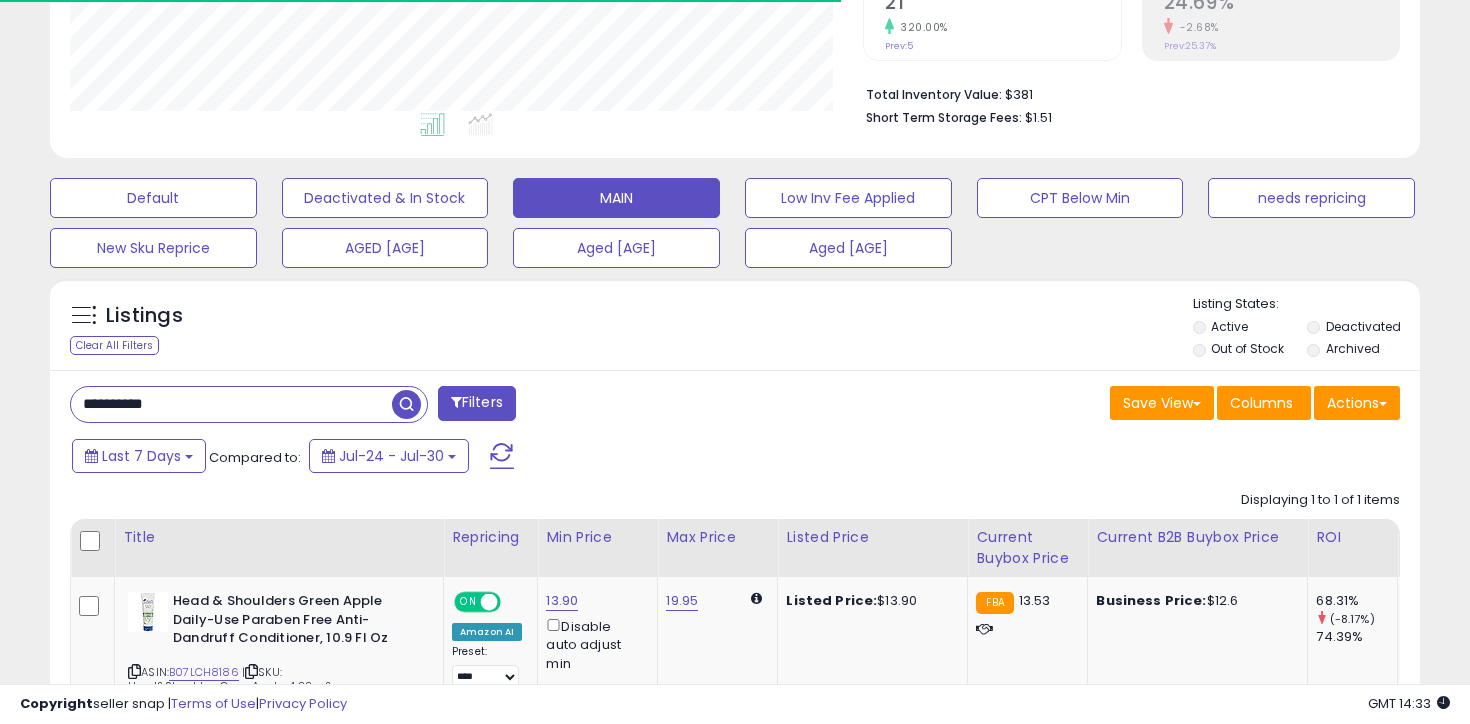 scroll, scrollTop: 583, scrollLeft: 0, axis: vertical 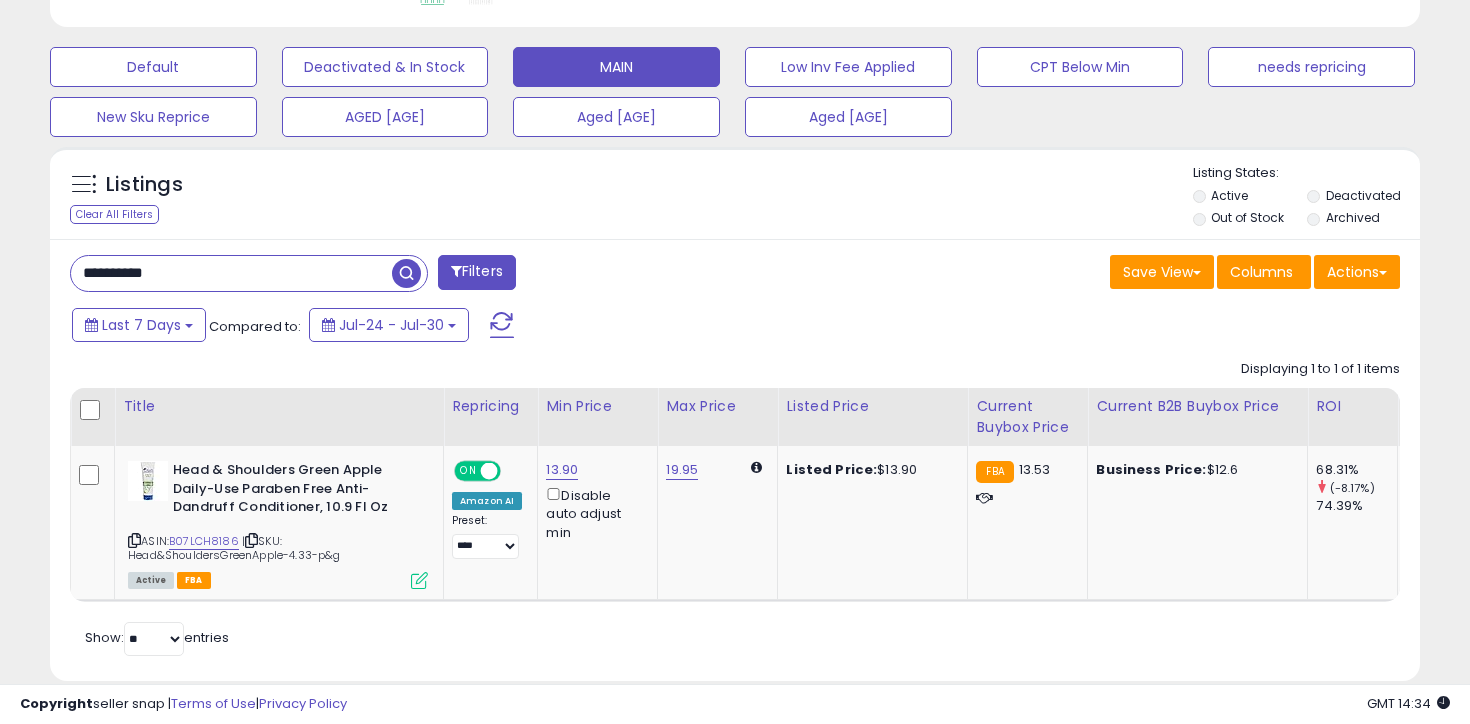 click on "**********" at bounding box center (395, 275) 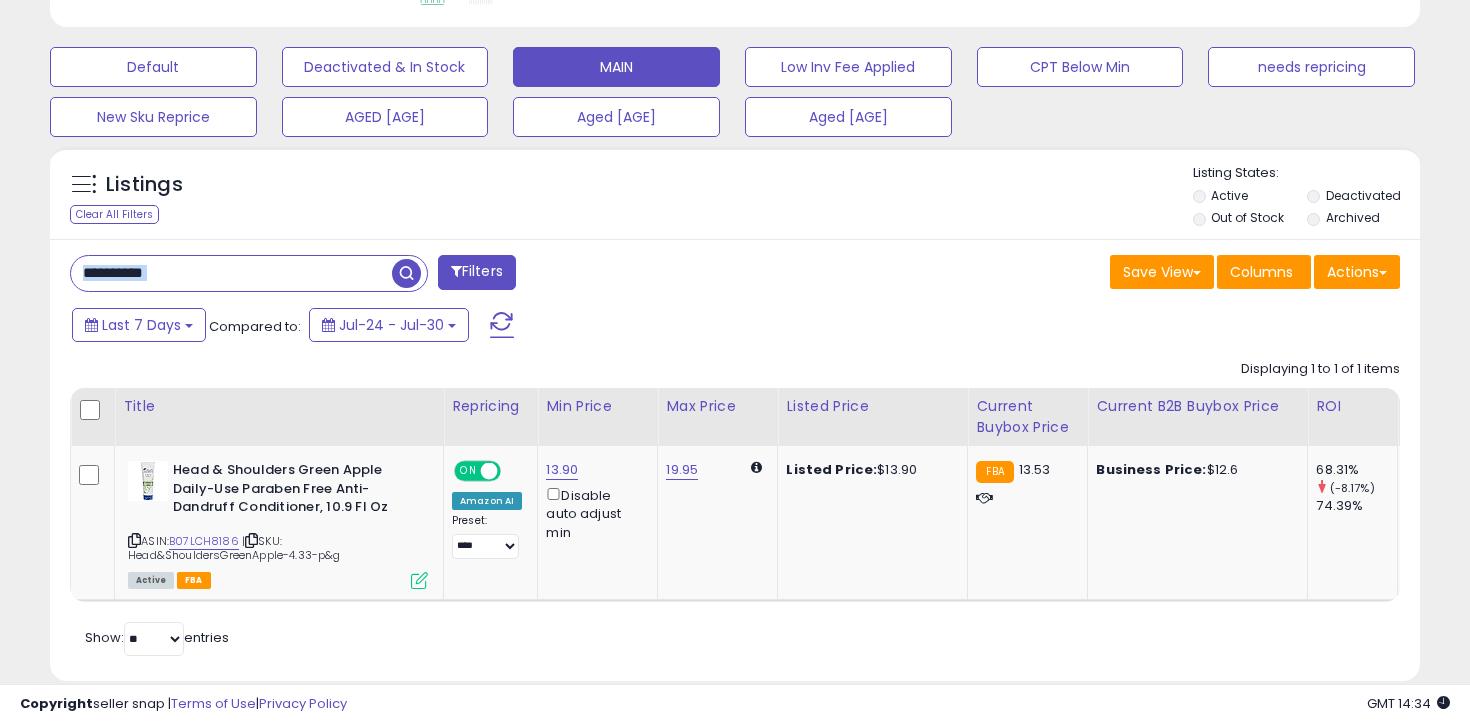 click on "**********" at bounding box center (395, 275) 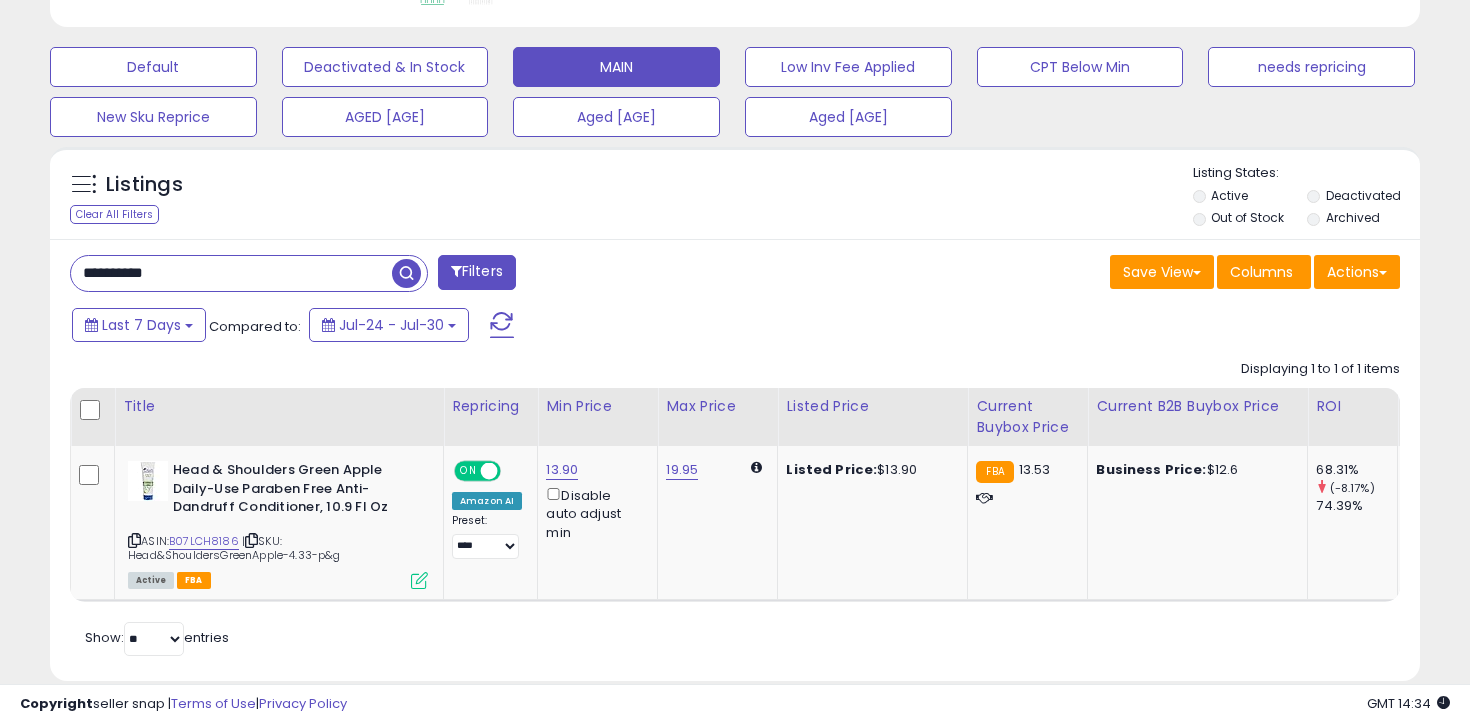 click on "**********" at bounding box center (231, 273) 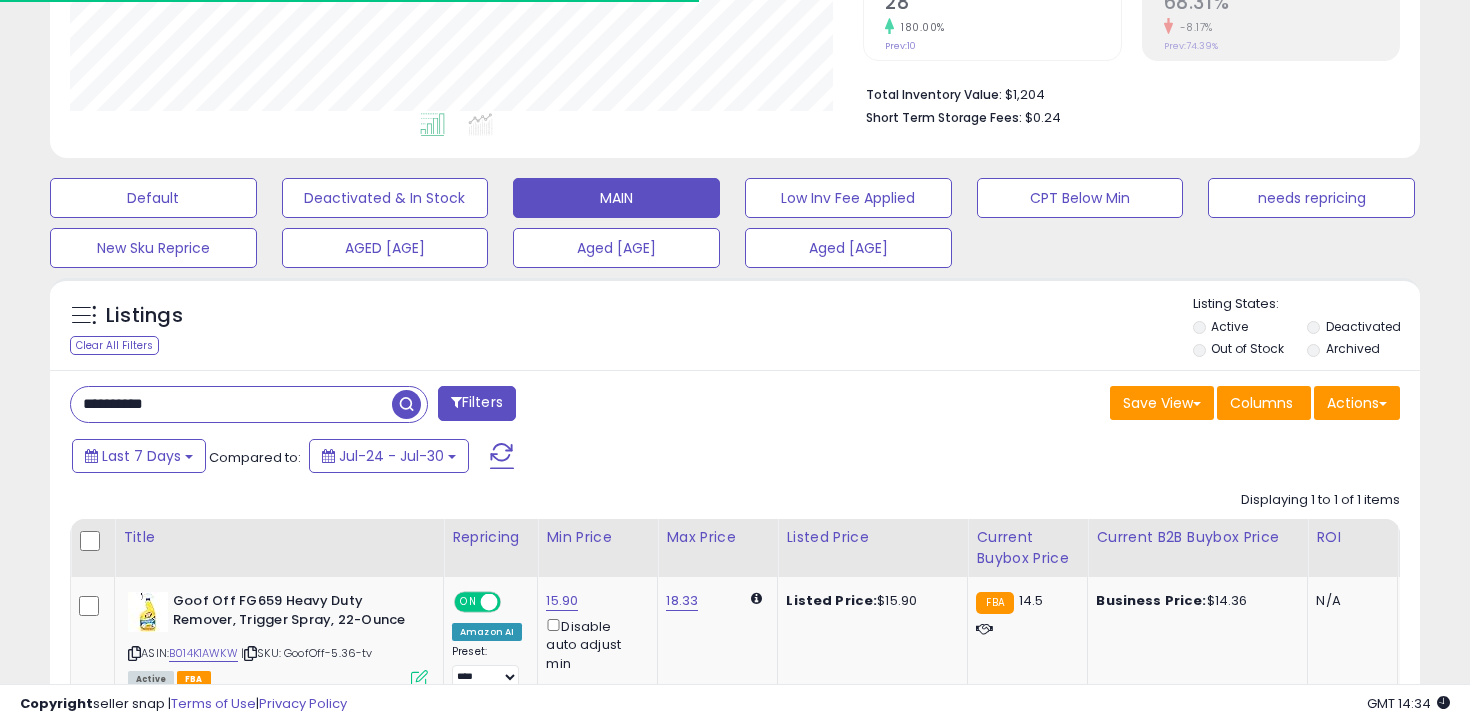 scroll, scrollTop: 583, scrollLeft: 0, axis: vertical 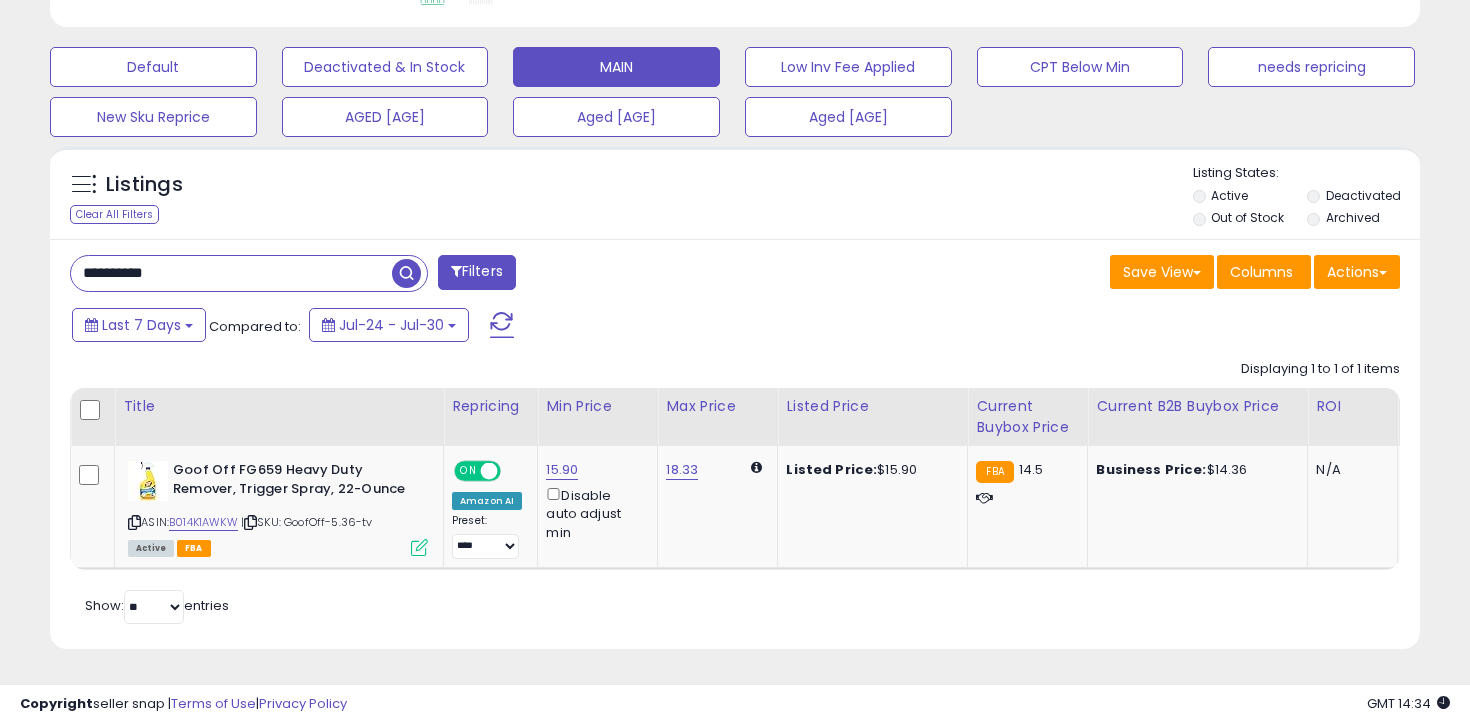 click on "**********" at bounding box center (231, 273) 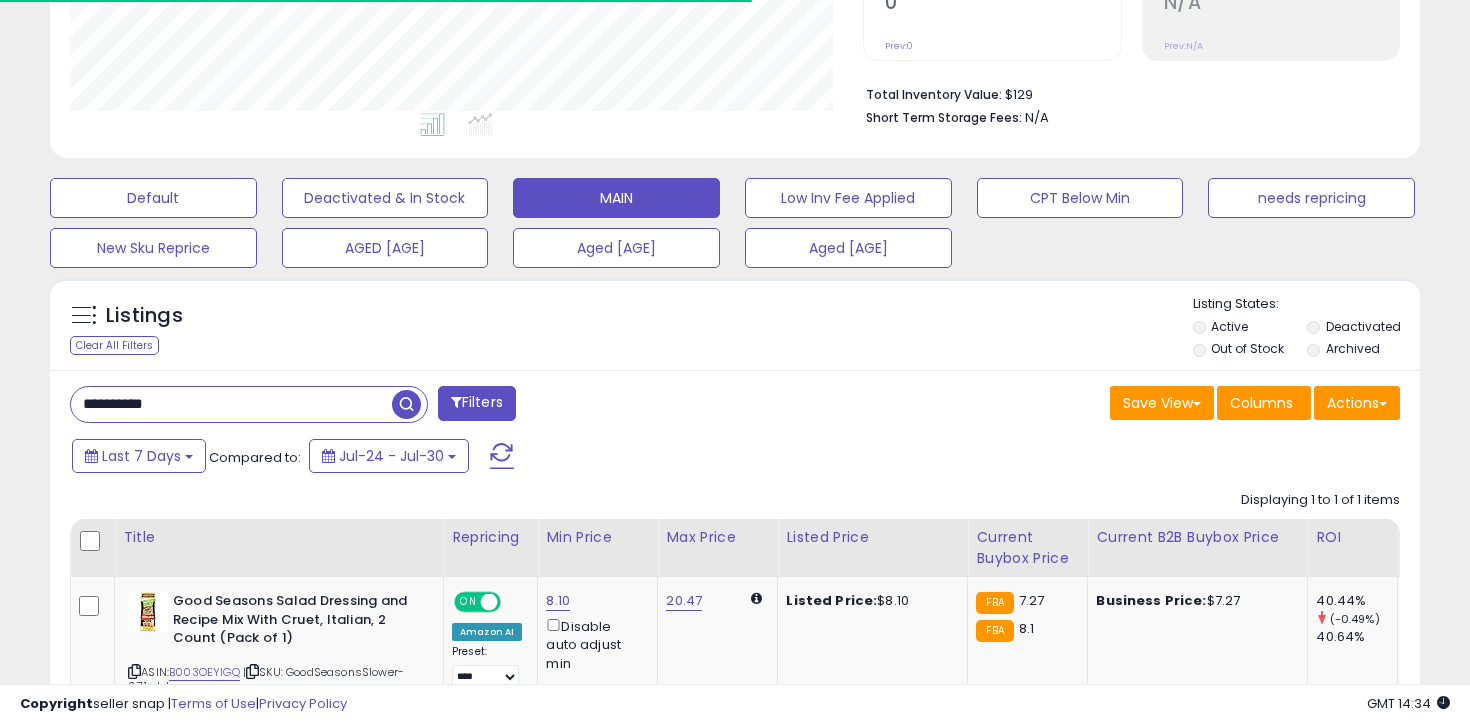scroll, scrollTop: 583, scrollLeft: 0, axis: vertical 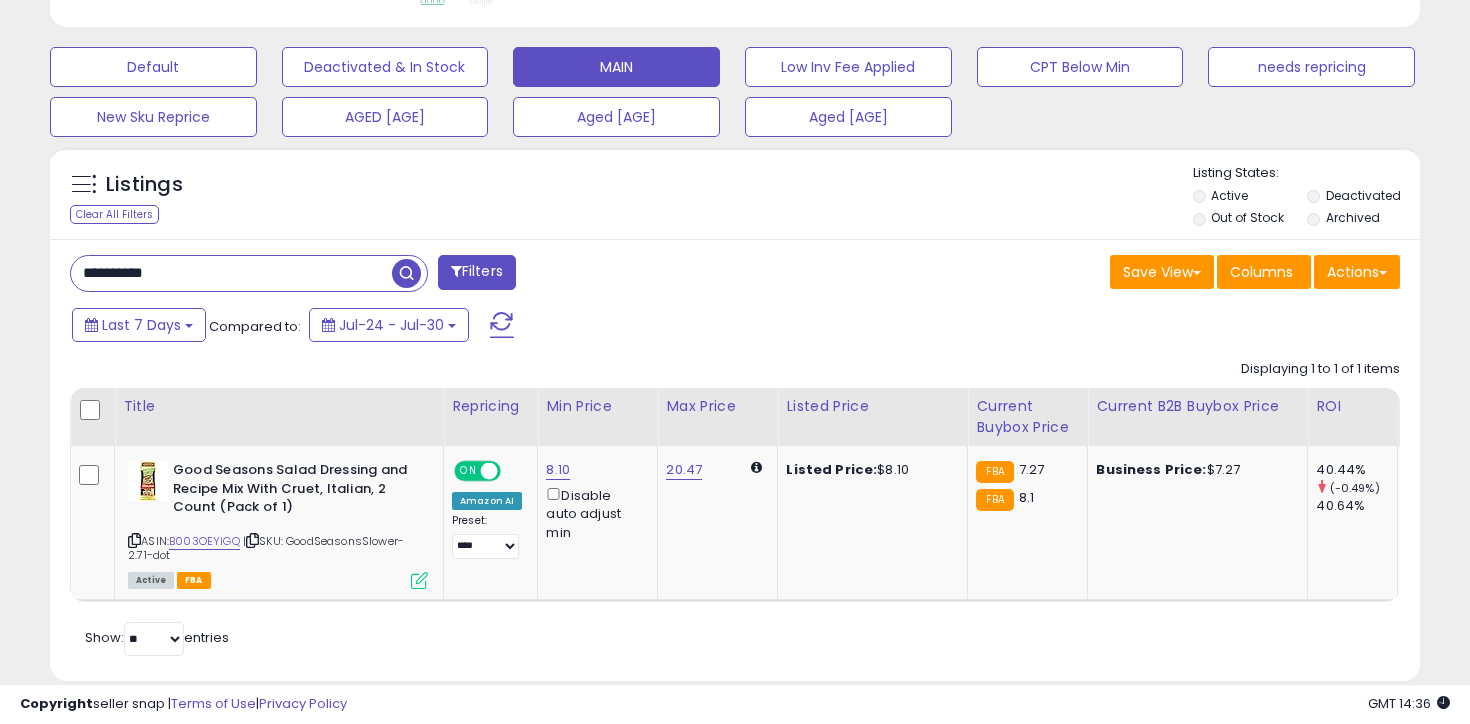 click on "**********" at bounding box center (231, 273) 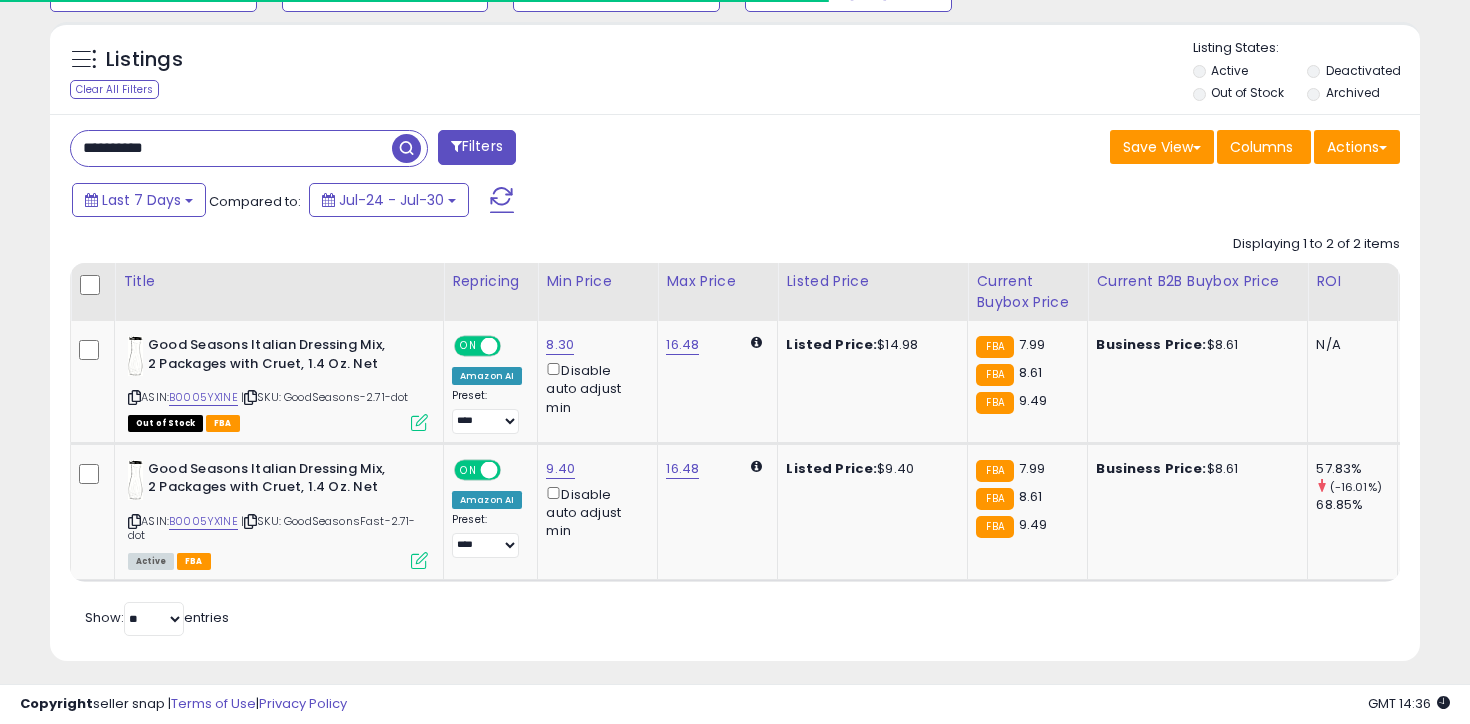 scroll, scrollTop: 720, scrollLeft: 0, axis: vertical 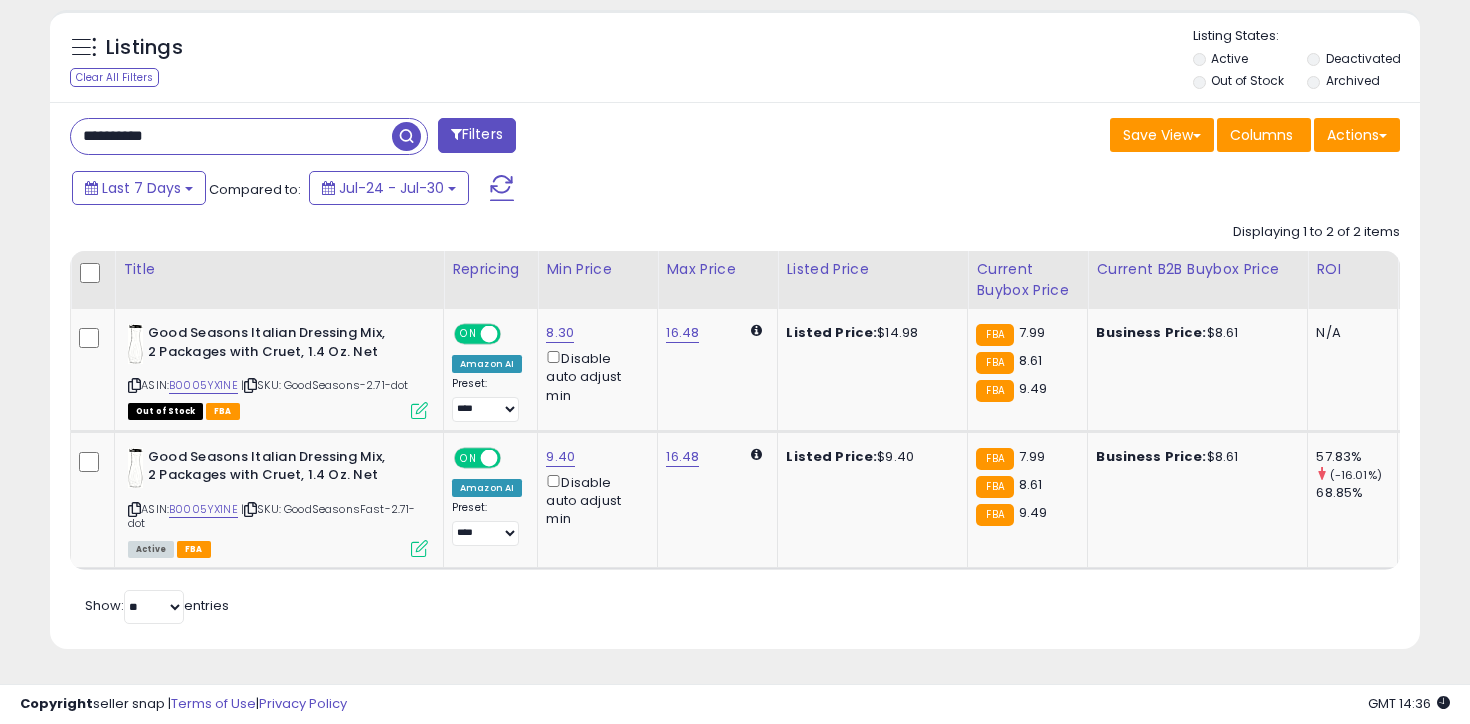 click on "**********" at bounding box center (231, 136) 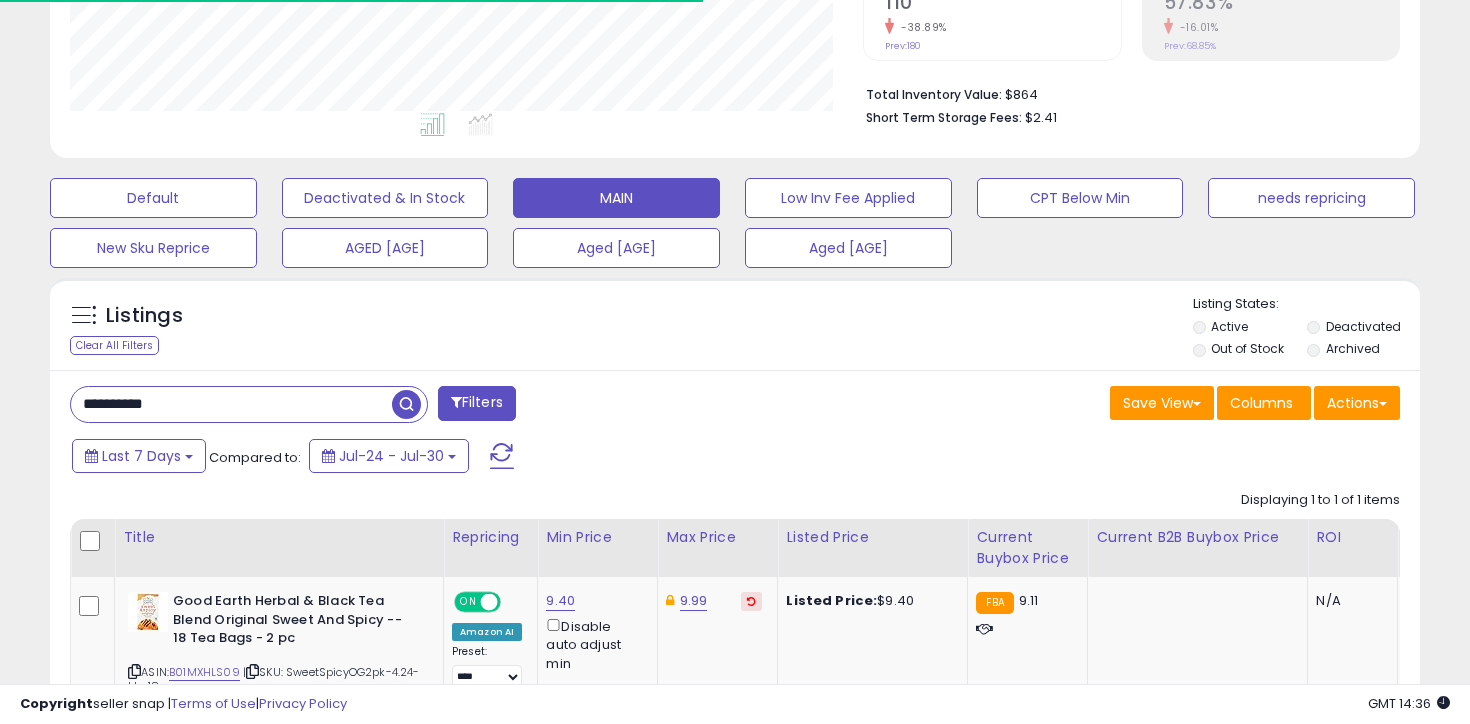 scroll, scrollTop: 615, scrollLeft: 0, axis: vertical 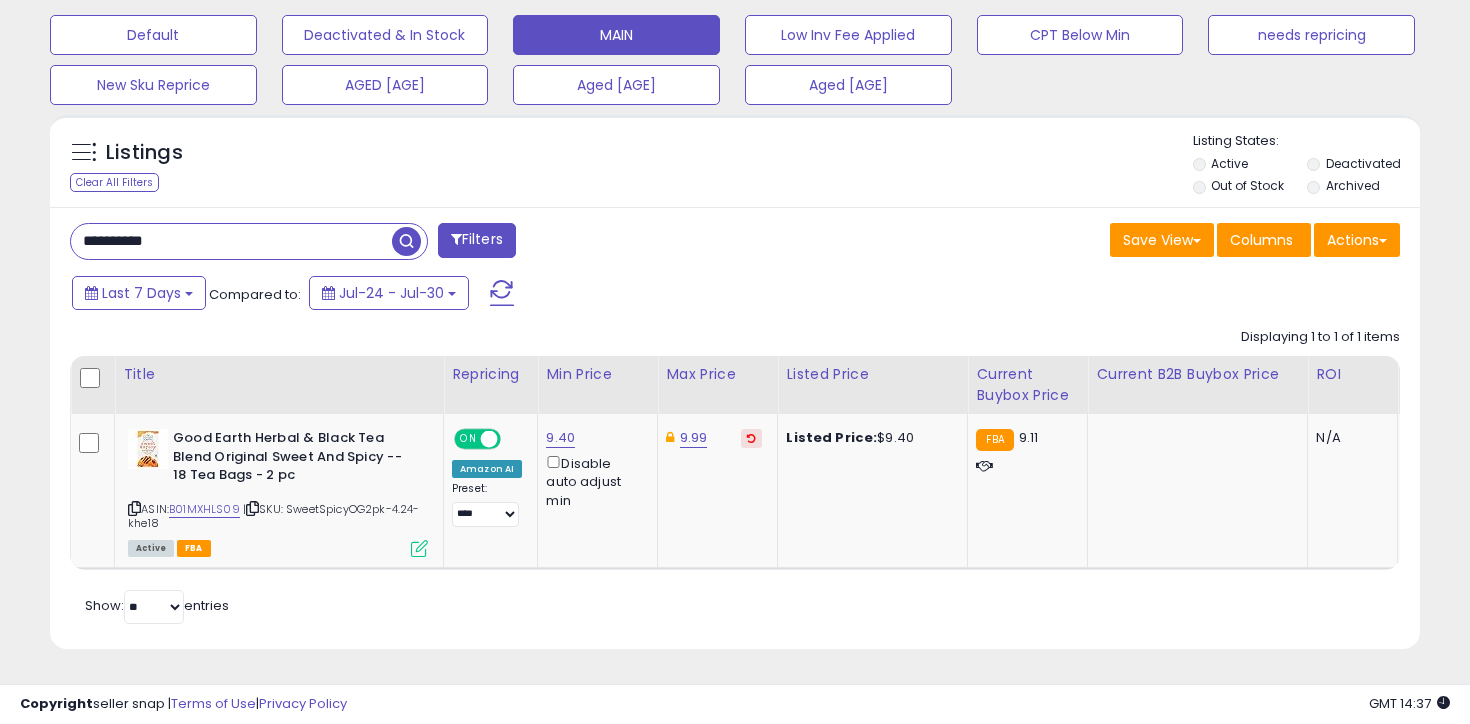 click on "**********" at bounding box center [231, 241] 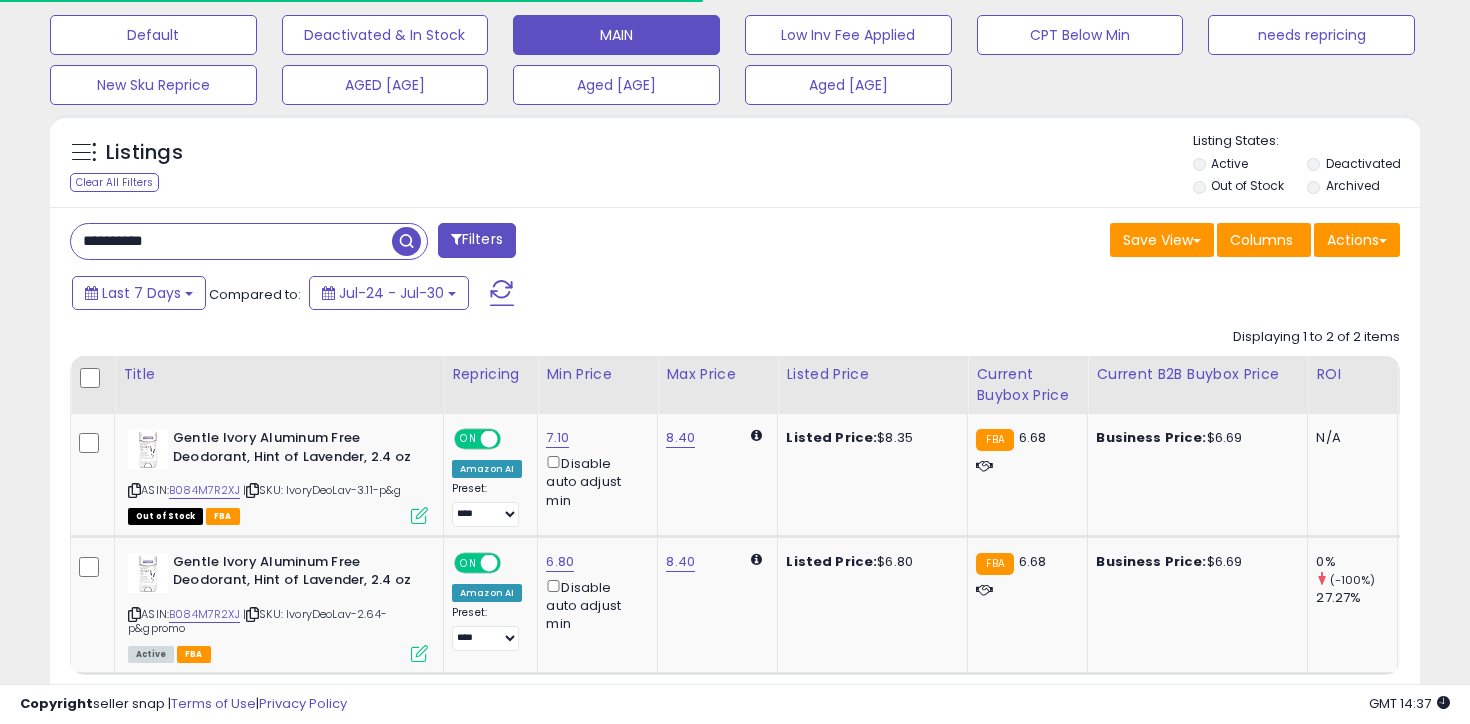 scroll, scrollTop: 720, scrollLeft: 0, axis: vertical 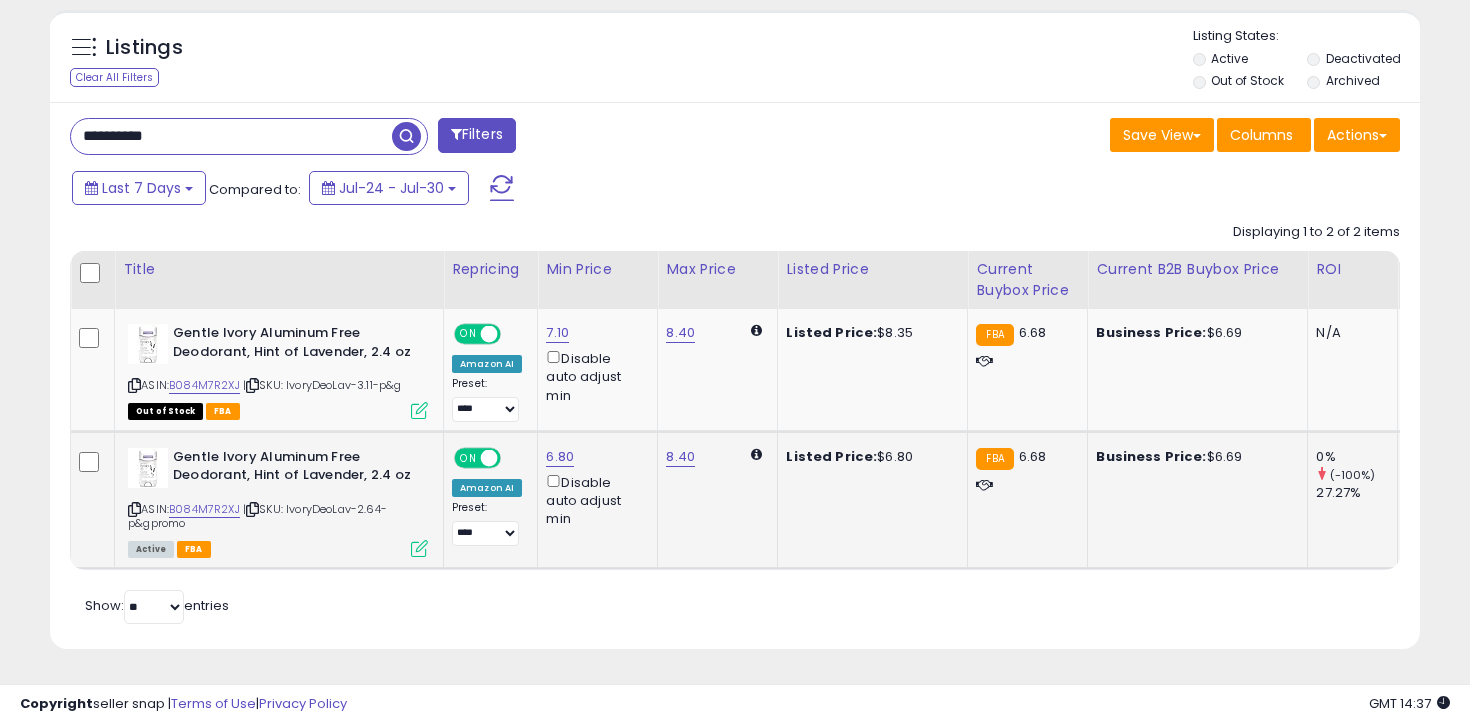 click on "Disable auto adjust min" at bounding box center [594, 500] 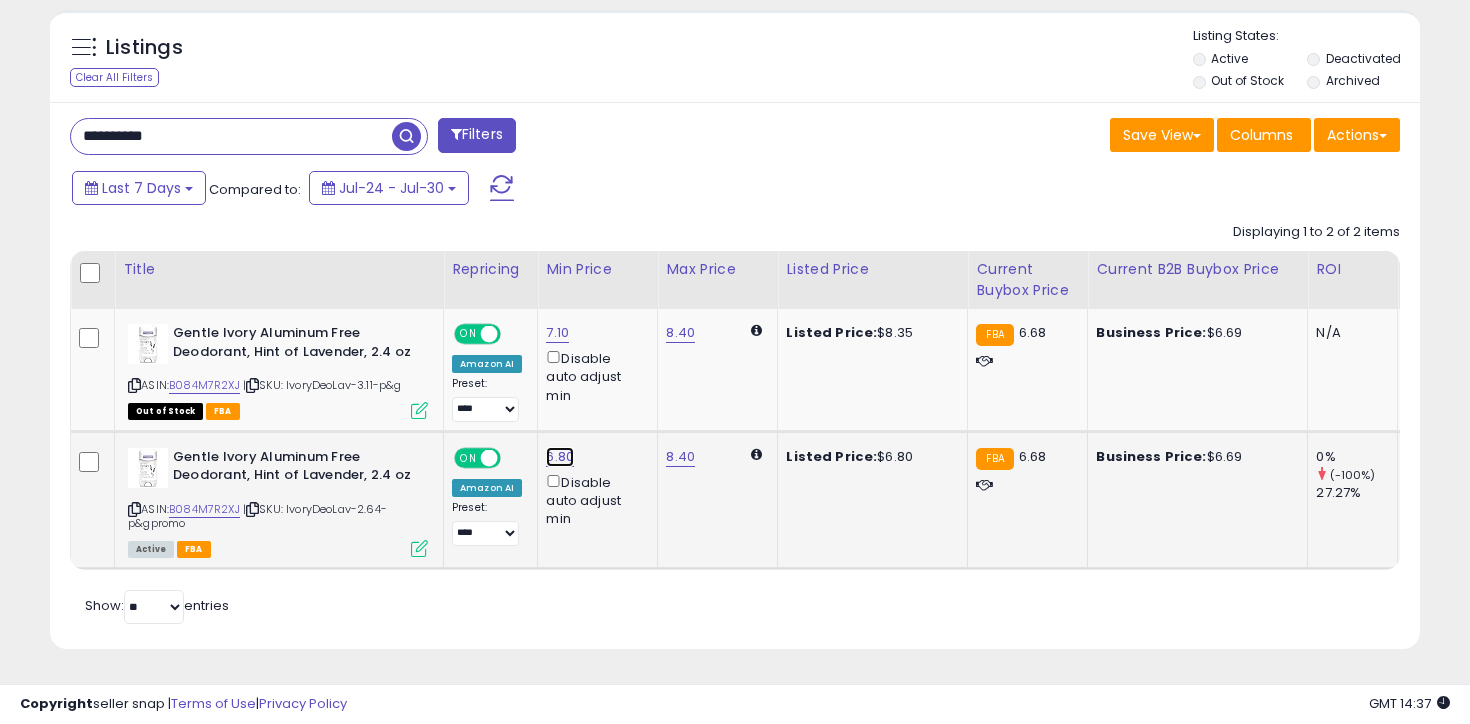 click on "6.80" at bounding box center (557, 333) 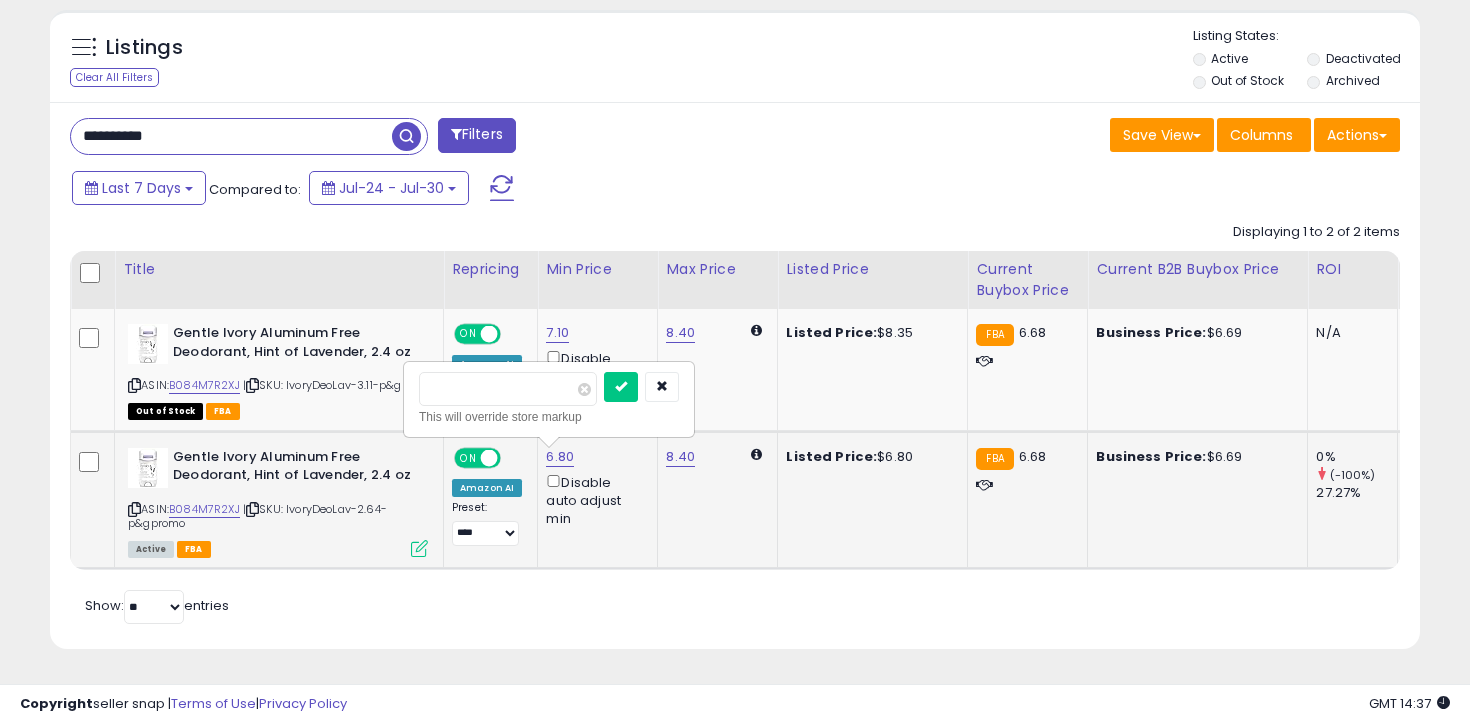 type on "***" 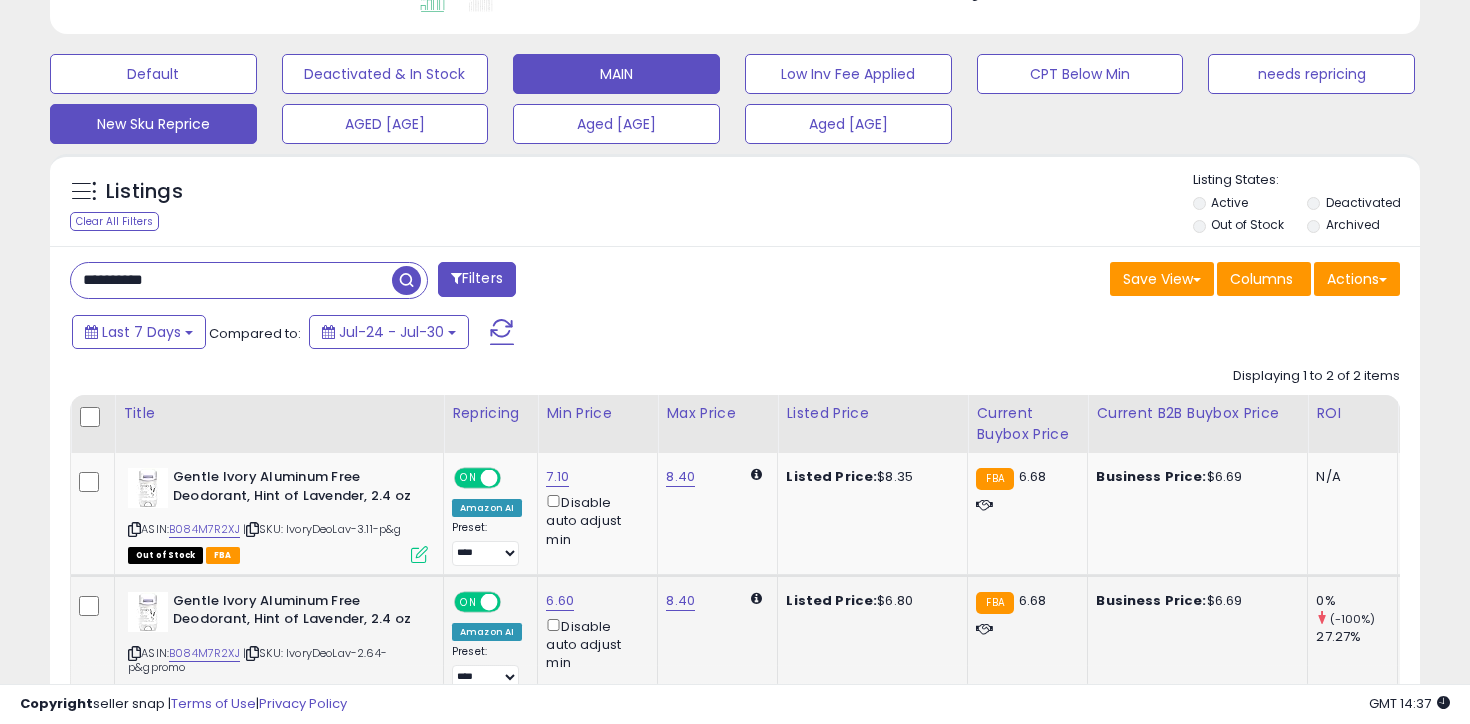 click on "New Sku Reprice" at bounding box center (153, 74) 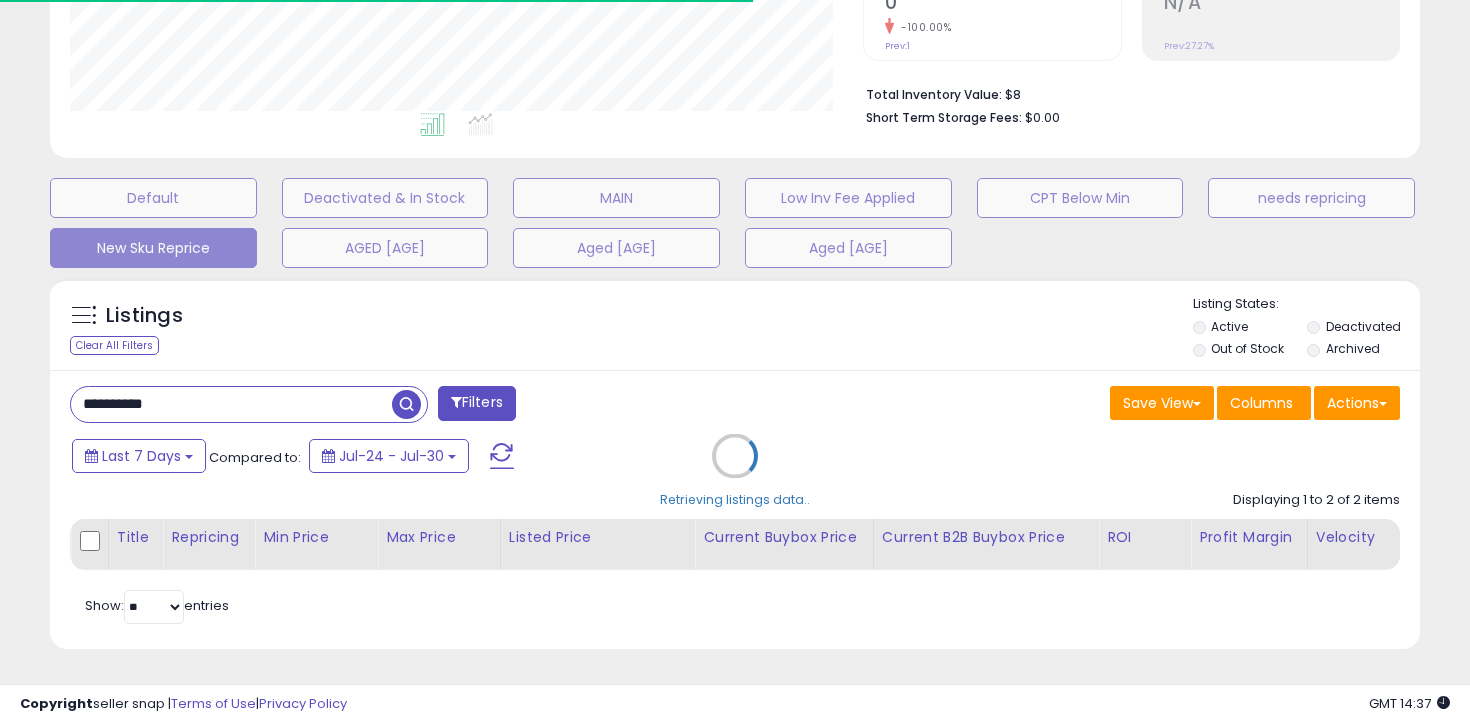 type 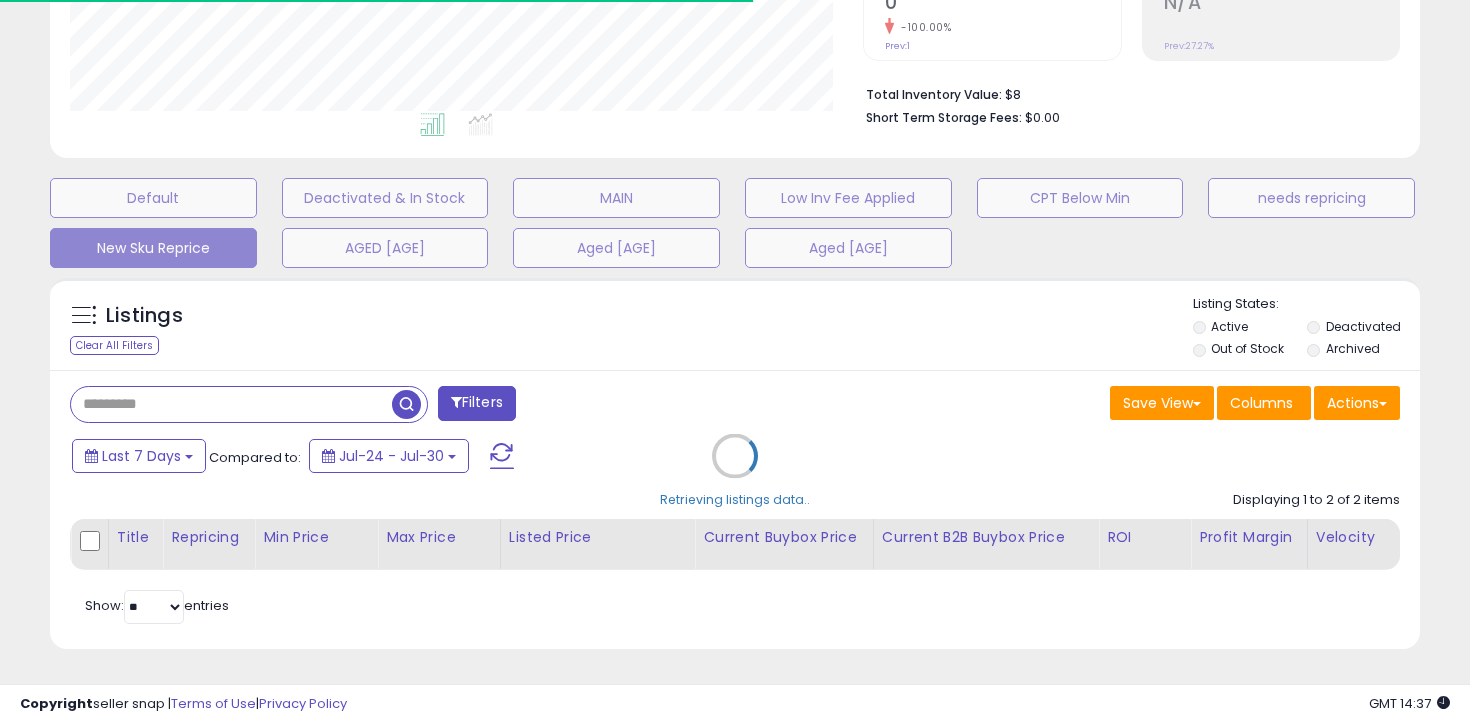 scroll, scrollTop: 481, scrollLeft: 0, axis: vertical 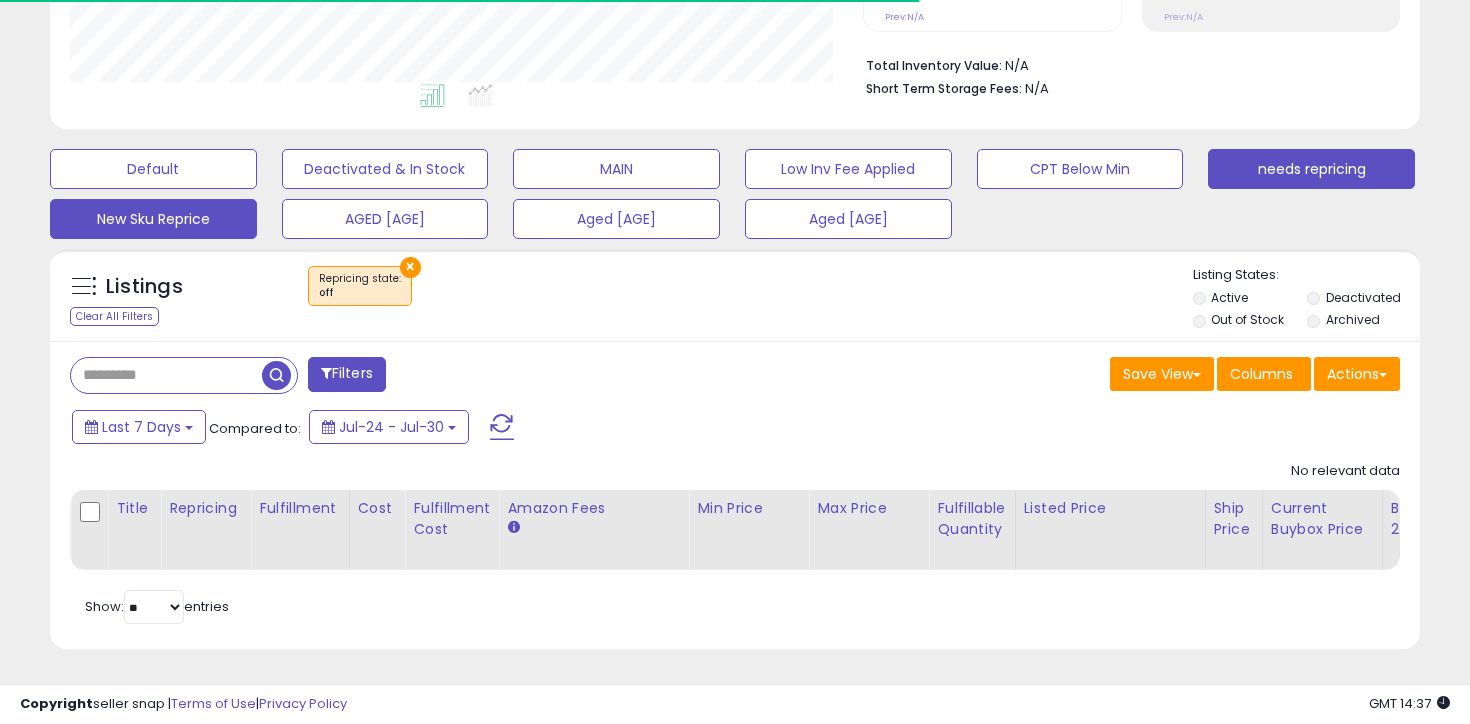 click on "needs repricing" at bounding box center [153, 169] 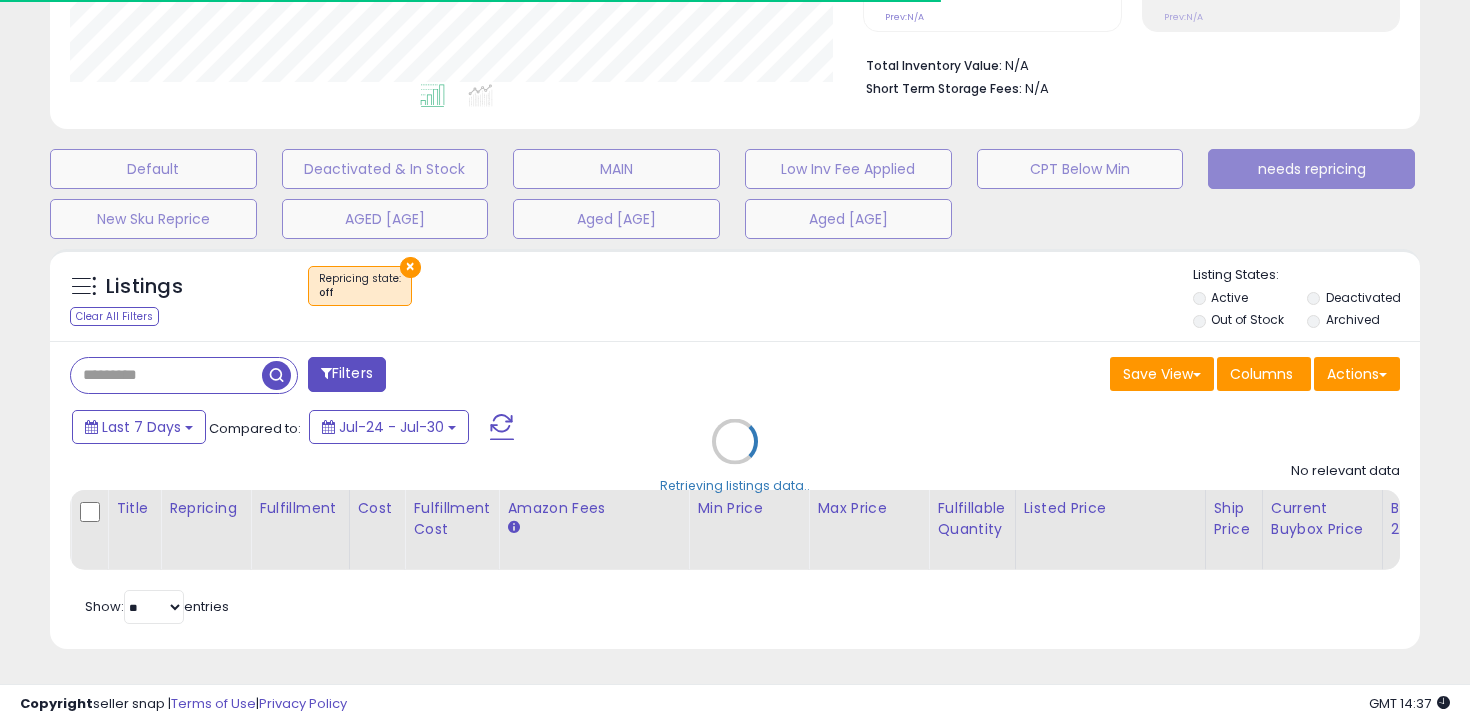 scroll, scrollTop: 999590, scrollLeft: 999206, axis: both 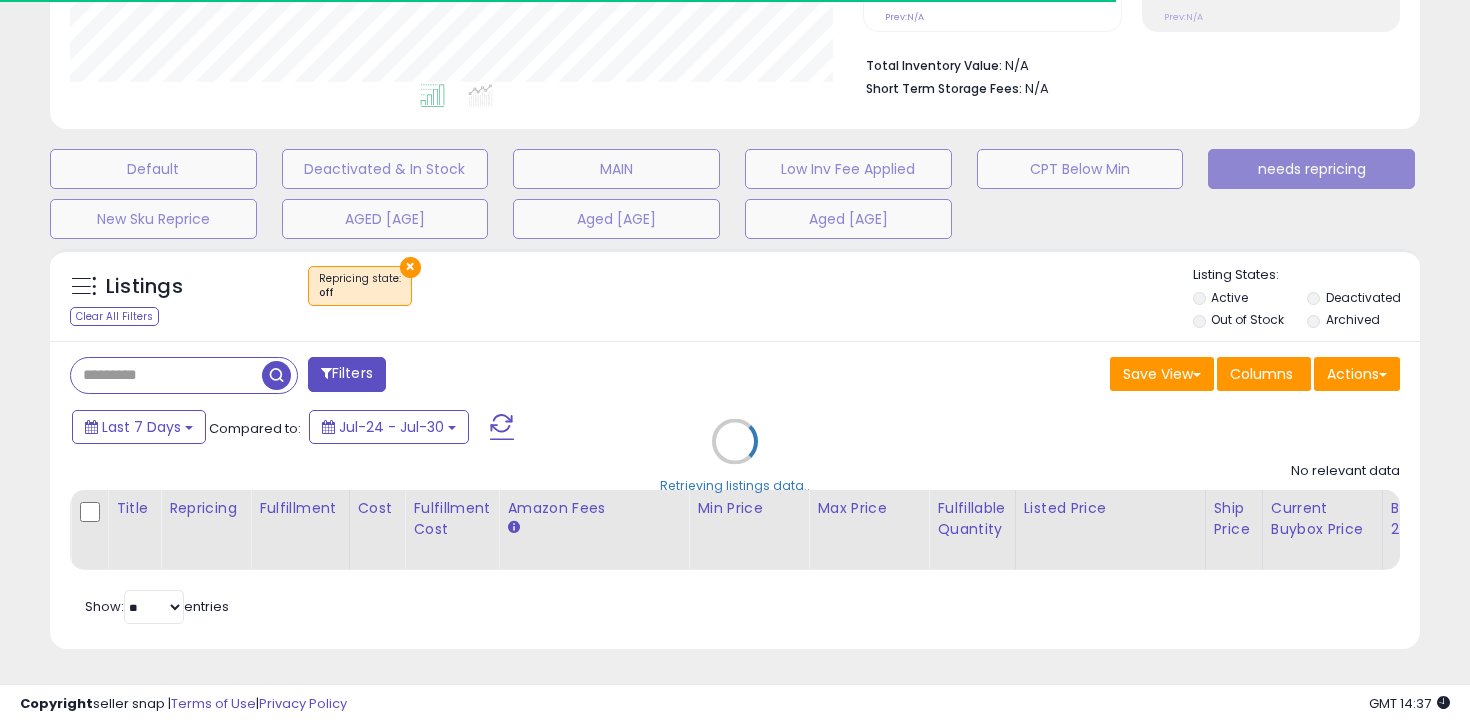 select on "**" 